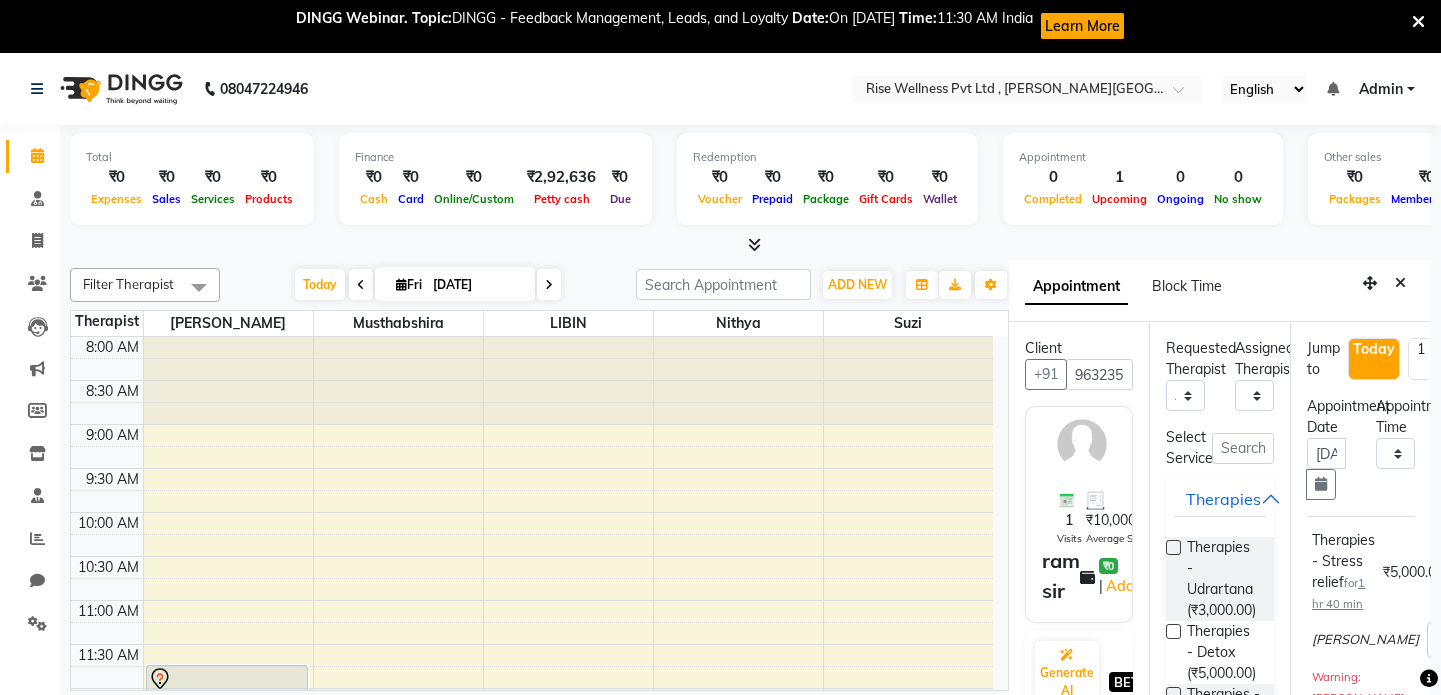 select on "67714" 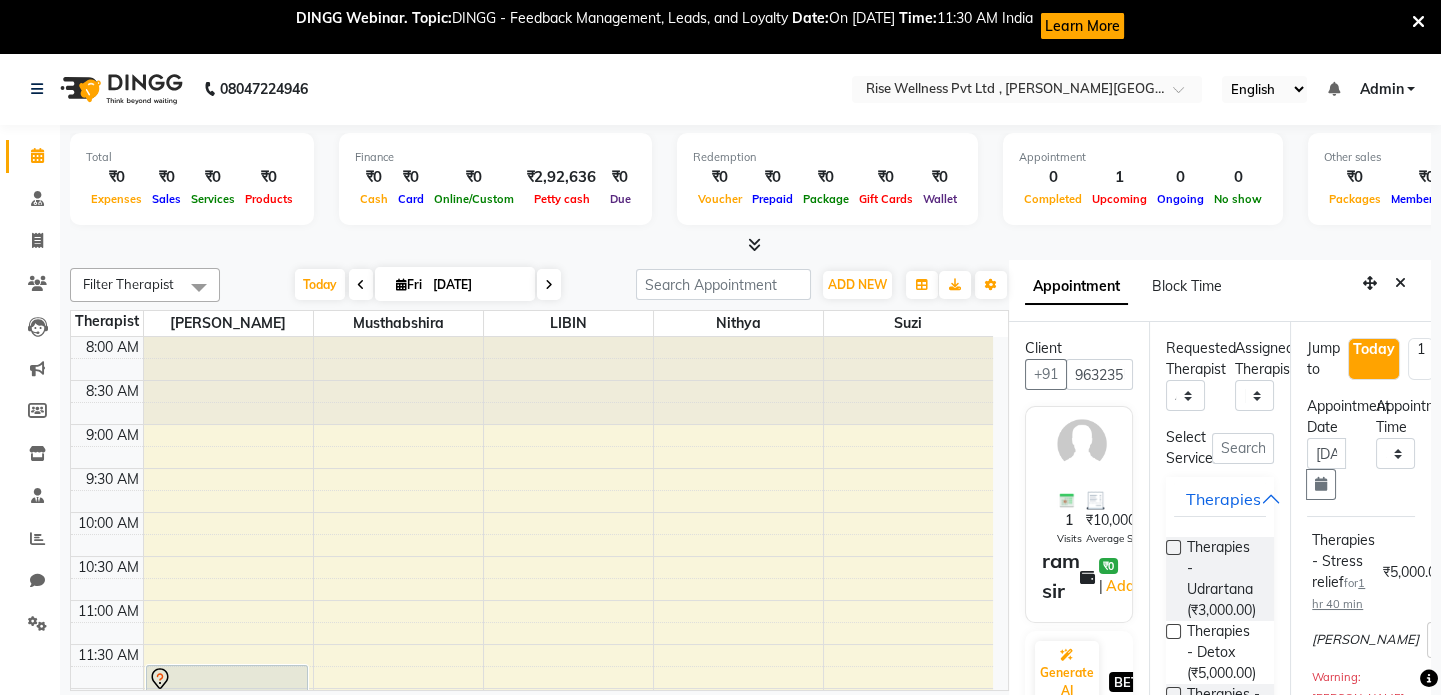 scroll, scrollTop: 0, scrollLeft: 0, axis: both 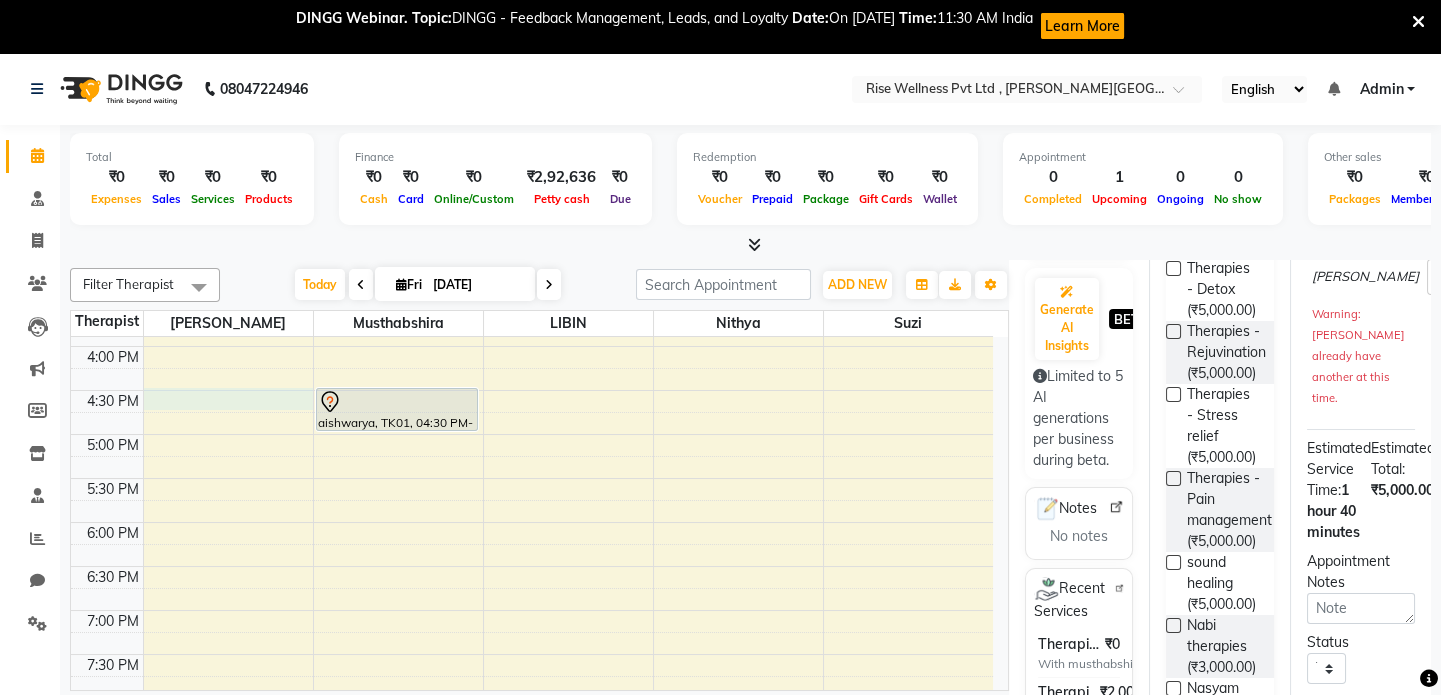 click on "8:00 AM 8:30 AM 9:00 AM 9:30 AM 10:00 AM 10:30 AM 11:00 AM 11:30 AM 12:00 PM 12:30 PM 1:00 PM 1:30 PM 2:00 PM 2:30 PM 3:00 PM 3:30 PM 4:00 PM 4:30 PM 5:00 PM 5:30 PM 6:00 PM 6:30 PM 7:00 PM 7:30 PM 8:00 PM 8:30 PM             ram sir, TK02, 11:45 AM-01:25 PM, Therapies - Stress relief  imp   imp              aishwarya, TK01, 04:30 PM-05:00 PM, [GEOGRAPHIC_DATA] - Foot  imp" at bounding box center [532, 214] 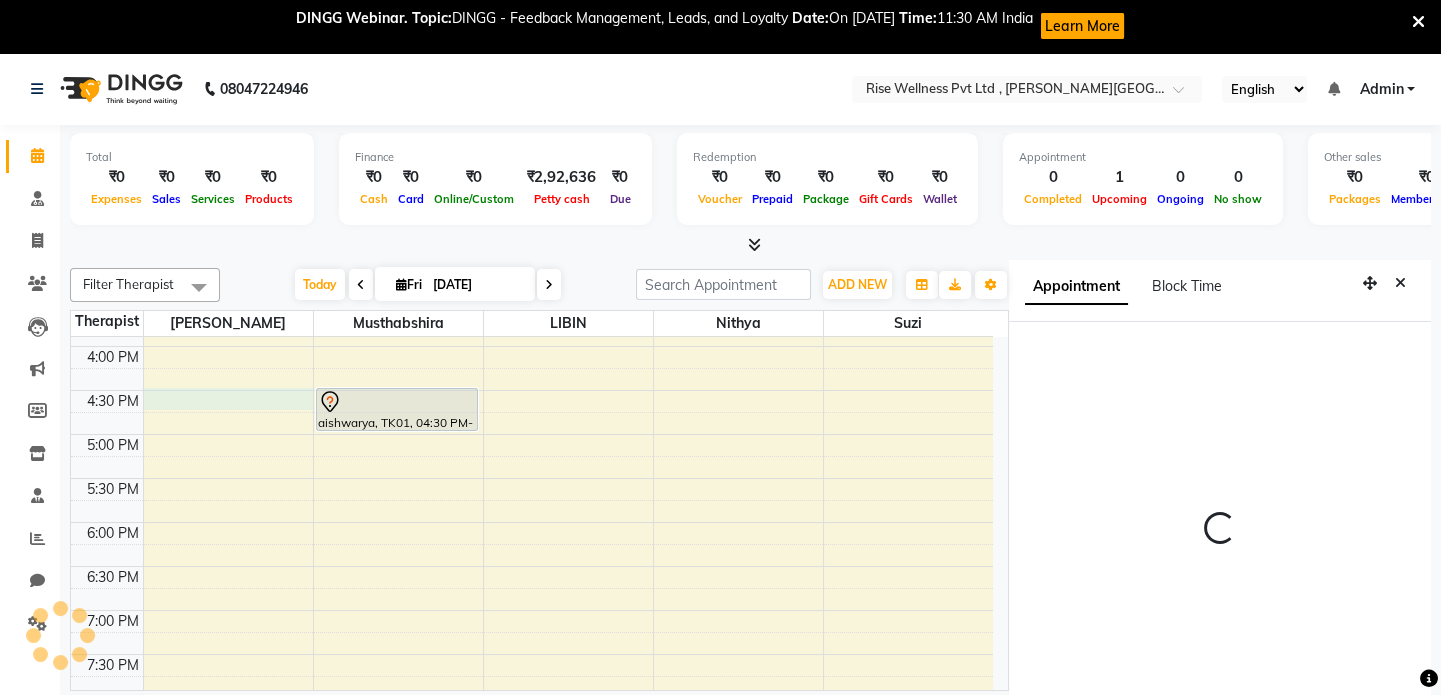scroll, scrollTop: 0, scrollLeft: 0, axis: both 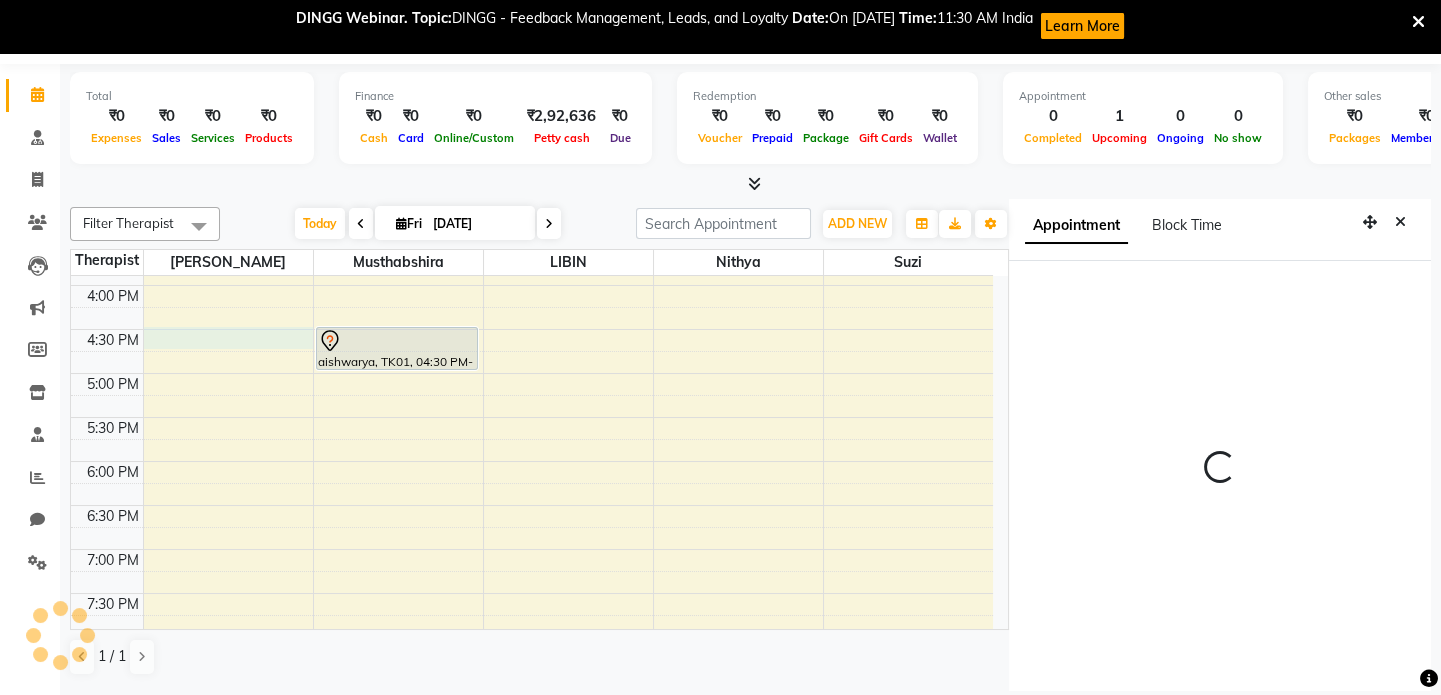 select on "990" 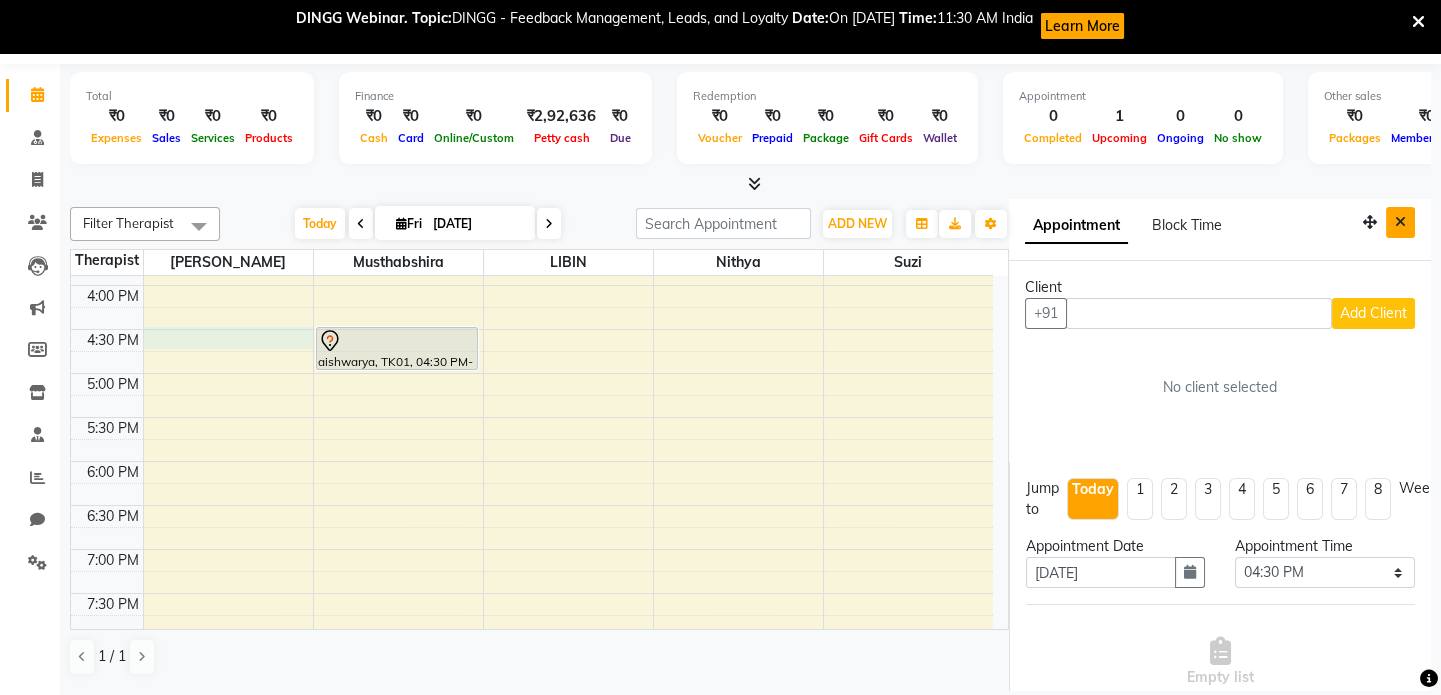 type 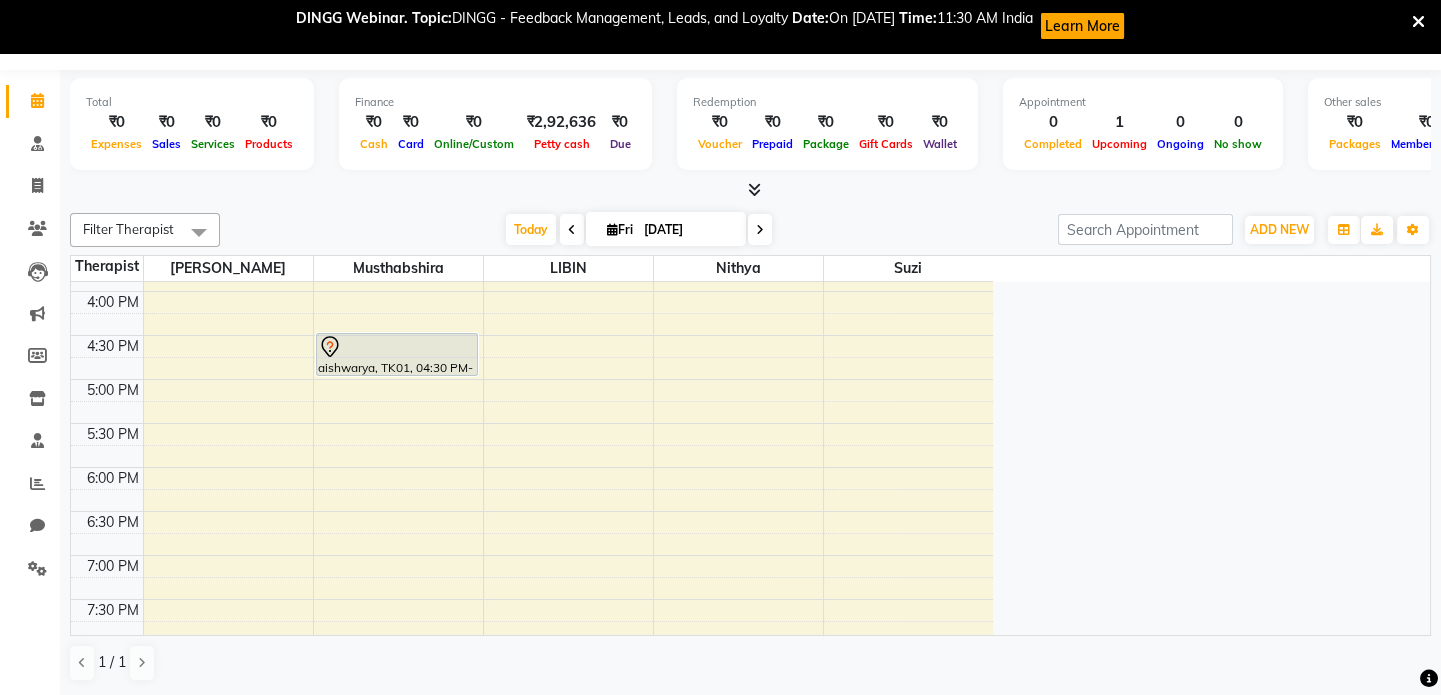 scroll, scrollTop: 53, scrollLeft: 0, axis: vertical 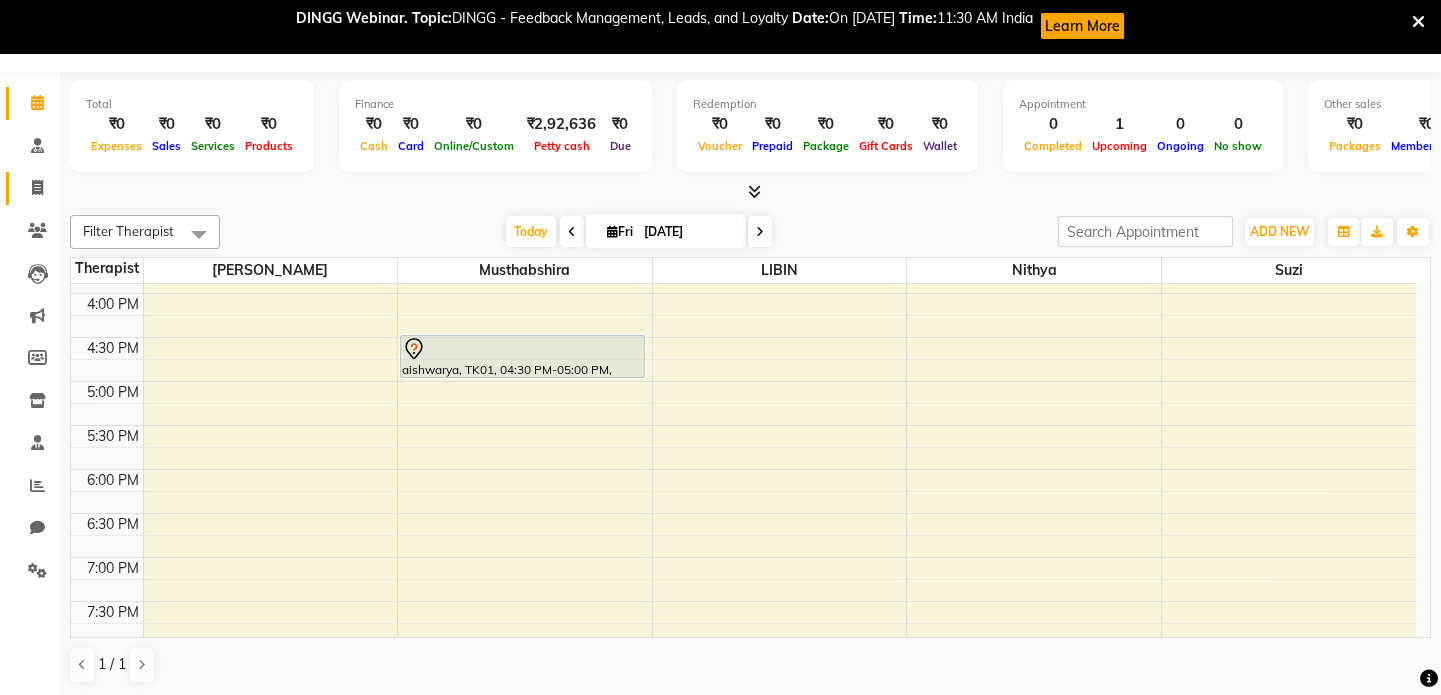 click 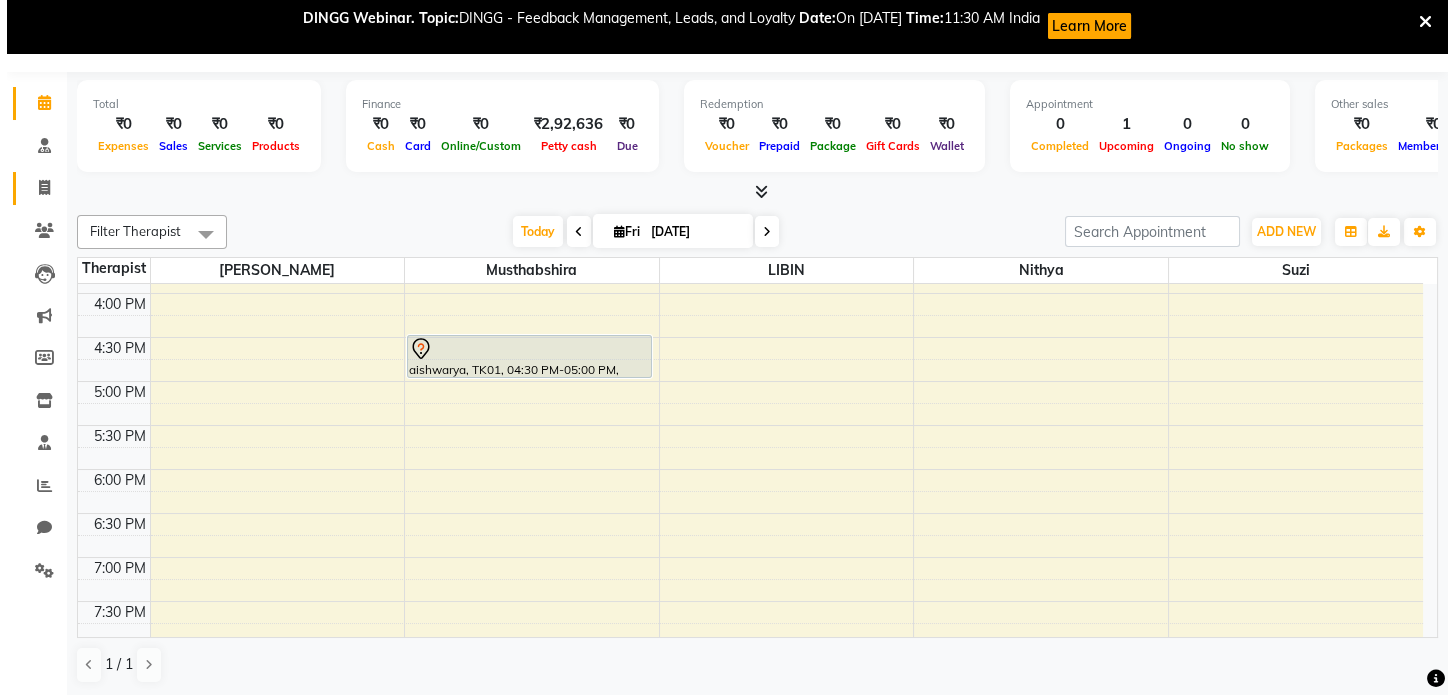 scroll, scrollTop: 52, scrollLeft: 0, axis: vertical 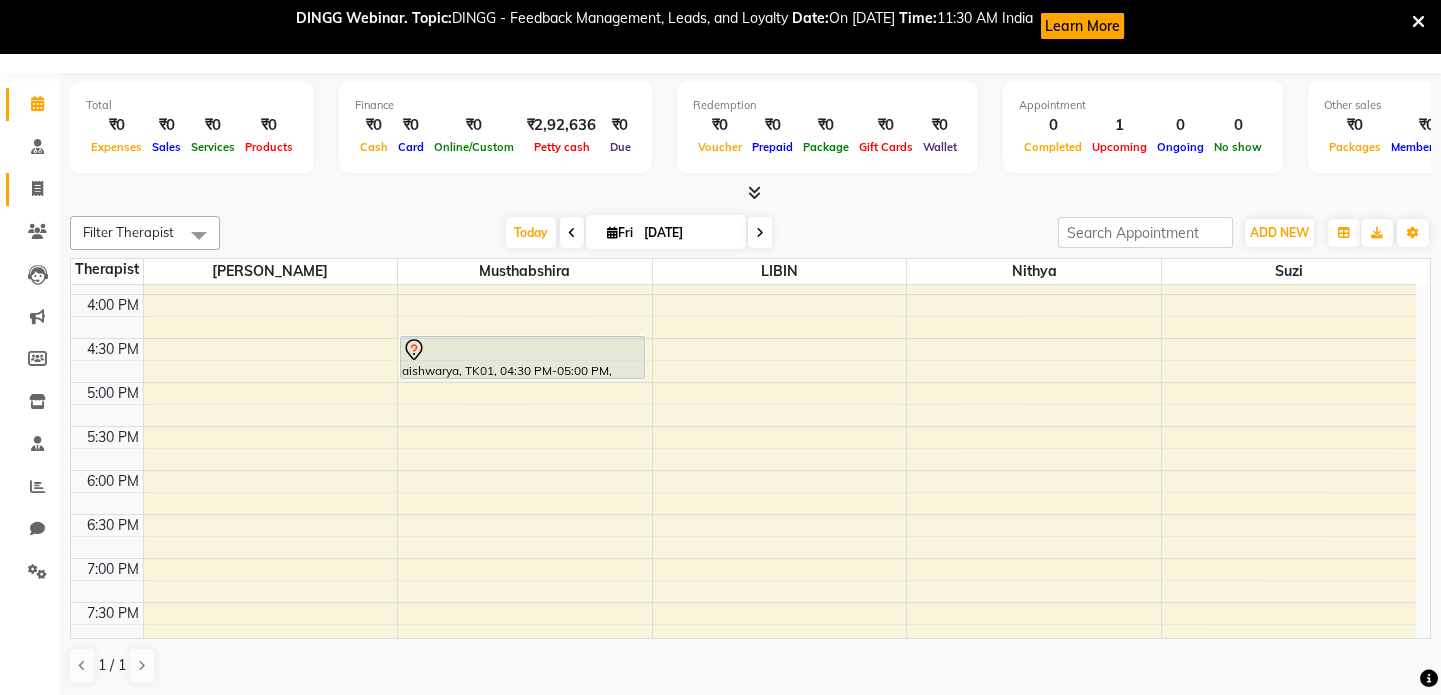 select on "7497" 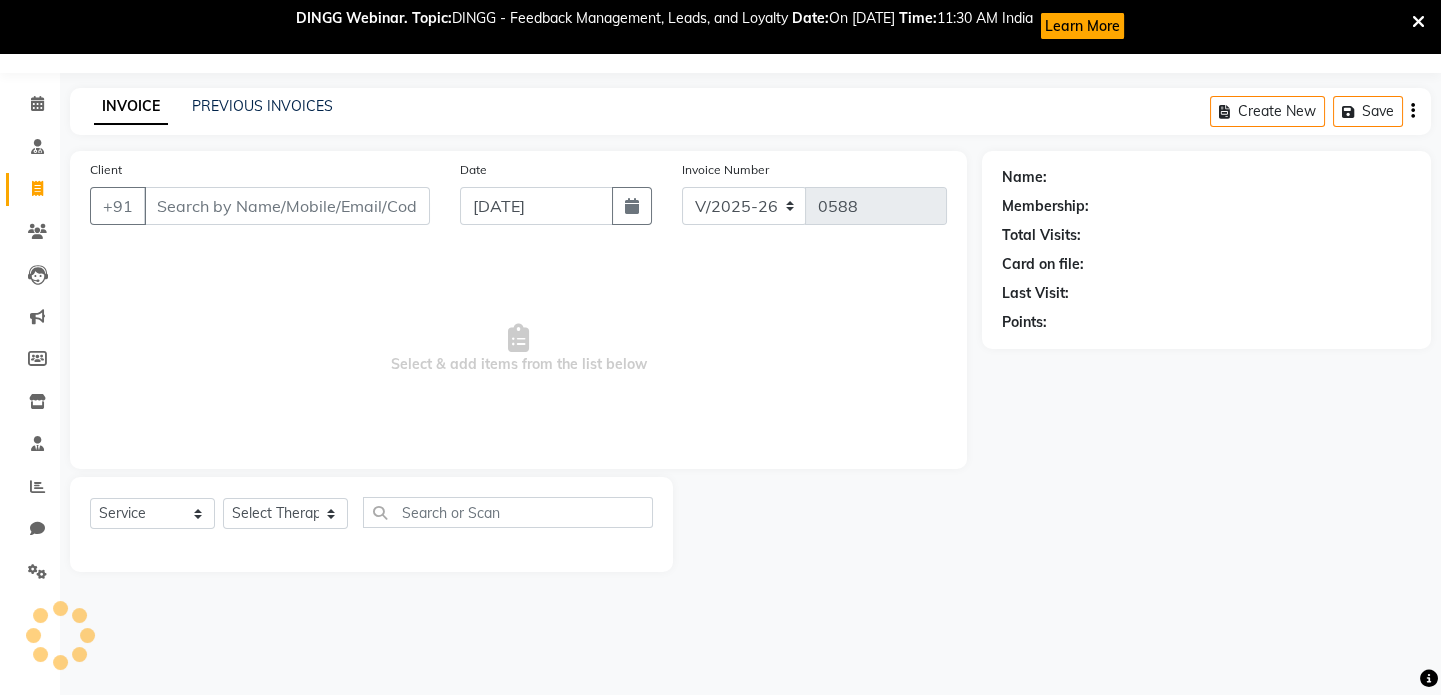 select on "V" 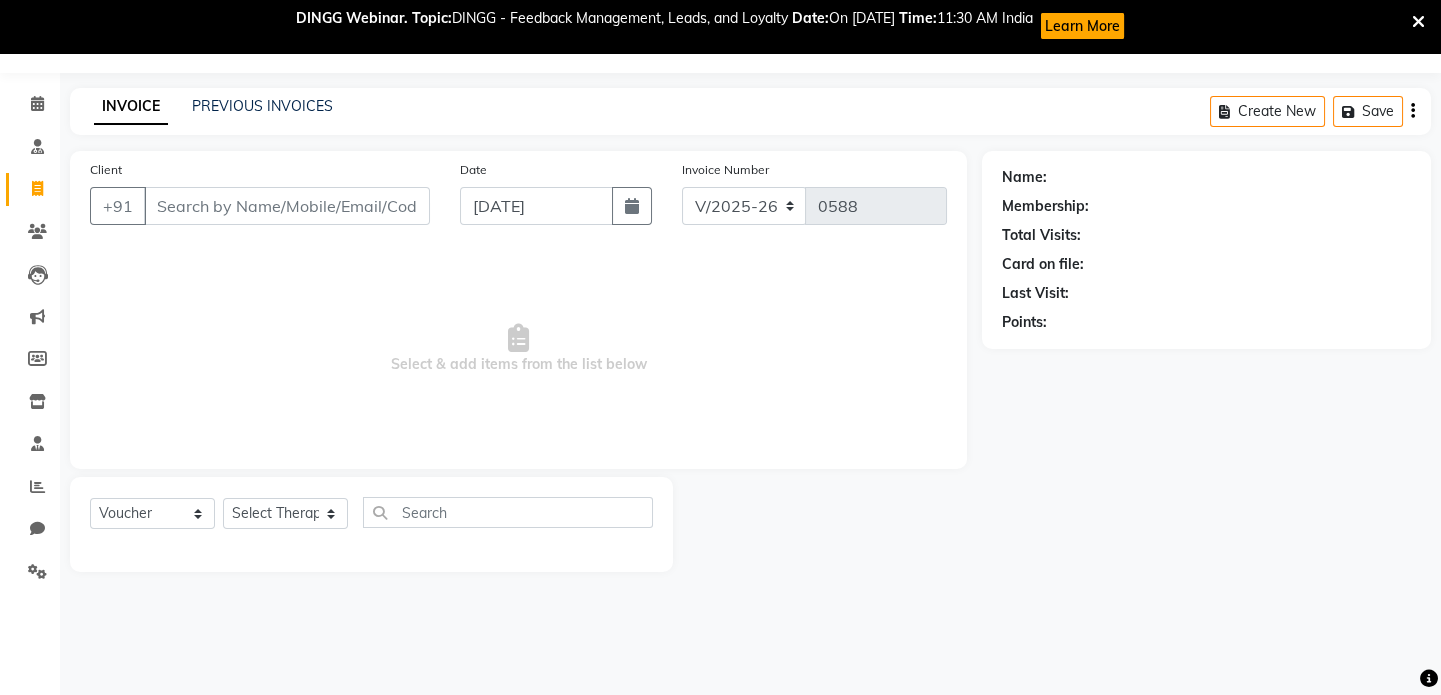 click on "Client" at bounding box center (287, 206) 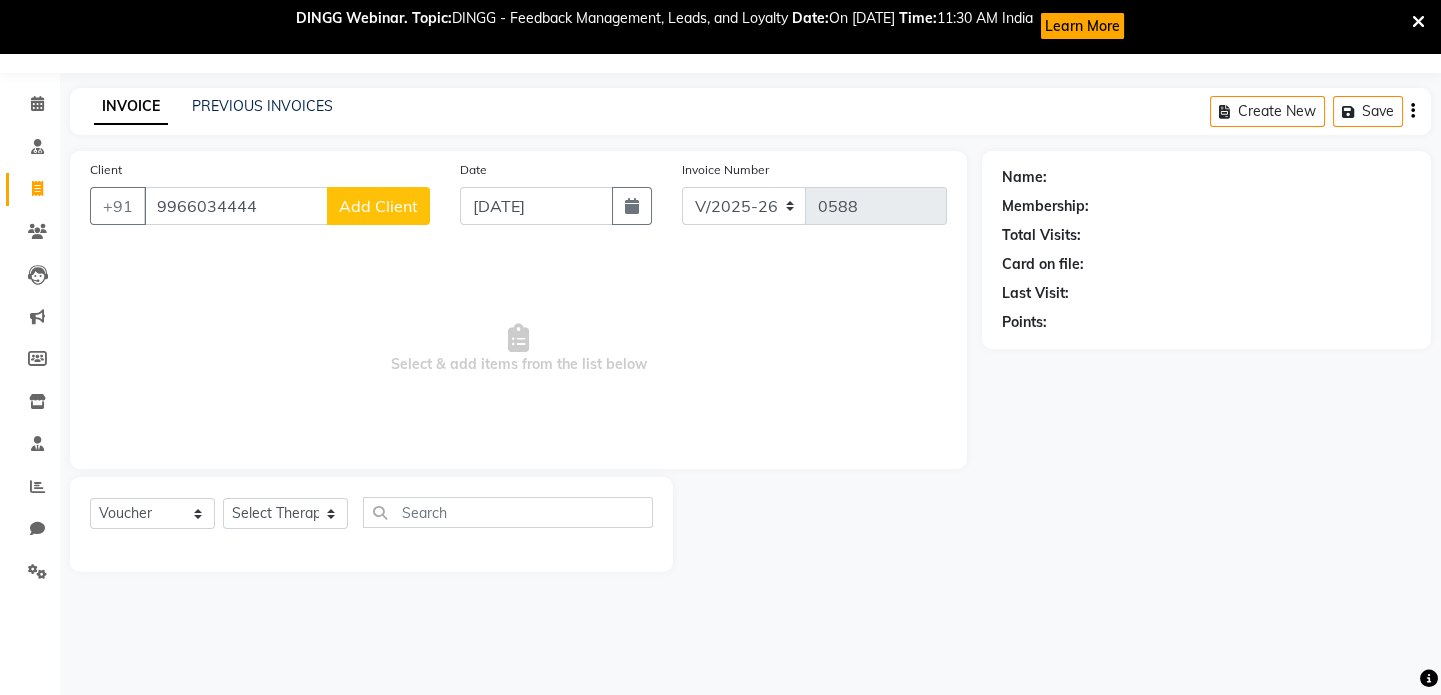 type on "9966034444" 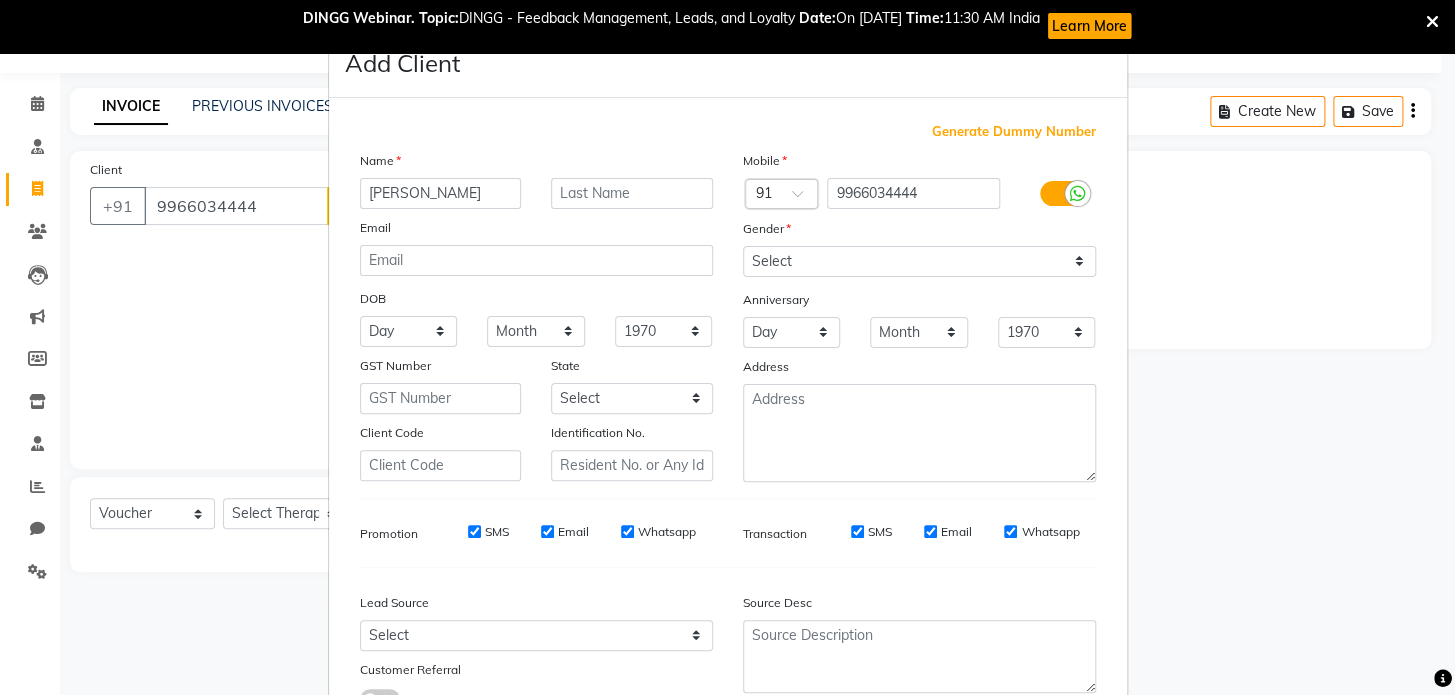 type on "[PERSON_NAME]" 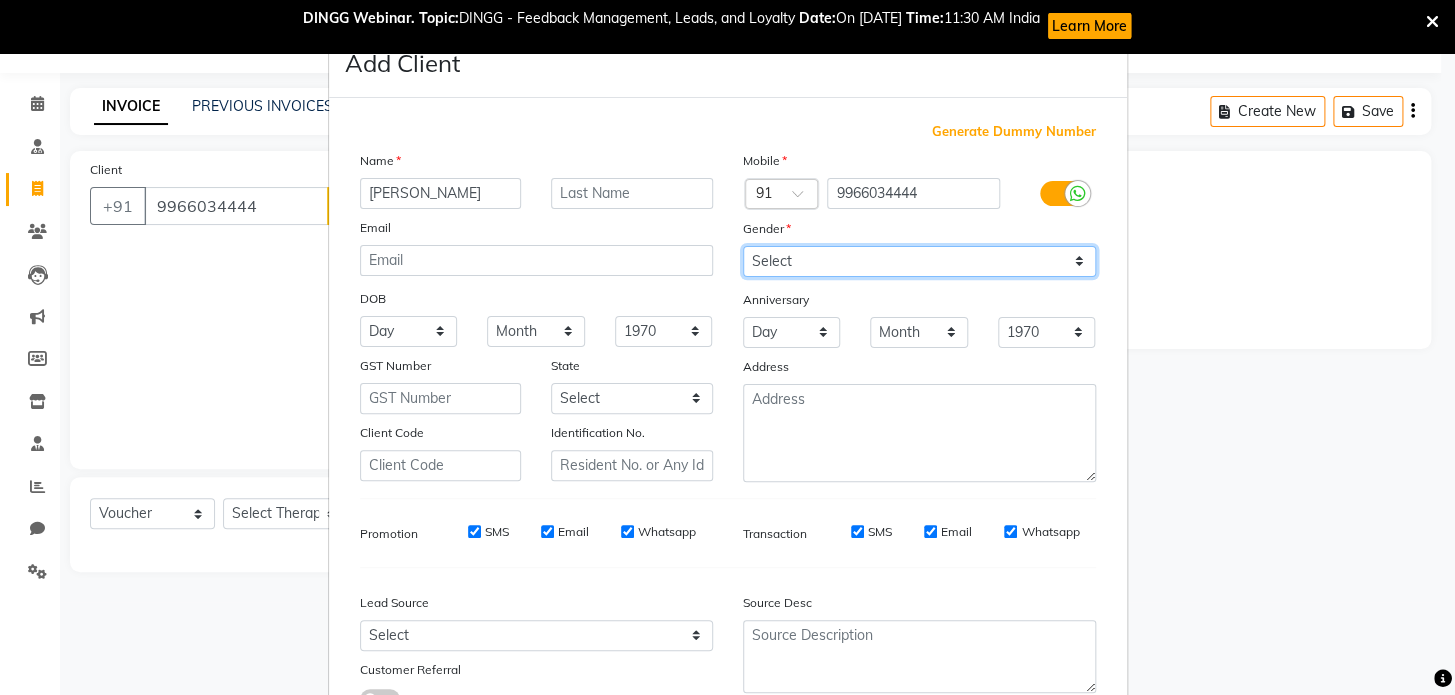 click on "Select [DEMOGRAPHIC_DATA] [DEMOGRAPHIC_DATA] Other Prefer Not To Say" at bounding box center [919, 261] 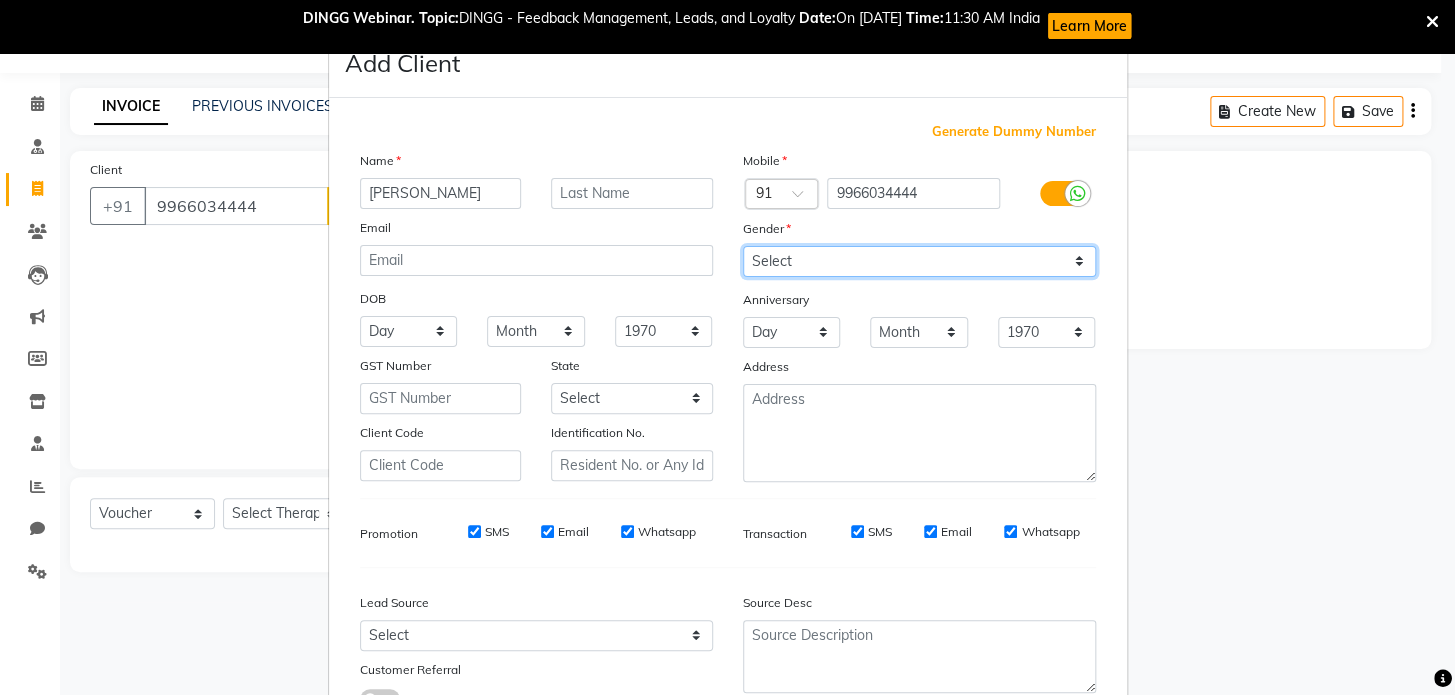 click on "Select [DEMOGRAPHIC_DATA] [DEMOGRAPHIC_DATA] Other Prefer Not To Say" at bounding box center (919, 261) 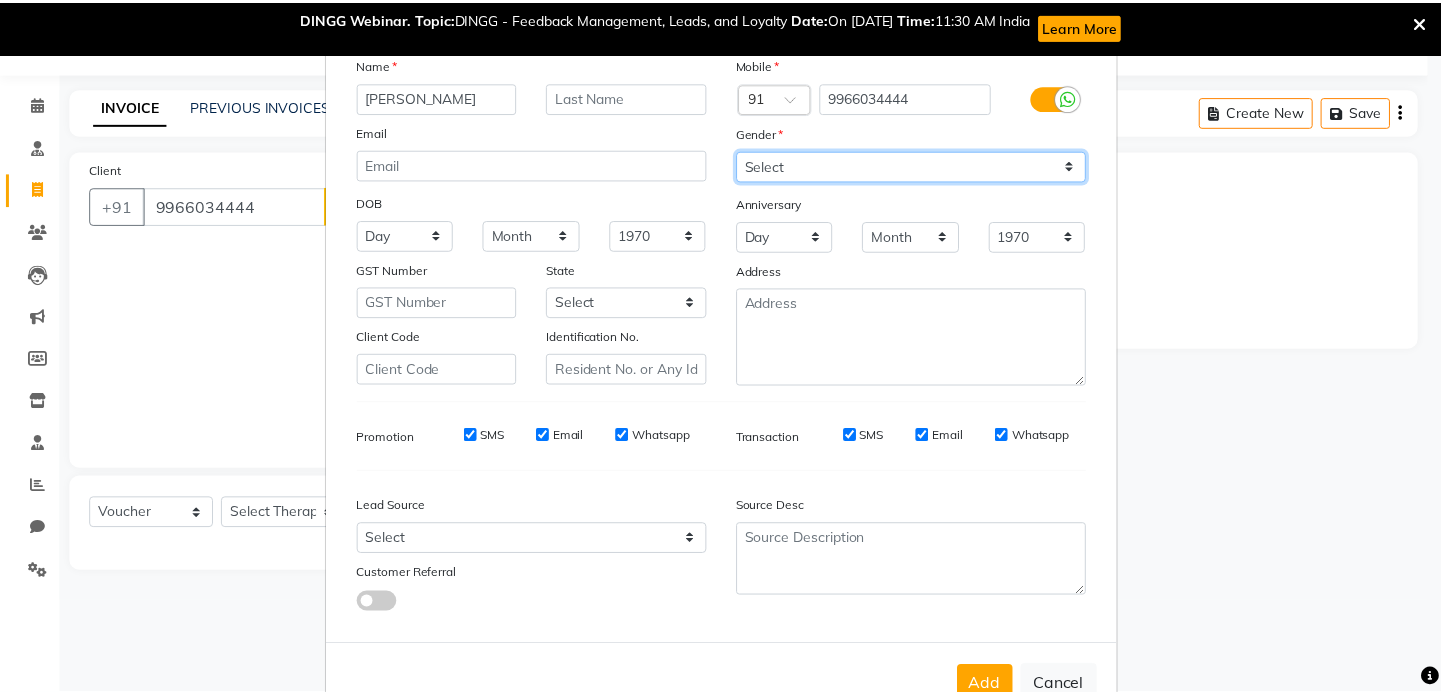 scroll, scrollTop: 158, scrollLeft: 0, axis: vertical 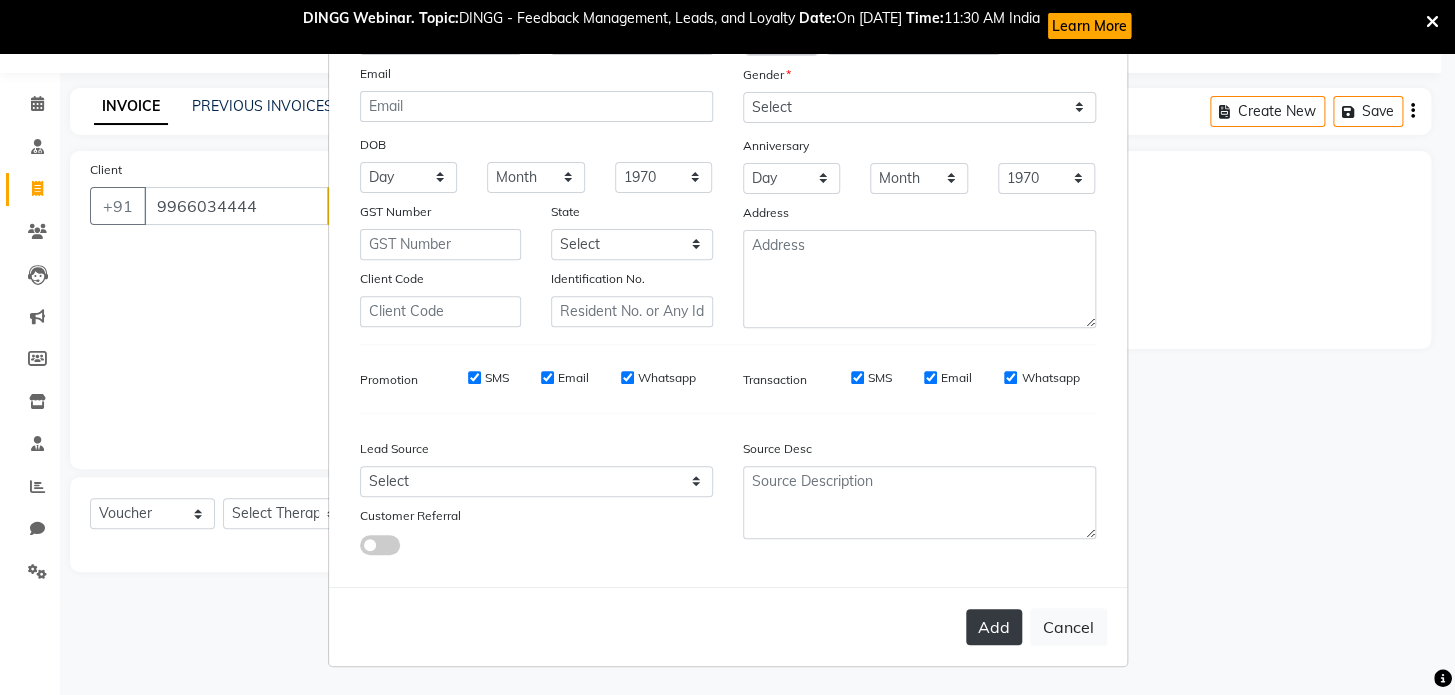 click on "Add" at bounding box center [994, 627] 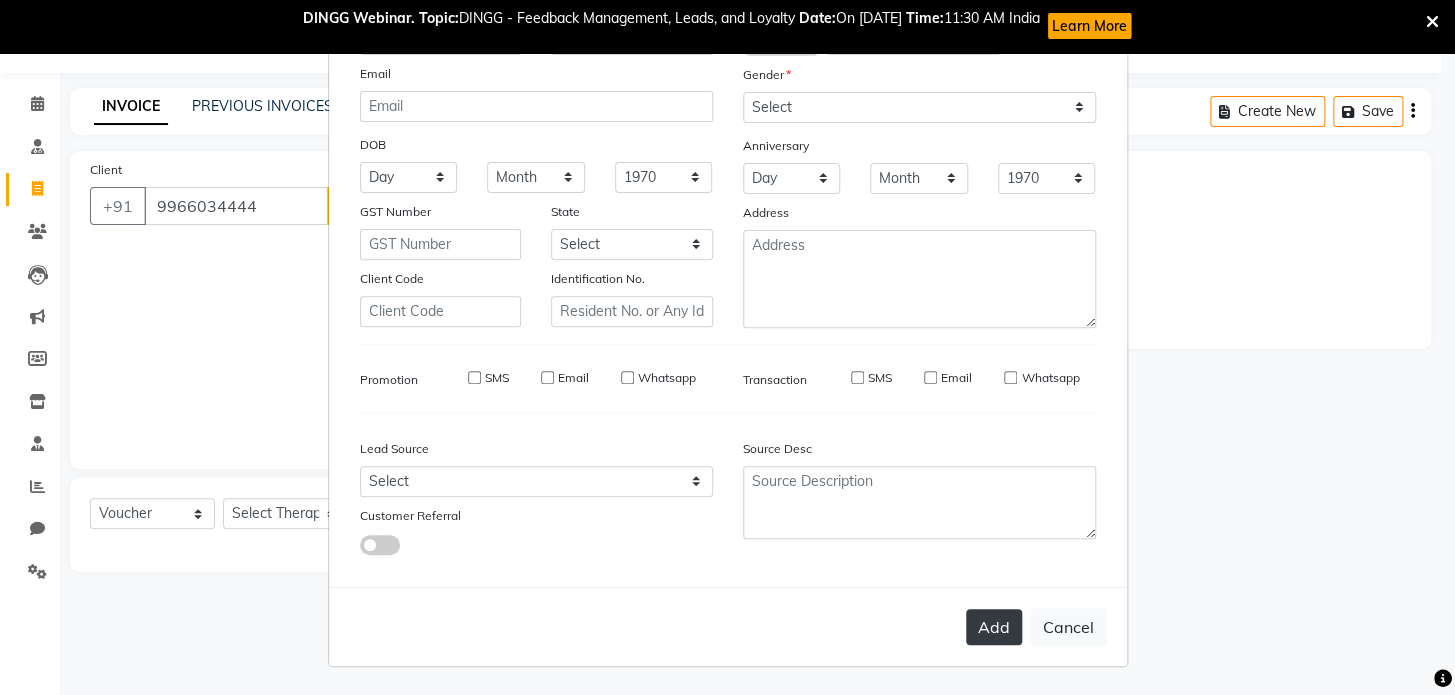 type 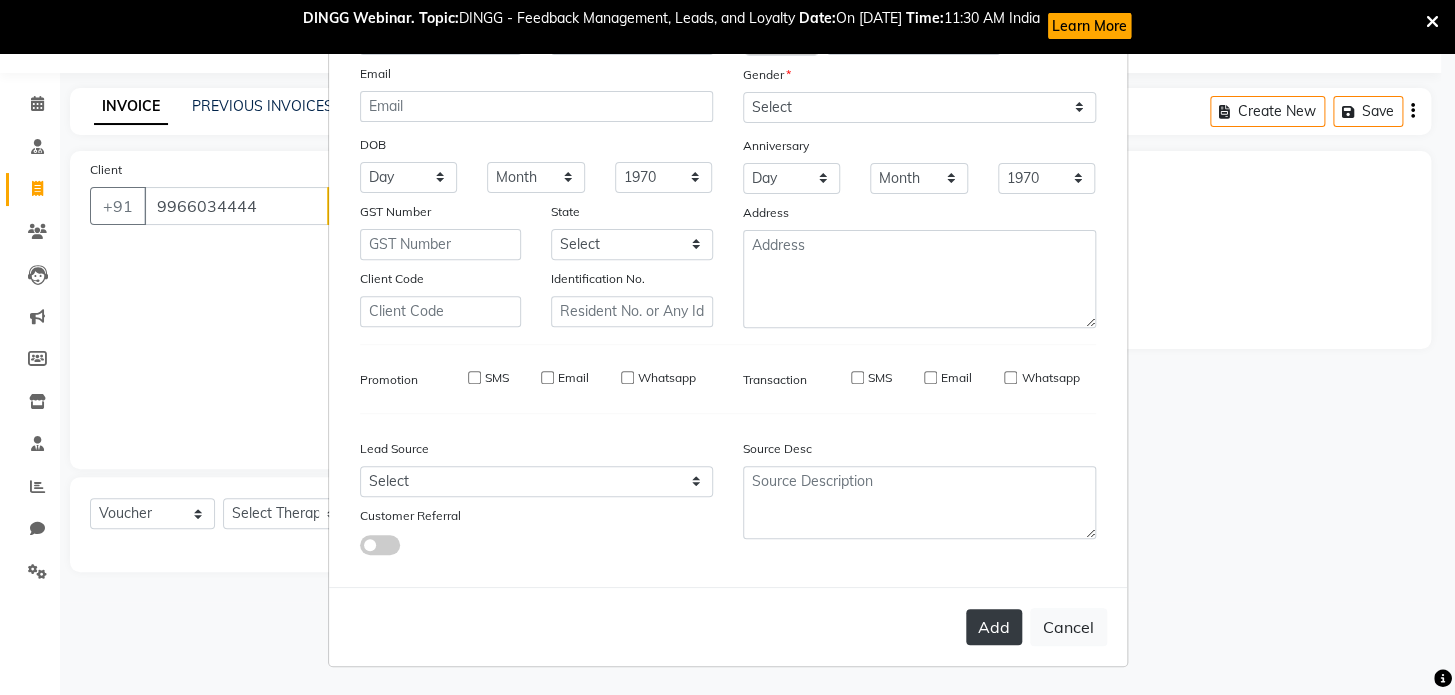 select 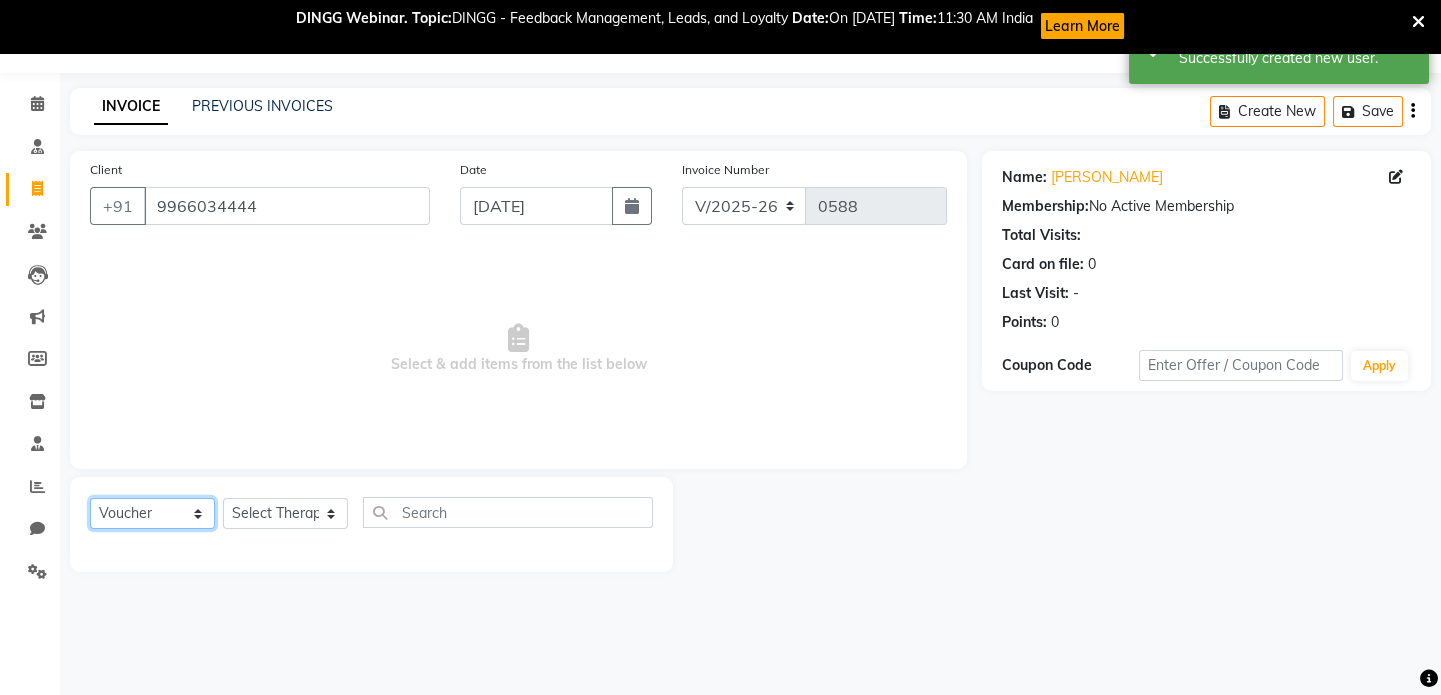 click on "Select  Service  Product  Membership  Package Voucher Prepaid Gift Card" 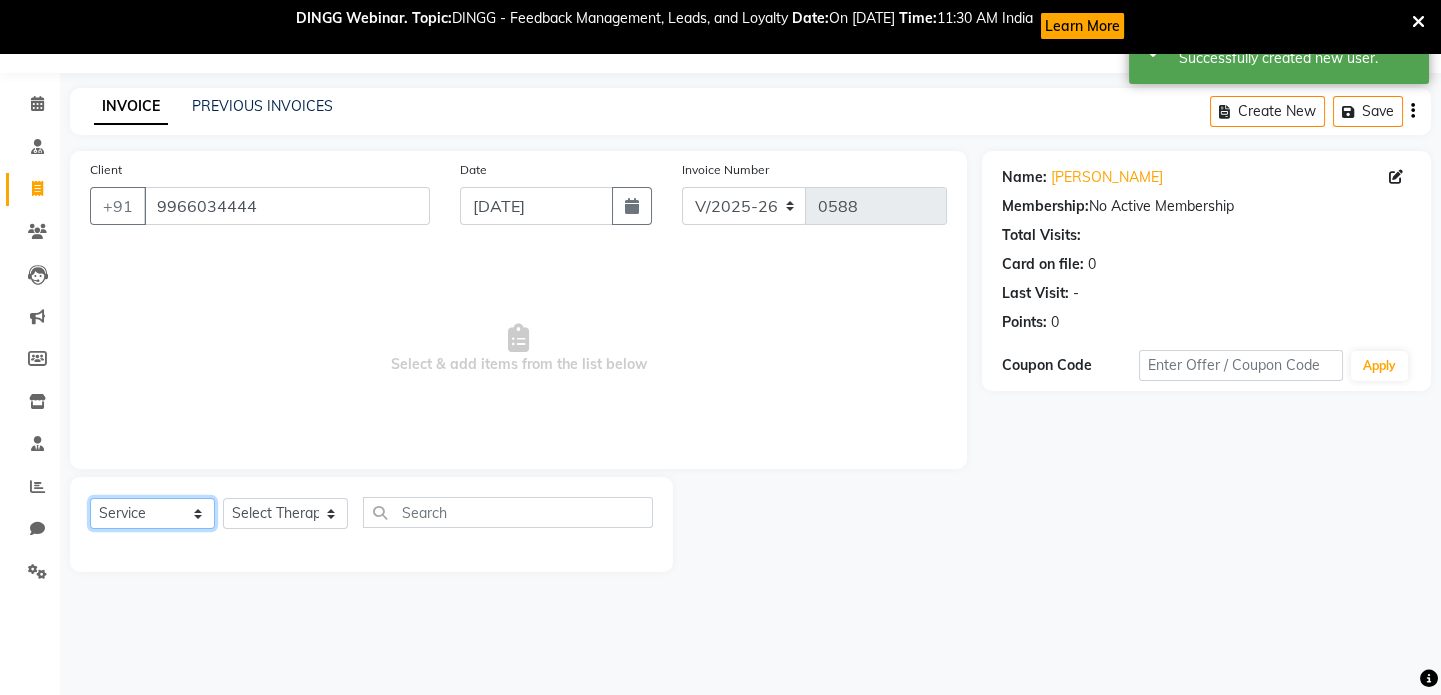 click on "Select  Service  Product  Membership  Package Voucher Prepaid Gift Card" 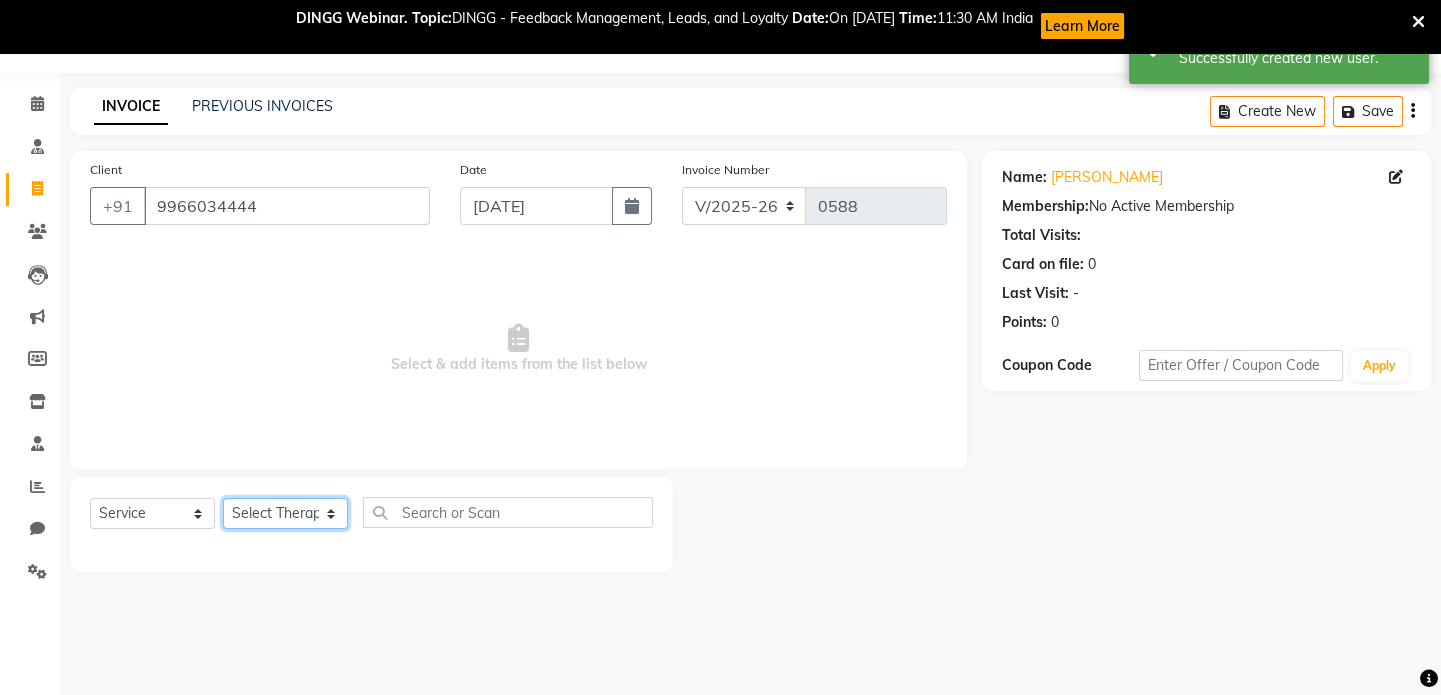click on "Select Therapist LIBIN musthabshira nithya Reception [PERSON_NAME]" 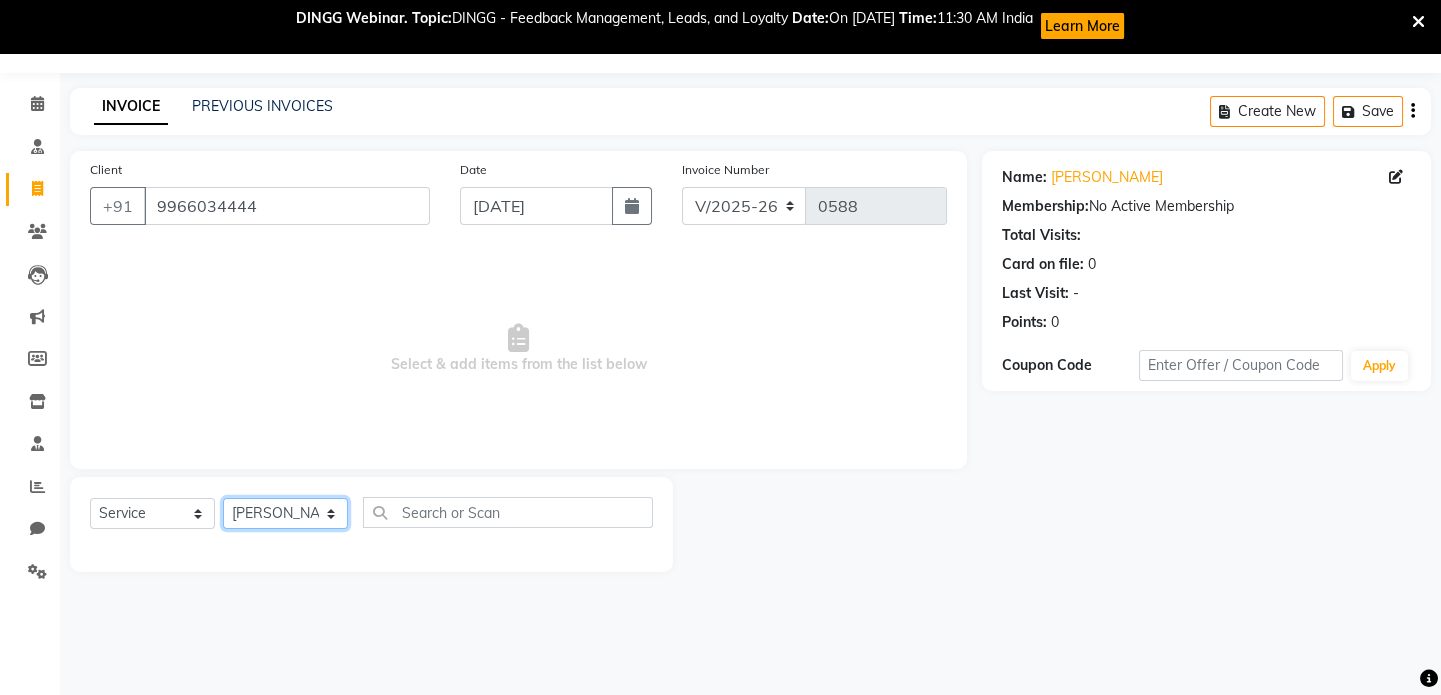 click on "Select Therapist LIBIN musthabshira nithya Reception [PERSON_NAME]" 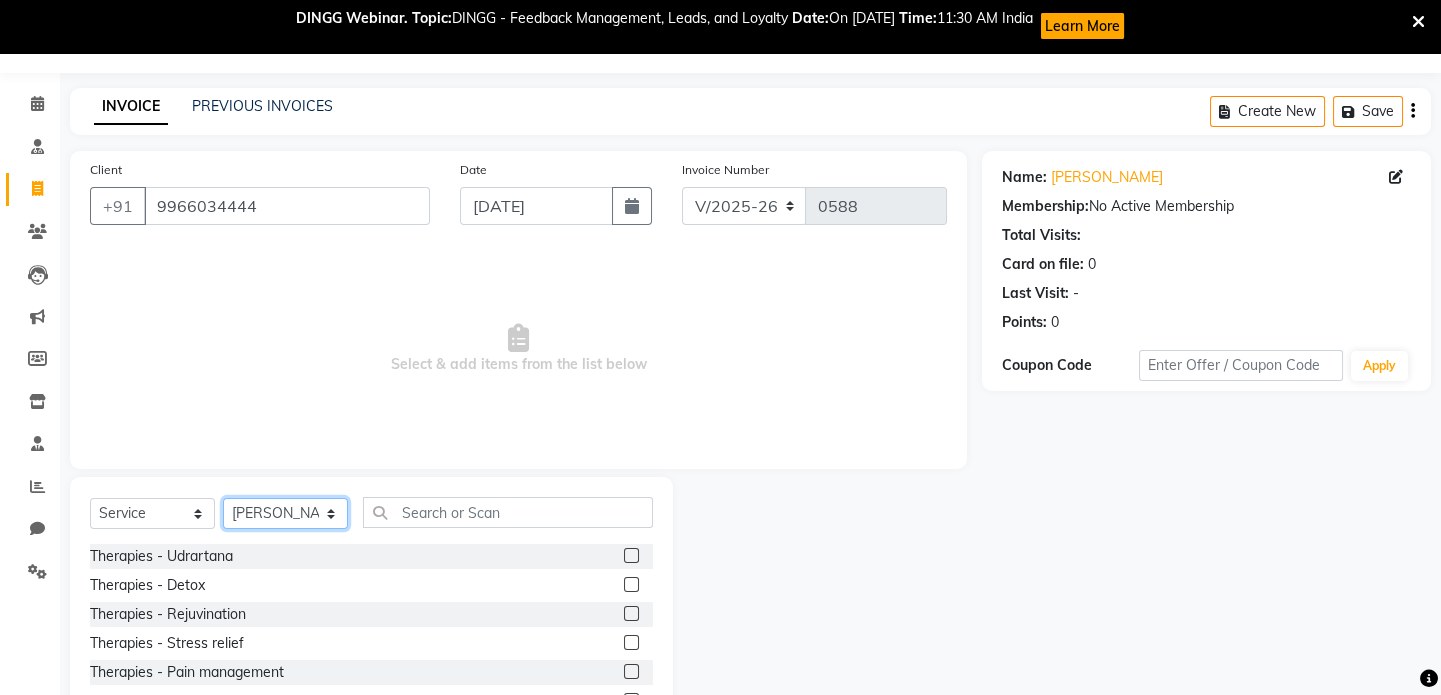 click on "Select Therapist LIBIN musthabshira nithya Reception [PERSON_NAME]" 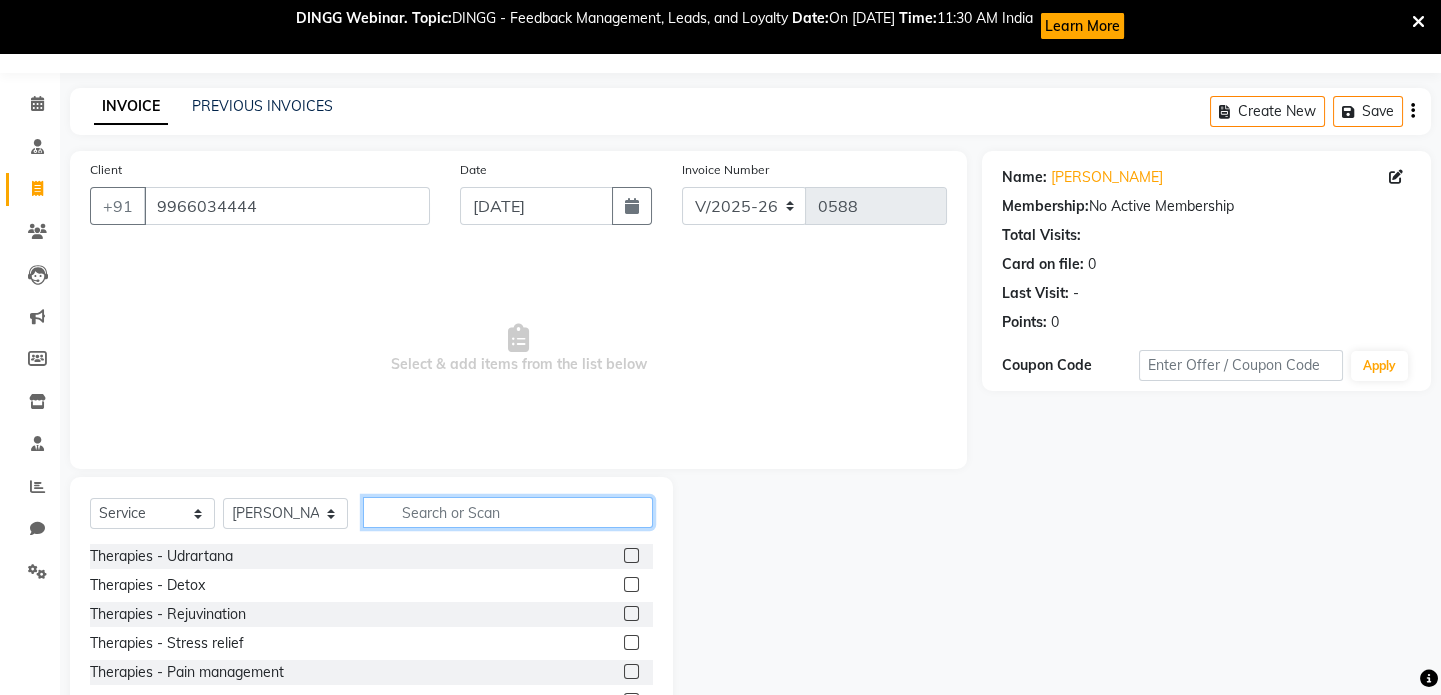 click 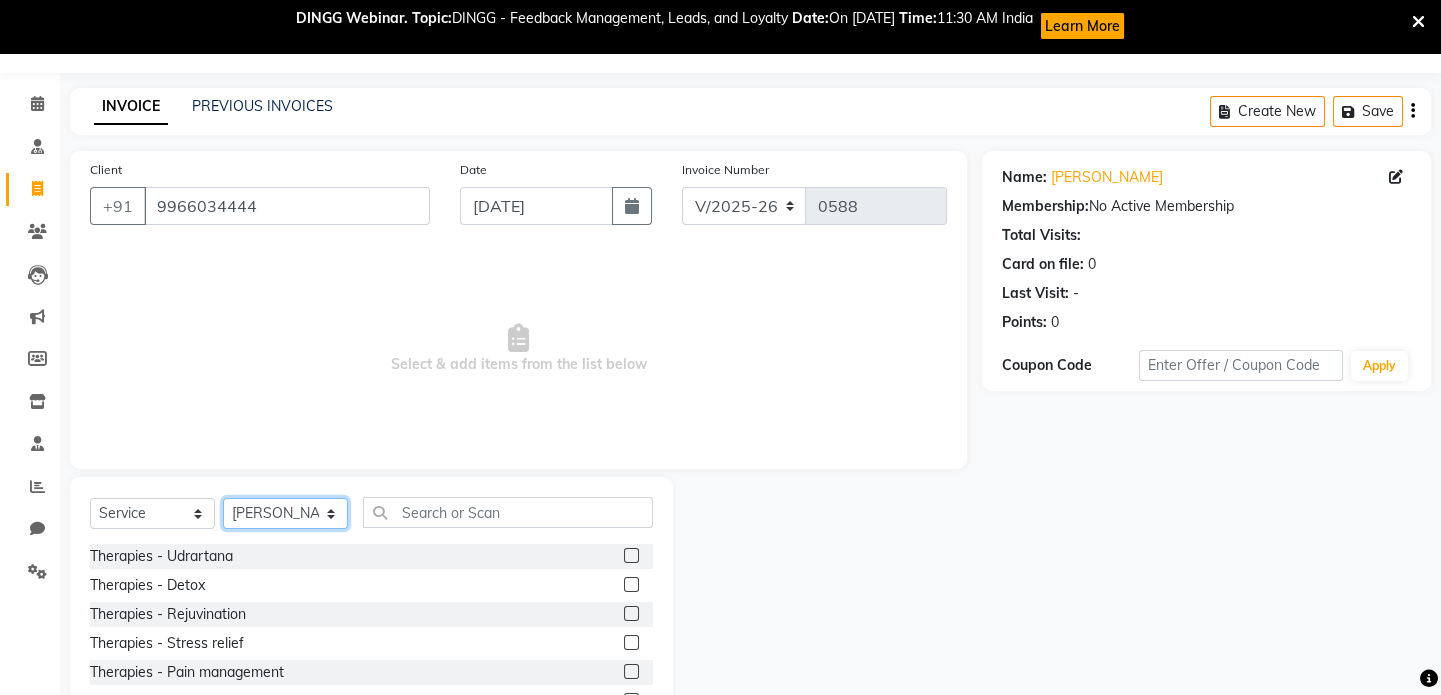 click on "Select Therapist LIBIN musthabshira nithya Reception [PERSON_NAME]" 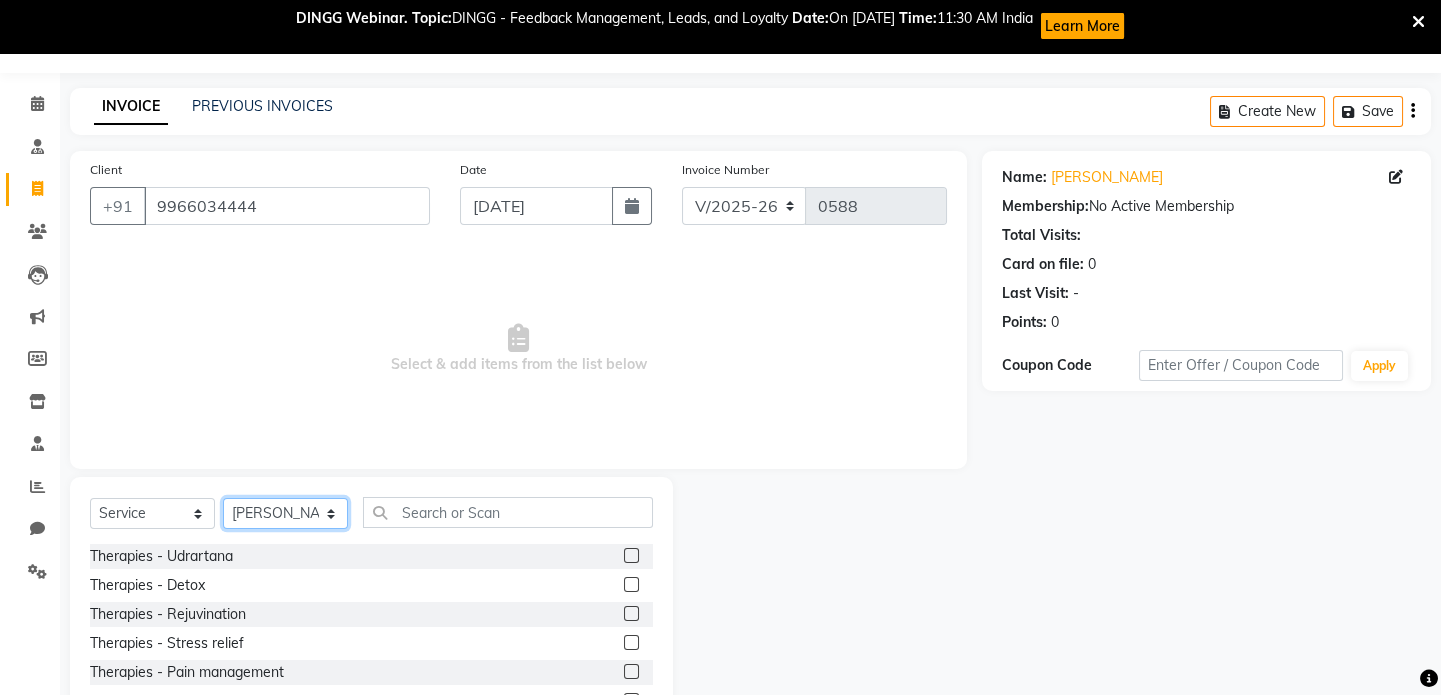 select on "69785" 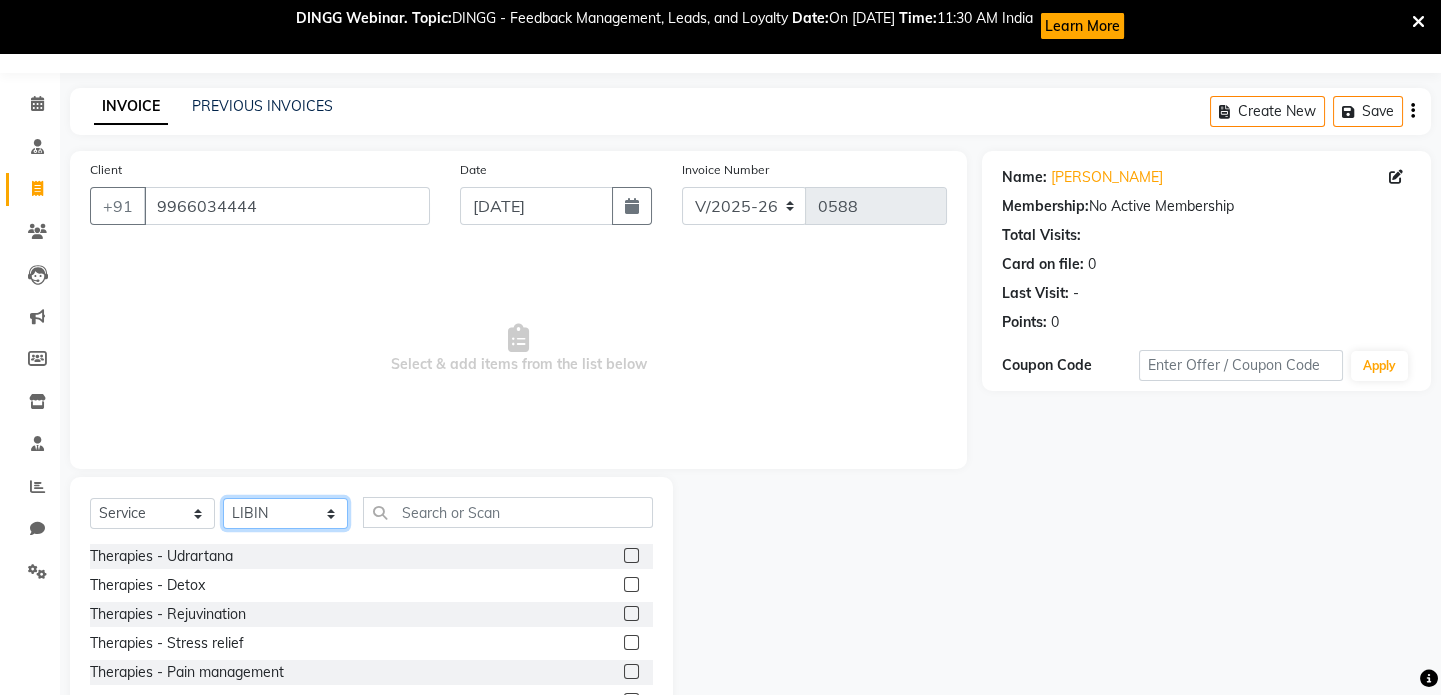 click on "Select Therapist LIBIN musthabshira nithya Reception [PERSON_NAME]" 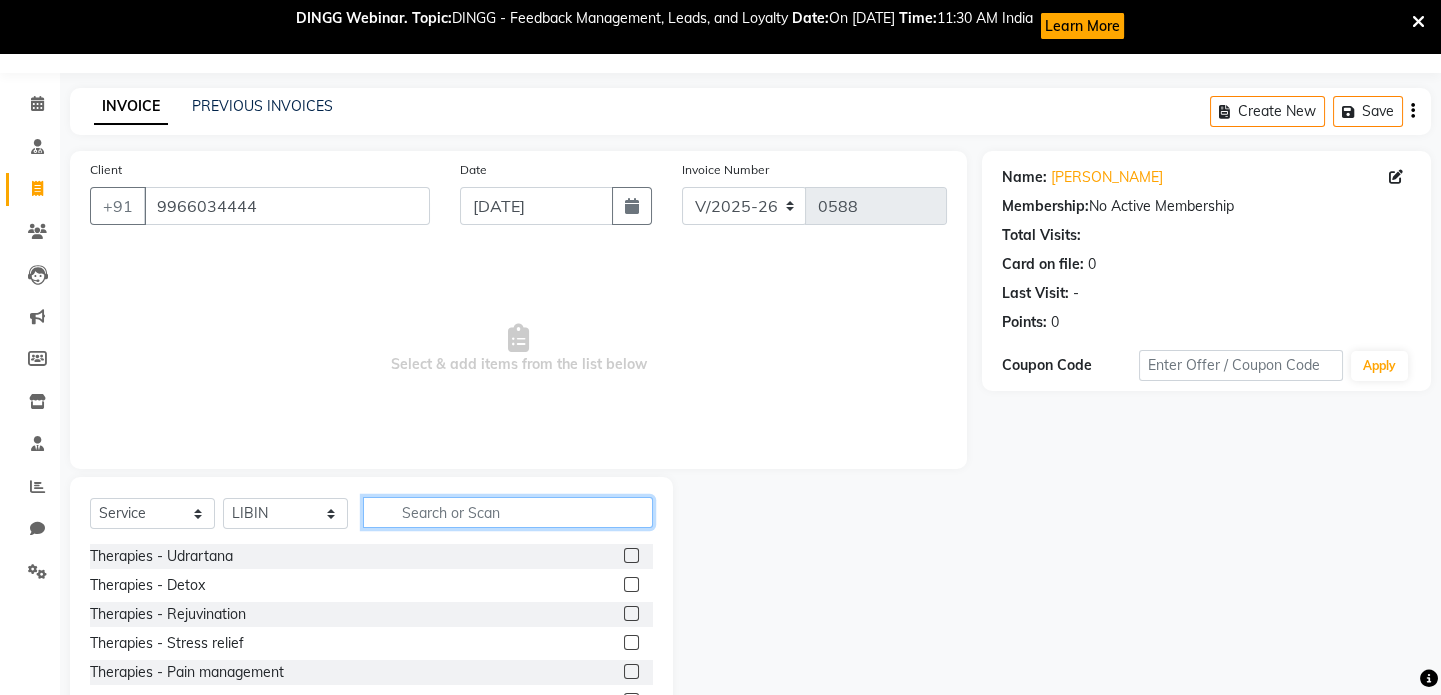 click 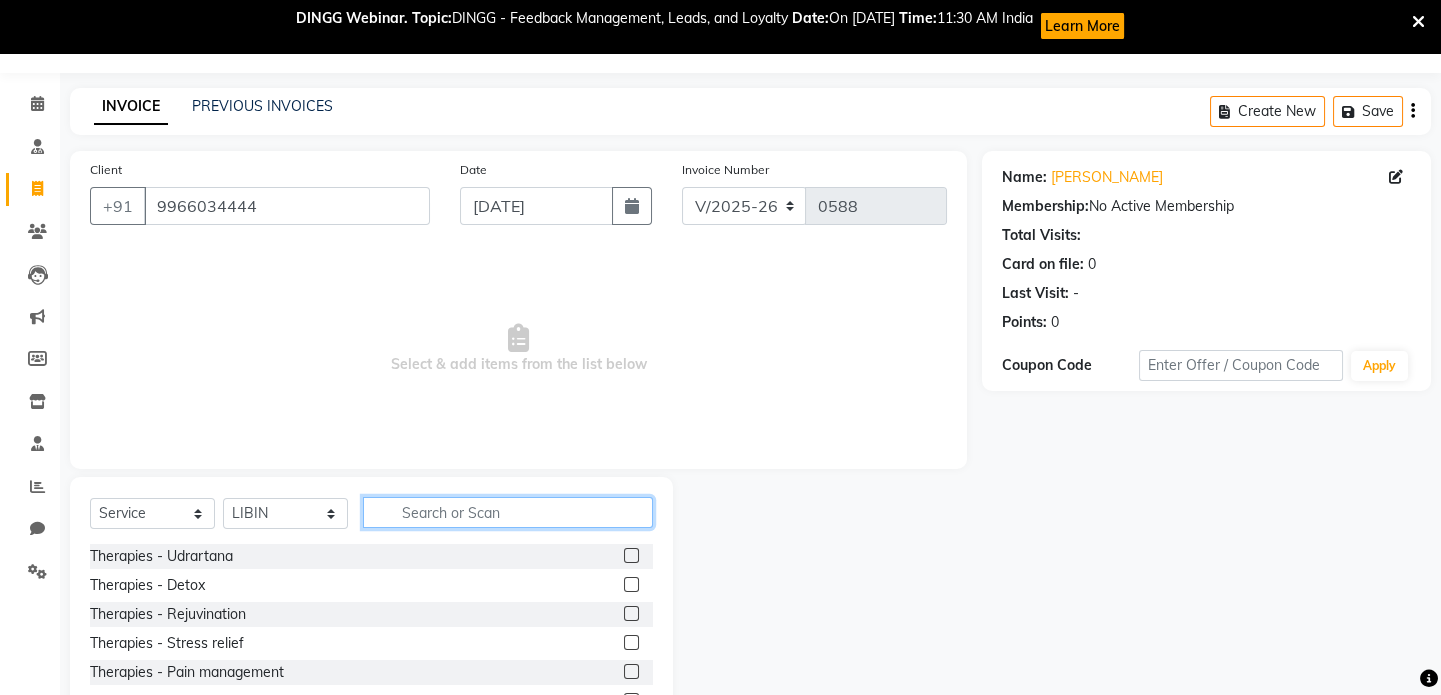 type on "r" 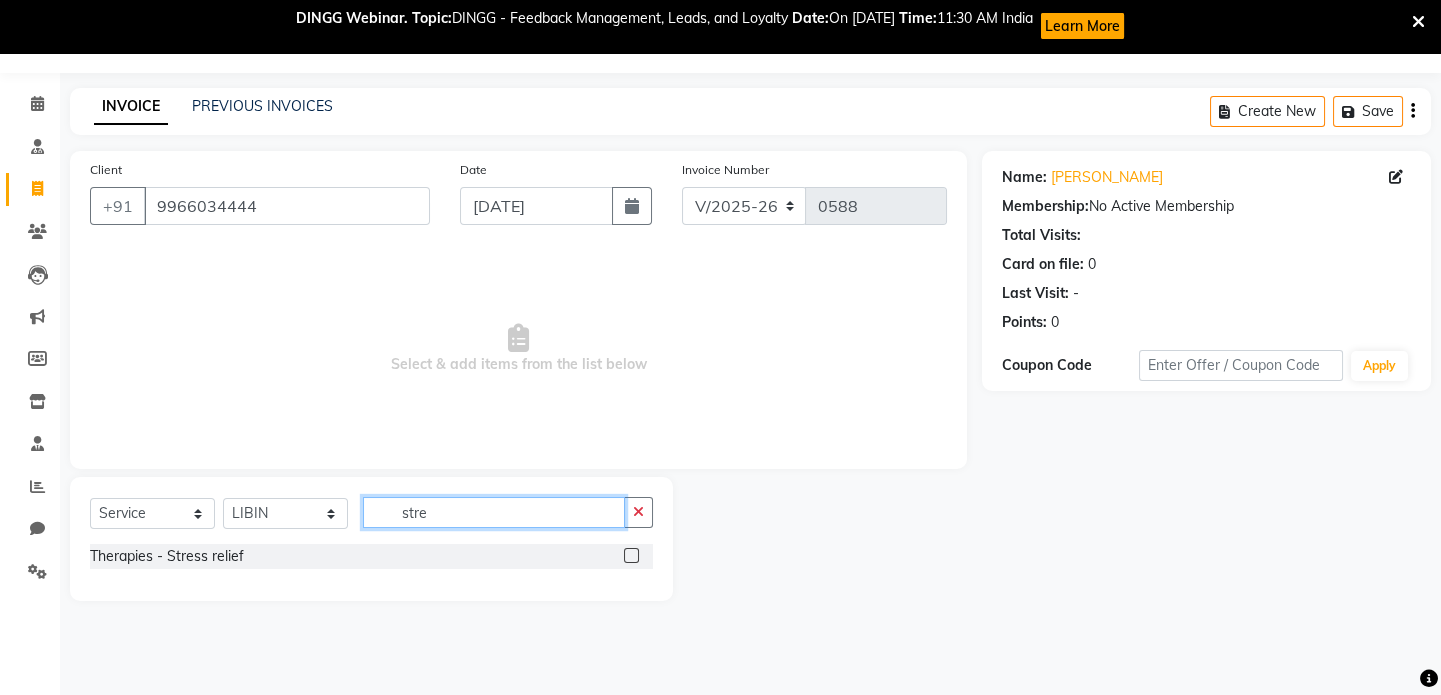 type on "stre" 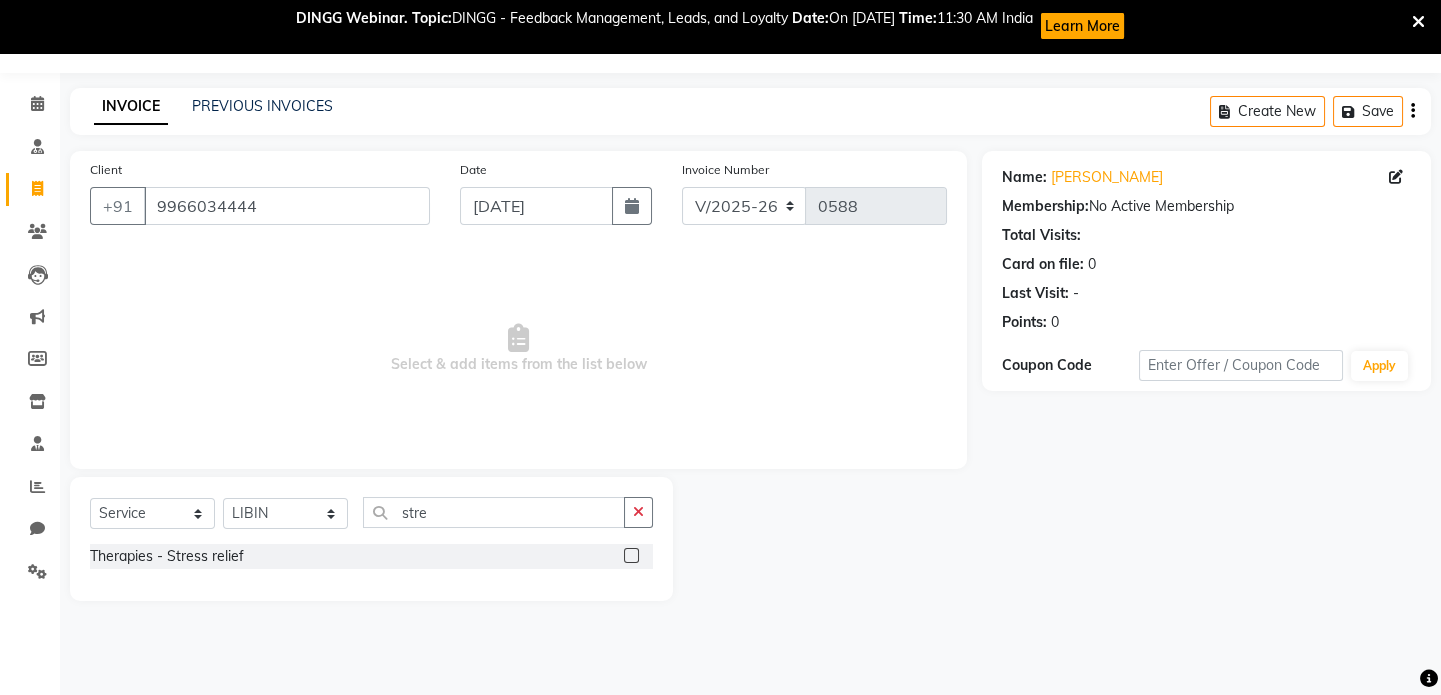click 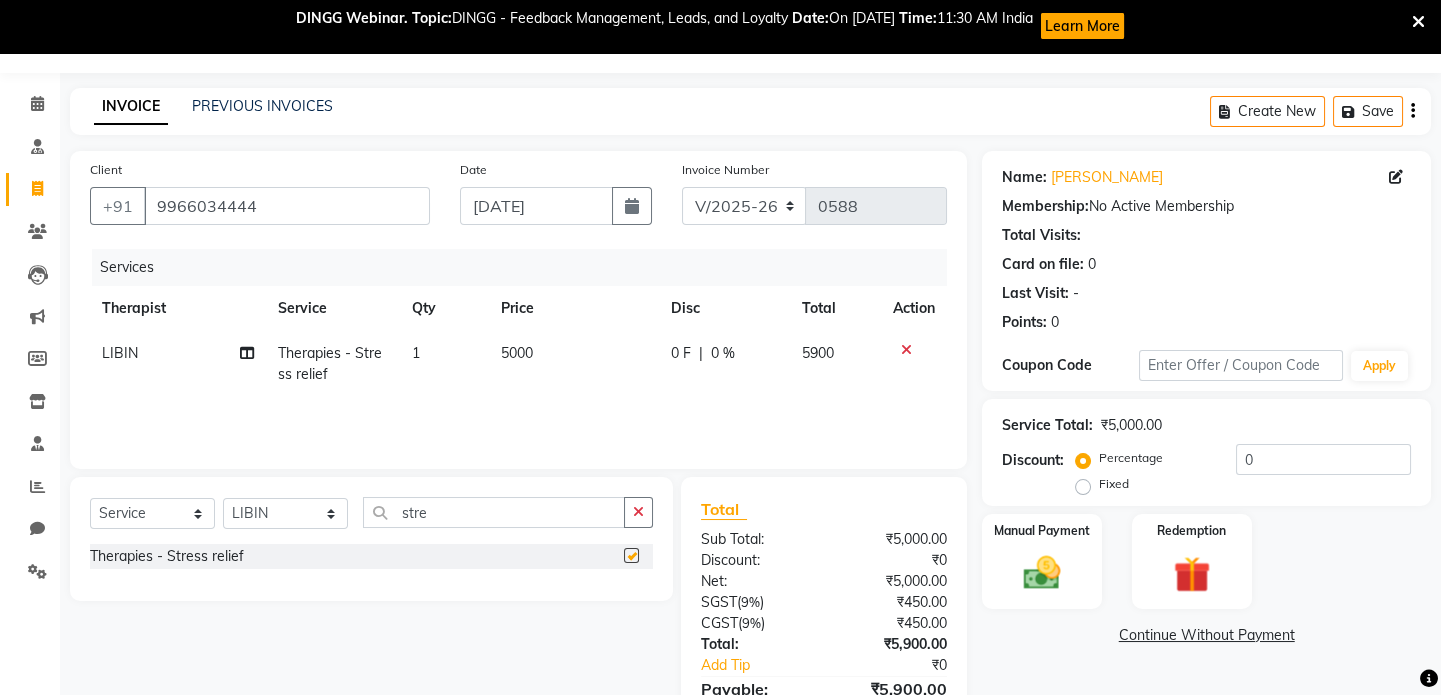 checkbox on "false" 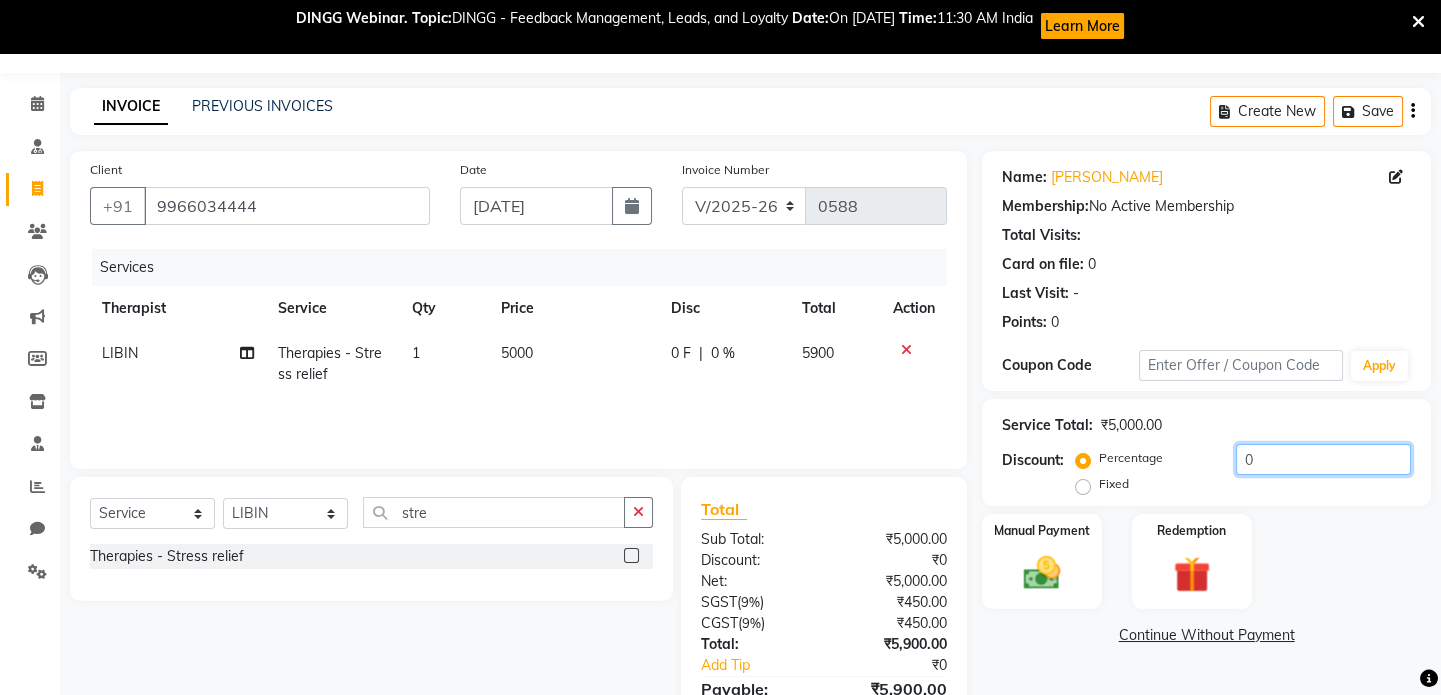 click on "0" 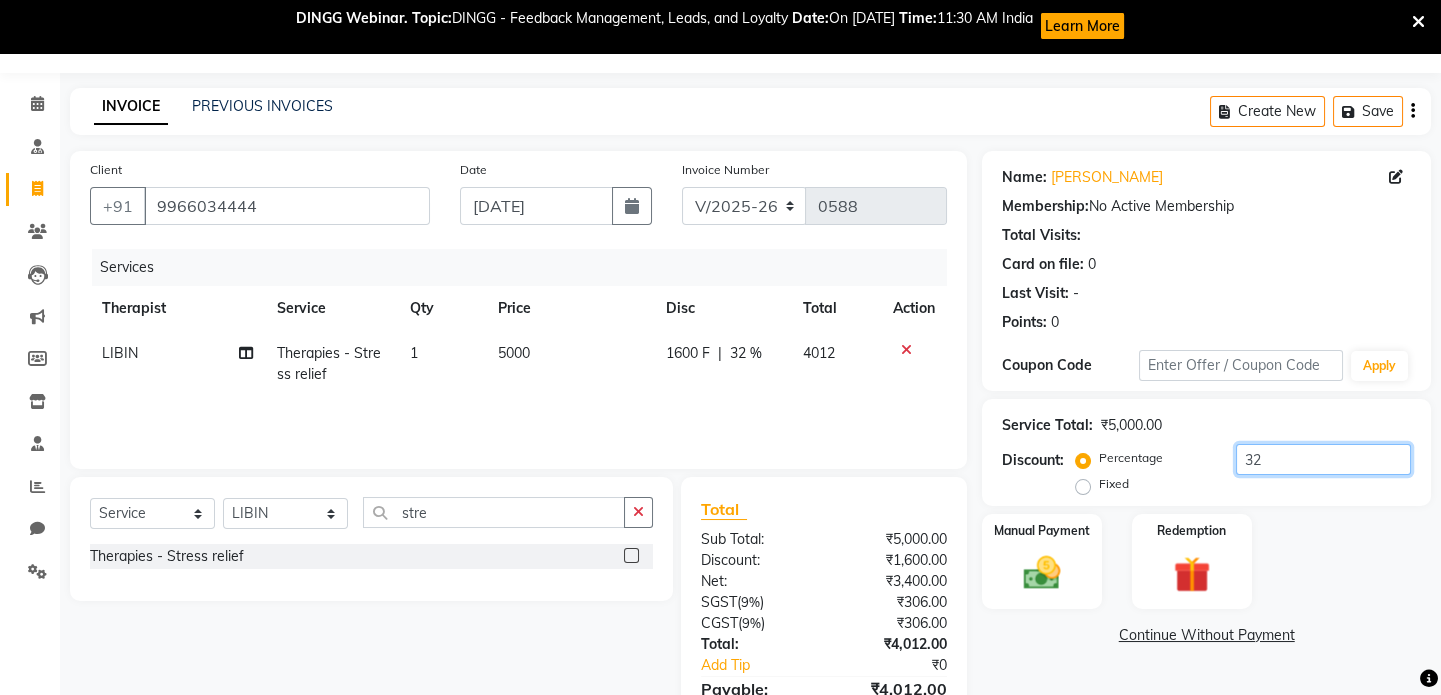 type on "3" 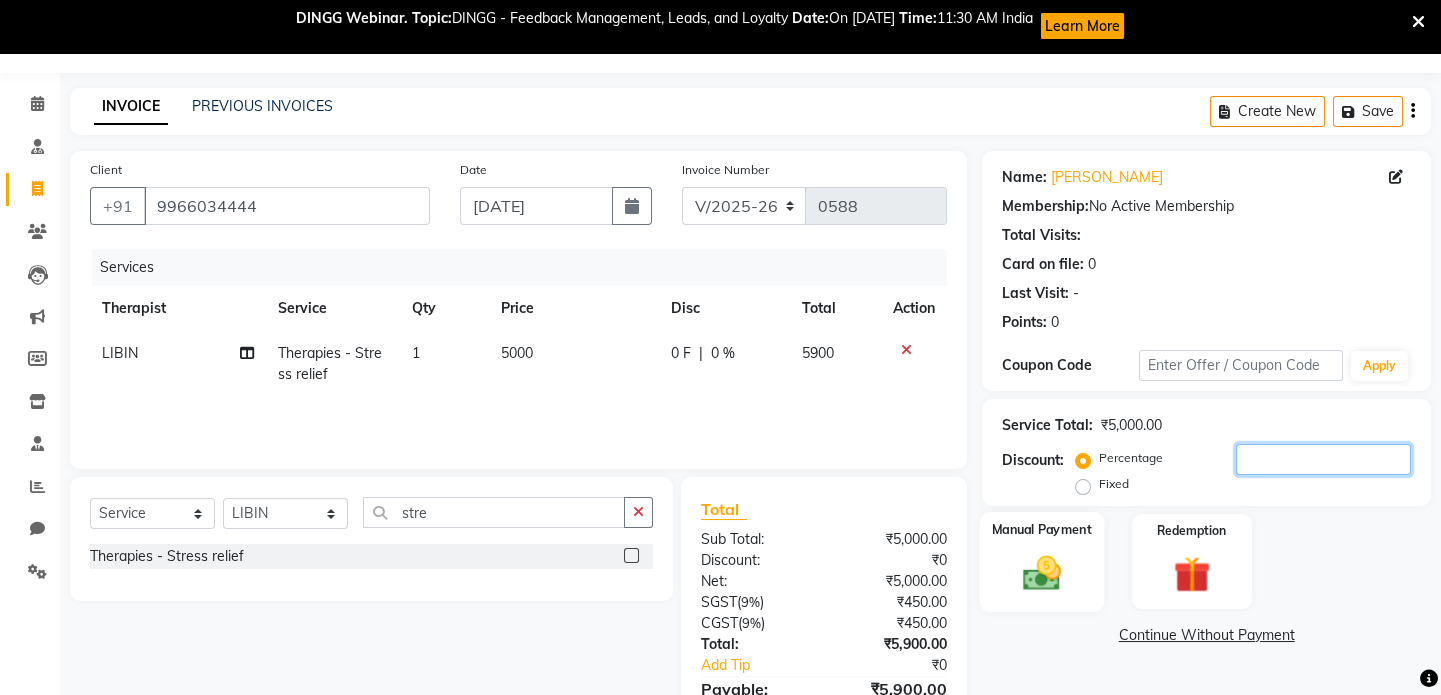 scroll, scrollTop: 158, scrollLeft: 0, axis: vertical 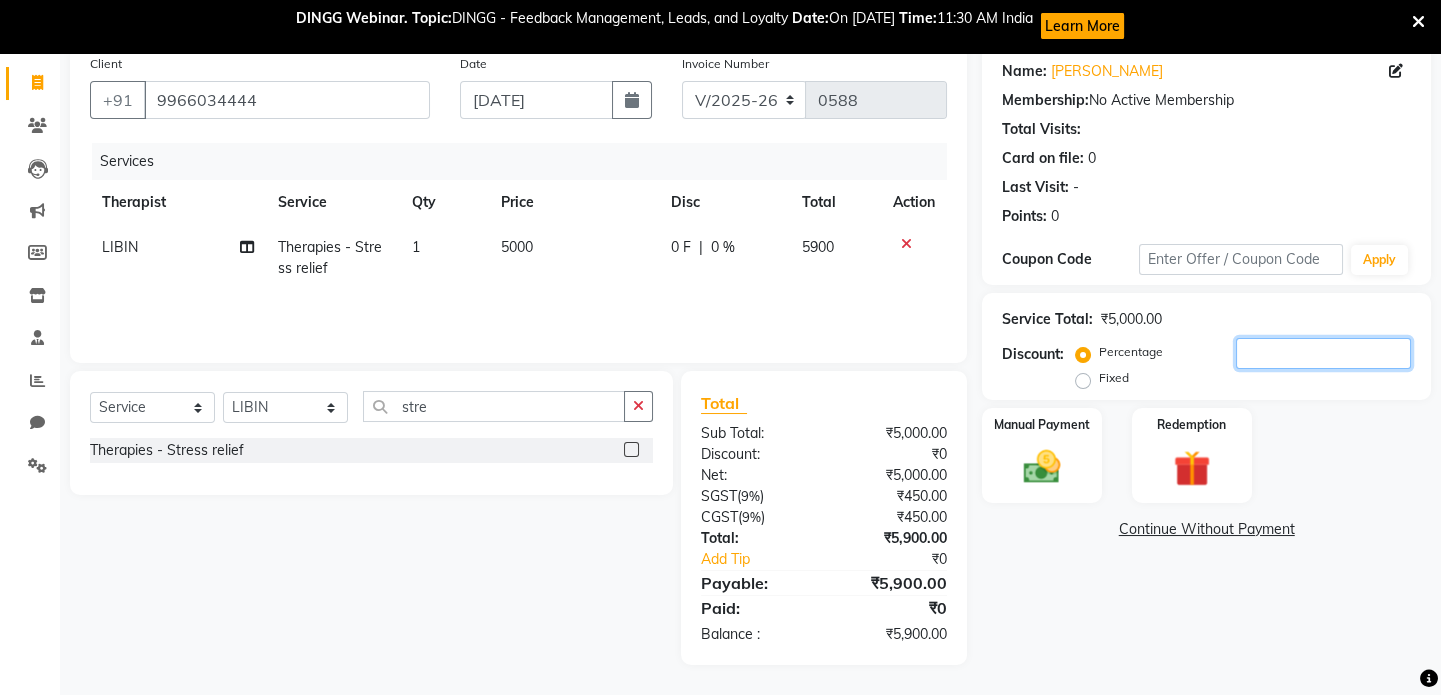type 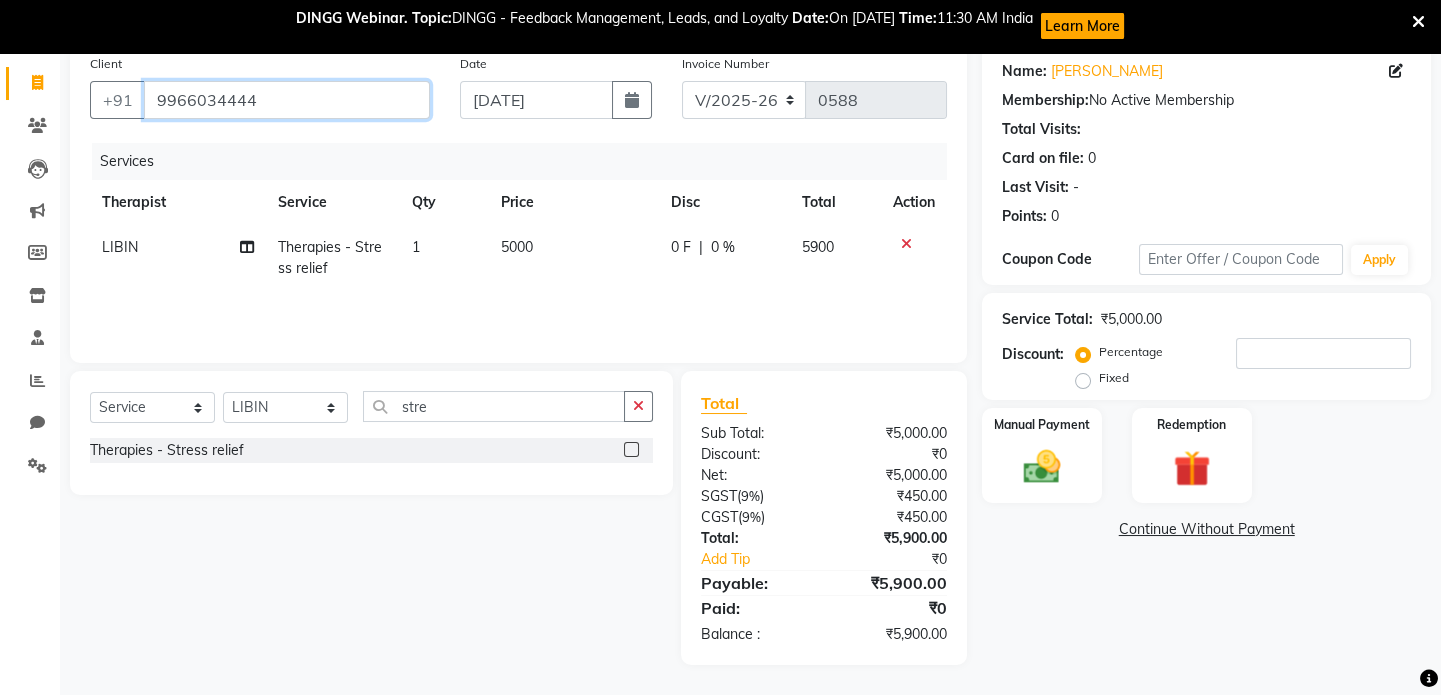 click on "9966034444" at bounding box center [287, 100] 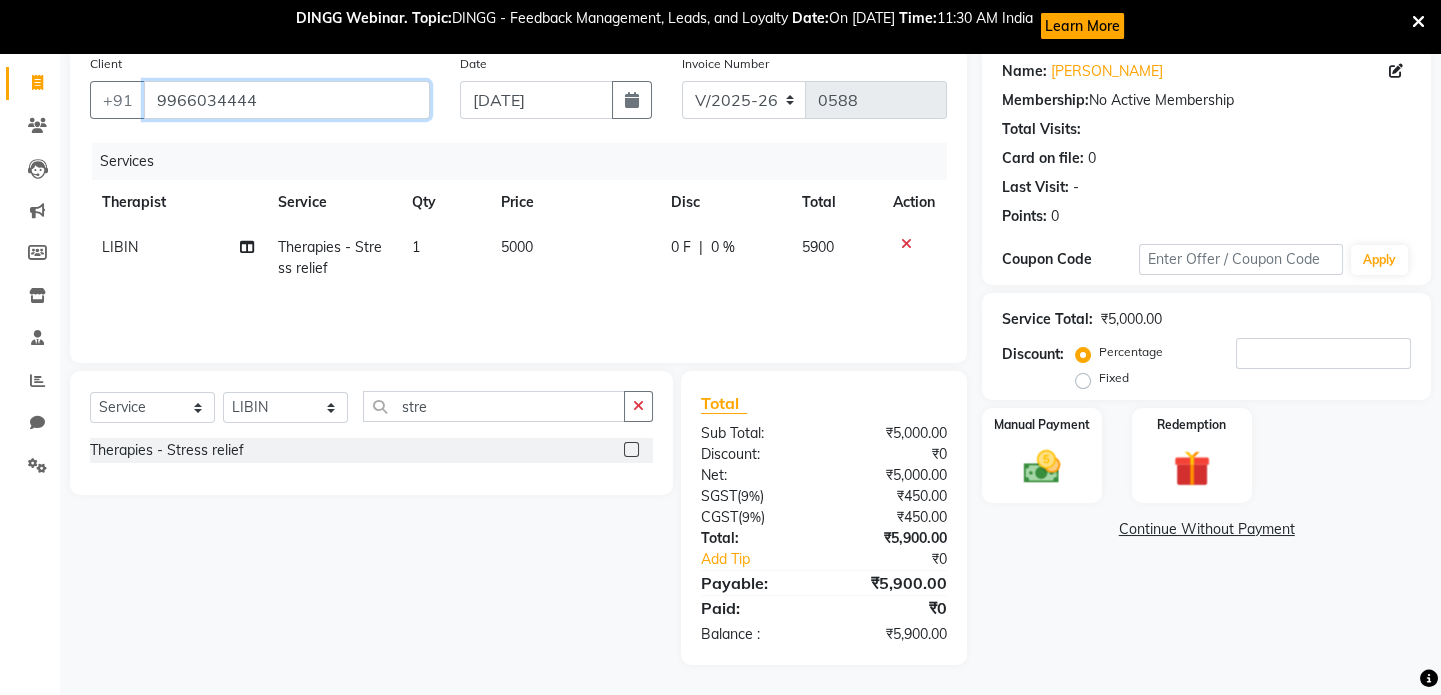 type on "996603444" 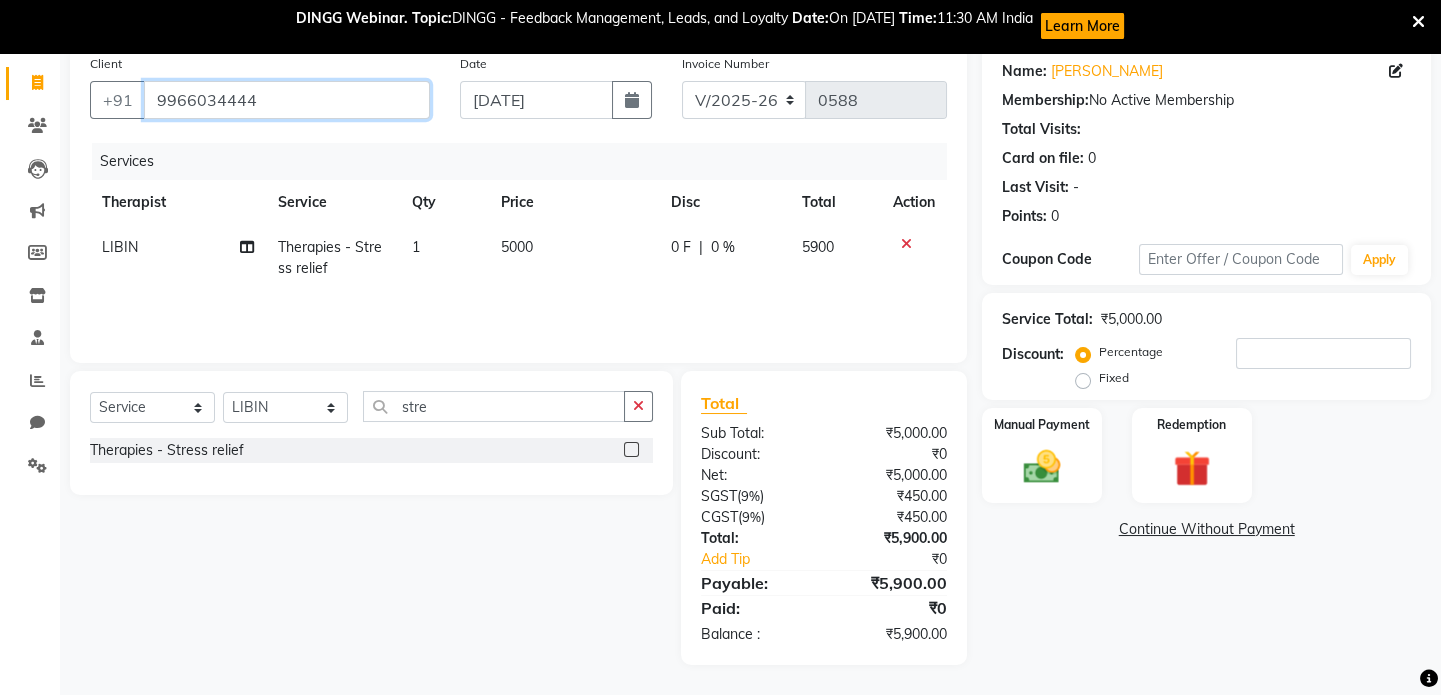 type on "0" 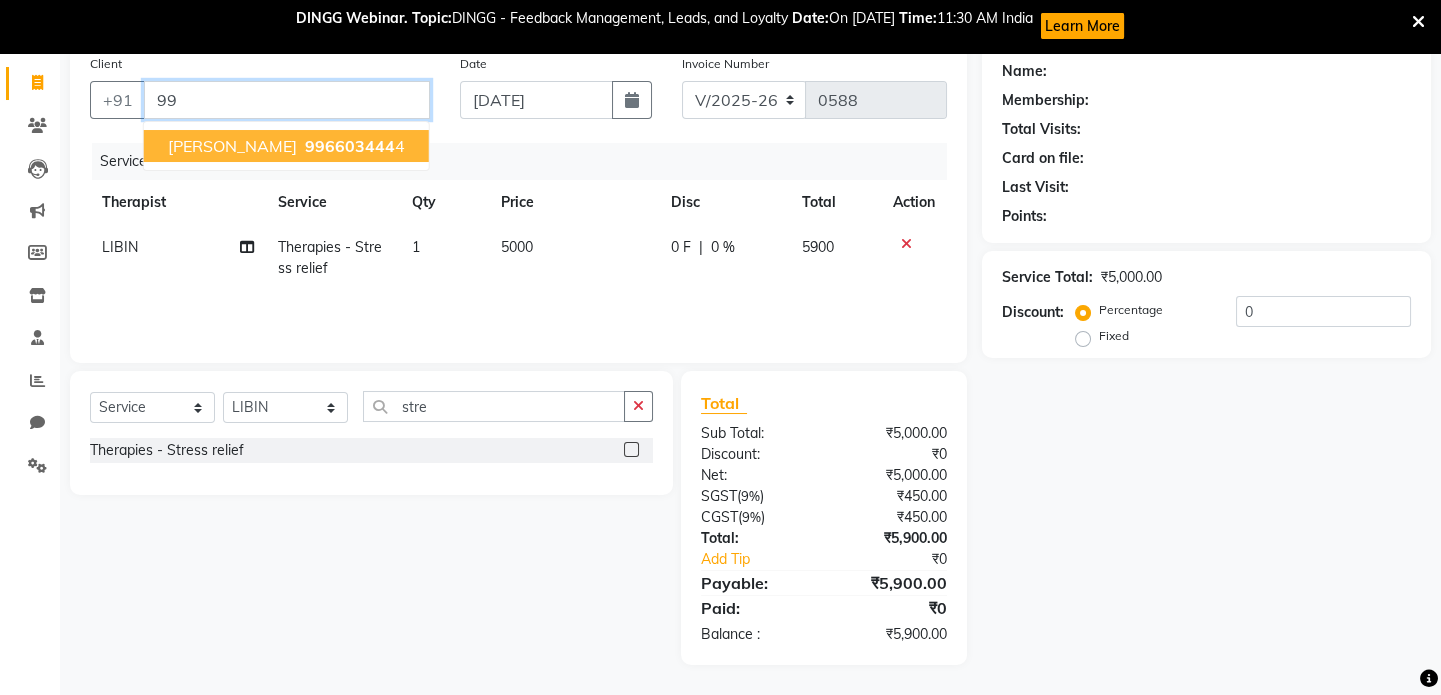 type on "9" 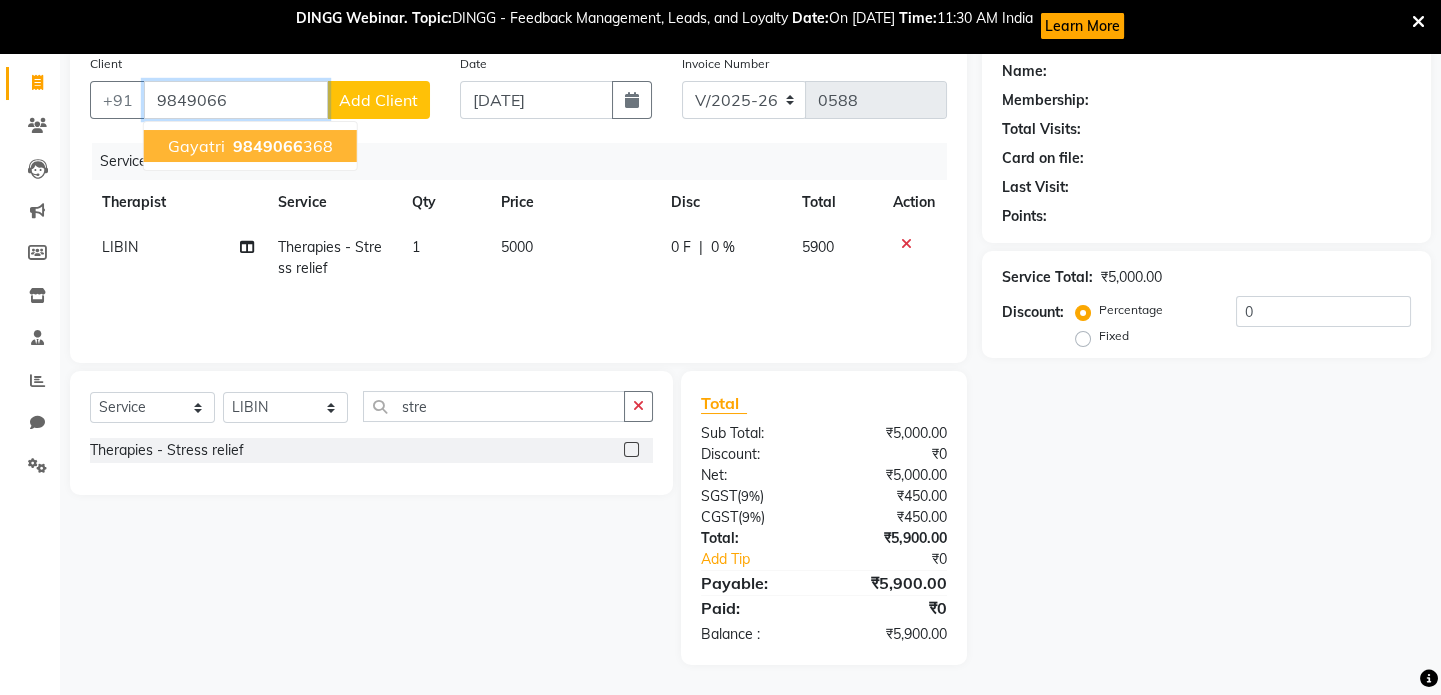 click on "9849066" at bounding box center [268, 146] 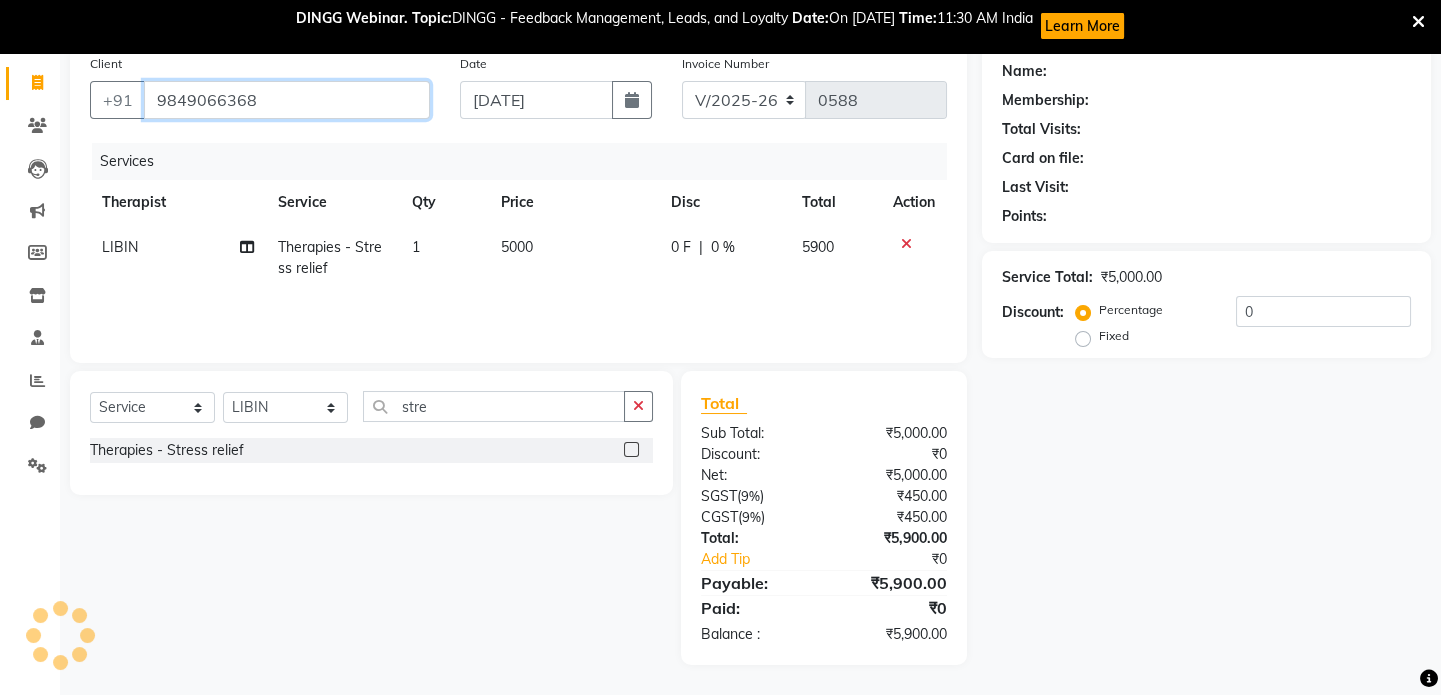 type on "9849066368" 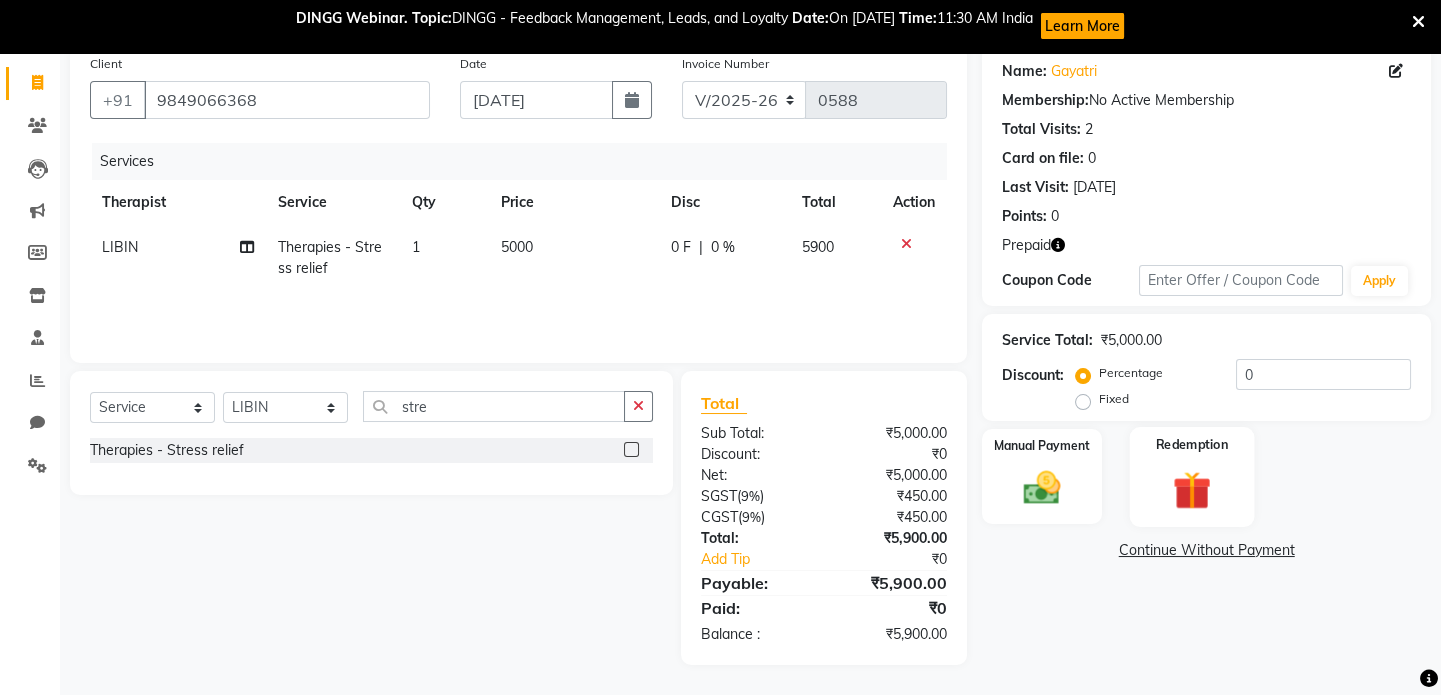 click 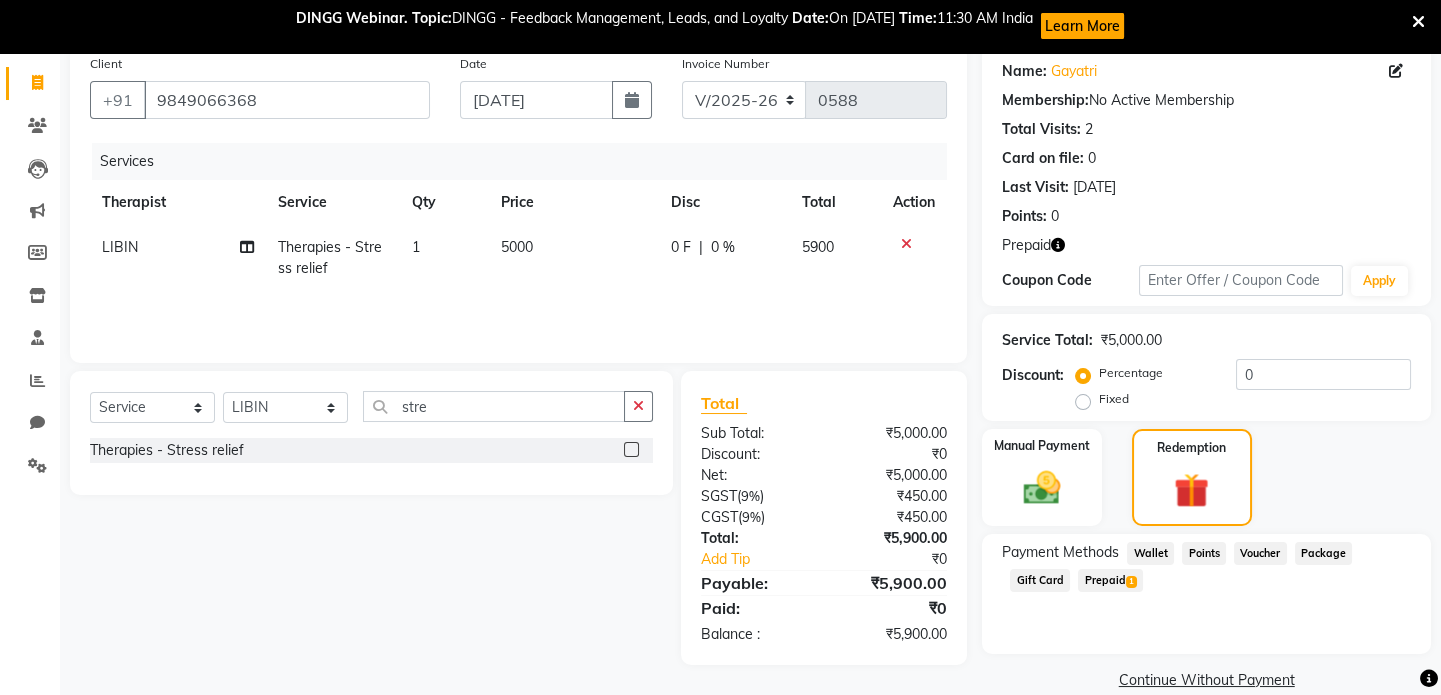 click on "Prepaid  1" 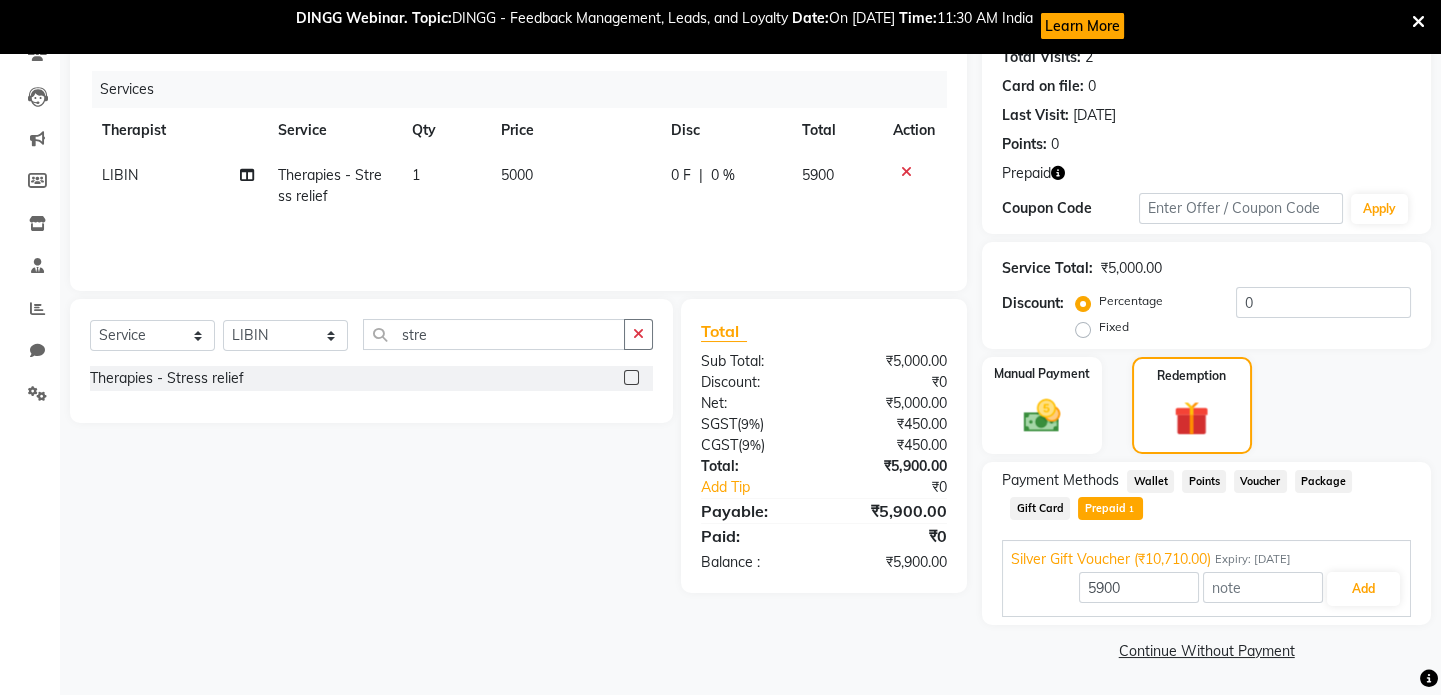 scroll, scrollTop: 0, scrollLeft: 0, axis: both 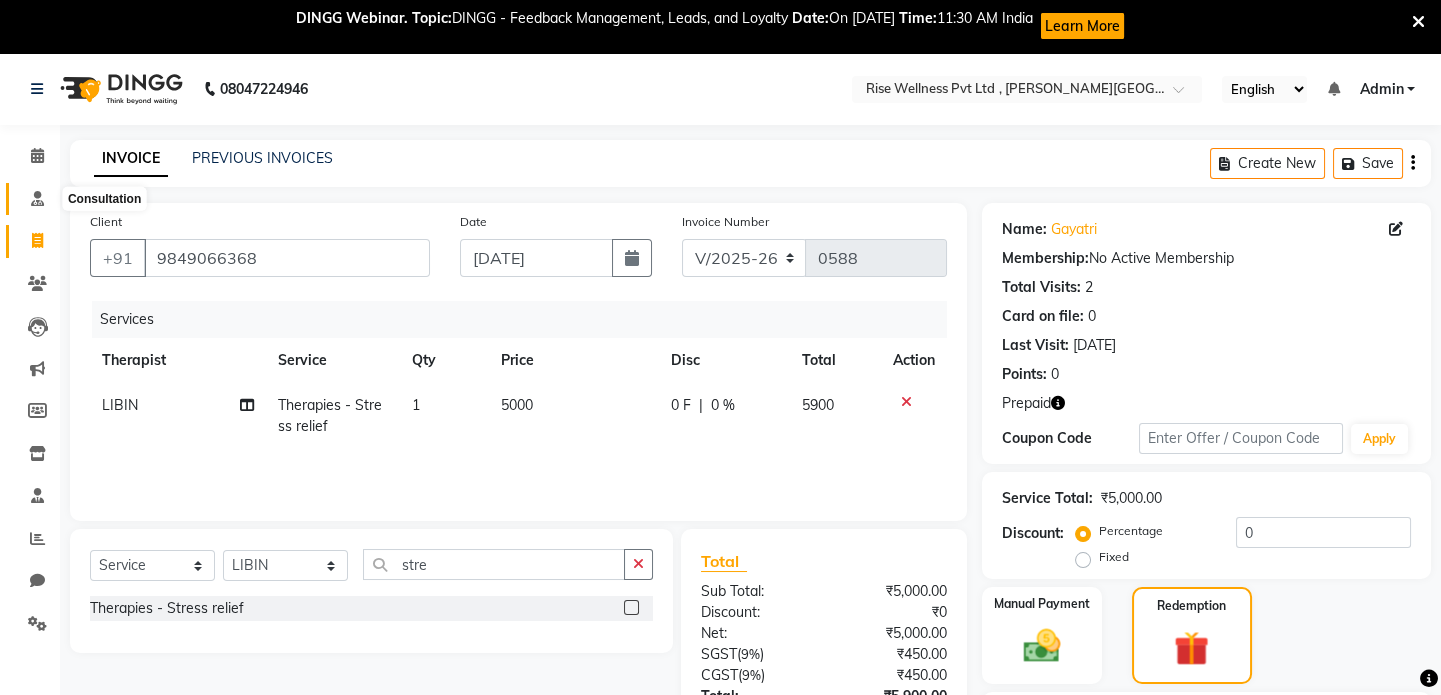 click 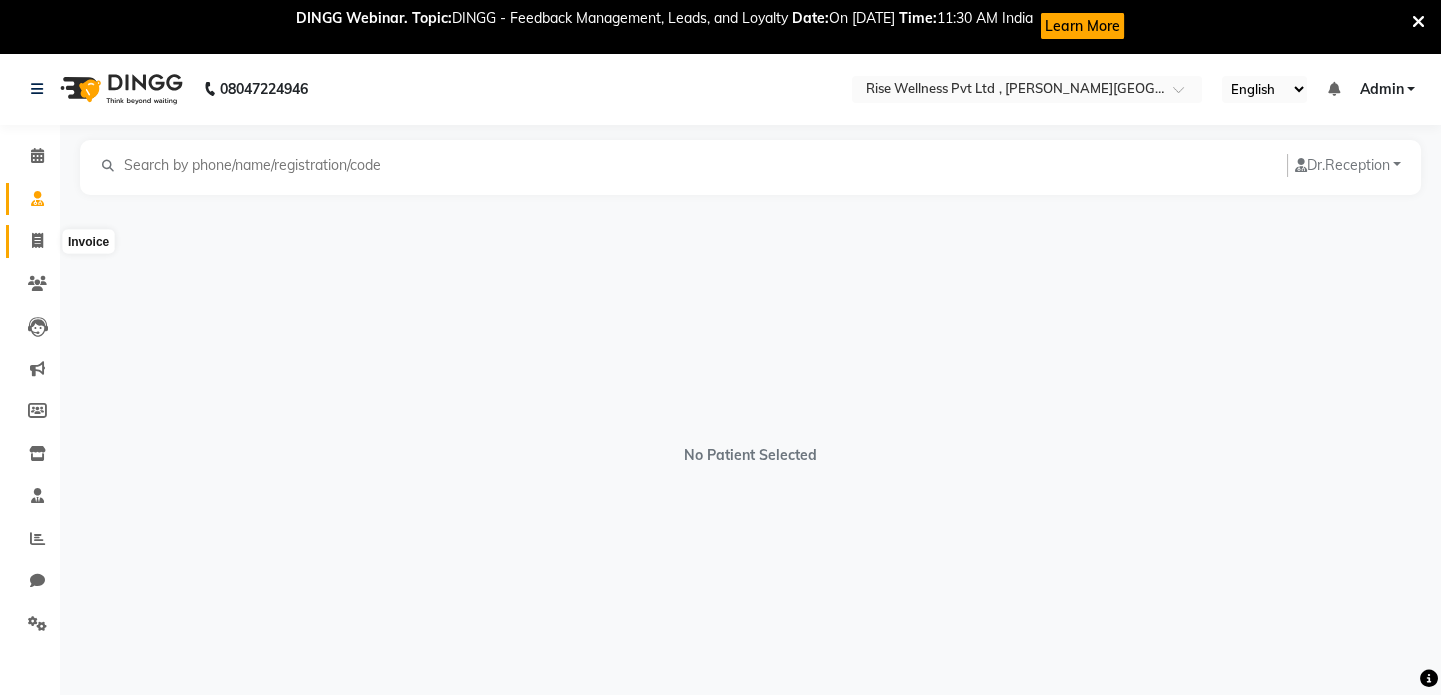 click 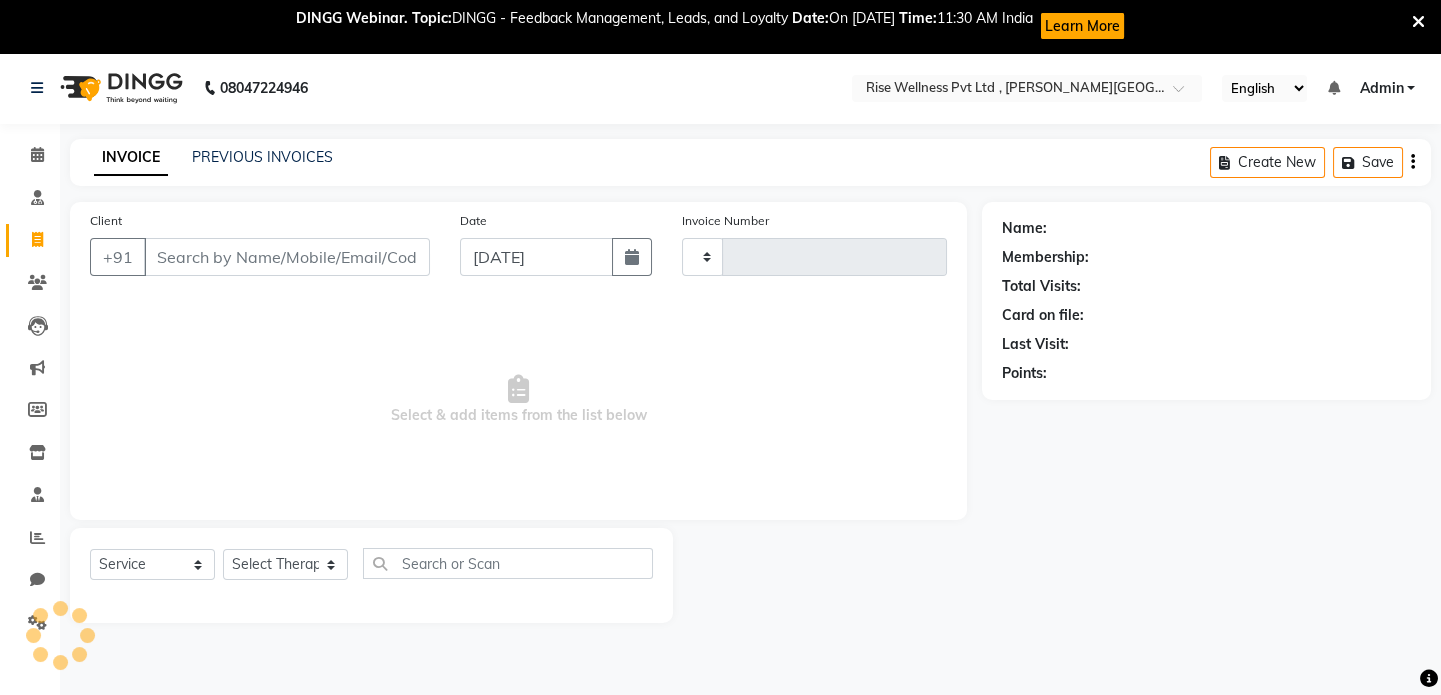 type on "0588" 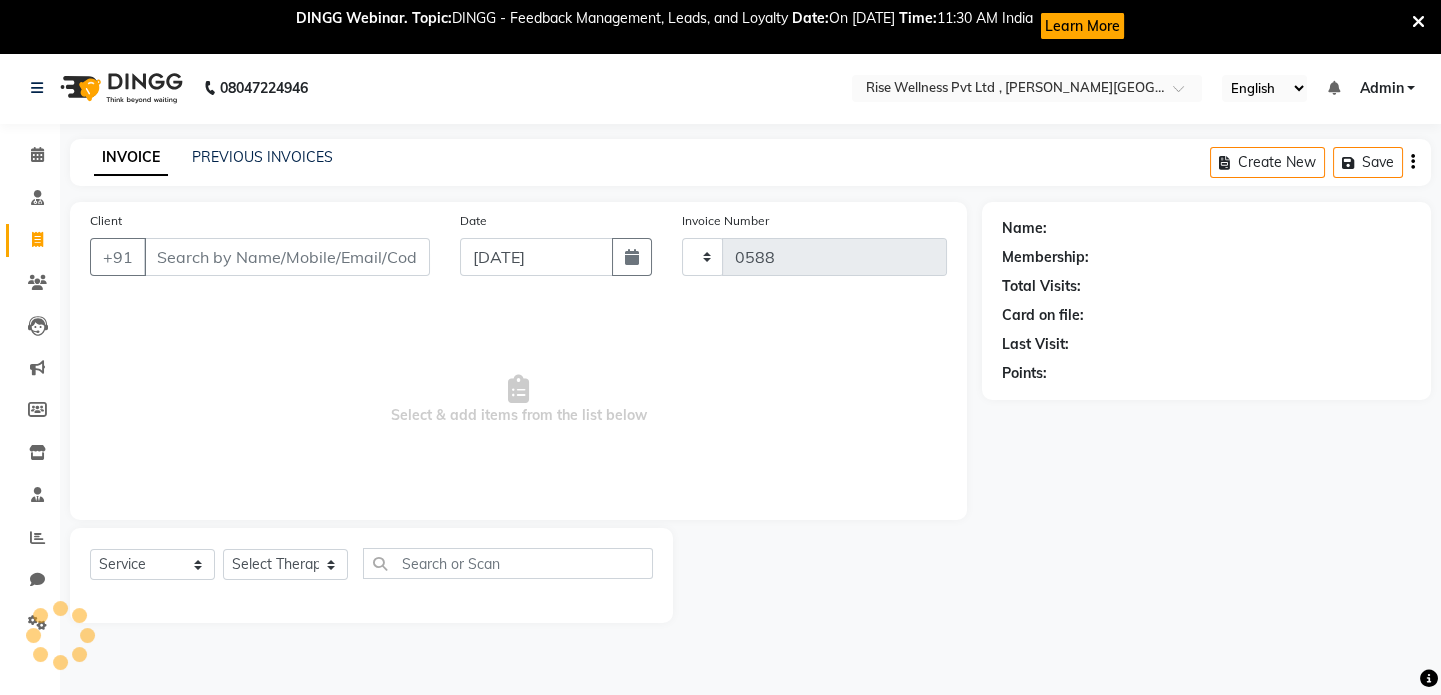 scroll, scrollTop: 52, scrollLeft: 0, axis: vertical 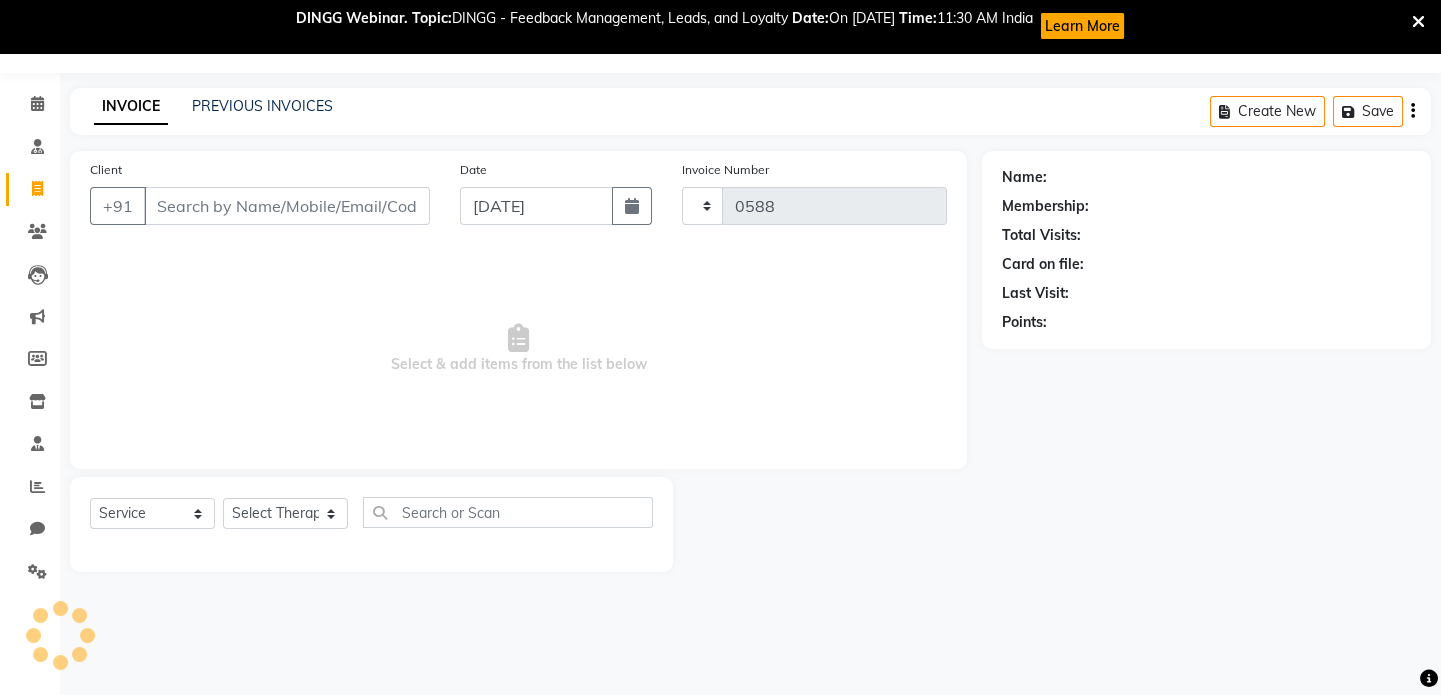 select on "7497" 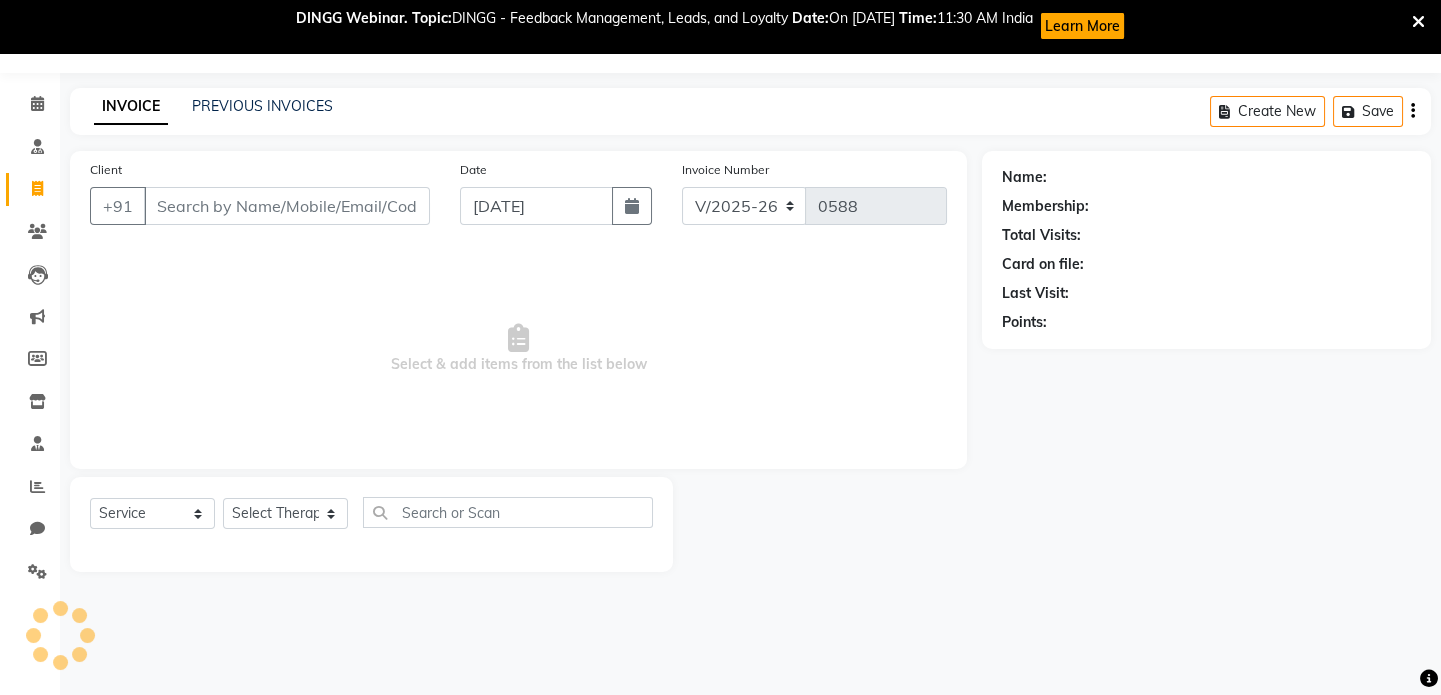 select on "V" 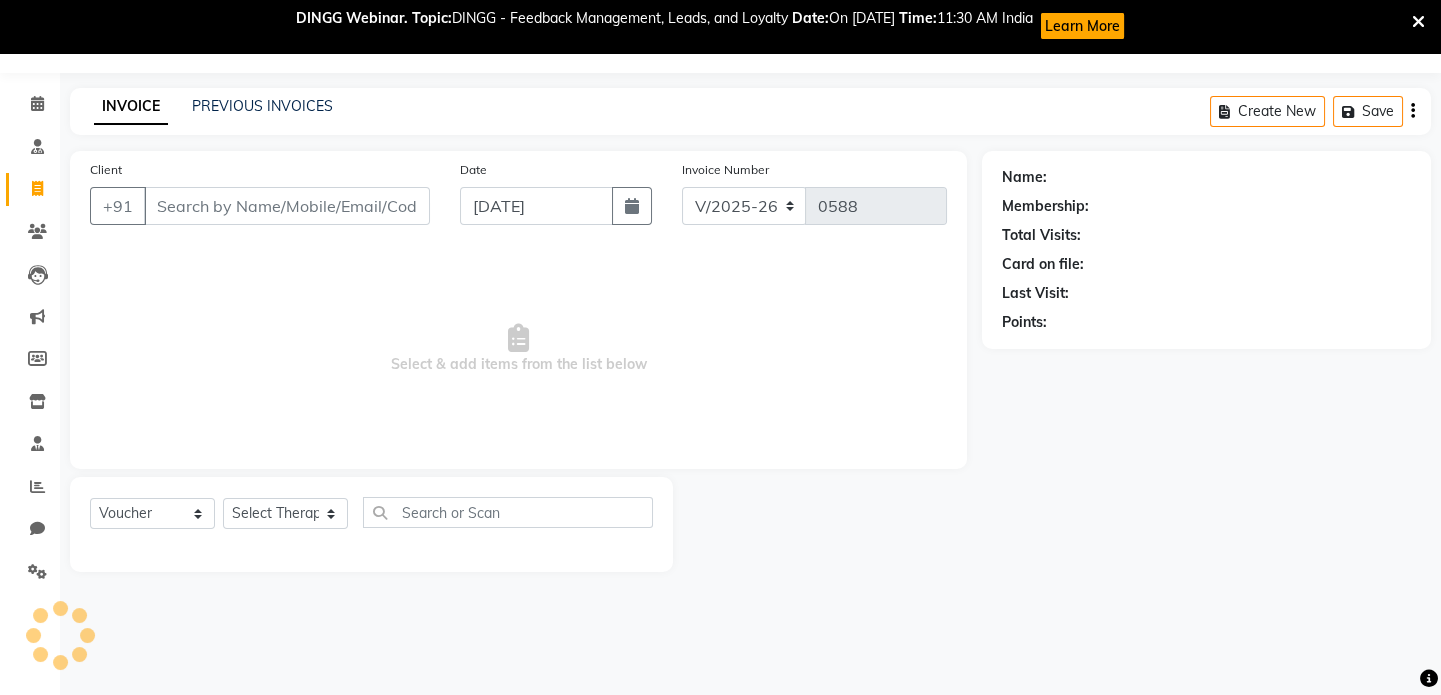 click on "Client" at bounding box center [287, 206] 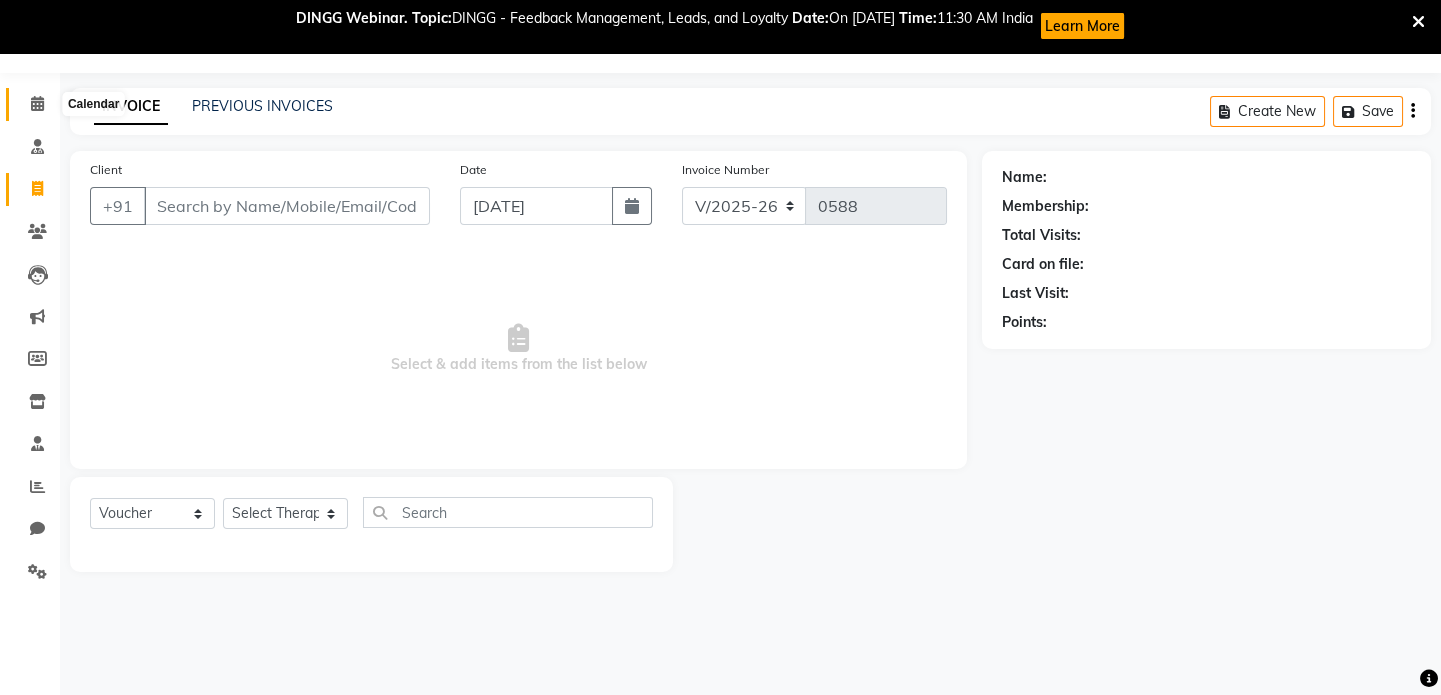 click 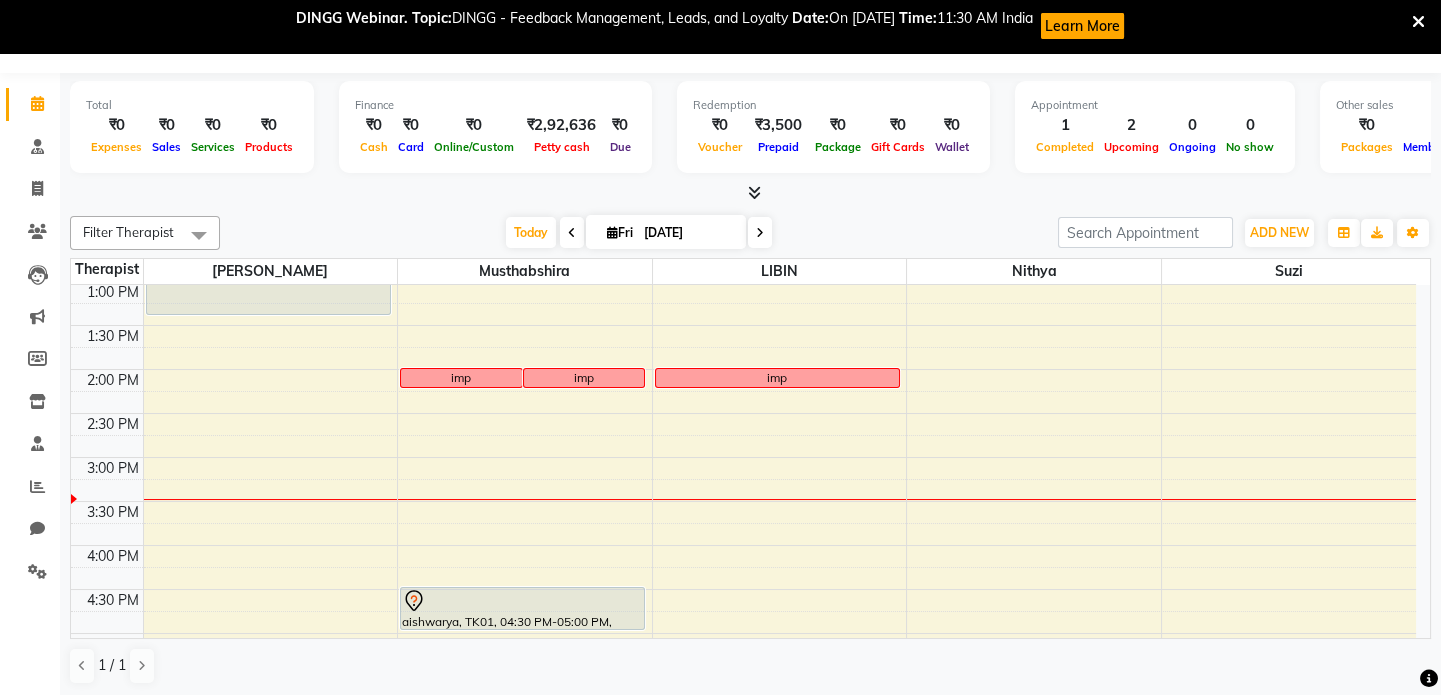 scroll, scrollTop: 454, scrollLeft: 0, axis: vertical 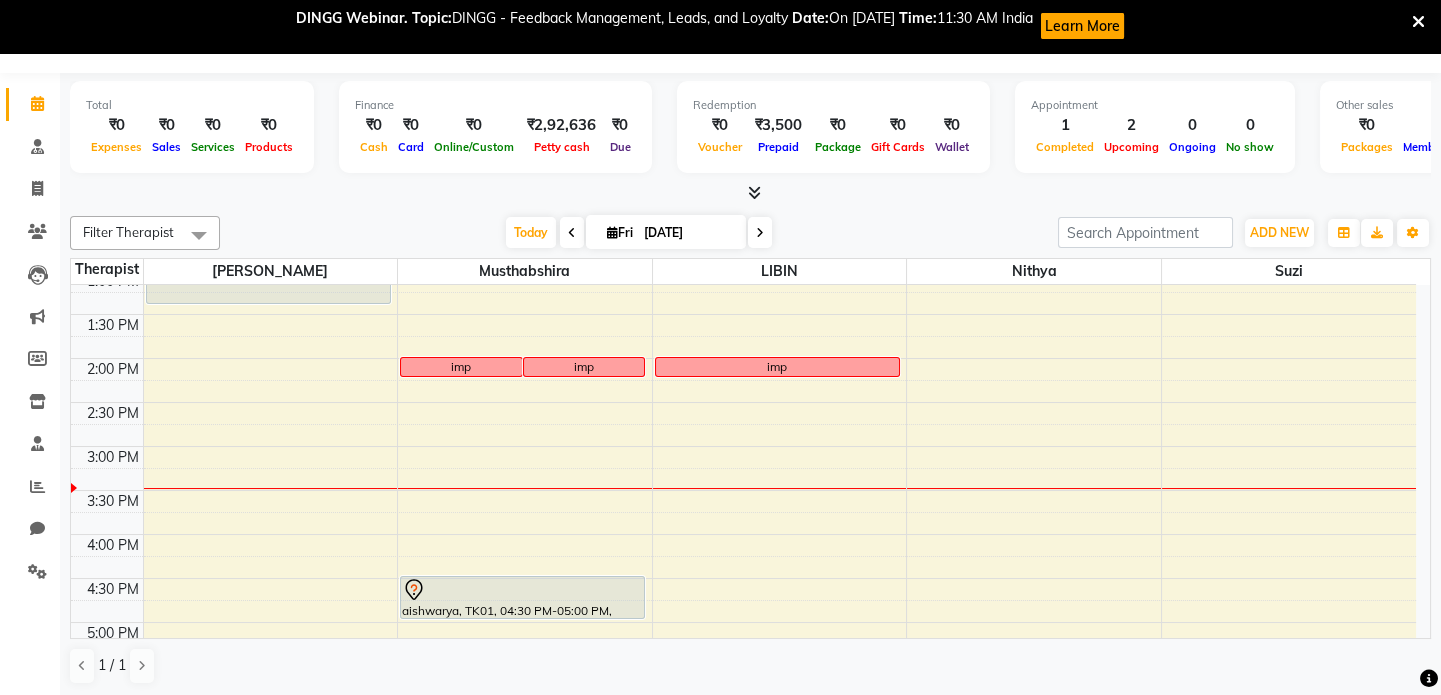 click on "8:00 AM 8:30 AM 9:00 AM 9:30 AM 10:00 AM 10:30 AM 11:00 AM 11:30 AM 12:00 PM 12:30 PM 1:00 PM 1:30 PM 2:00 PM 2:30 PM 3:00 PM 3:30 PM 4:00 PM 4:30 PM 5:00 PM 5:30 PM 6:00 PM 6:30 PM 7:00 PM 7:30 PM 8:00 PM 8:30 PM             ram sir, TK02, 11:45 AM-01:25 PM, Therapies - Stress relief  imp   imp              aishwarya, TK01, 04:30 PM-05:00 PM, Abhyangam - Foot     ram sir, TK03, 10:00 AM-11:40 AM, Therapies - Pain management  imp" at bounding box center (743, 402) 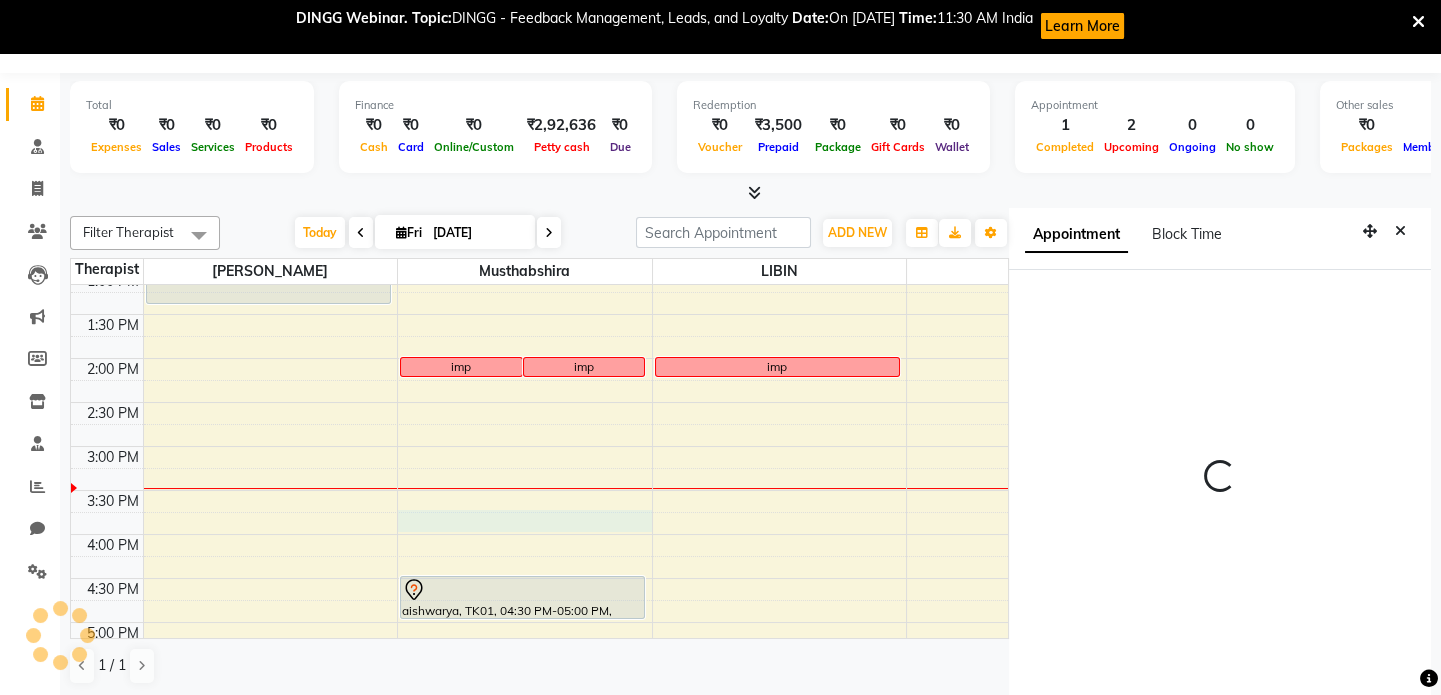 scroll, scrollTop: 61, scrollLeft: 0, axis: vertical 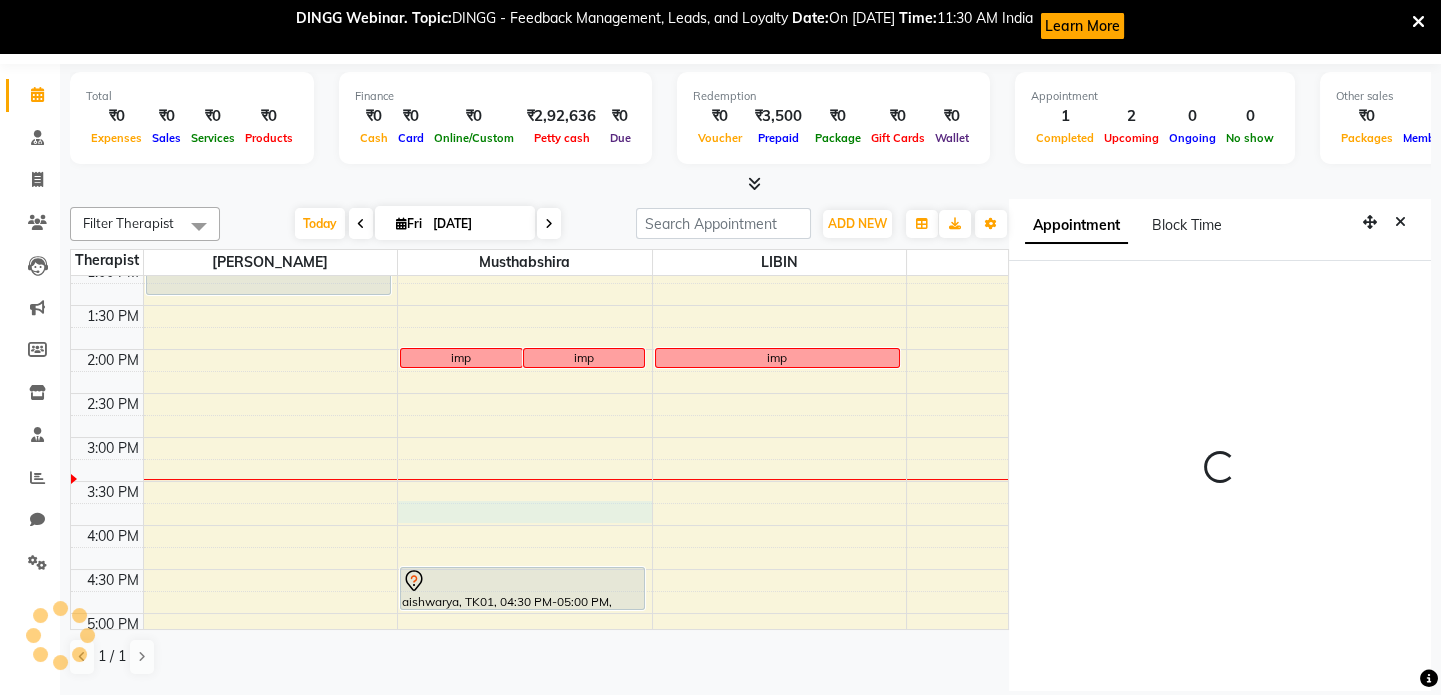 select on "945" 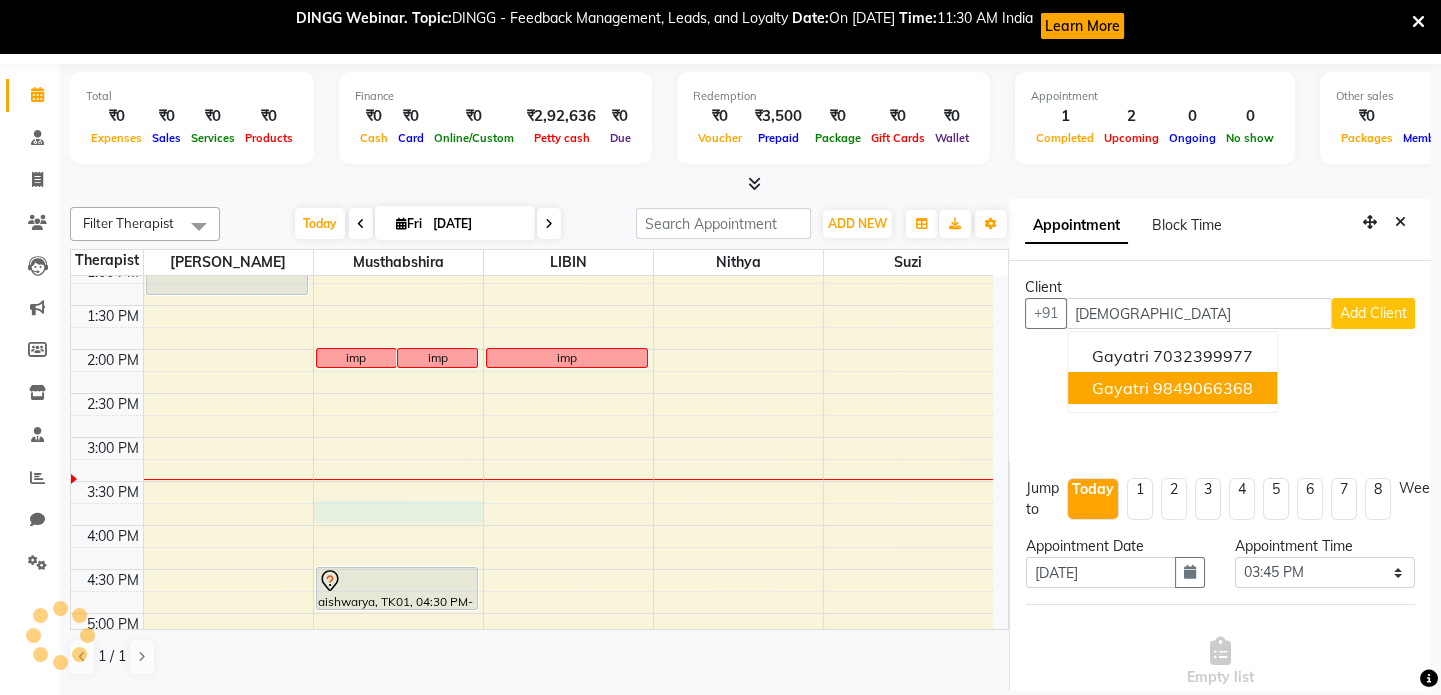 click on "9849066368" at bounding box center (1203, 388) 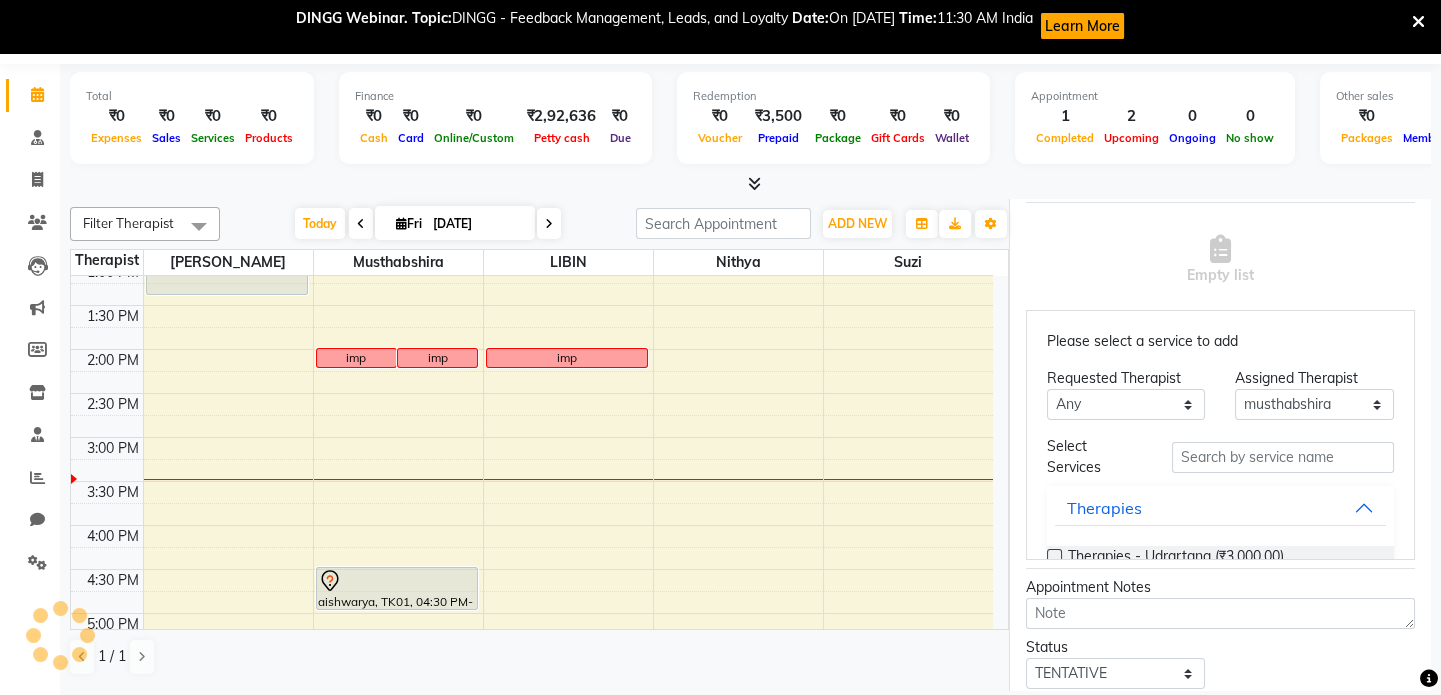 scroll, scrollTop: 454, scrollLeft: 0, axis: vertical 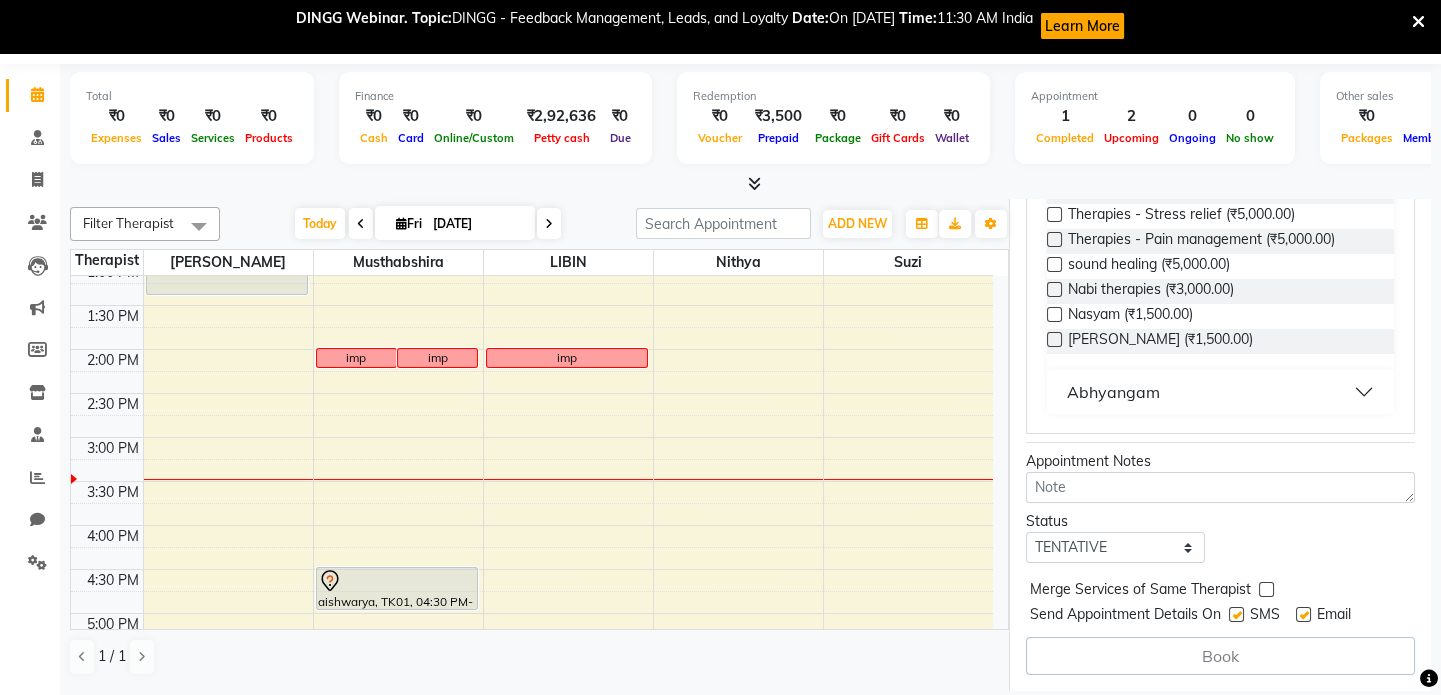 type on "9849066368" 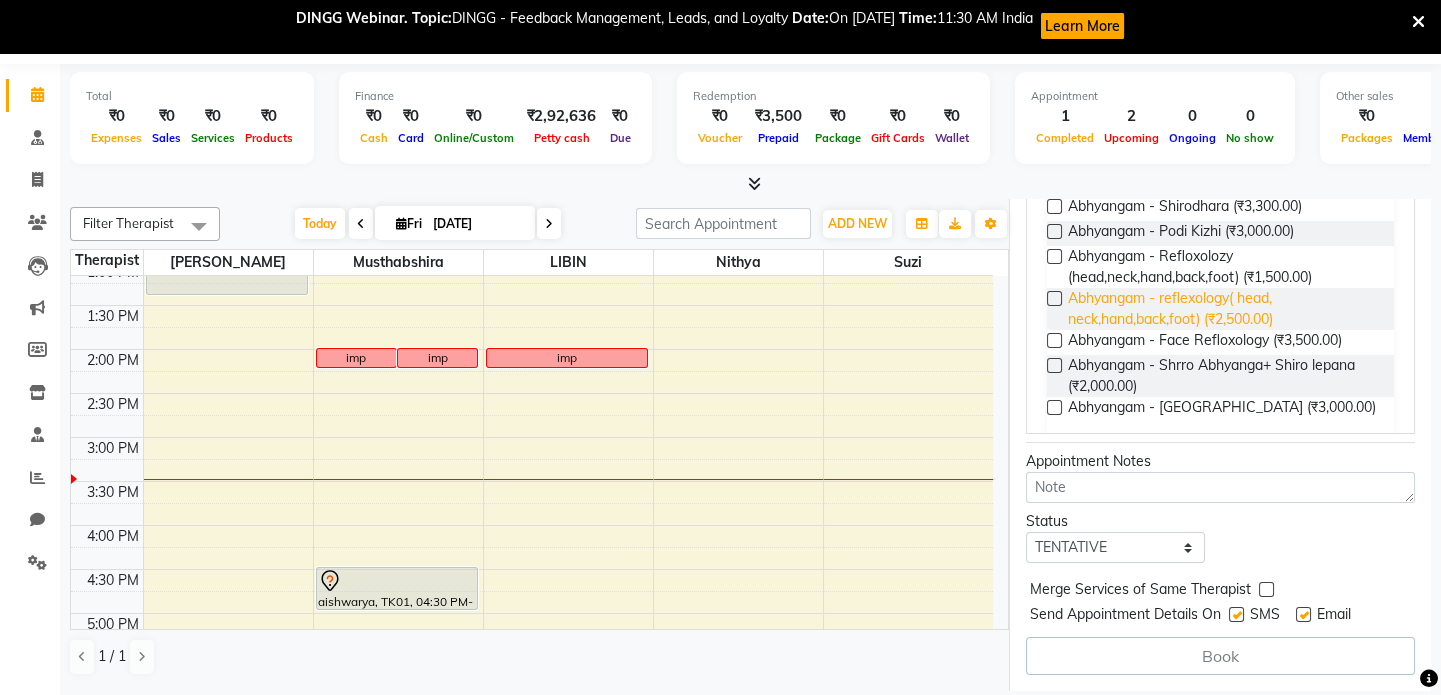 scroll, scrollTop: 724, scrollLeft: 0, axis: vertical 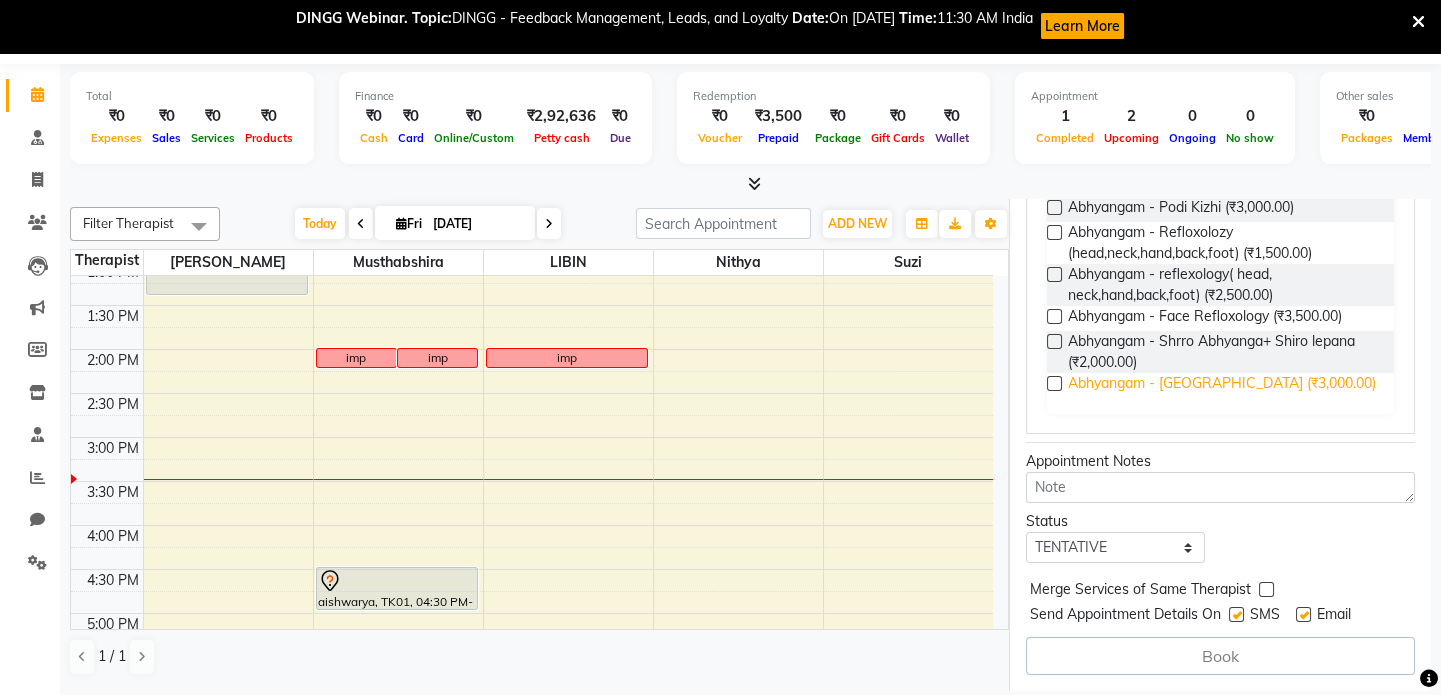 click on "Abhyangam - [GEOGRAPHIC_DATA] (₹3,000.00)" at bounding box center (1222, 385) 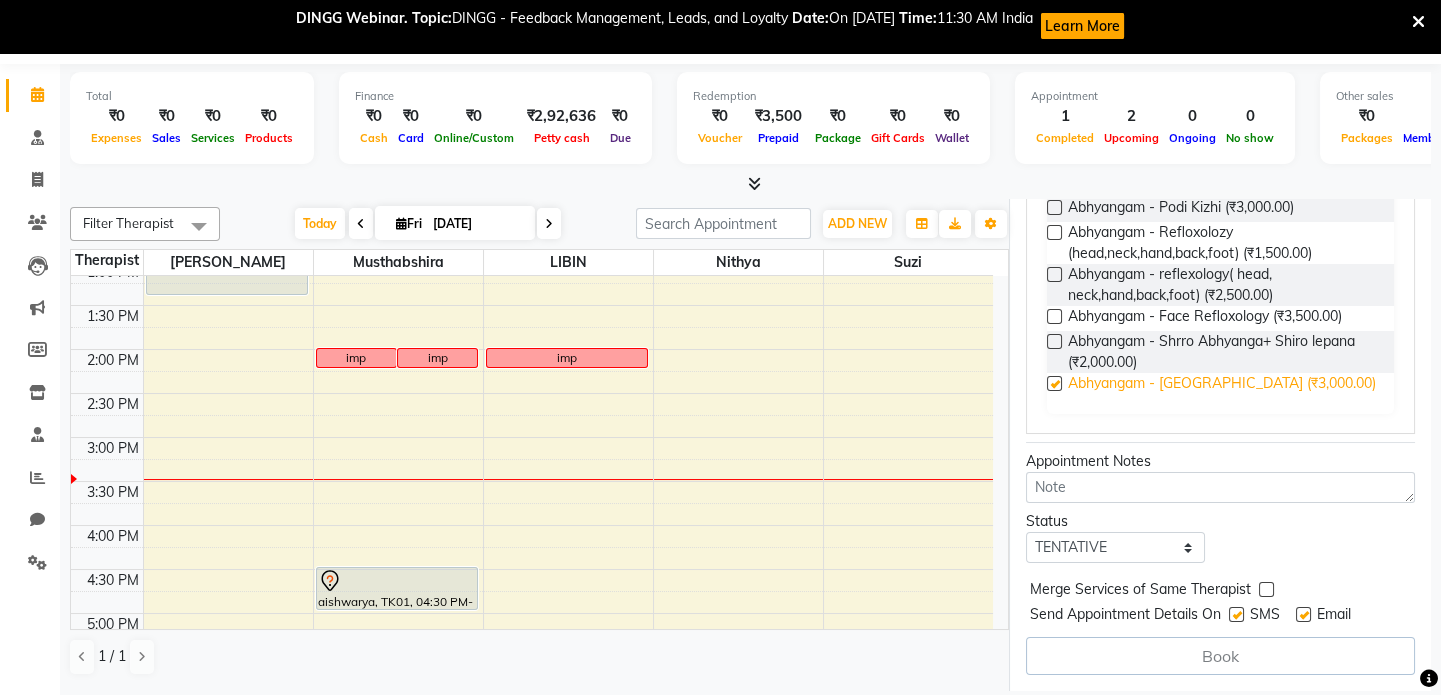 scroll, scrollTop: 396, scrollLeft: 0, axis: vertical 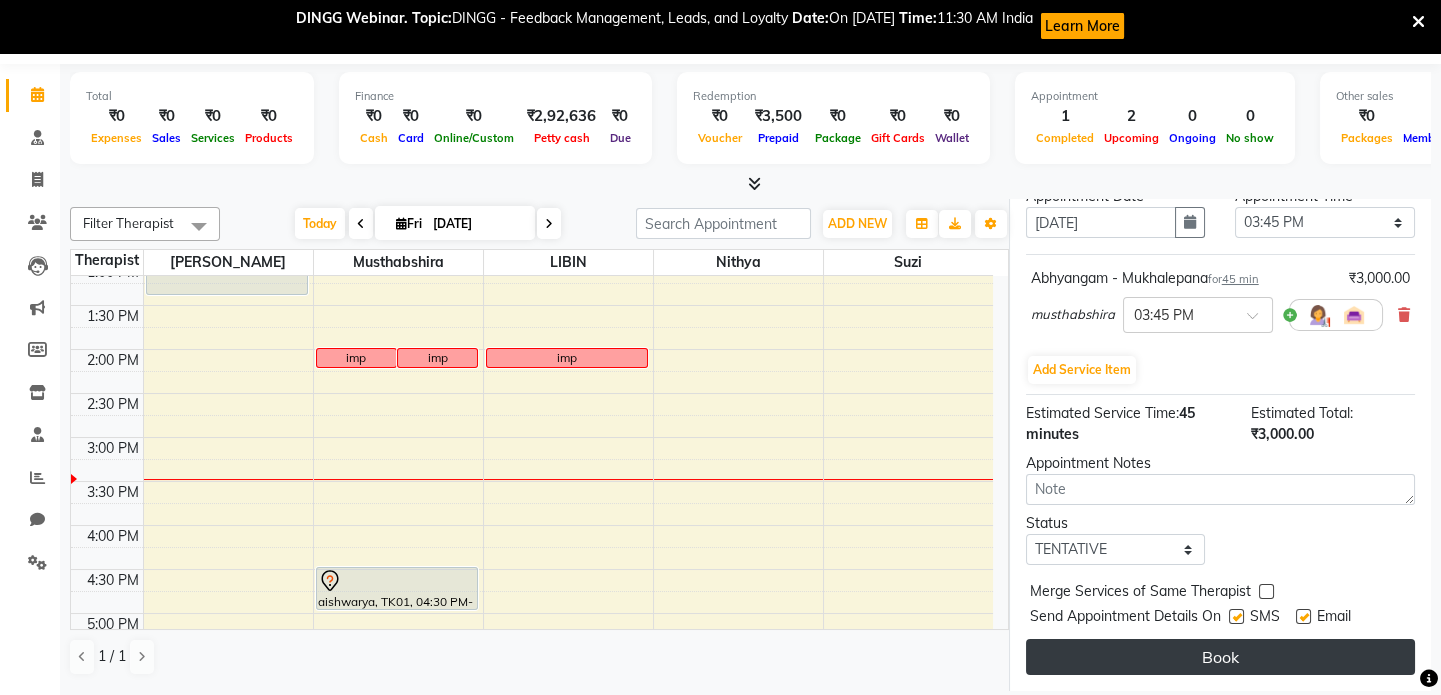 click on "Book" at bounding box center [1220, 657] 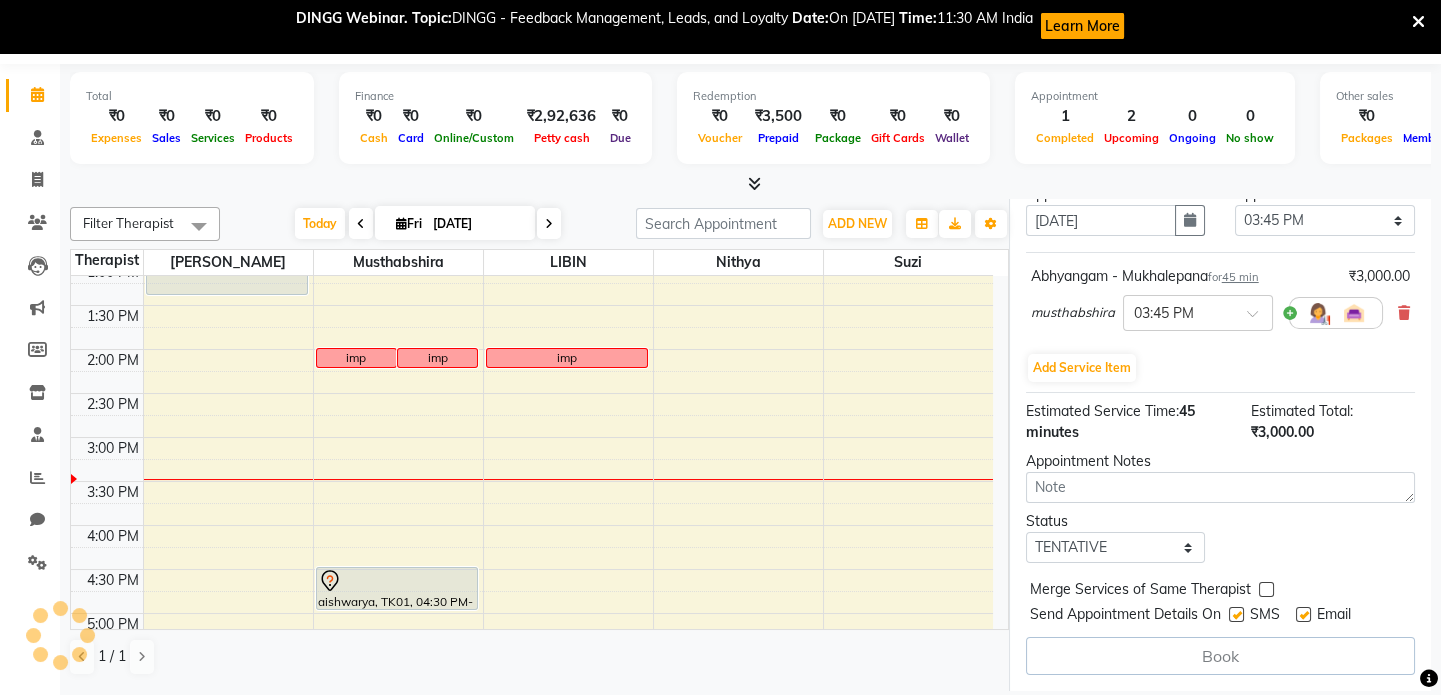 select on "67715" 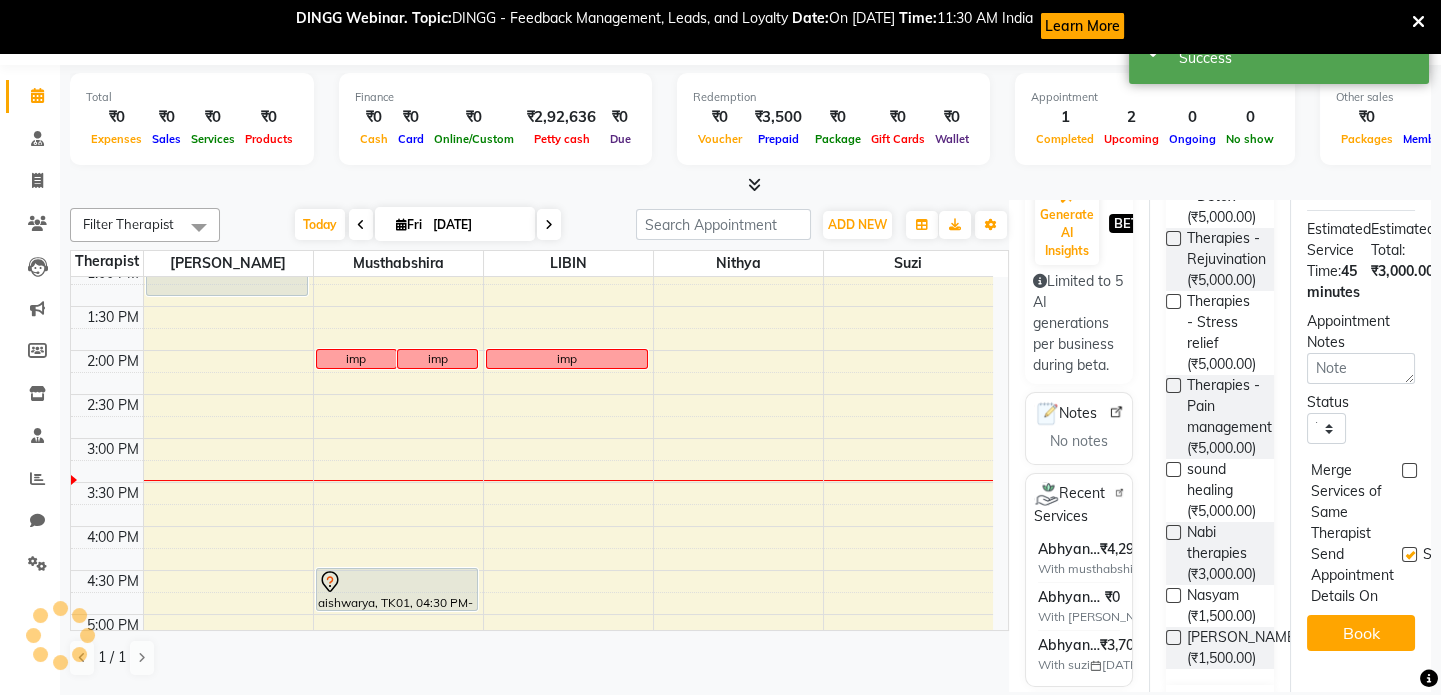 scroll, scrollTop: 0, scrollLeft: 0, axis: both 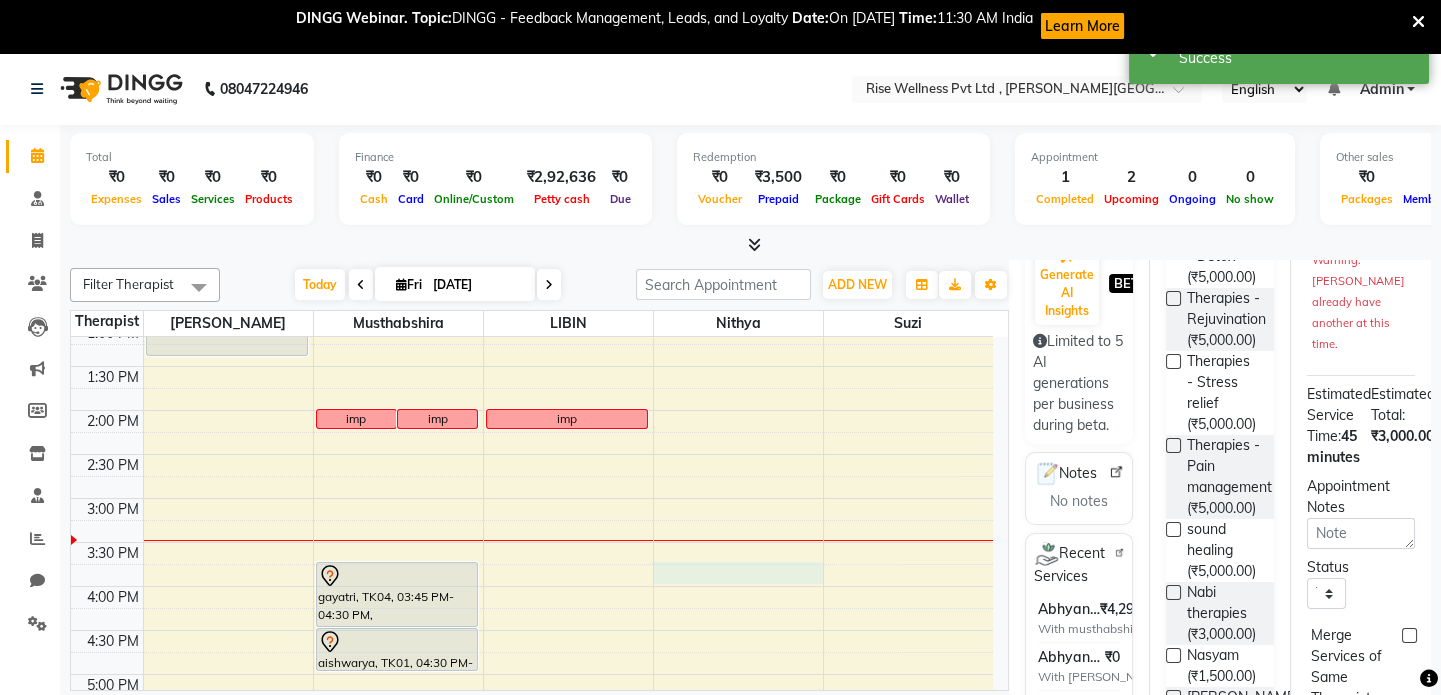 click on "8:00 AM 8:30 AM 9:00 AM 9:30 AM 10:00 AM 10:30 AM 11:00 AM 11:30 AM 12:00 PM 12:30 PM 1:00 PM 1:30 PM 2:00 PM 2:30 PM 3:00 PM 3:30 PM 4:00 PM 4:30 PM 5:00 PM 5:30 PM 6:00 PM 6:30 PM 7:00 PM 7:30 PM 8:00 PM 8:30 PM             ram sir, TK02, 11:45 AM-01:25 PM, Therapies - Stress relief  imp   imp              gayatri, TK04, 03:45 PM-04:30 PM, [GEOGRAPHIC_DATA] - Mukhalepana             aishwarya, TK01, 04:30 PM-05:00 PM, [GEOGRAPHIC_DATA] - Foot     ram sir, TK03, 10:00 AM-11:40 AM, Therapies - Pain management  imp" at bounding box center [532, 454] 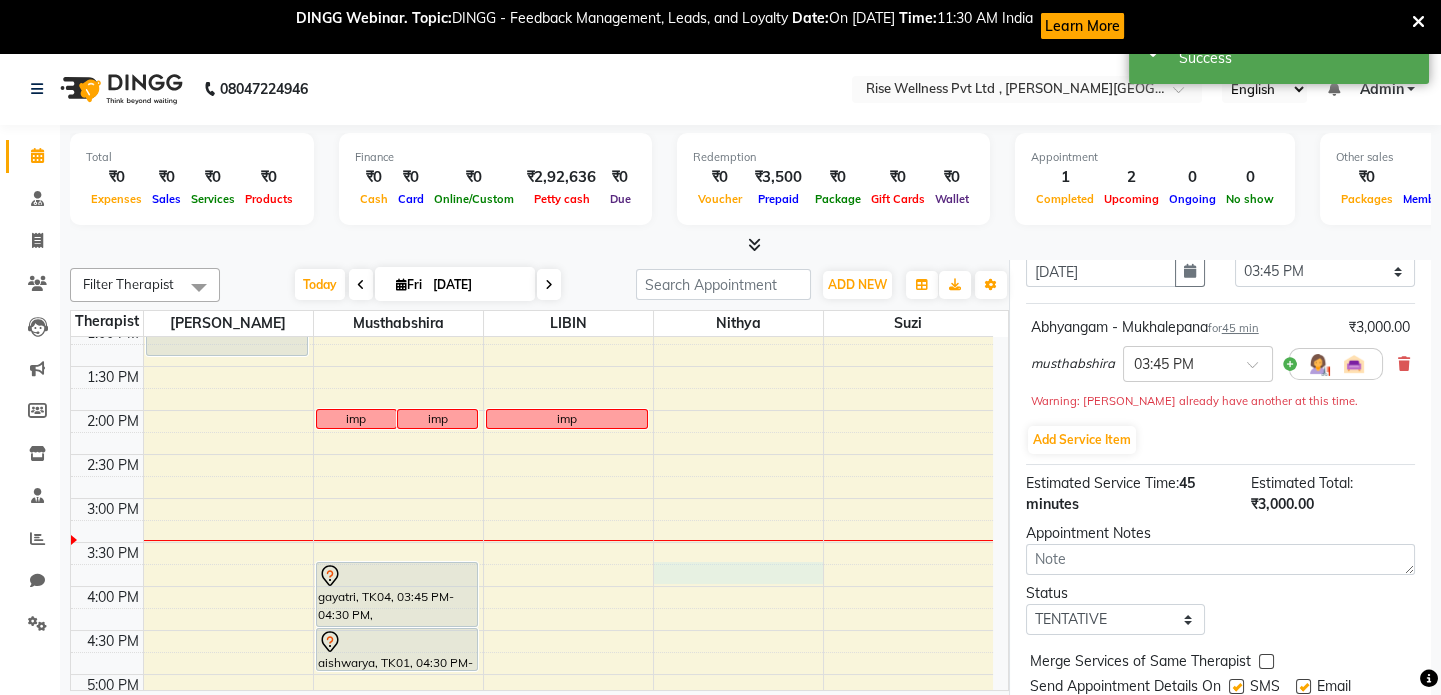 scroll, scrollTop: 61, scrollLeft: 0, axis: vertical 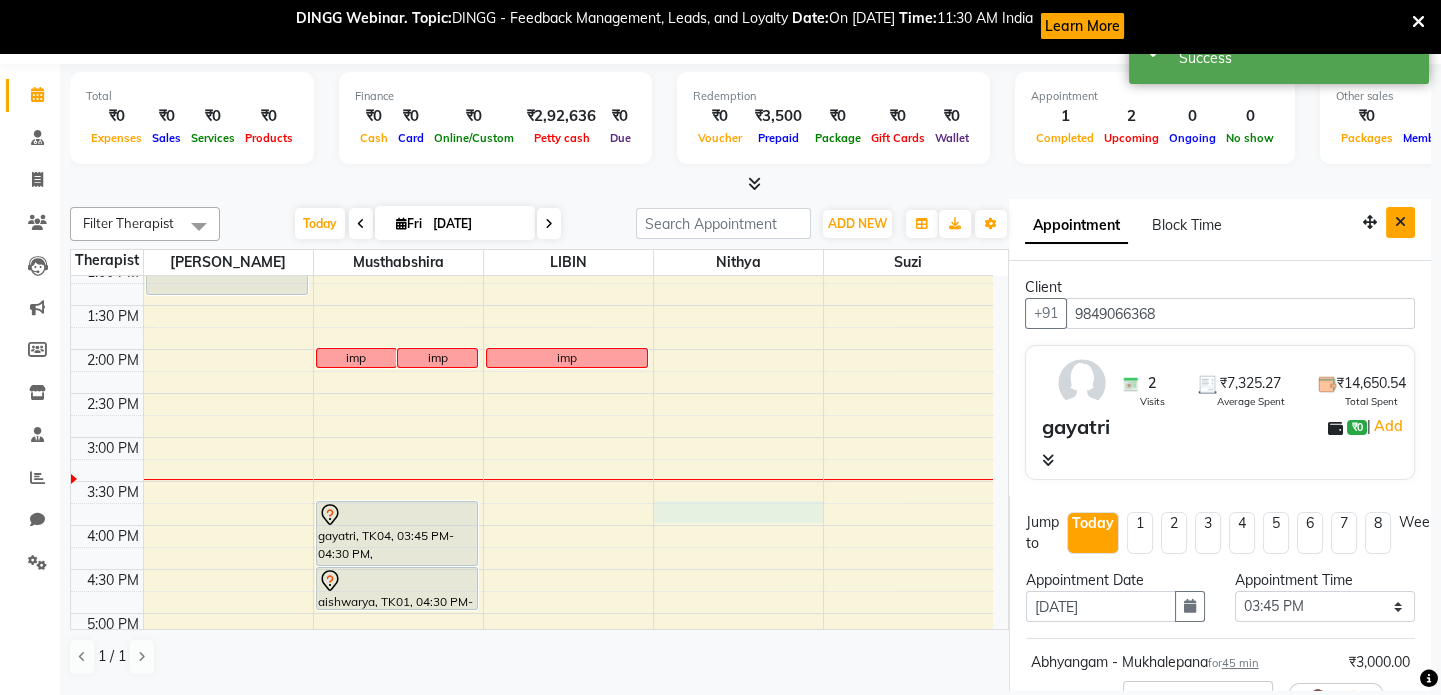 click at bounding box center (1400, 222) 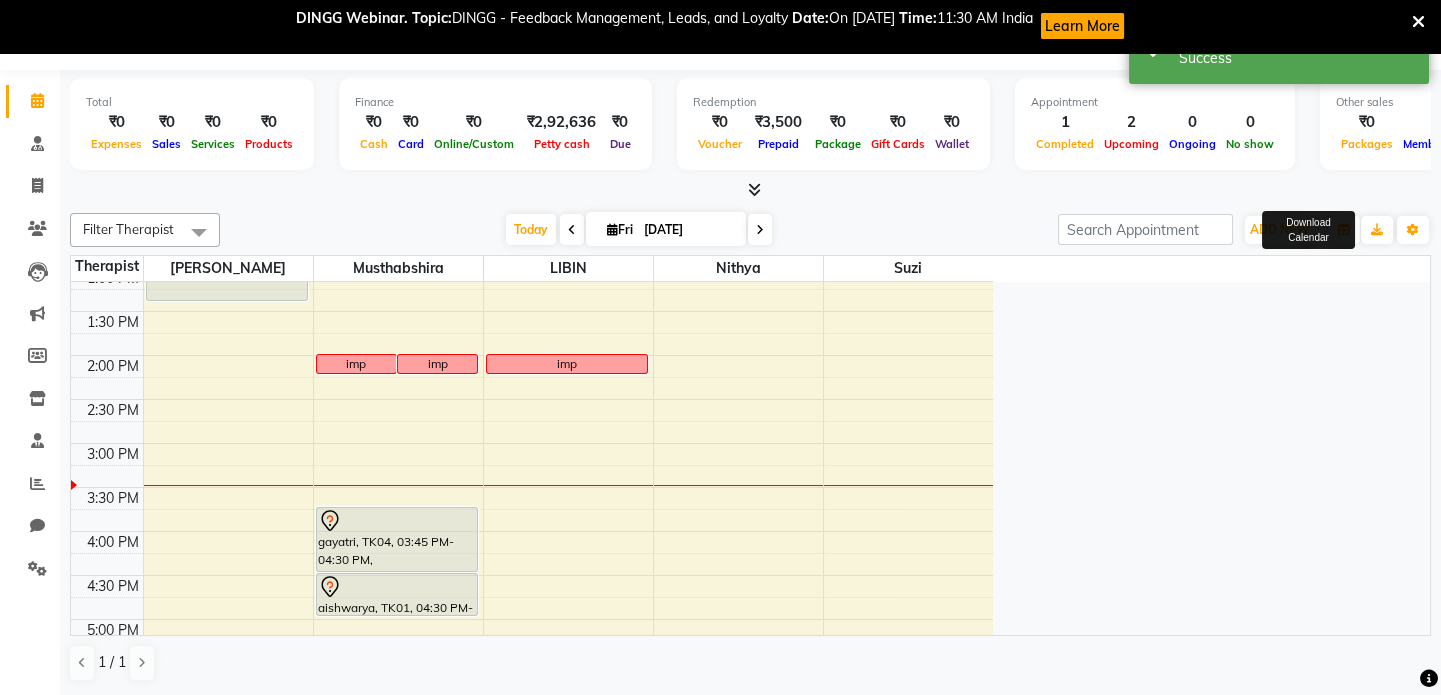 scroll, scrollTop: 53, scrollLeft: 0, axis: vertical 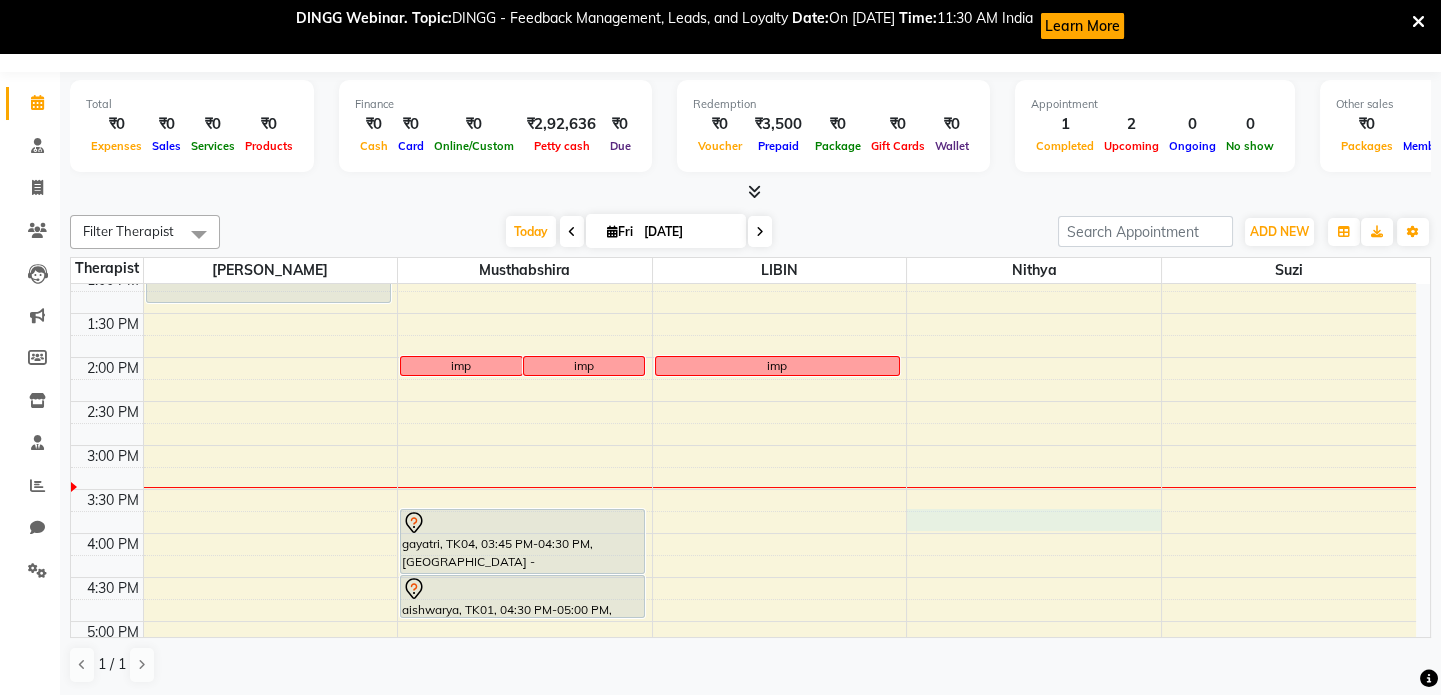 click on "8:00 AM 8:30 AM 9:00 AM 9:30 AM 10:00 AM 10:30 AM 11:00 AM 11:30 AM 12:00 PM 12:30 PM 1:00 PM 1:30 PM 2:00 PM 2:30 PM 3:00 PM 3:30 PM 4:00 PM 4:30 PM 5:00 PM 5:30 PM 6:00 PM 6:30 PM 7:00 PM 7:30 PM 8:00 PM 8:30 PM             ram sir, TK02, 11:45 AM-01:25 PM, Therapies - Stress relief  imp   imp              gayatri, TK04, 03:45 PM-04:30 PM, [GEOGRAPHIC_DATA] - Mukhalepana             aishwarya, TK01, 04:30 PM-05:00 PM, [GEOGRAPHIC_DATA] - Foot     ram sir, TK03, 10:00 AM-11:40 AM, Therapies - Pain management  imp" at bounding box center [743, 401] 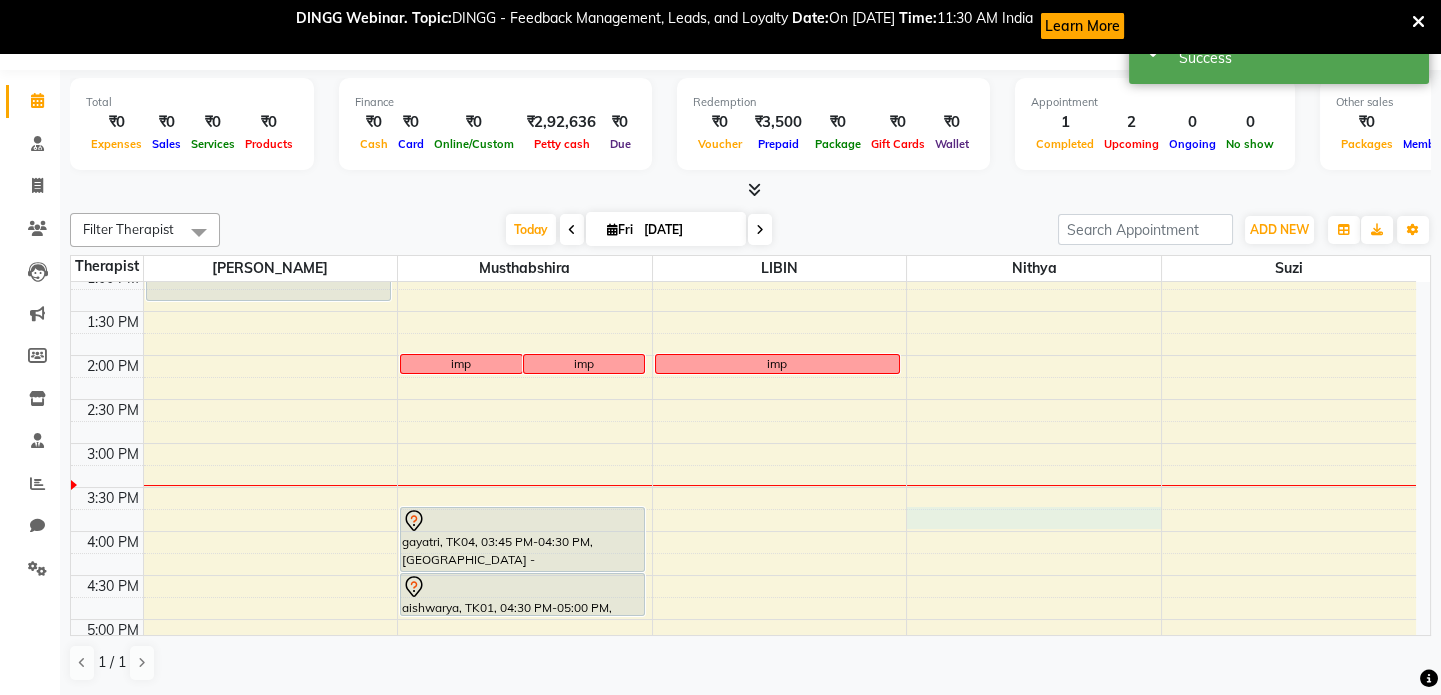 select on "945" 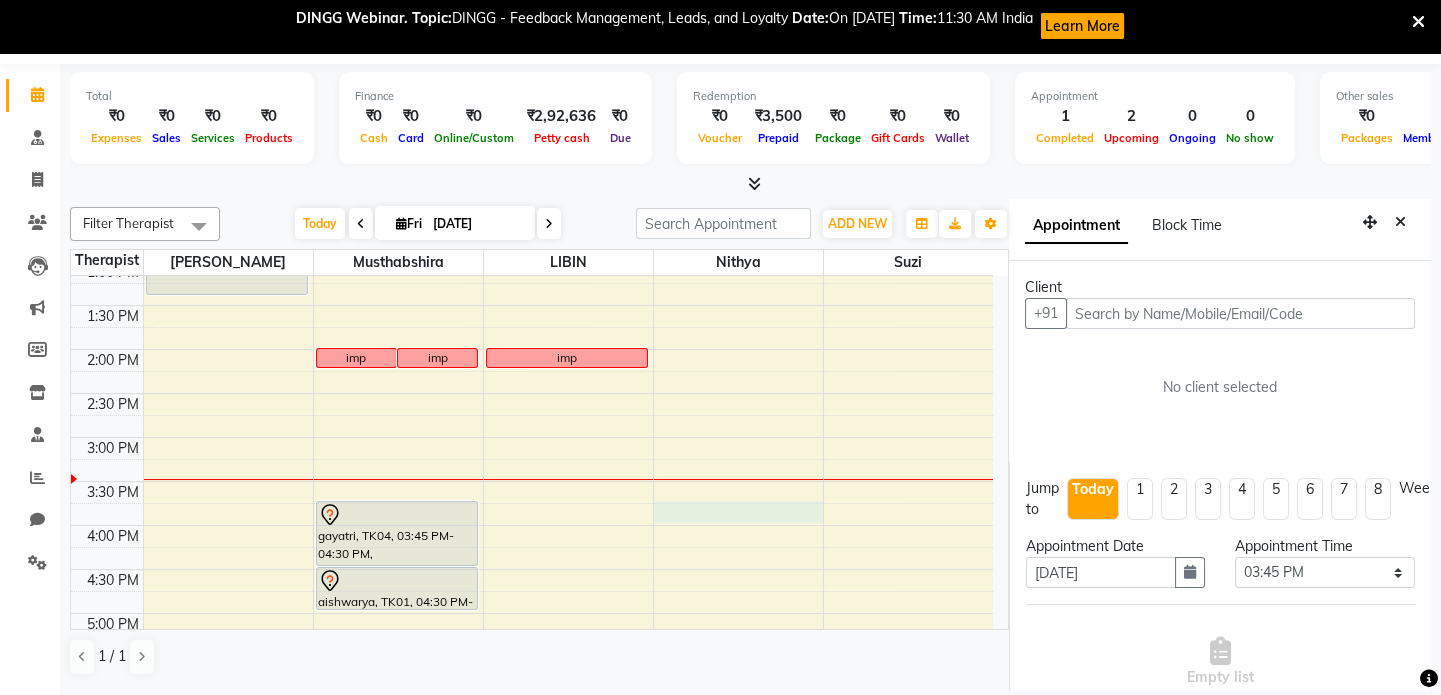 click at bounding box center (1240, 313) 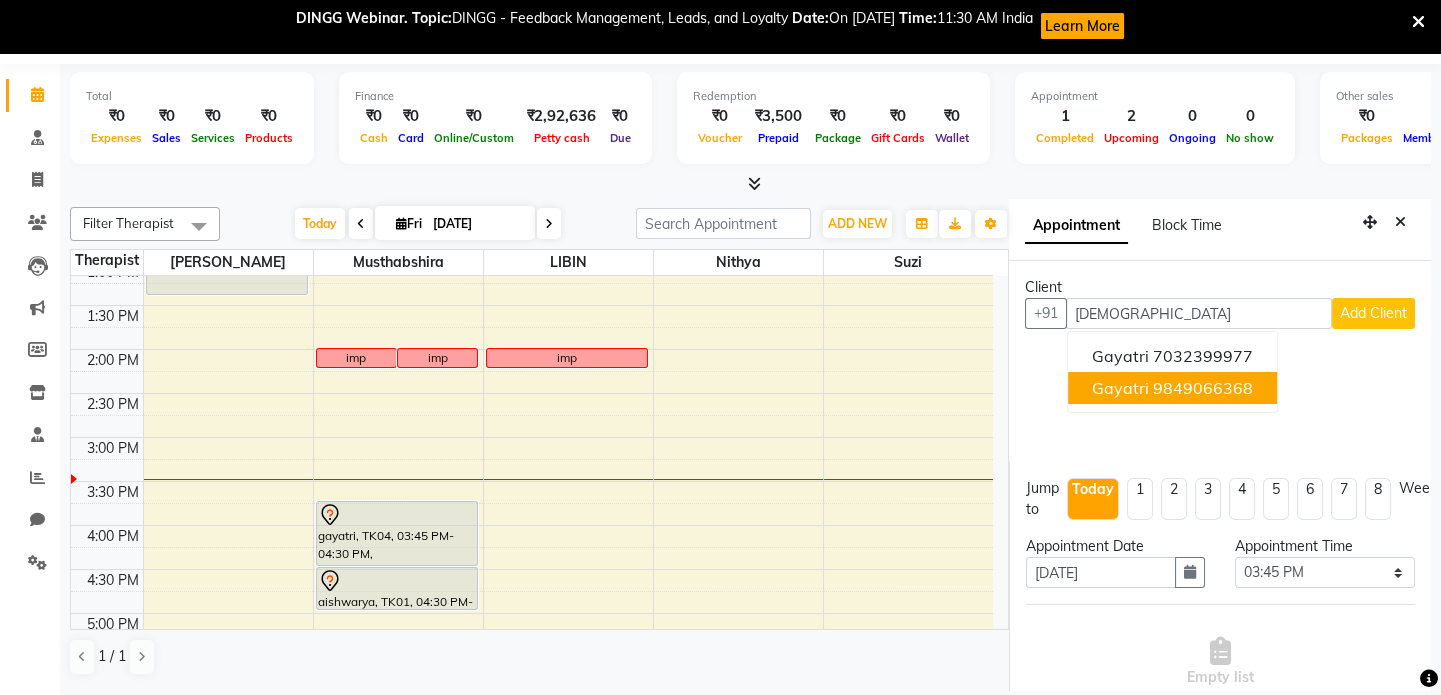 click on "9849066368" at bounding box center [1203, 388] 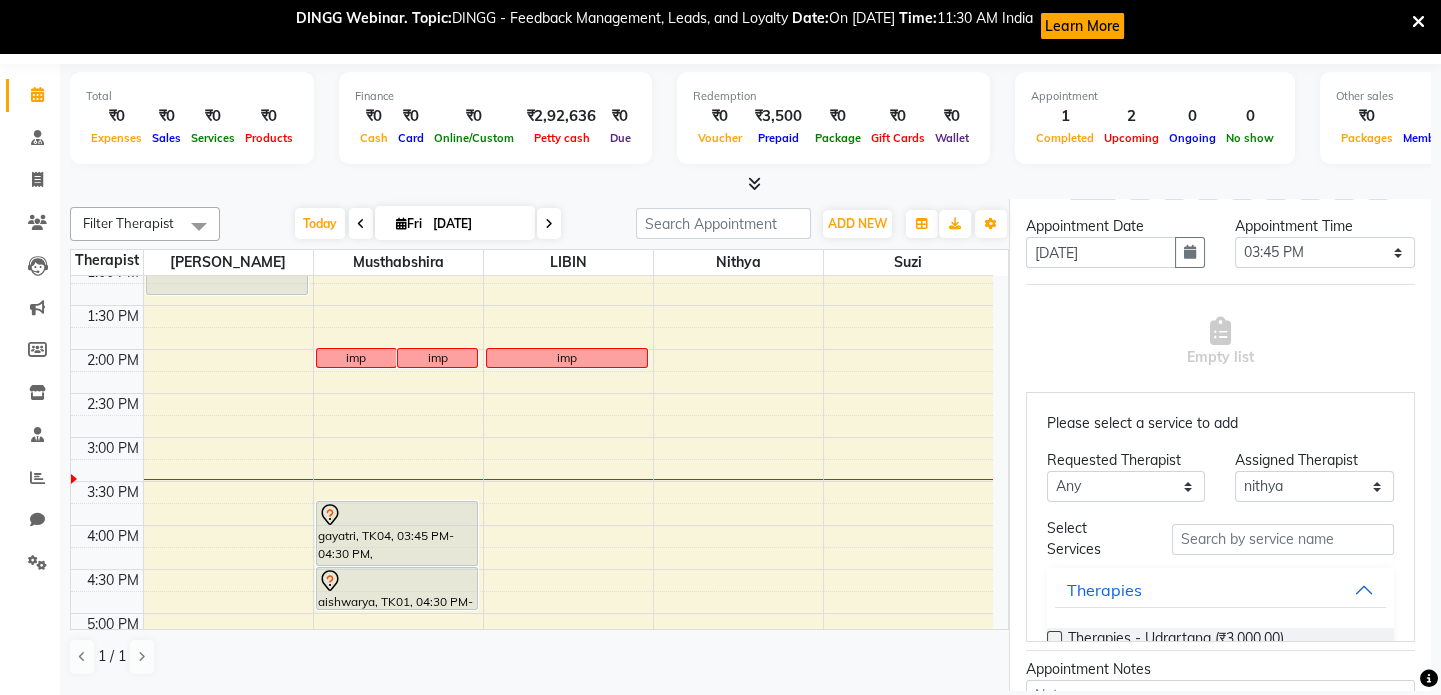 scroll, scrollTop: 363, scrollLeft: 0, axis: vertical 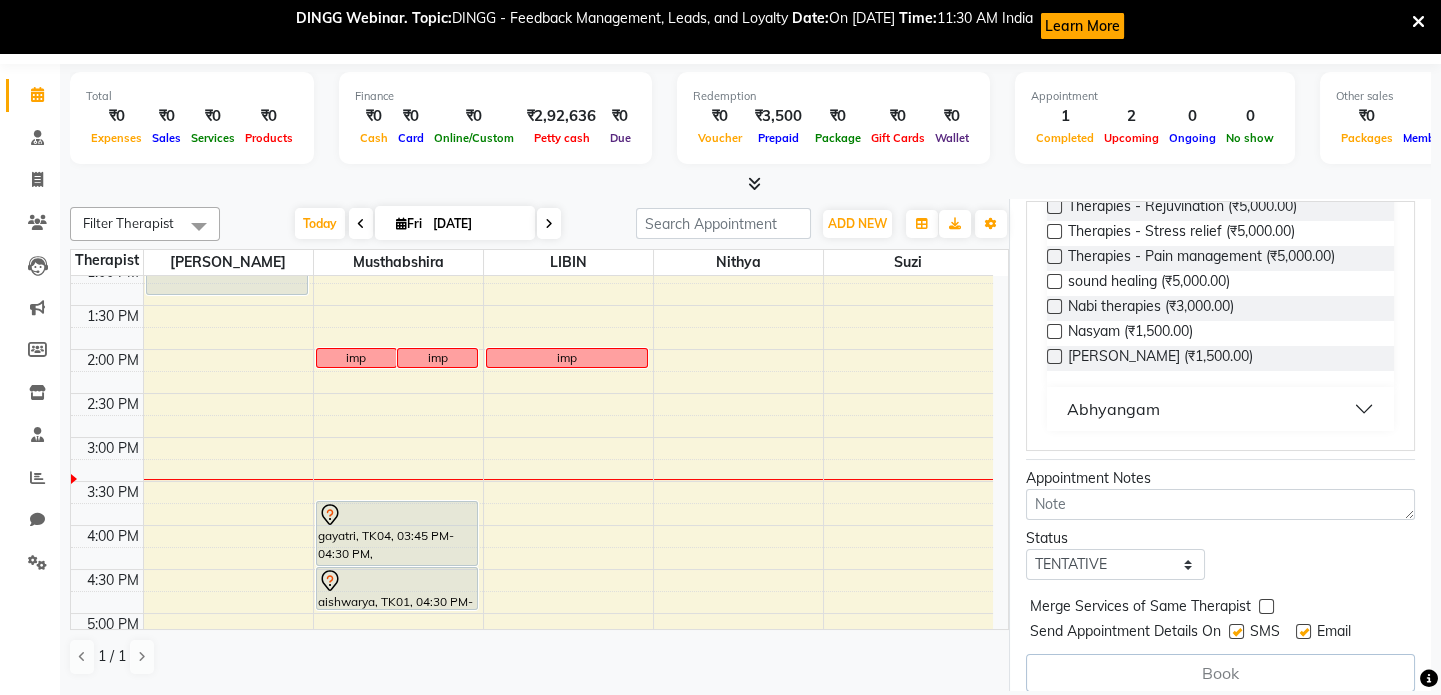 type on "9849066368" 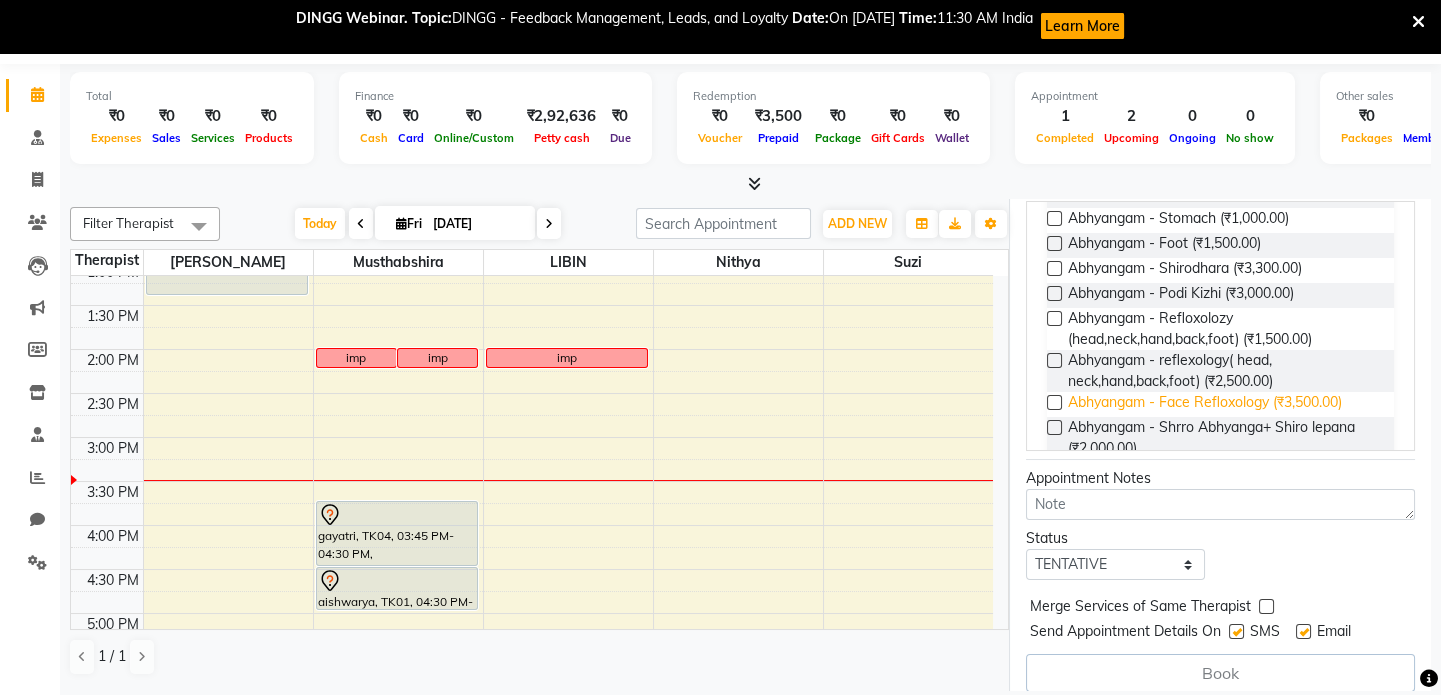 scroll, scrollTop: 724, scrollLeft: 0, axis: vertical 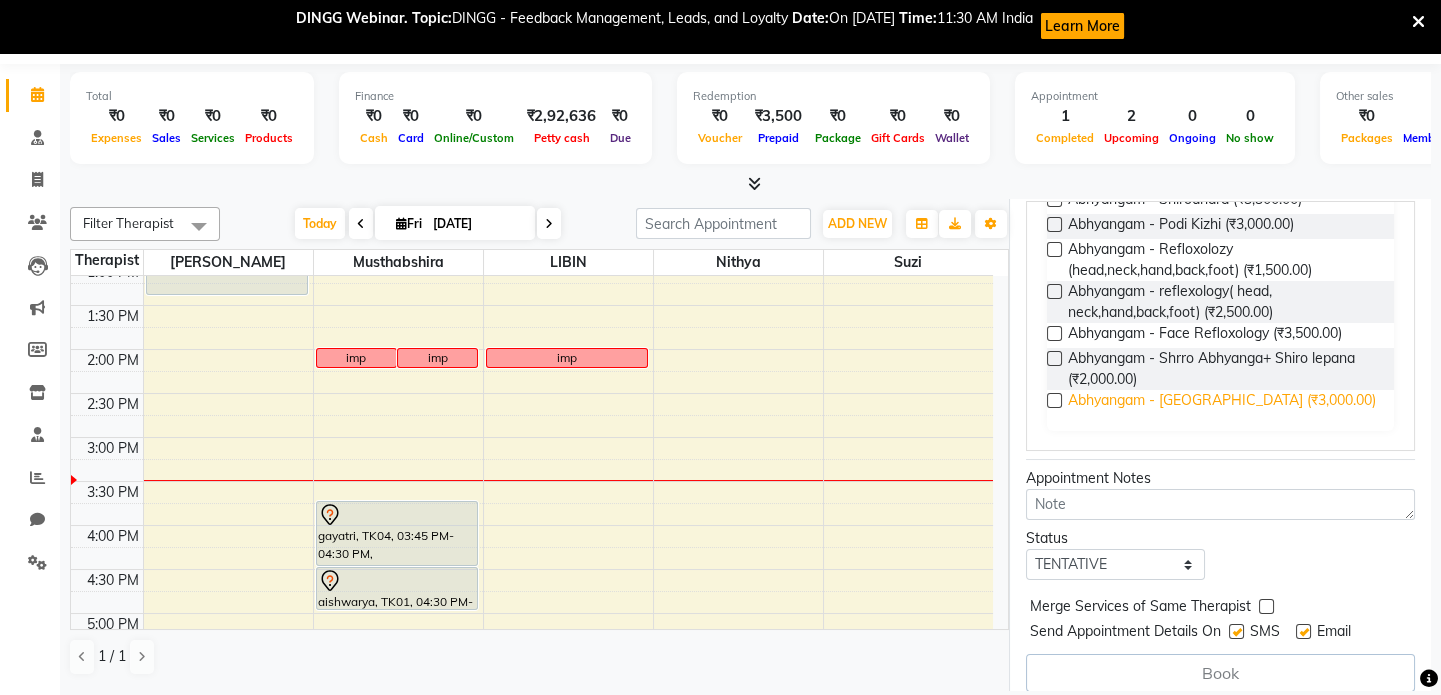 click on "Abhyangam - [GEOGRAPHIC_DATA] (₹3,000.00)" at bounding box center [1222, 402] 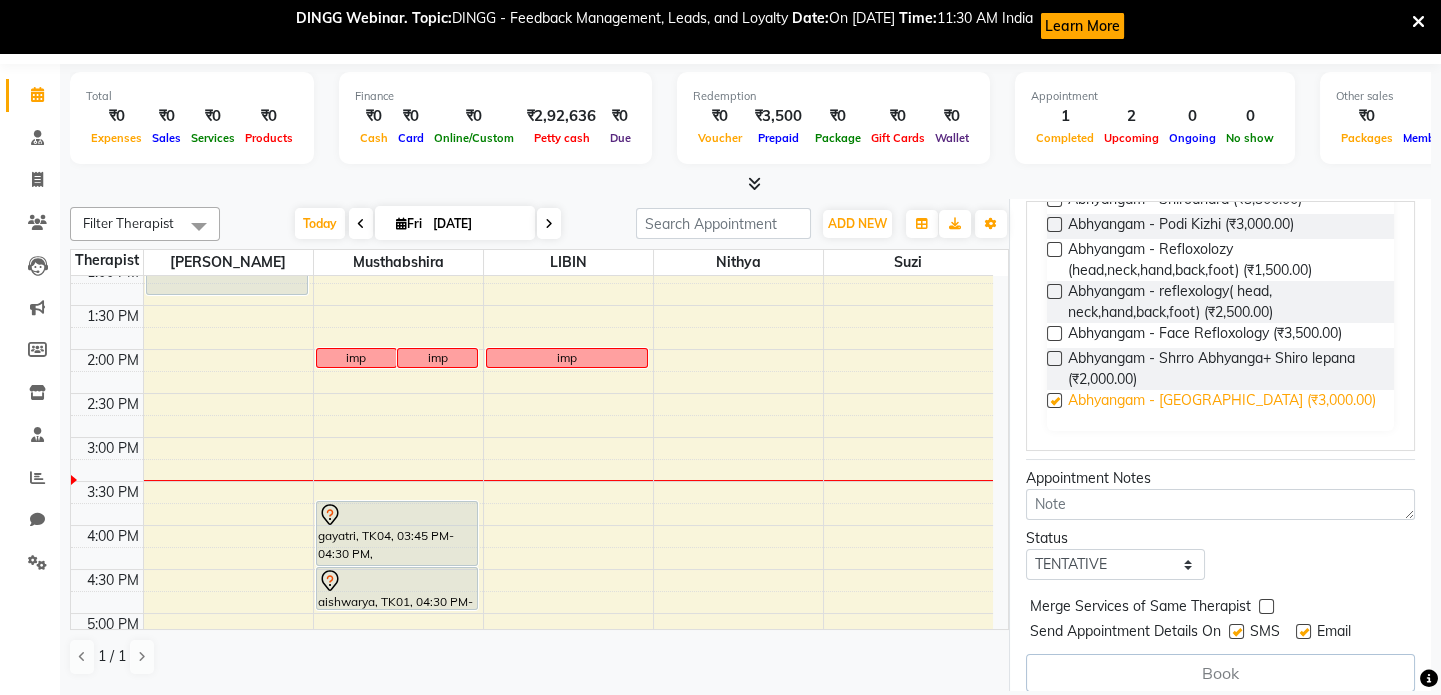 scroll, scrollTop: 396, scrollLeft: 0, axis: vertical 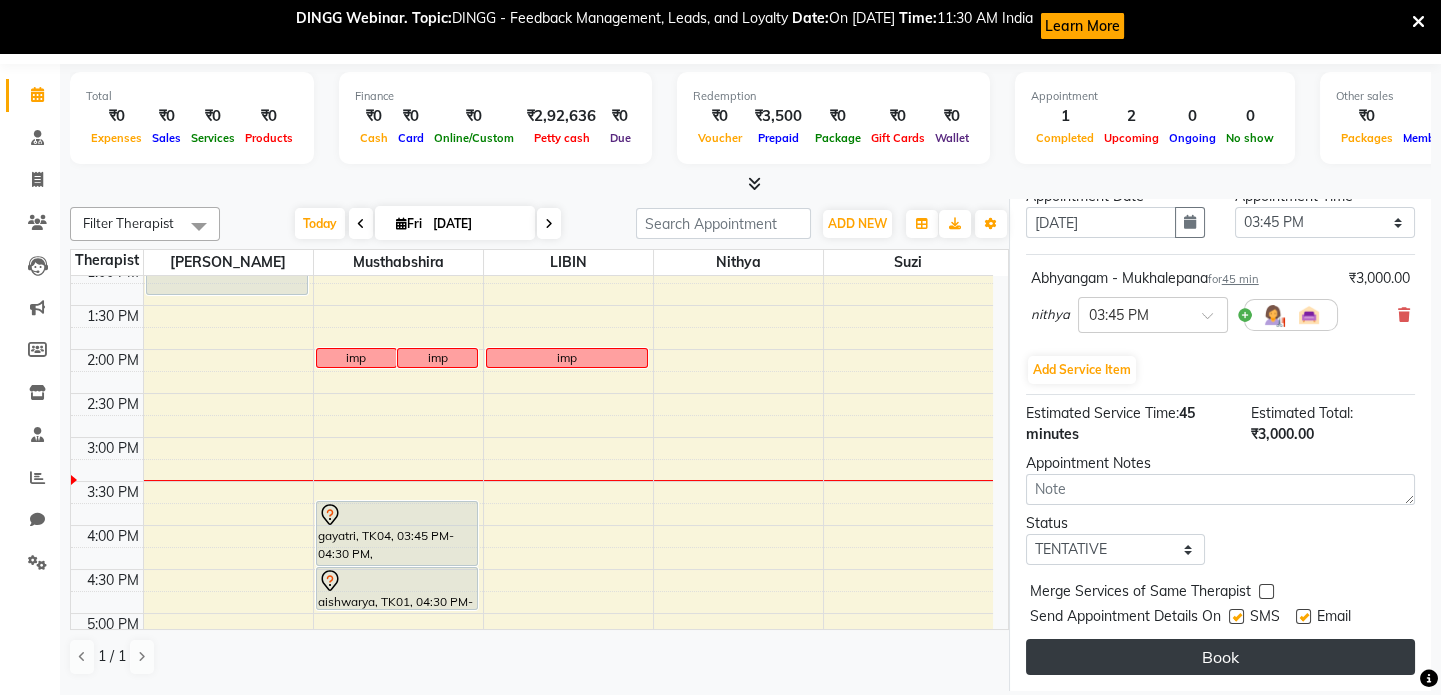 click on "Book" at bounding box center [1220, 657] 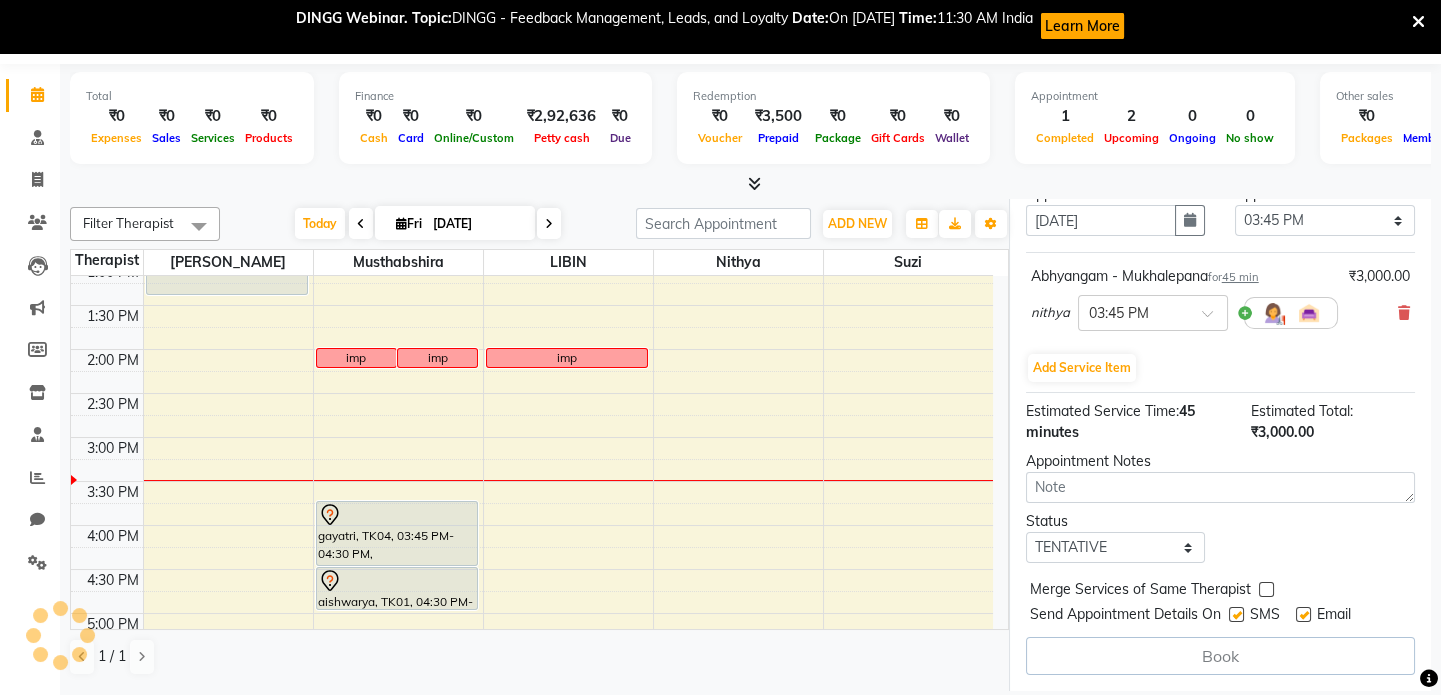 select on "69786" 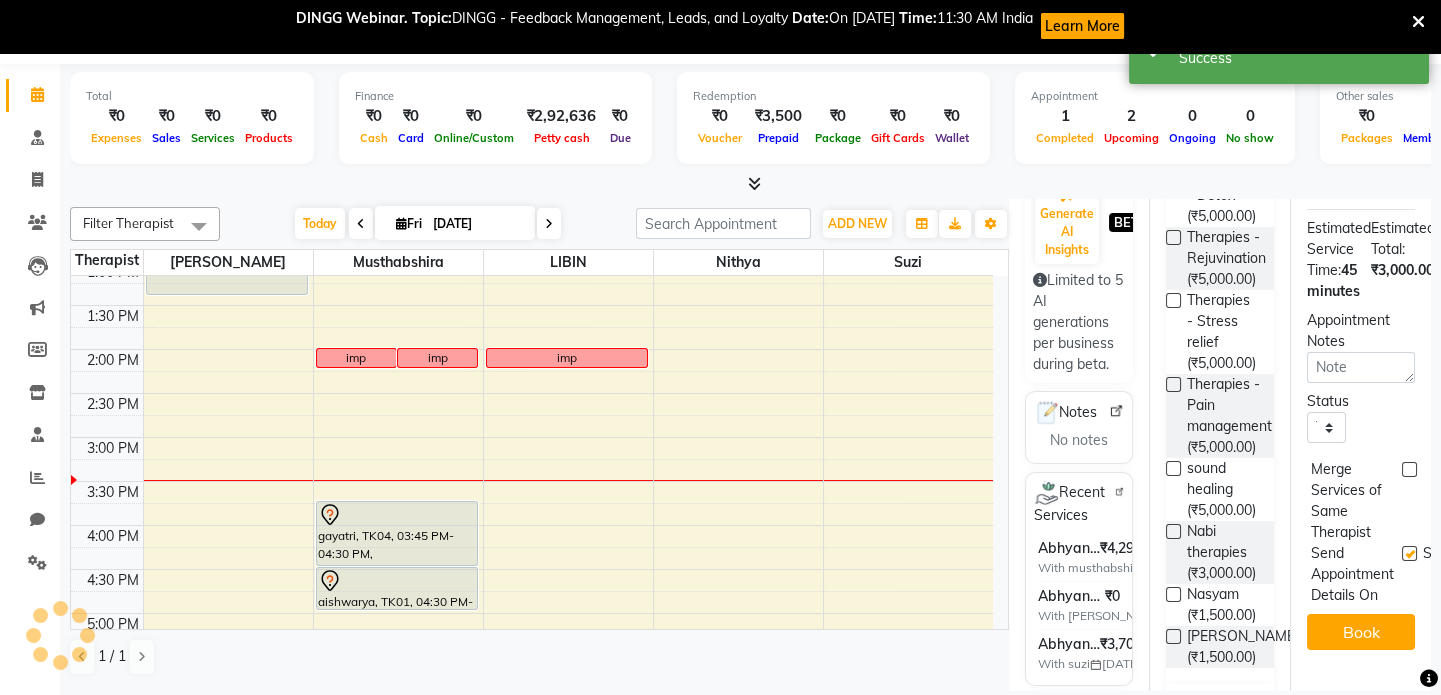 scroll, scrollTop: 0, scrollLeft: 0, axis: both 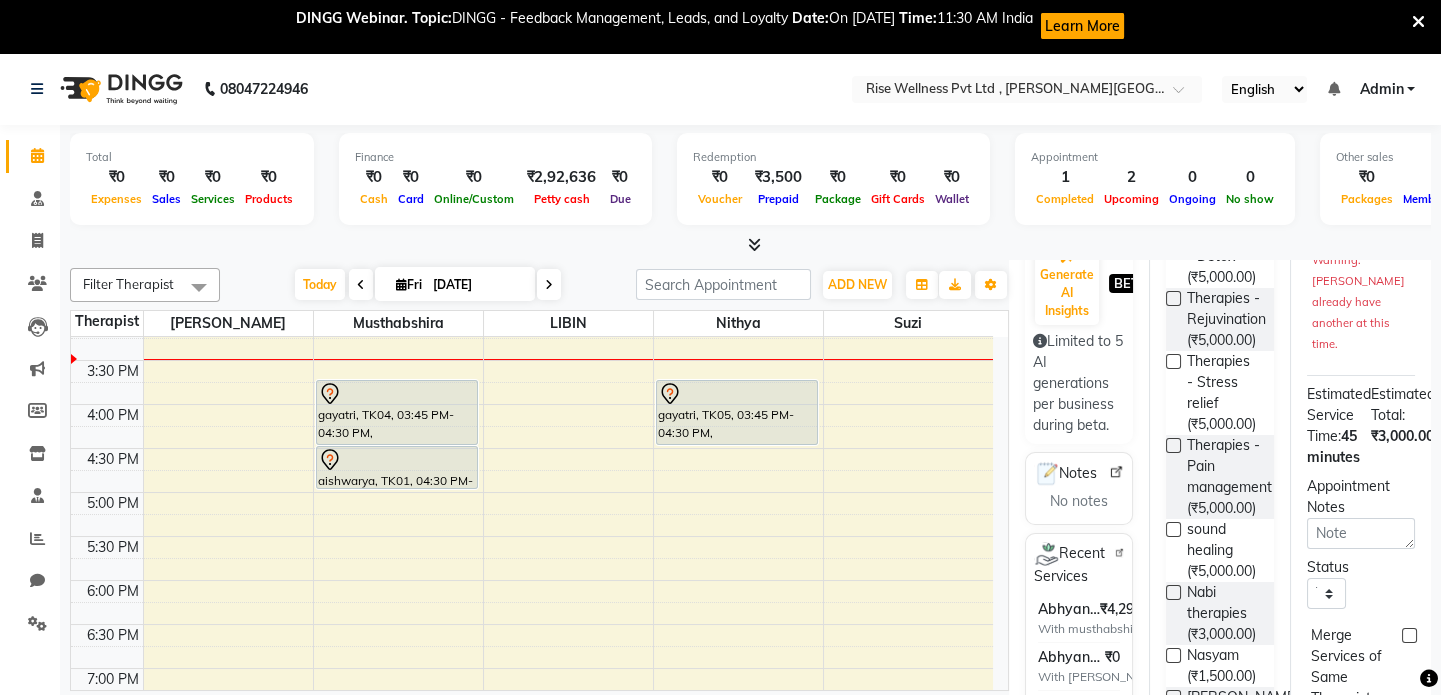 click at bounding box center [1418, 22] 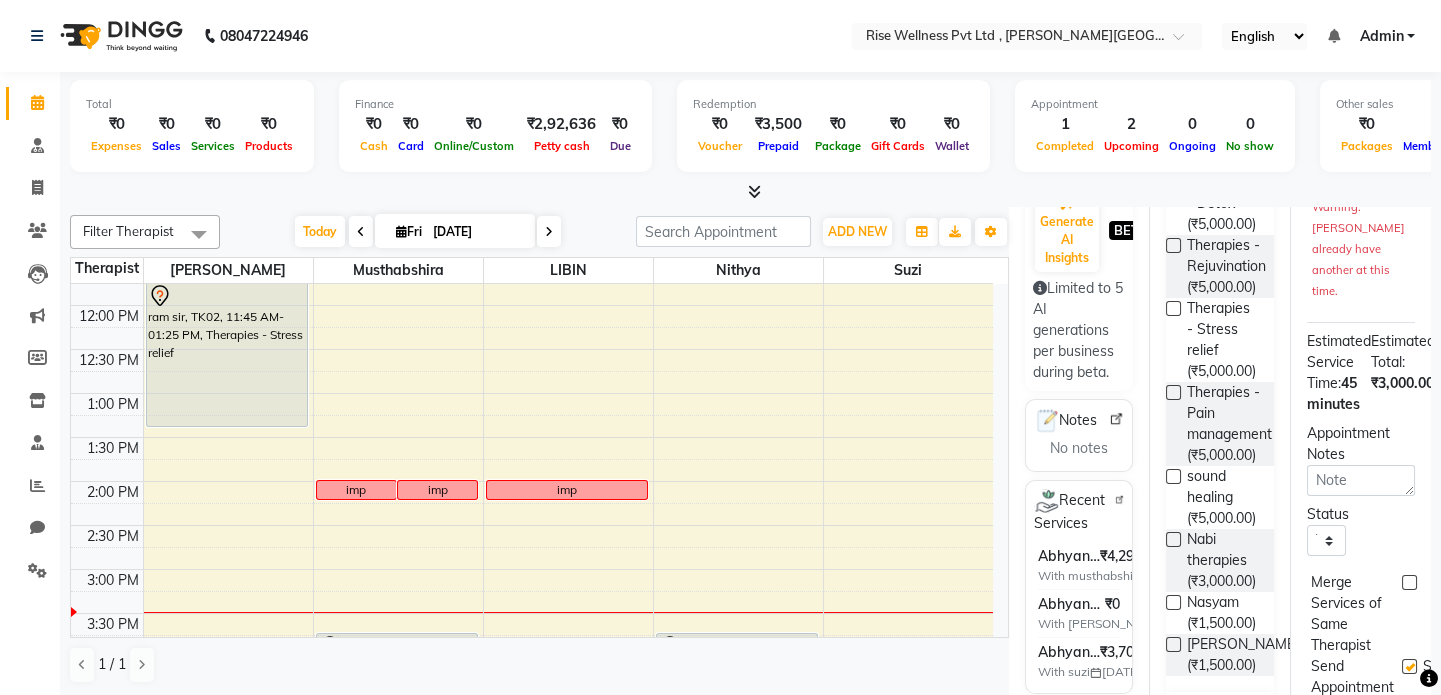 scroll, scrollTop: 421, scrollLeft: 0, axis: vertical 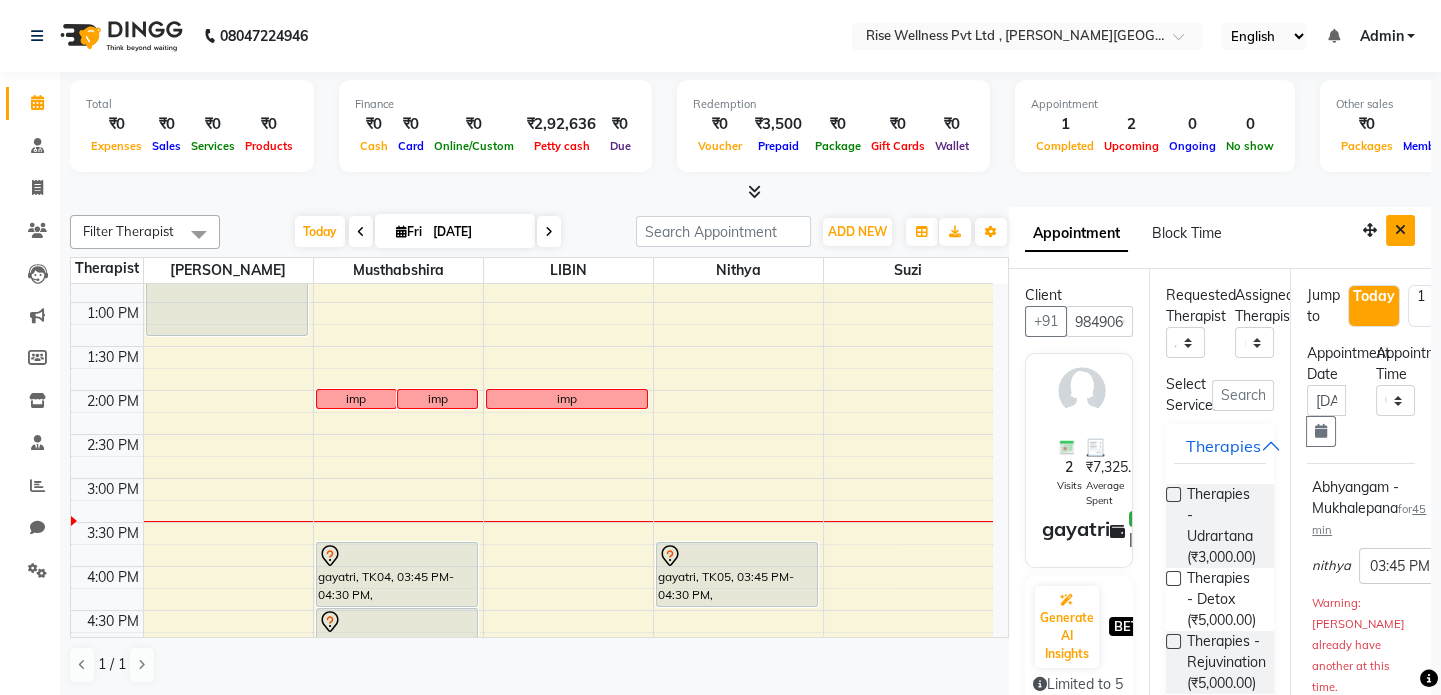 click at bounding box center [1400, 230] 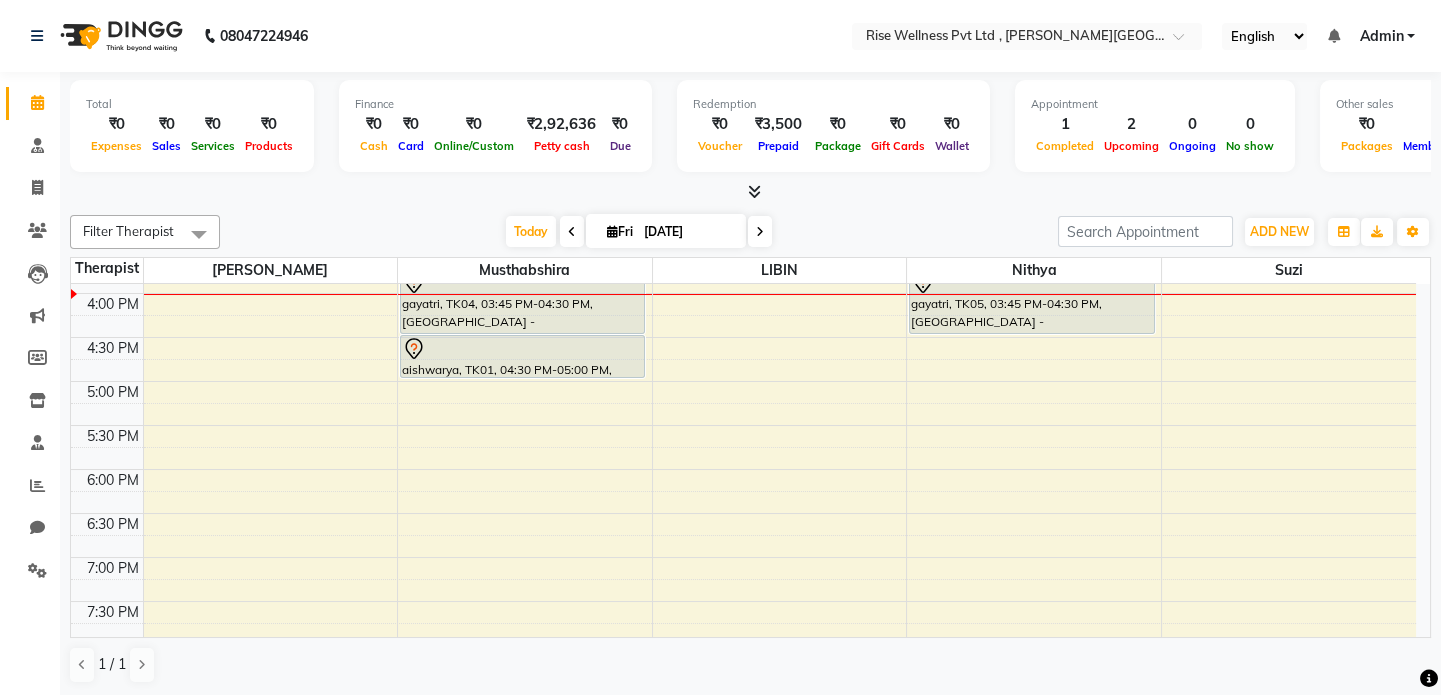 scroll, scrollTop: 603, scrollLeft: 0, axis: vertical 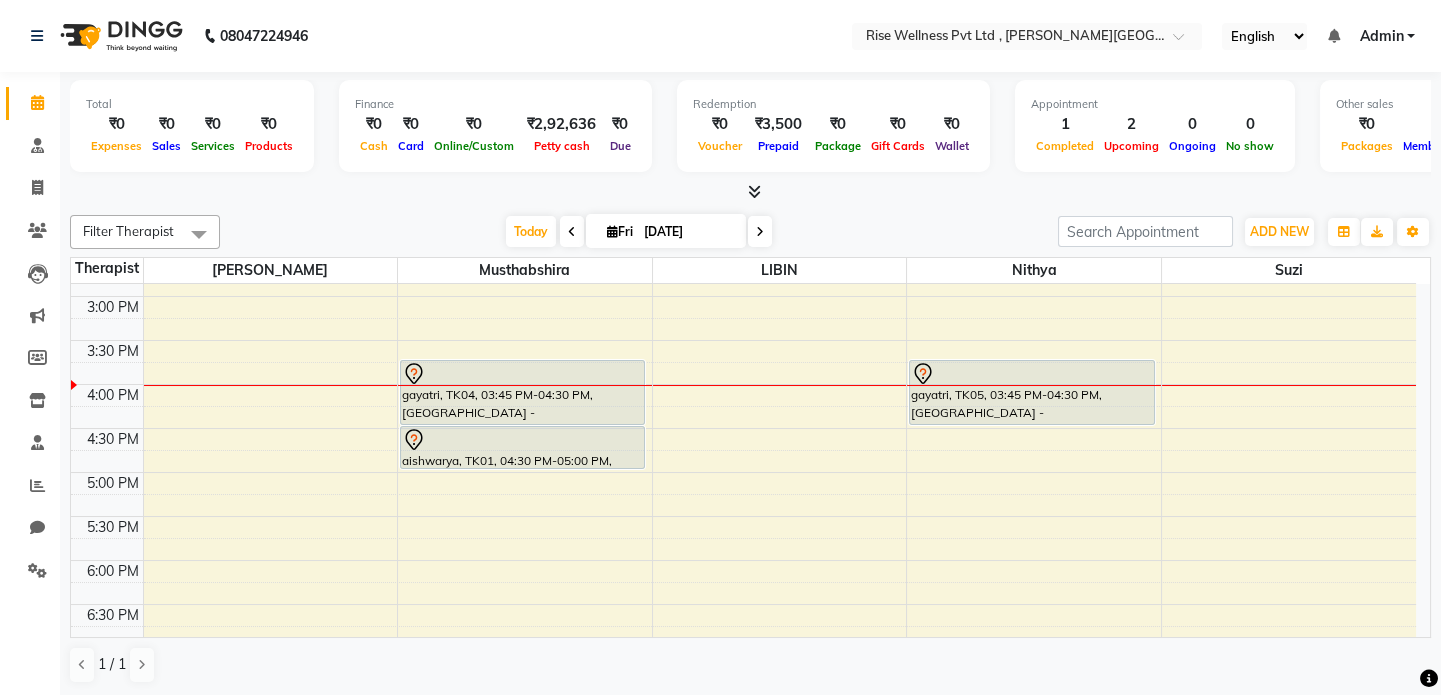 click at bounding box center (760, 231) 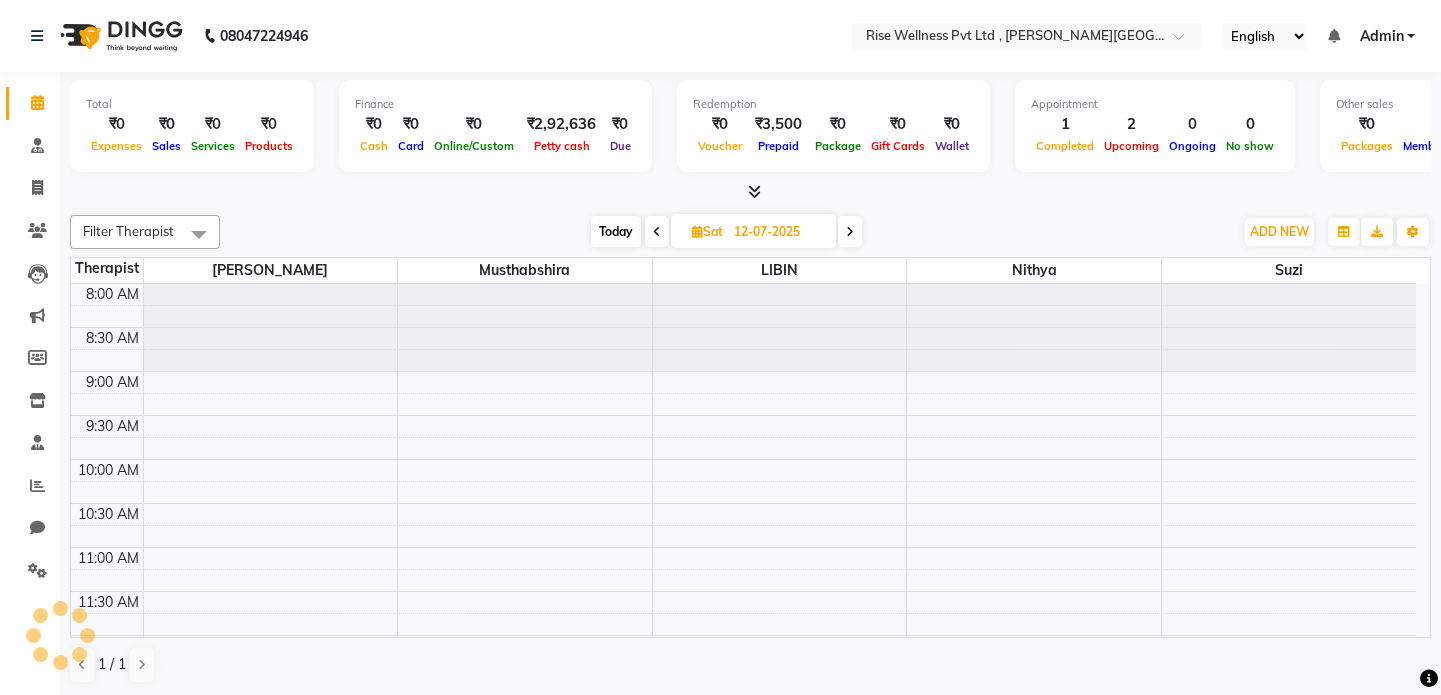 scroll, scrollTop: 701, scrollLeft: 0, axis: vertical 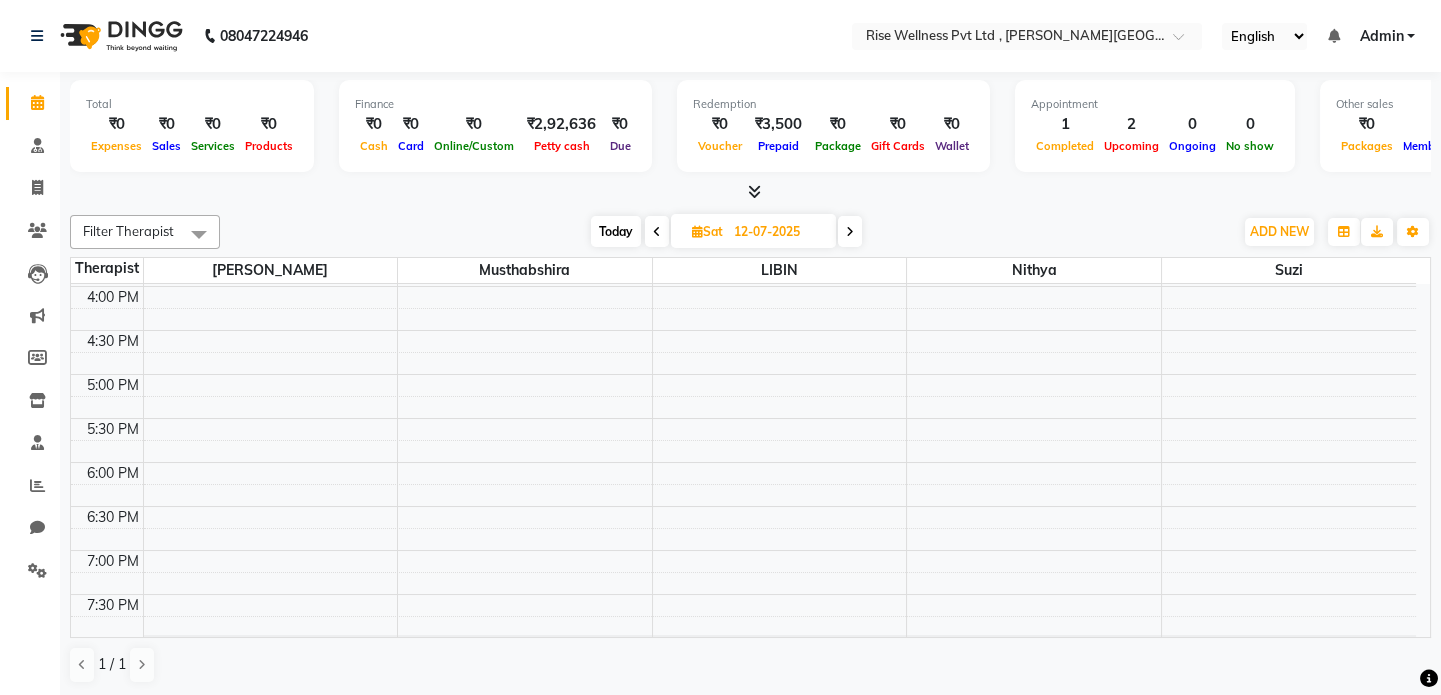 click at bounding box center (657, 232) 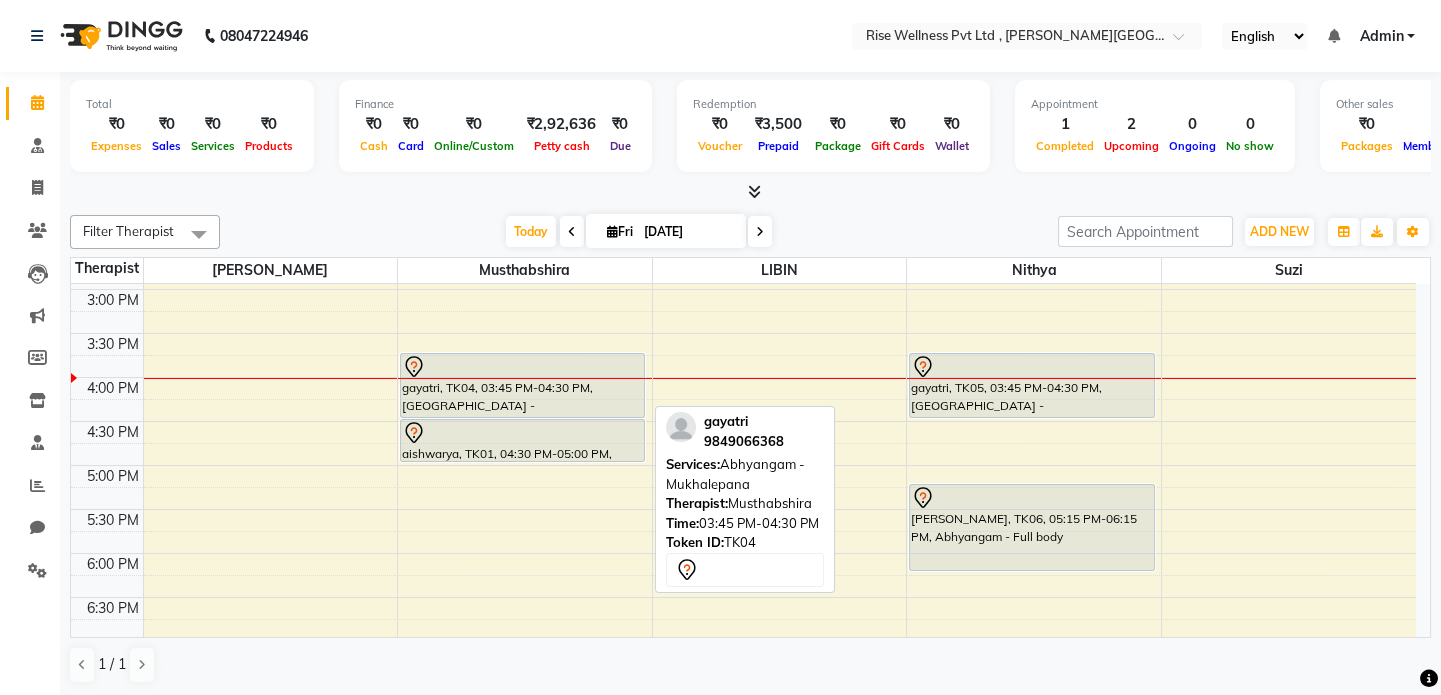 scroll, scrollTop: 701, scrollLeft: 0, axis: vertical 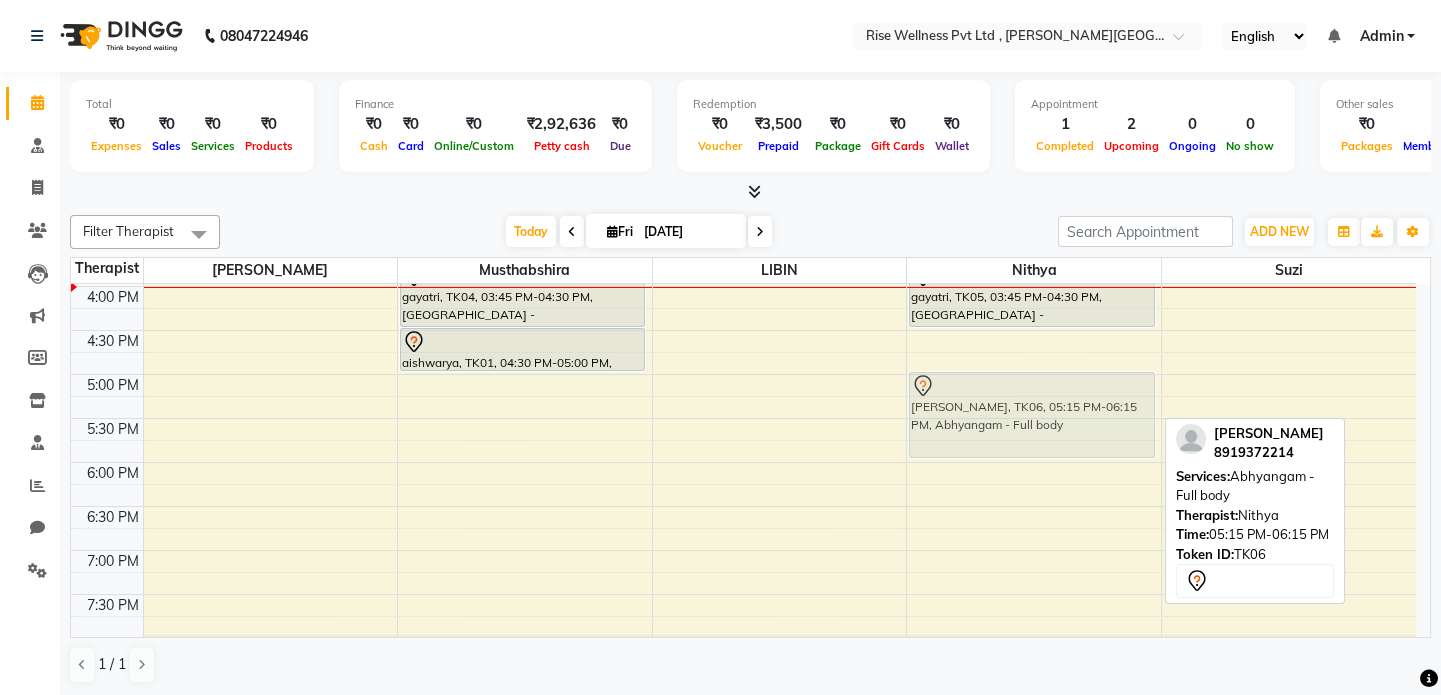 drag, startPoint x: 966, startPoint y: 435, endPoint x: 961, endPoint y: 417, distance: 18.681541 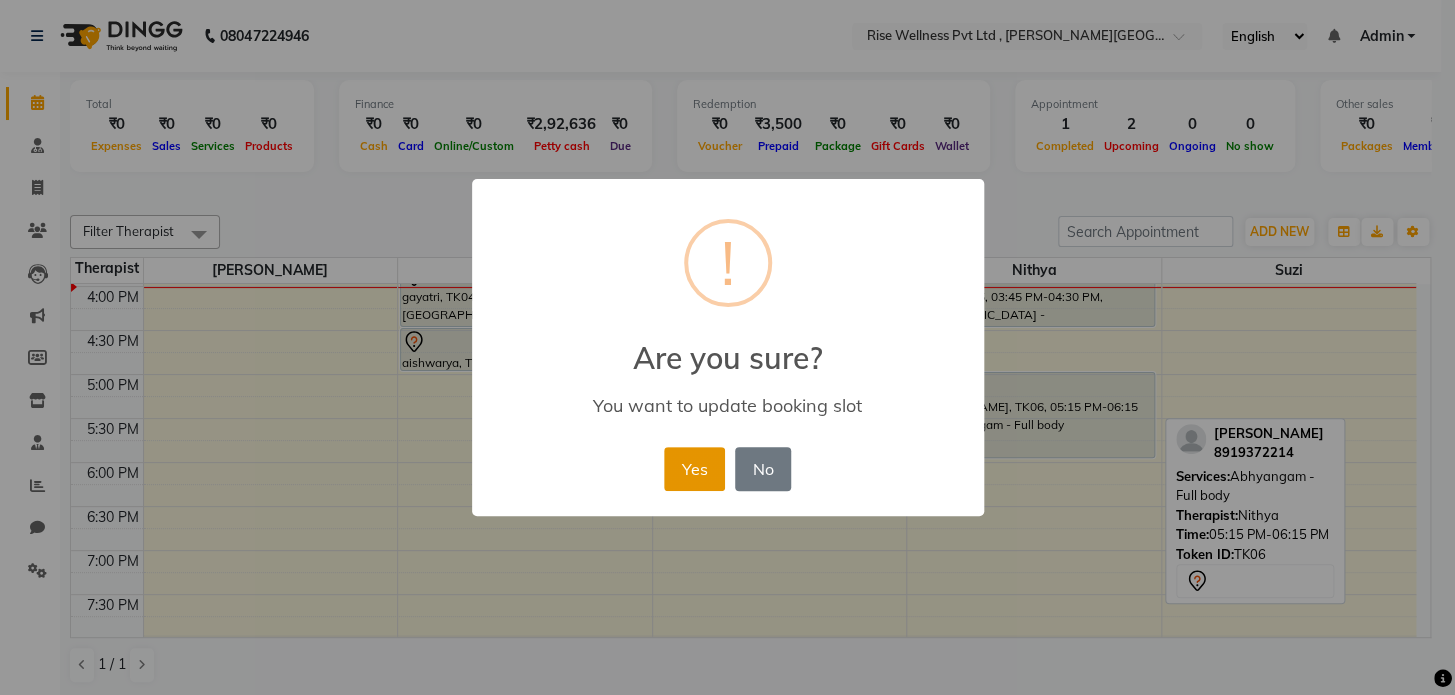 click on "Yes" at bounding box center [694, 469] 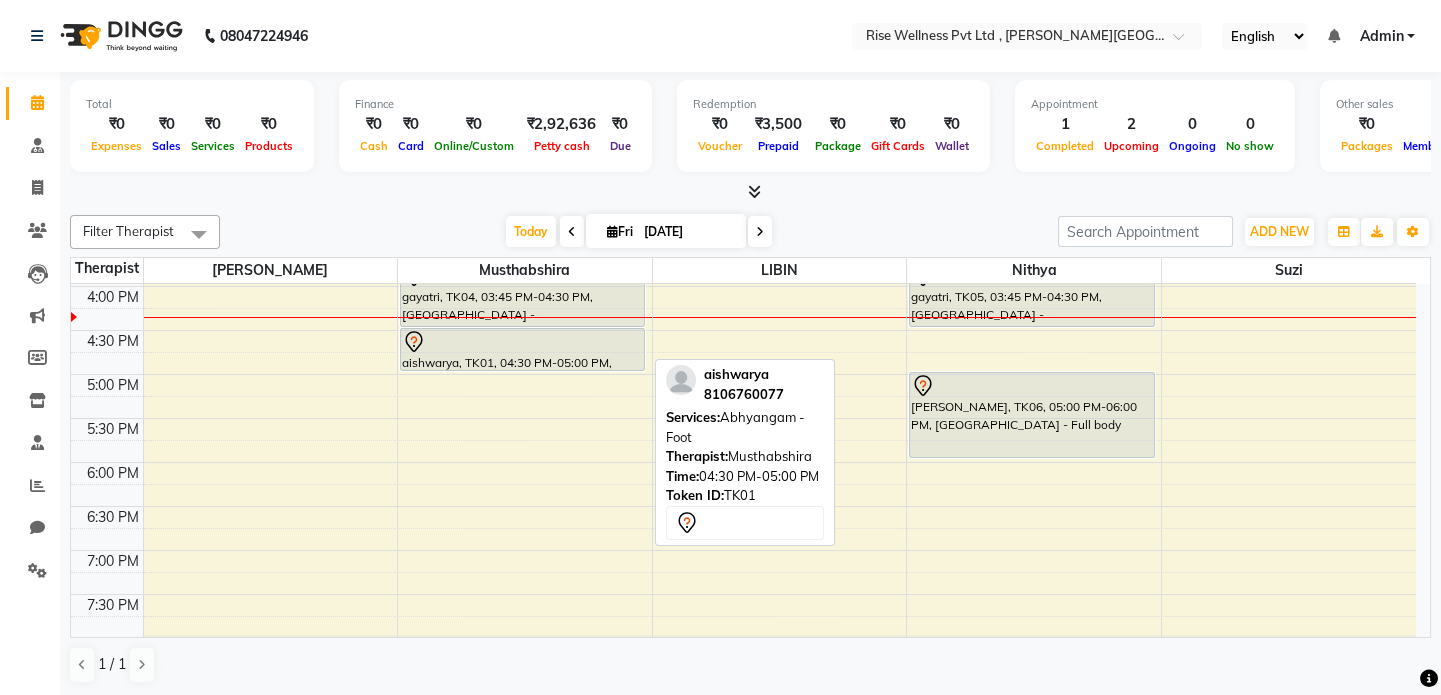 click on "aishwarya, TK01, 04:30 PM-05:00 PM, [GEOGRAPHIC_DATA] - Foot" at bounding box center [522, 349] 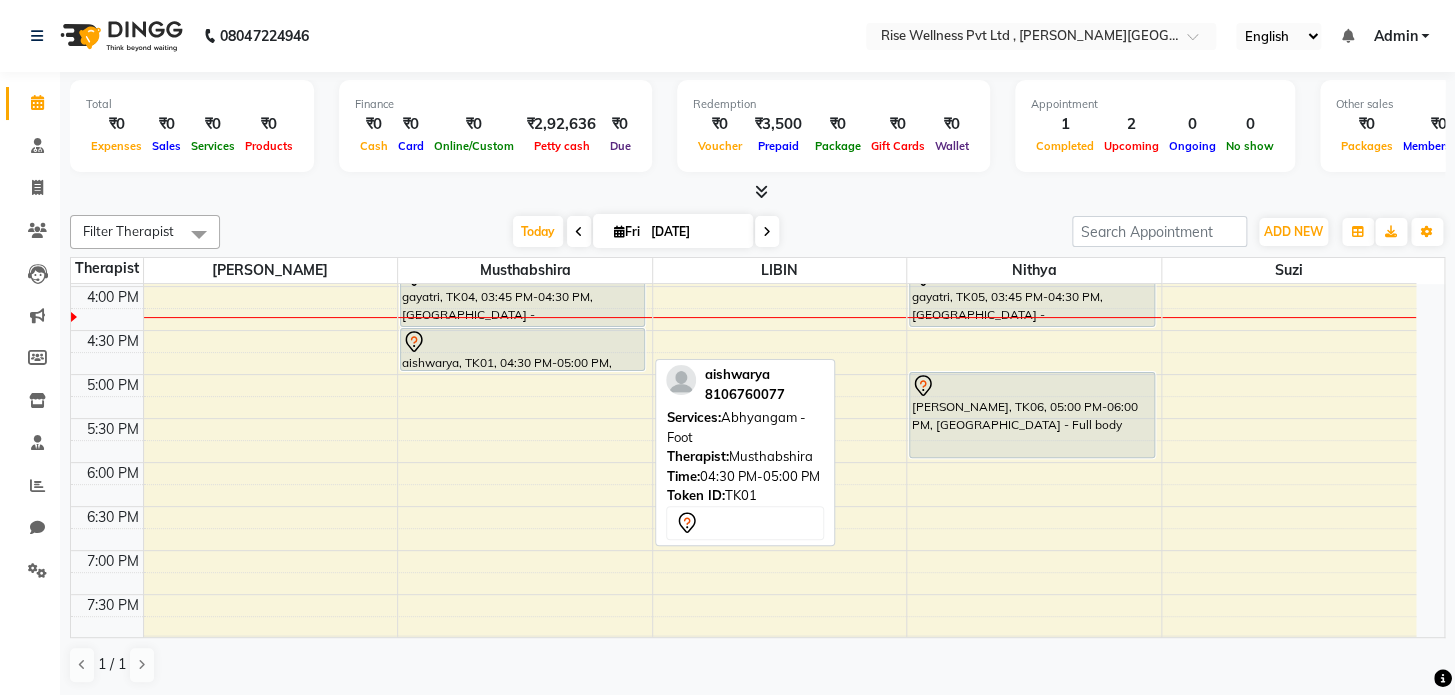 select on "7" 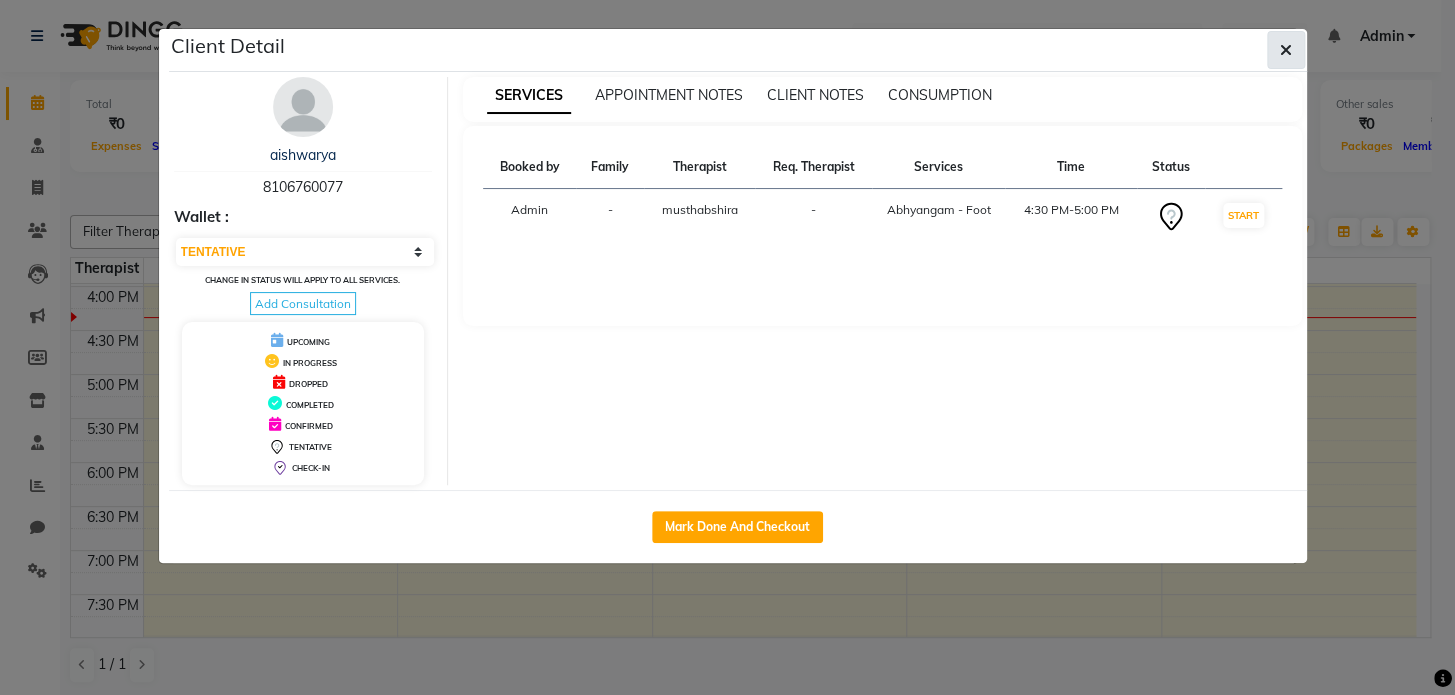 click 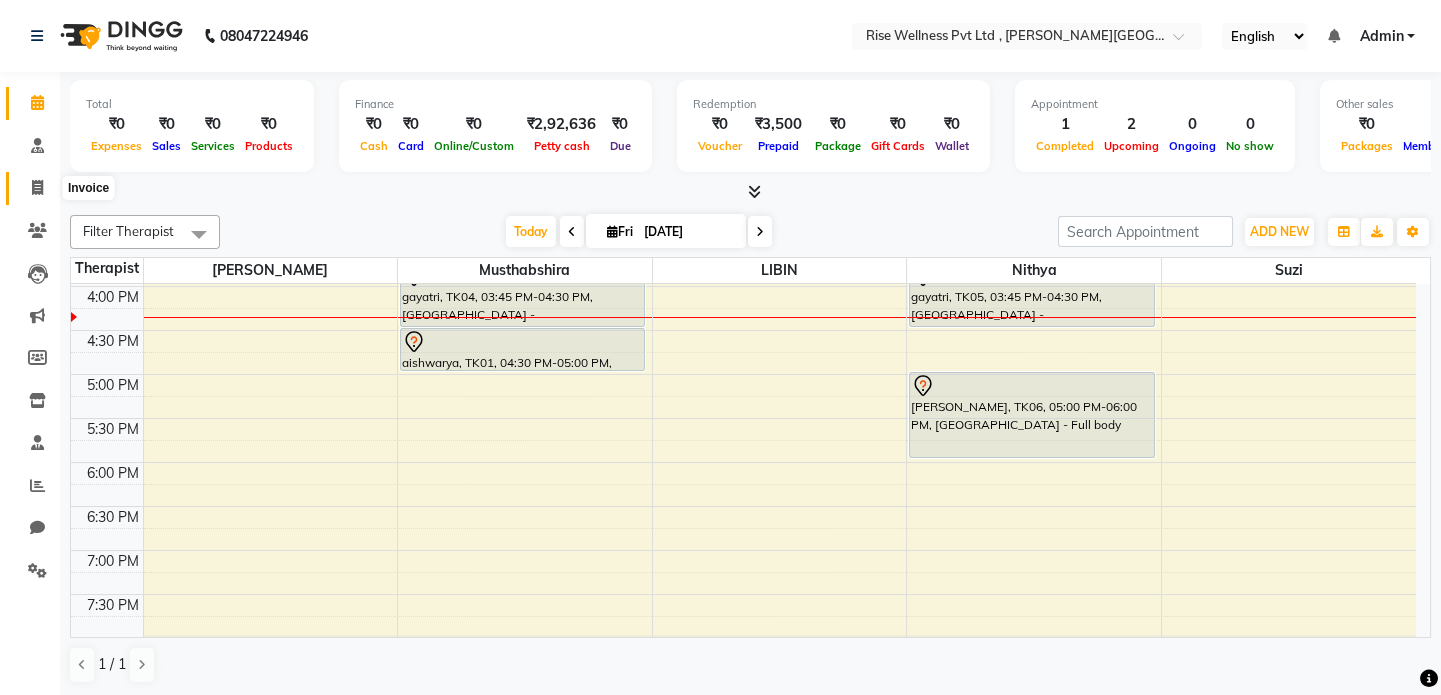 click 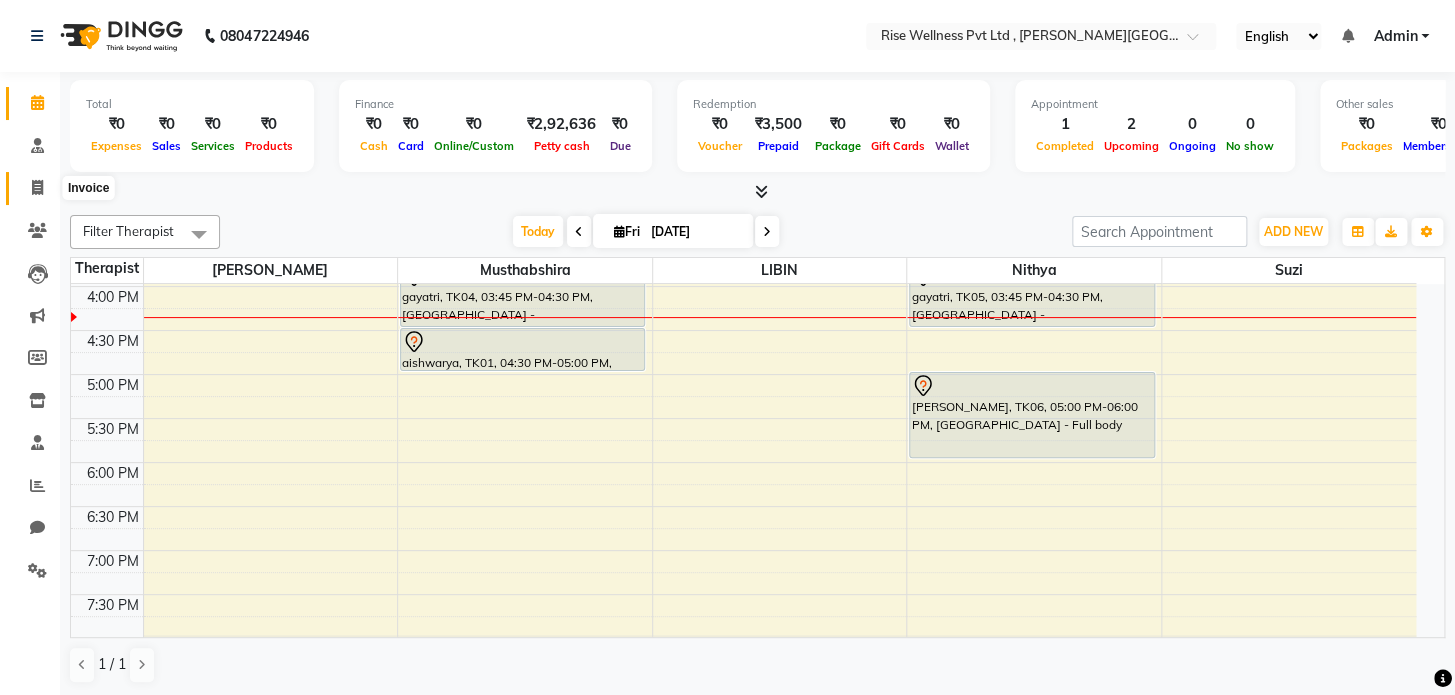 select on "7497" 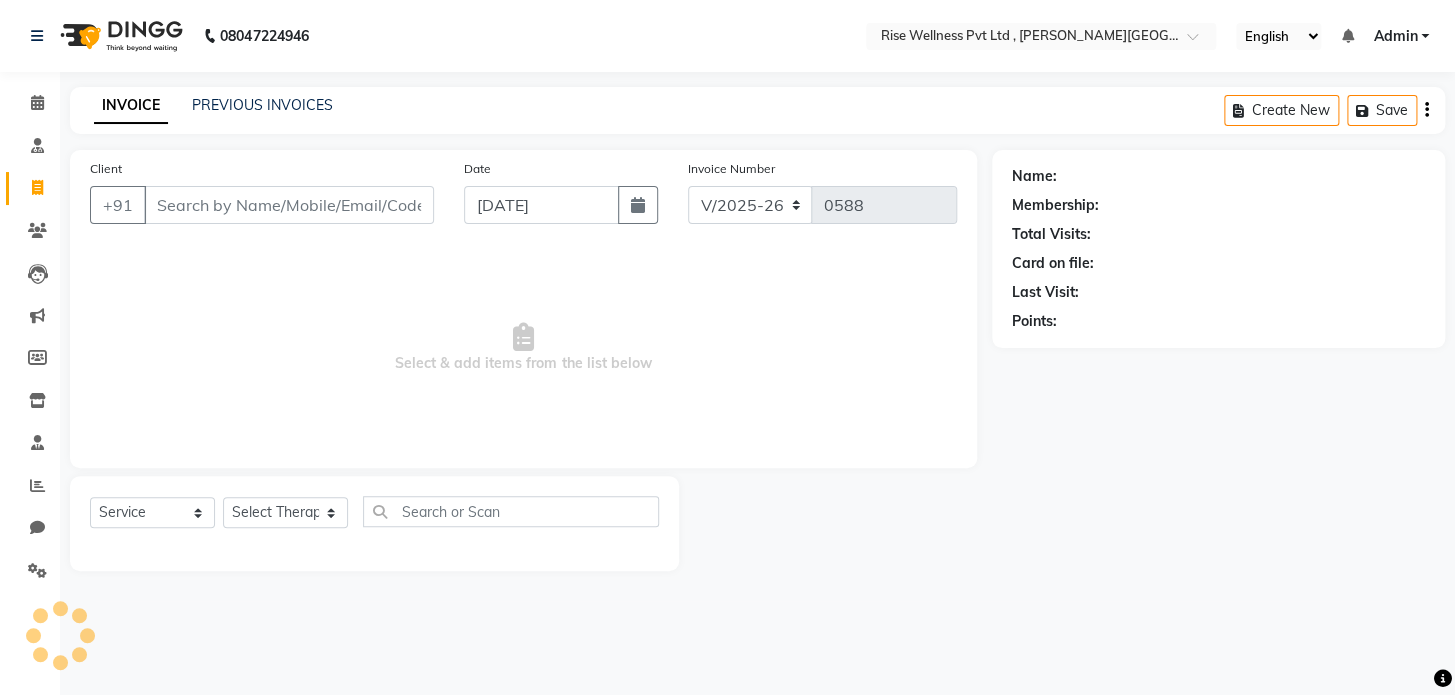 click on "Client" at bounding box center [289, 205] 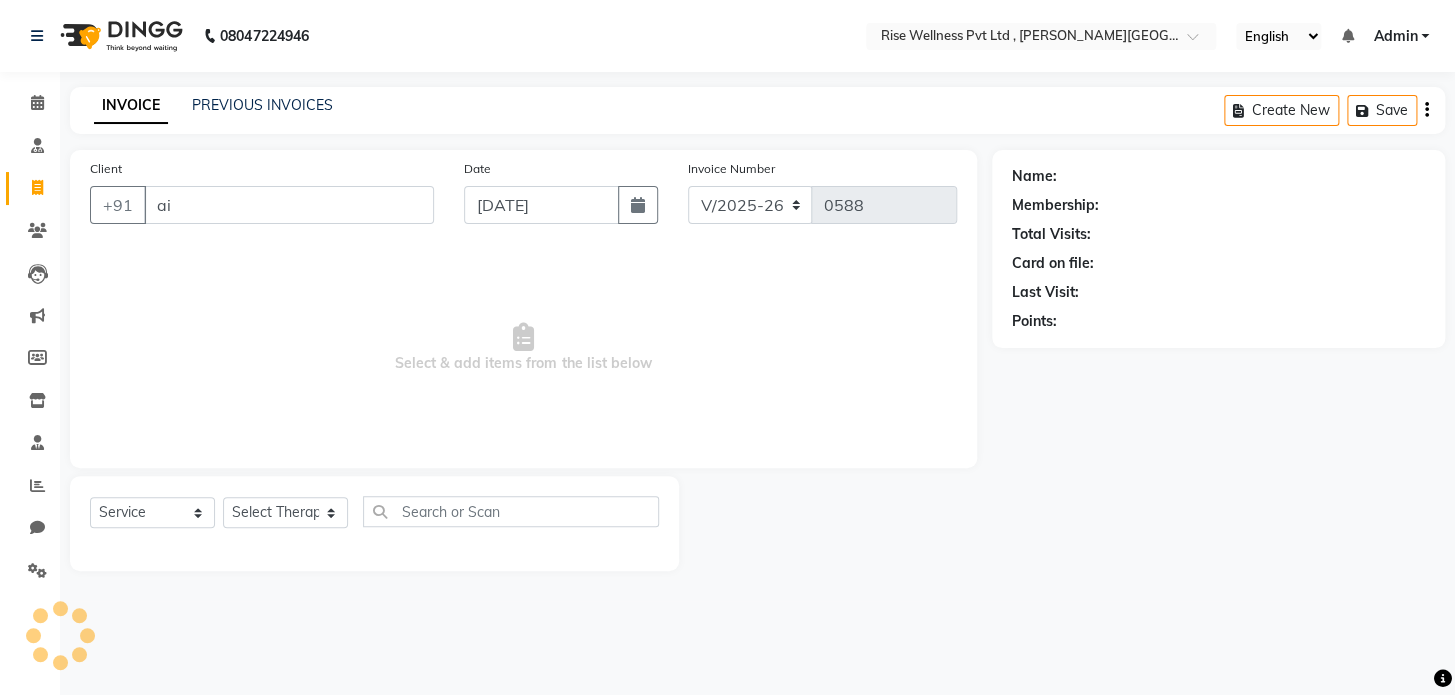 type on "ais" 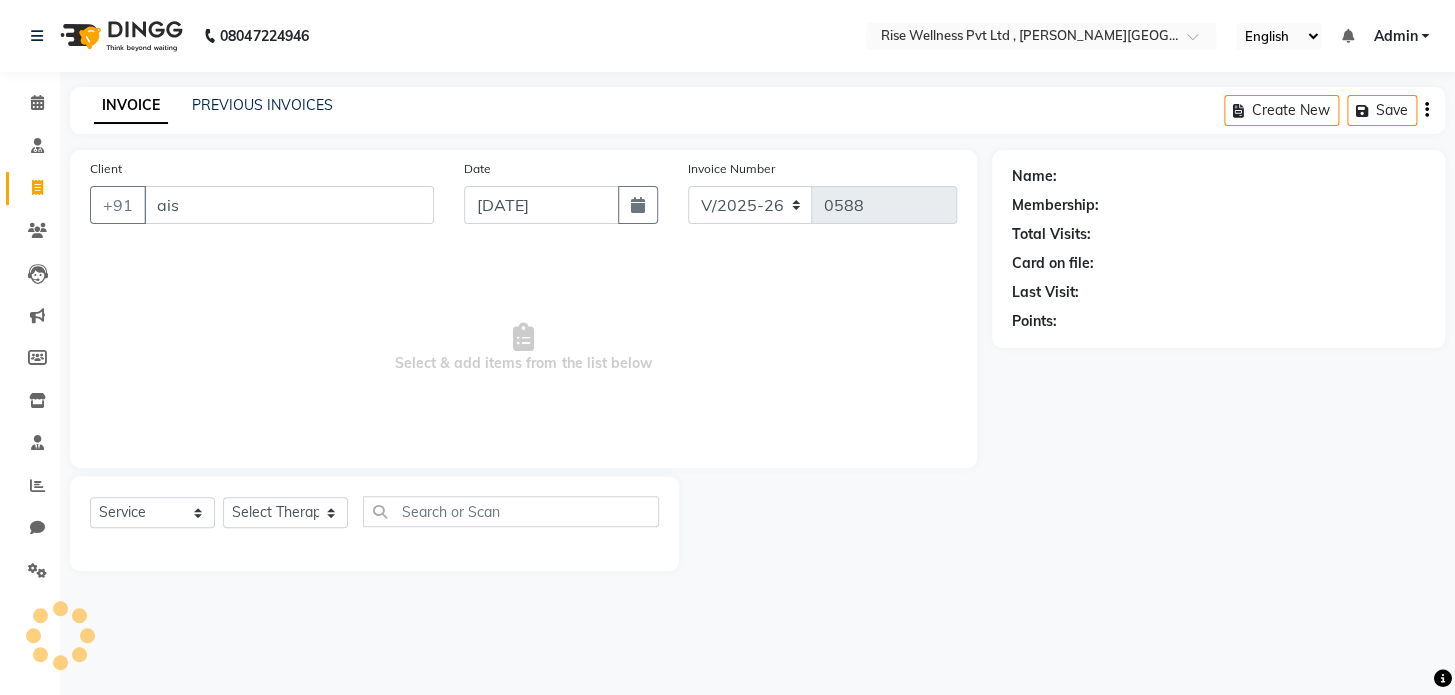 select on "V" 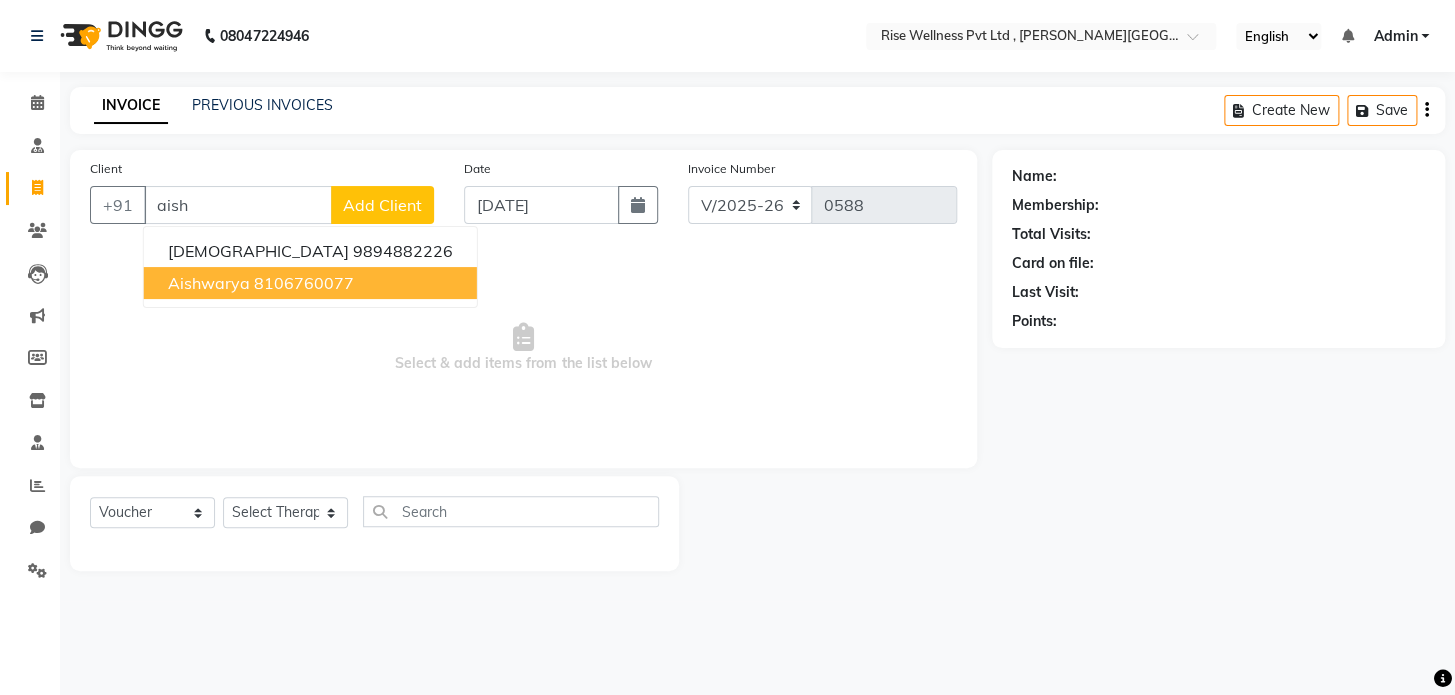 click on "8106760077" at bounding box center (304, 283) 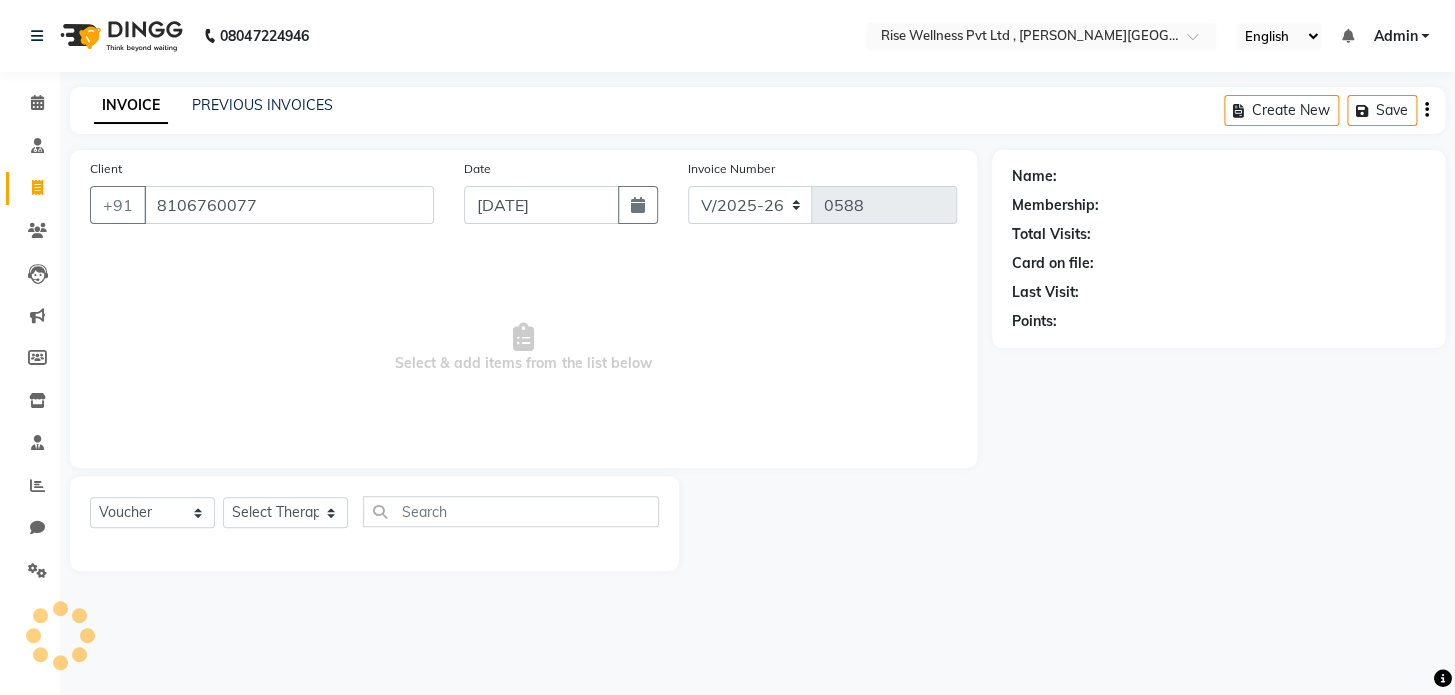 type on "8106760077" 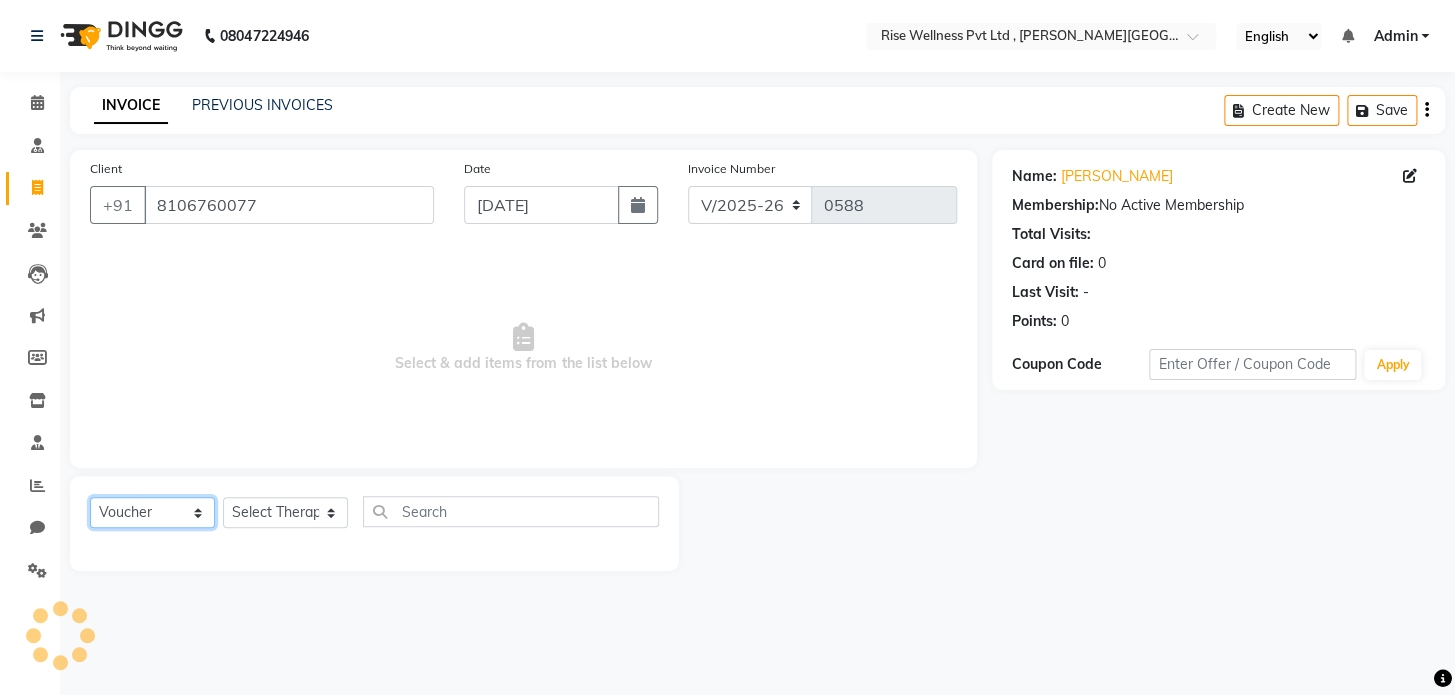 click on "Select  Service  Product  Membership  Package Voucher Prepaid Gift Card" 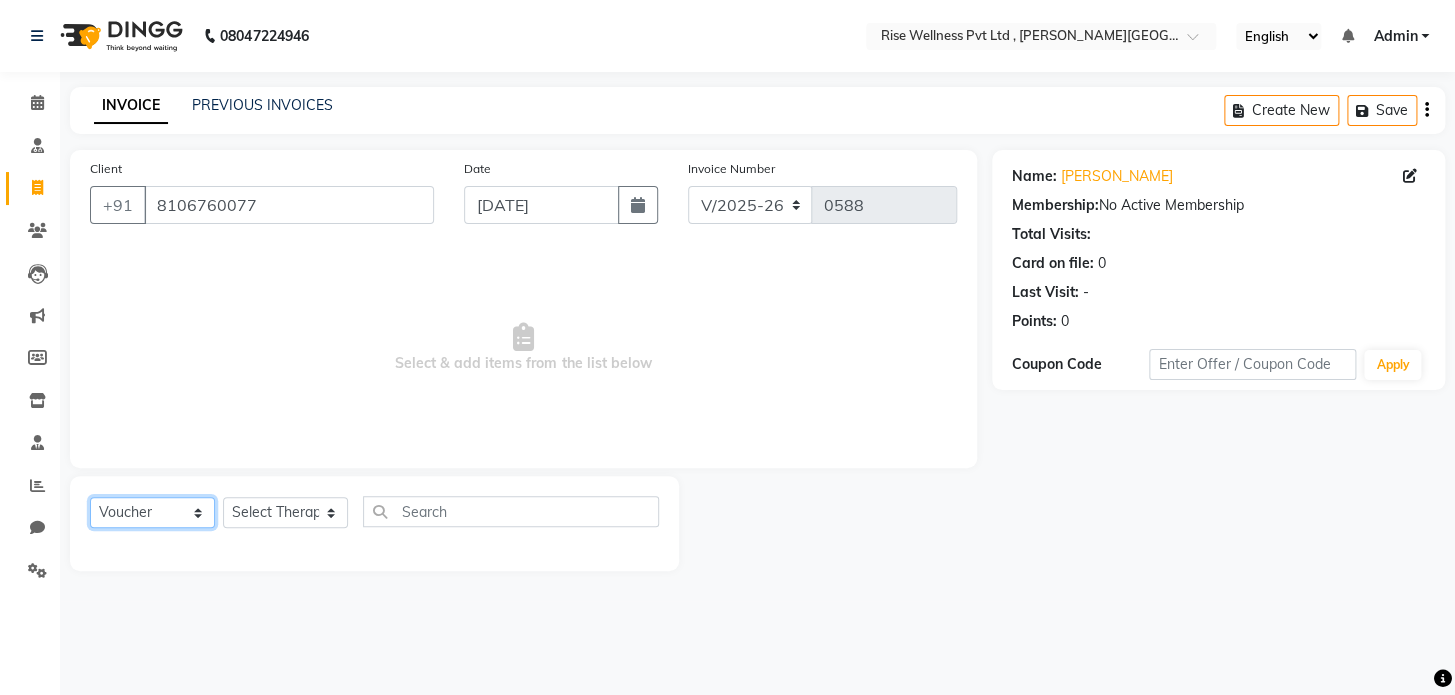 select on "service" 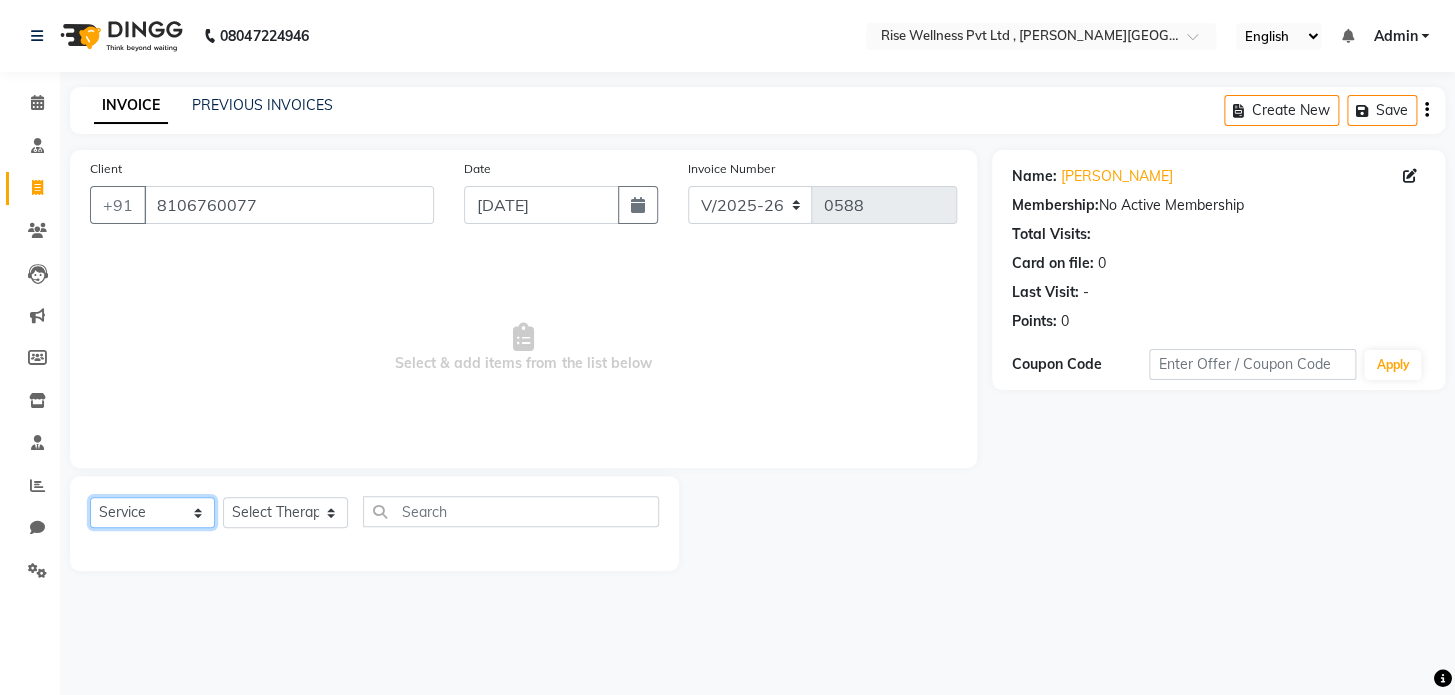 click on "Select  Service  Product  Membership  Package Voucher Prepaid Gift Card" 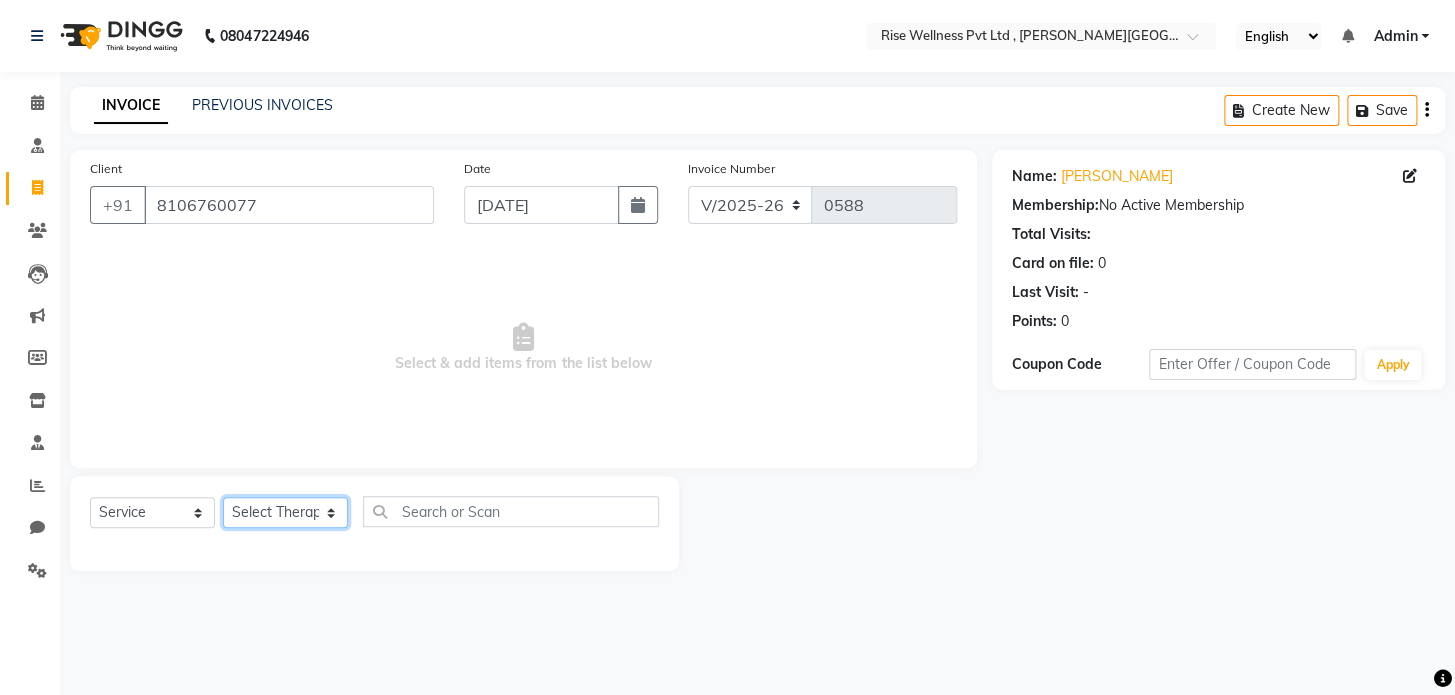 drag, startPoint x: 330, startPoint y: 516, endPoint x: 324, endPoint y: 502, distance: 15.231546 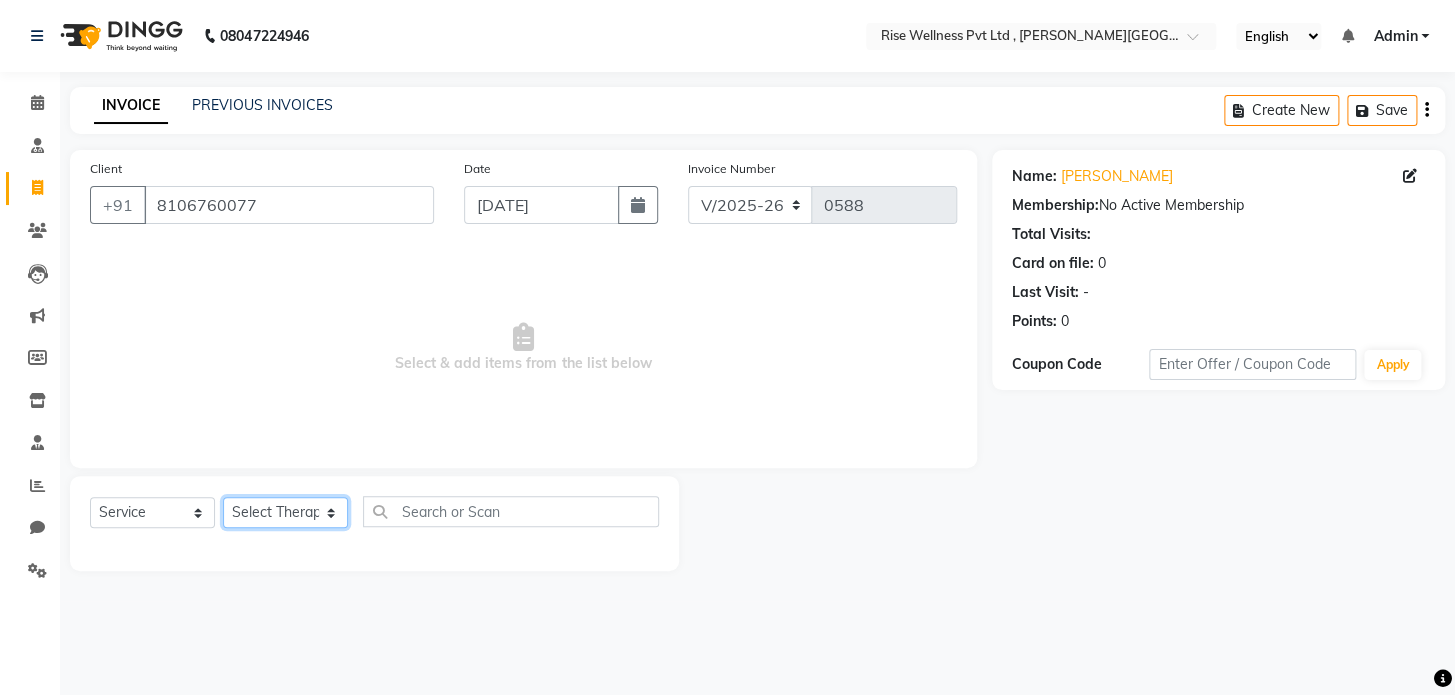 select on "71442" 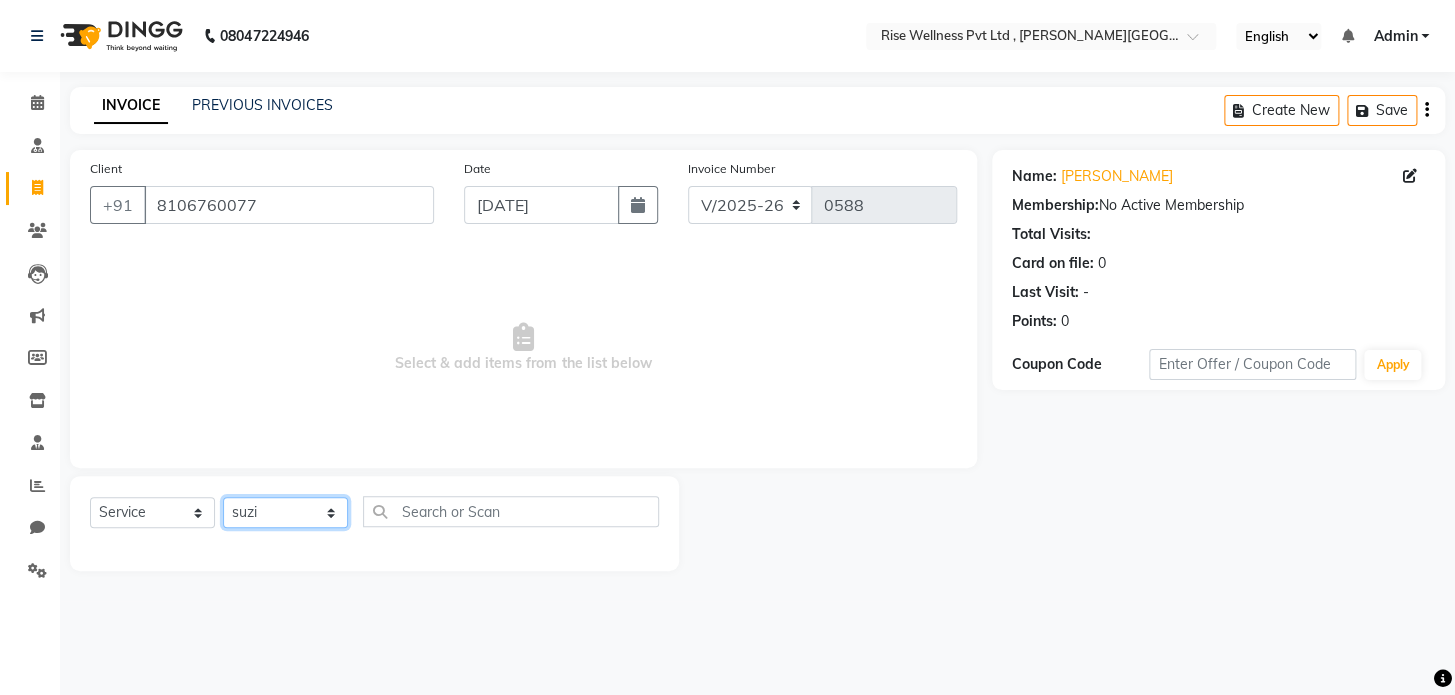 click on "Select Therapist LIBIN musthabshira nithya Reception [PERSON_NAME]" 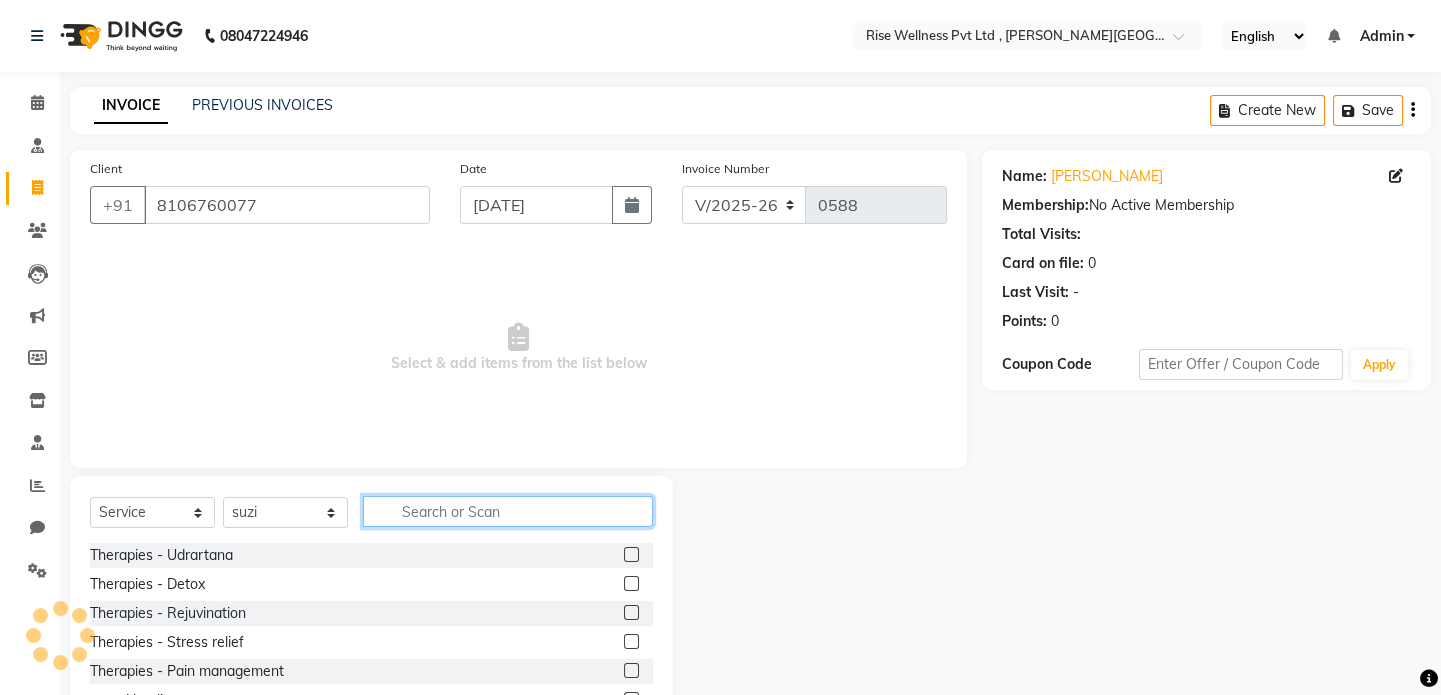 click 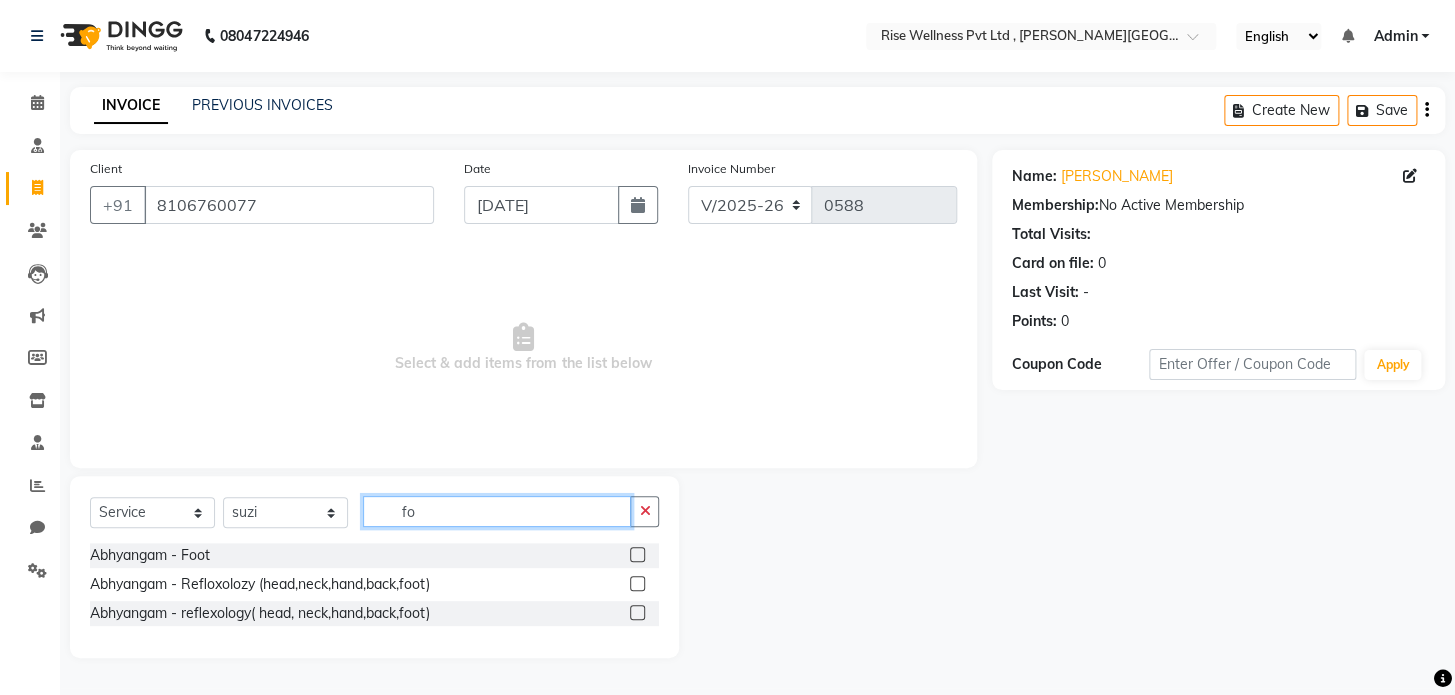 type on "fo" 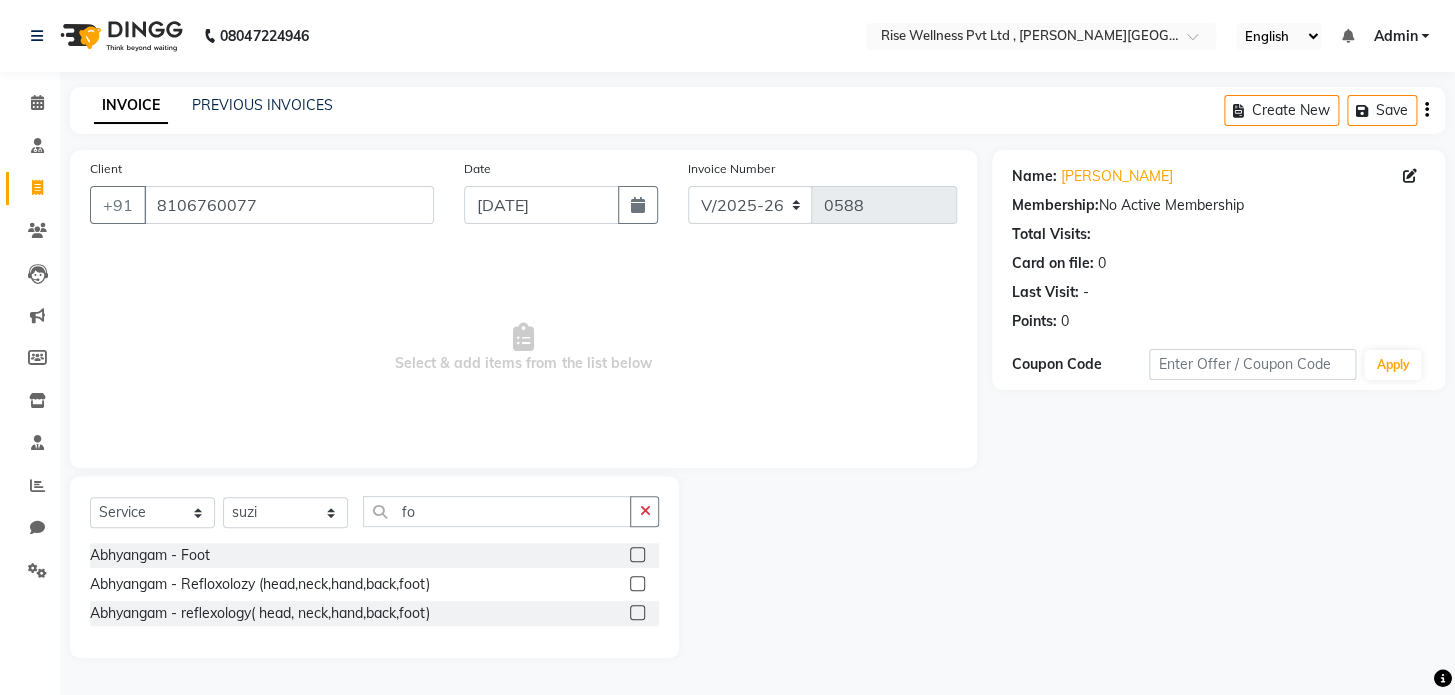 click 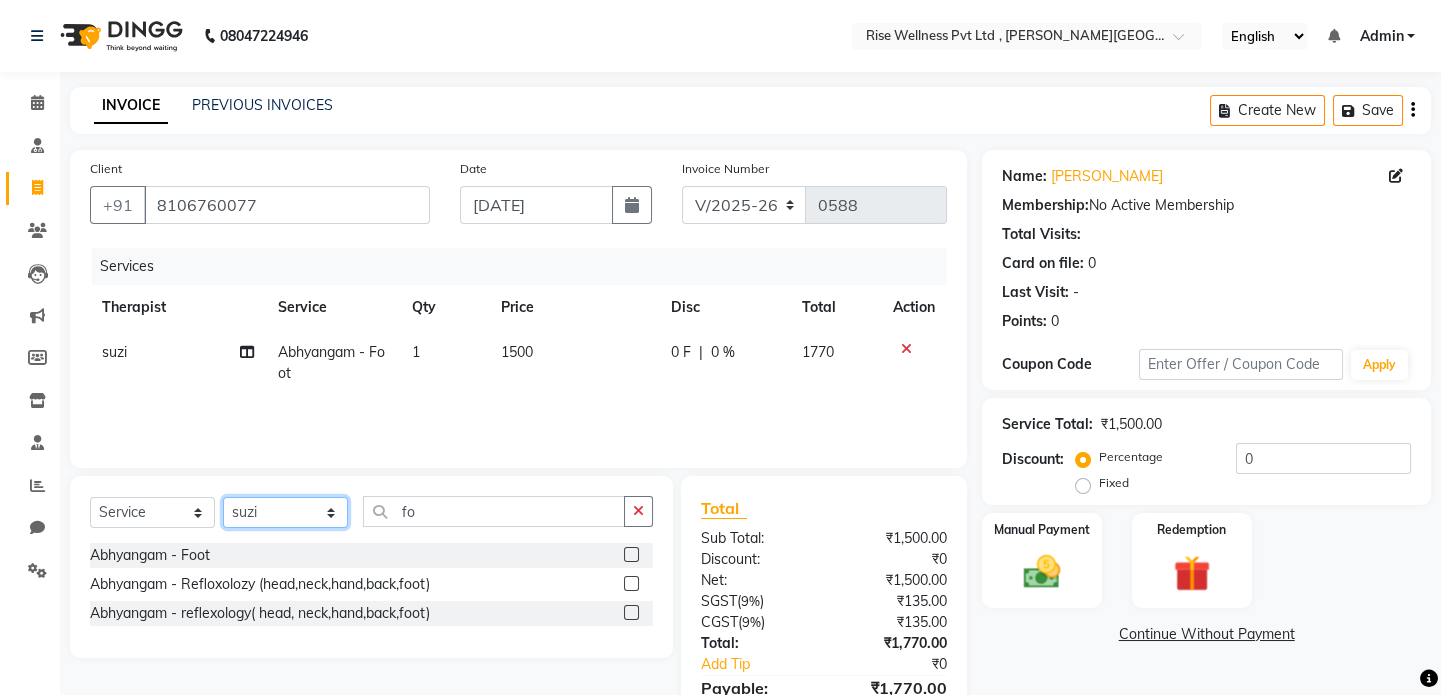 click on "Select Therapist LIBIN musthabshira nithya Reception [PERSON_NAME]" 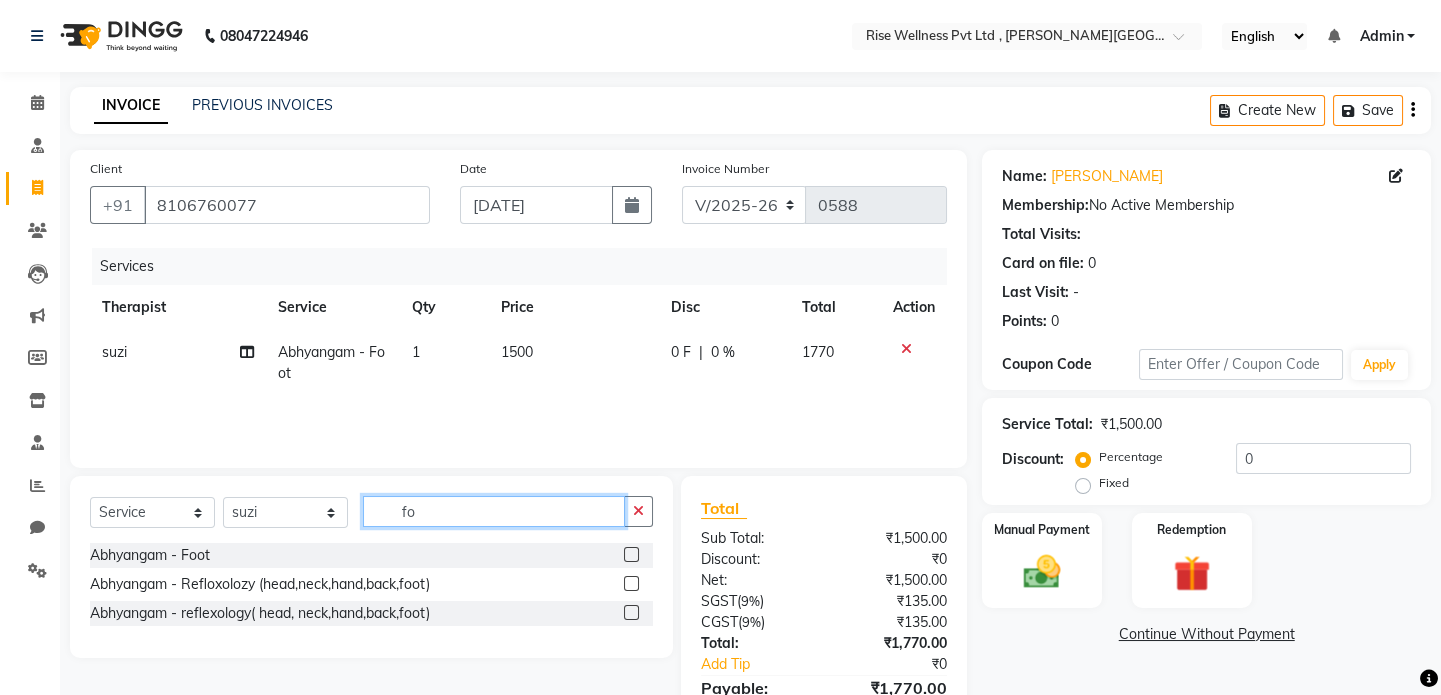 click on "fo" 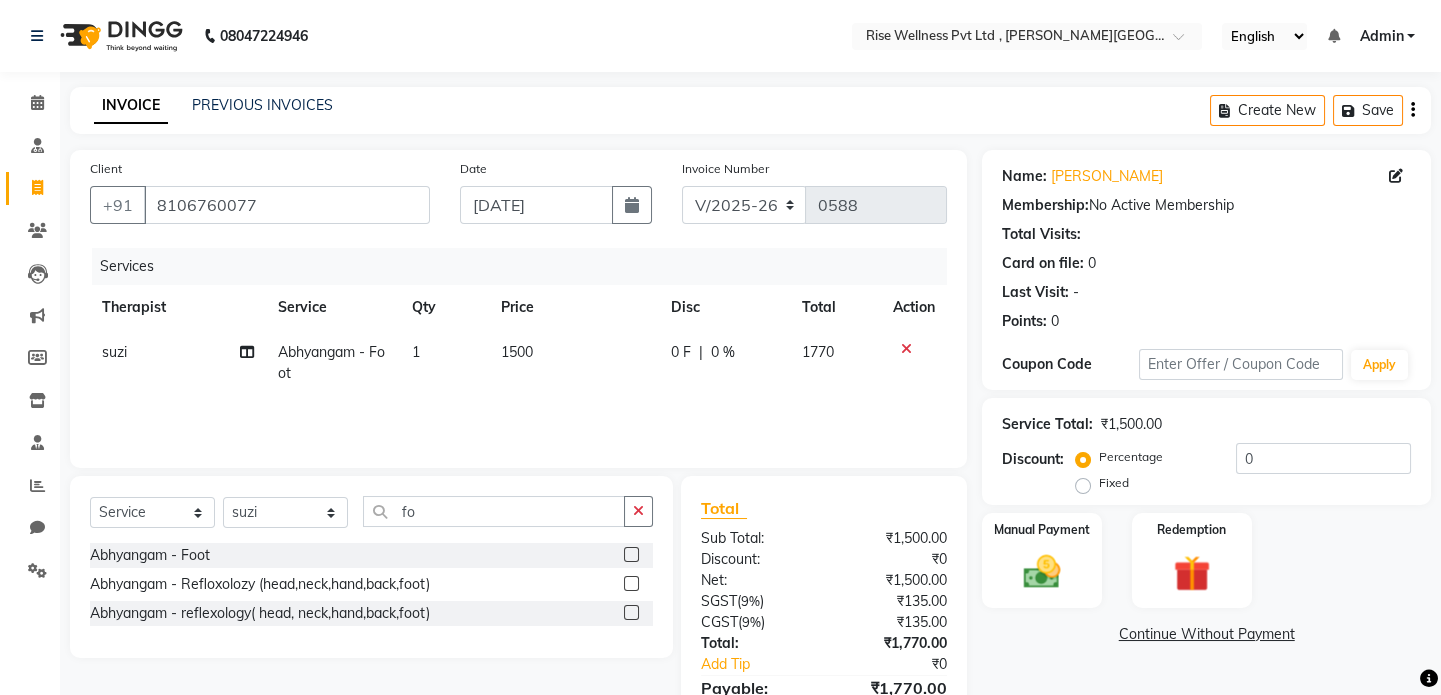 click 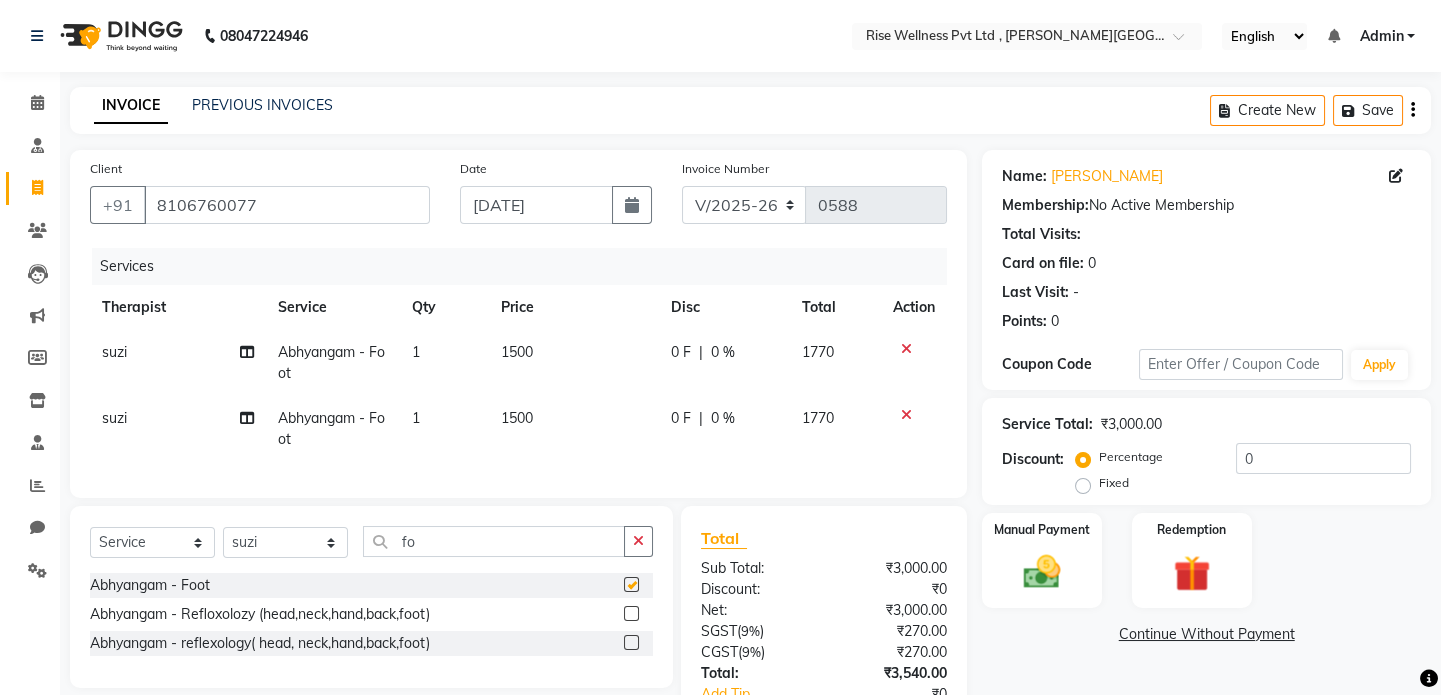 checkbox on "false" 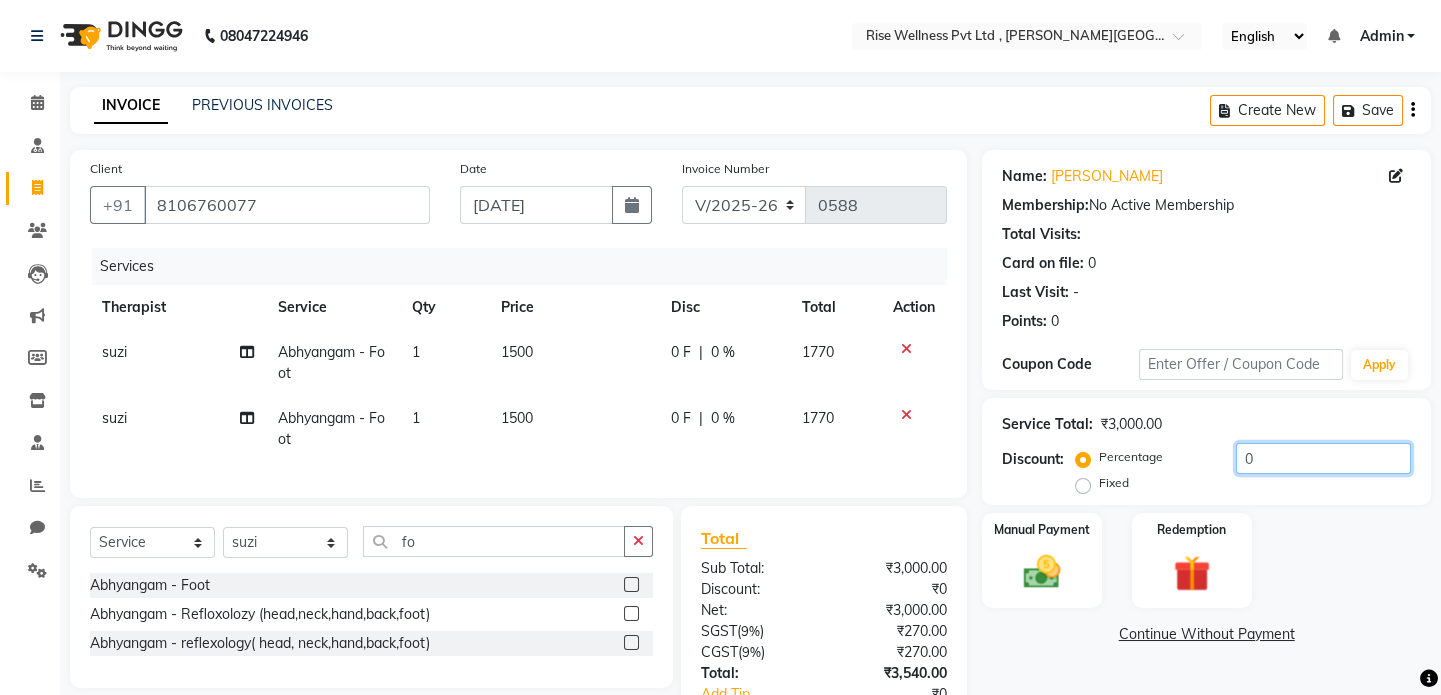 click on "0" 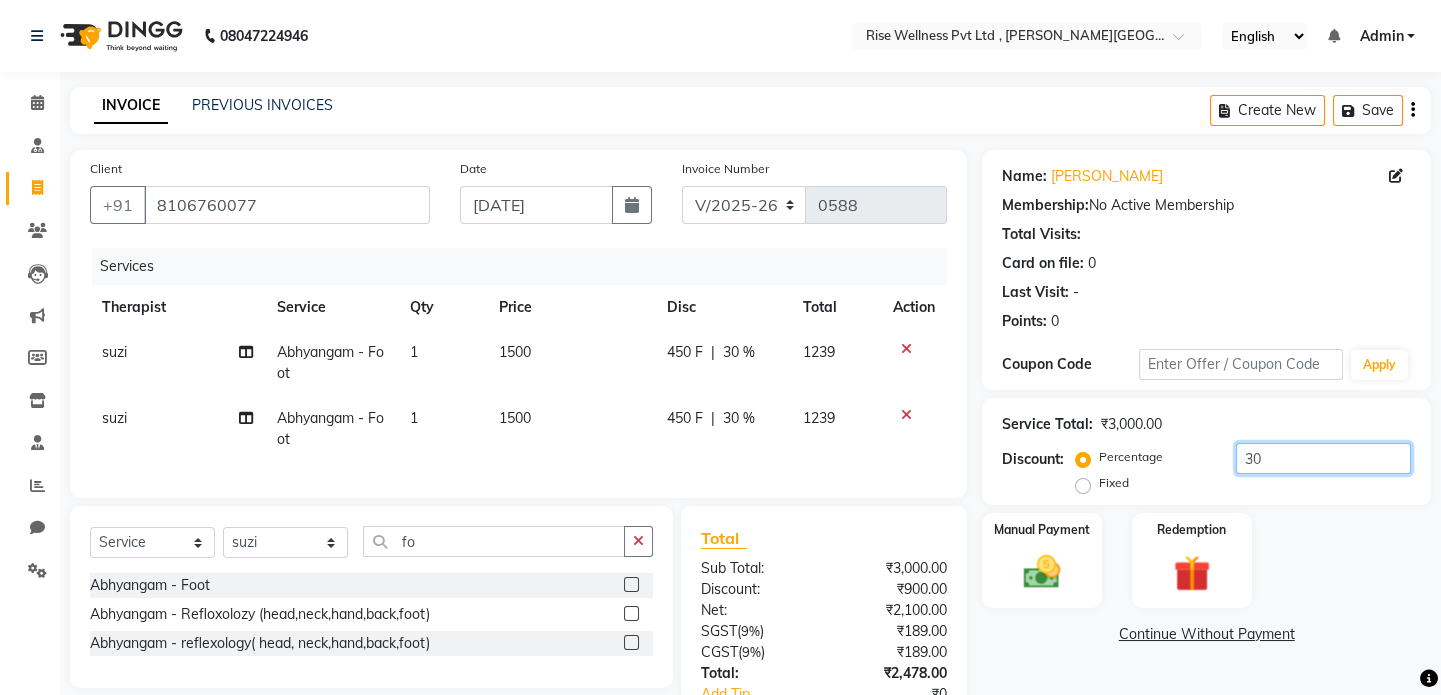 scroll, scrollTop: 149, scrollLeft: 0, axis: vertical 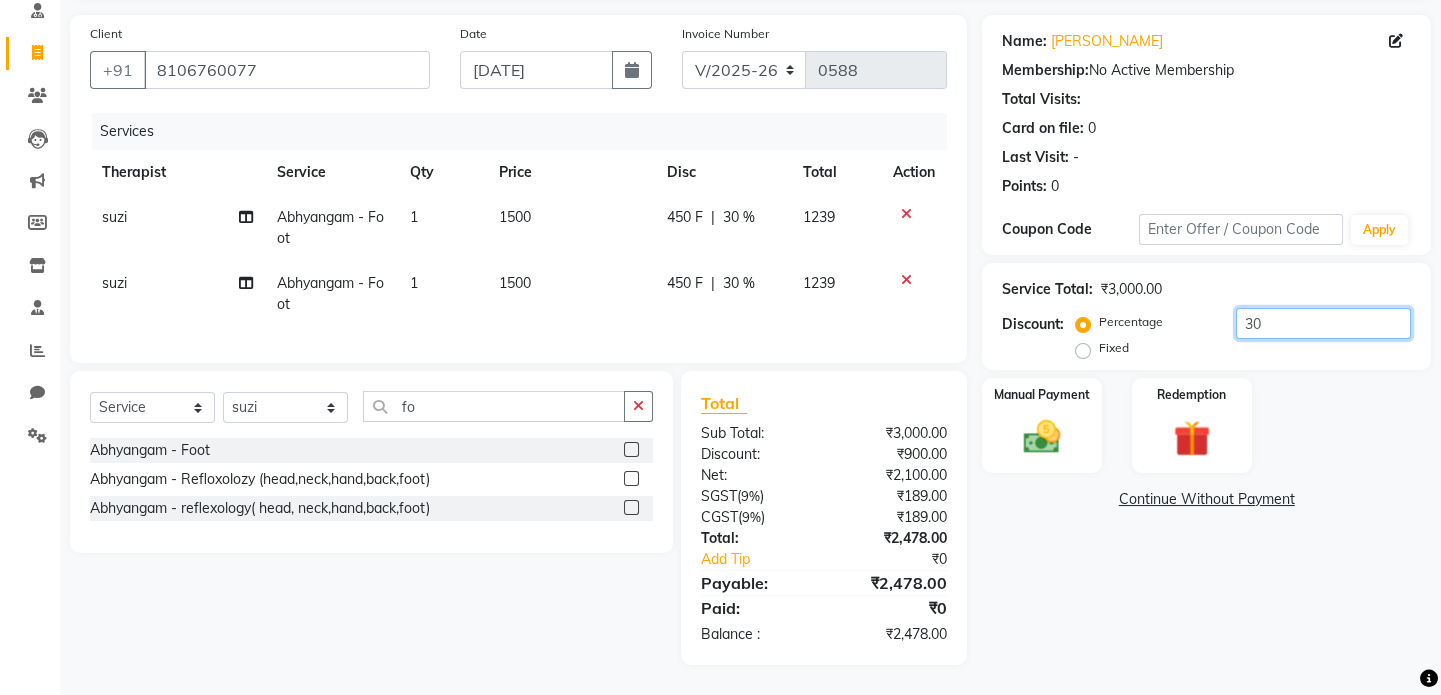 type on "30" 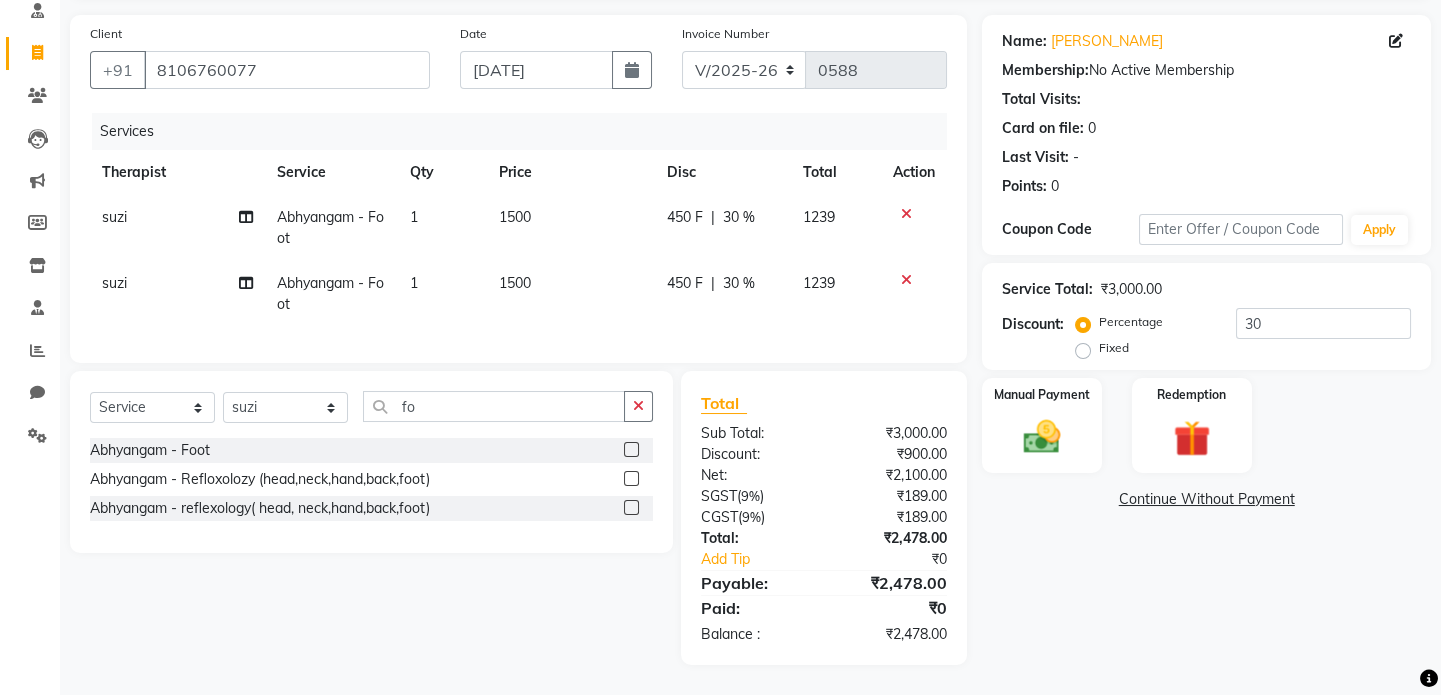 click 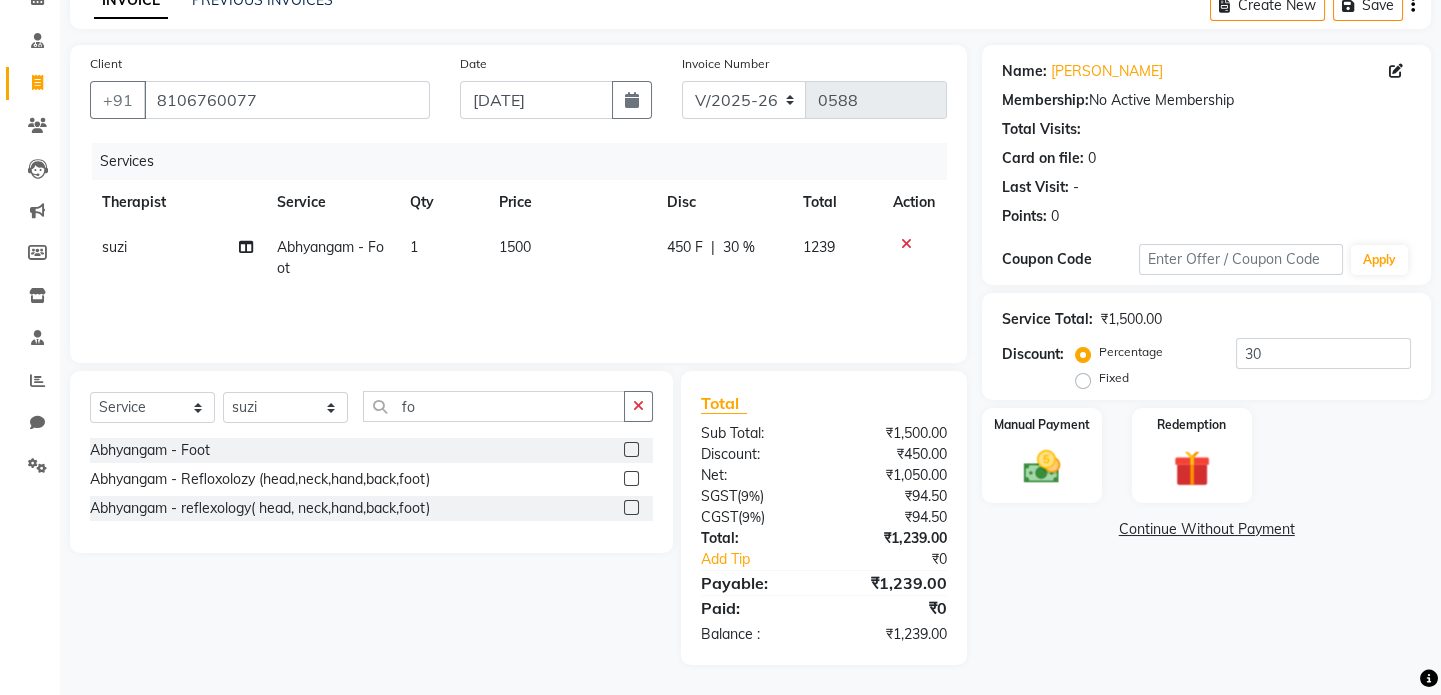 scroll, scrollTop: 105, scrollLeft: 0, axis: vertical 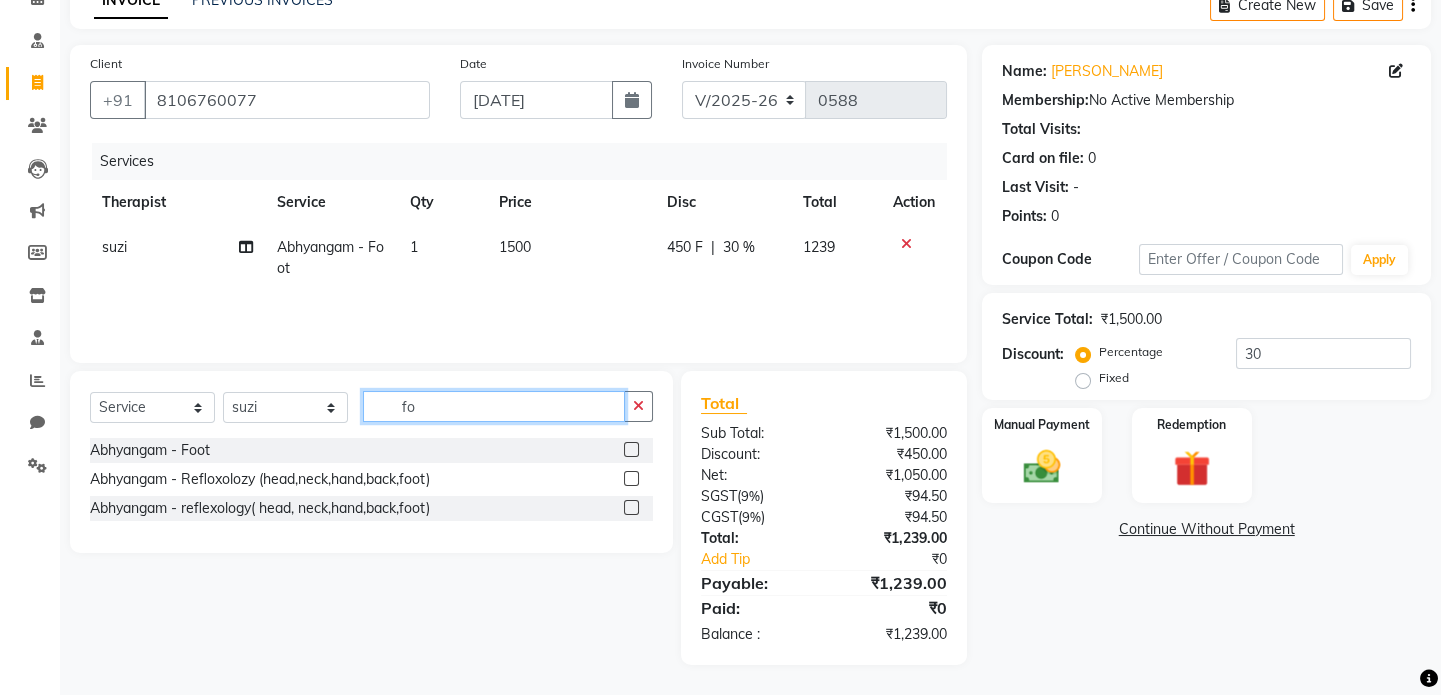 click on "fo" 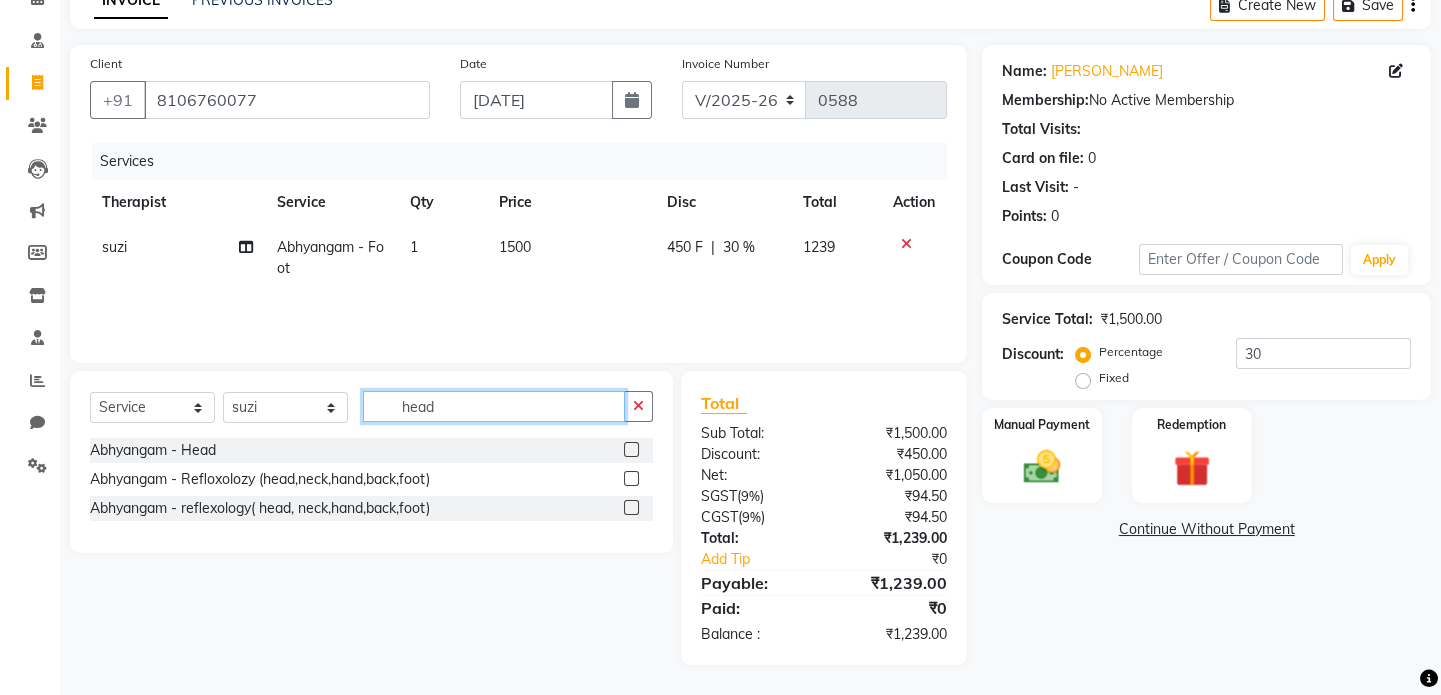 type on "head" 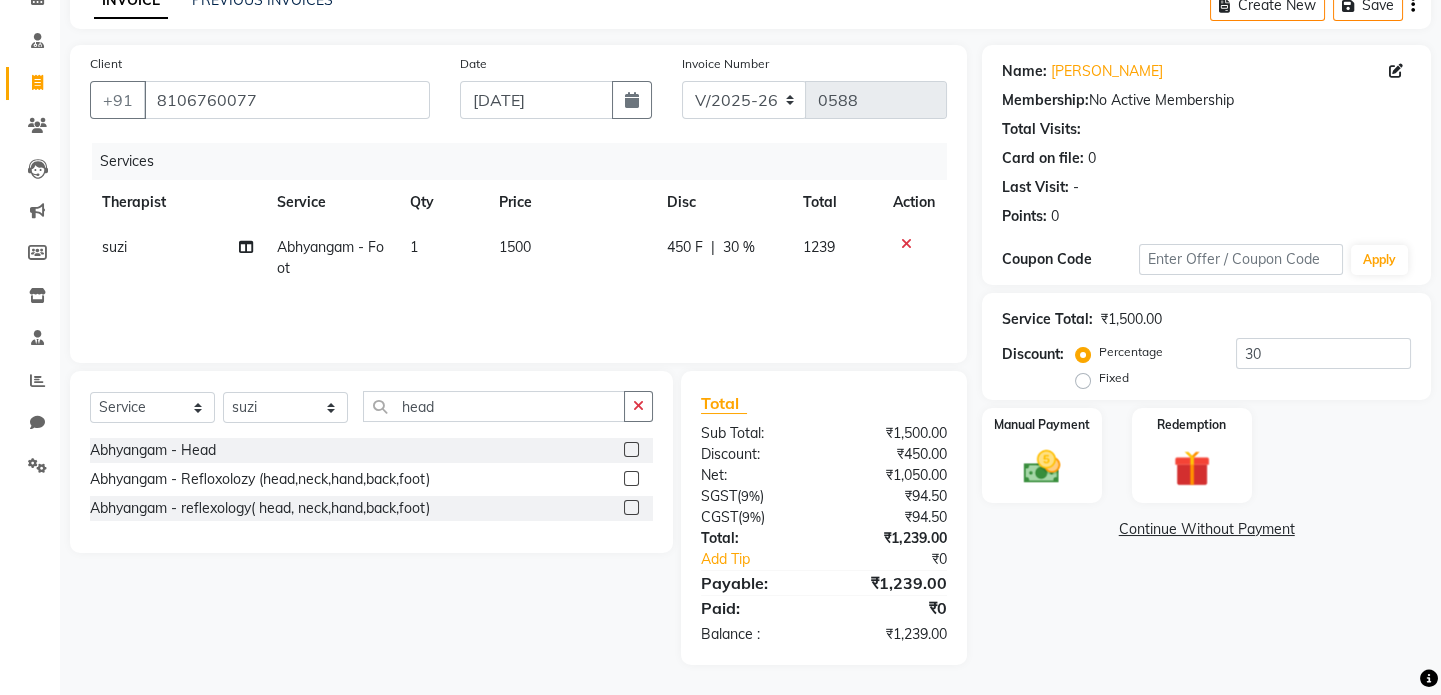click 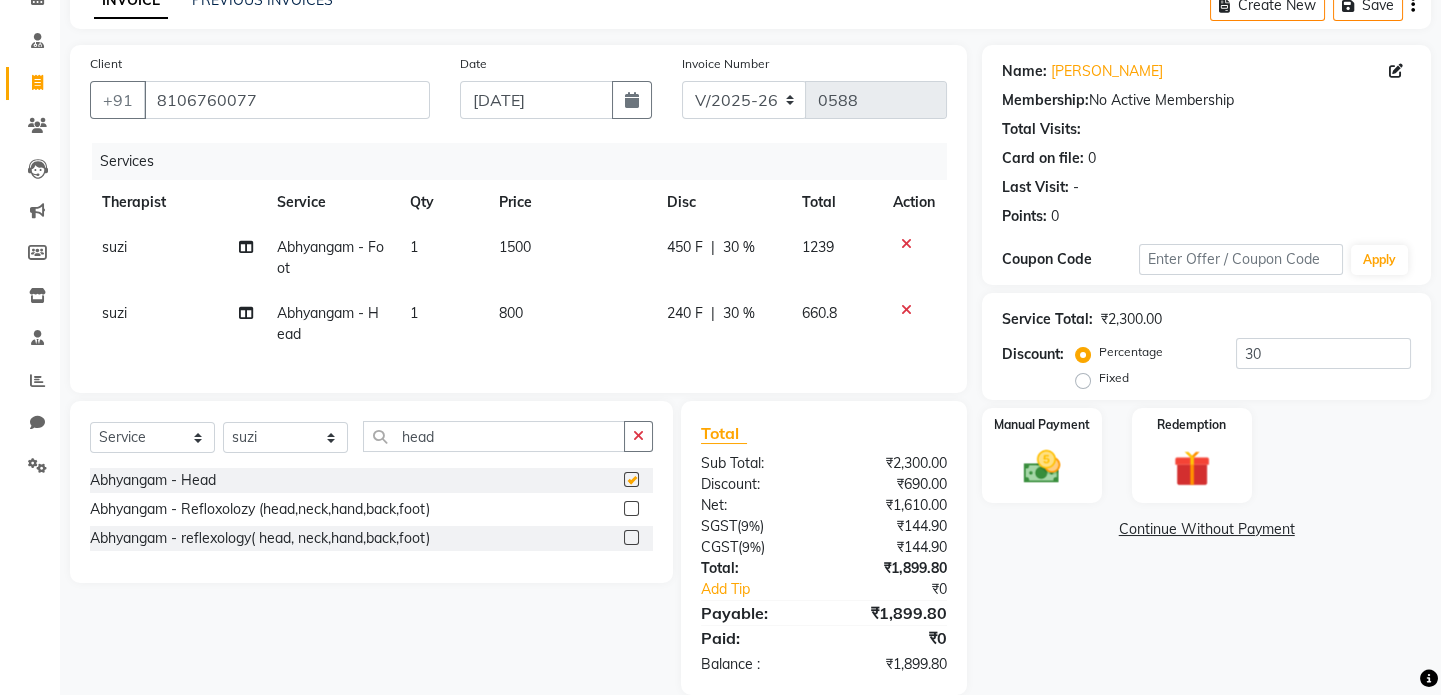 checkbox on "false" 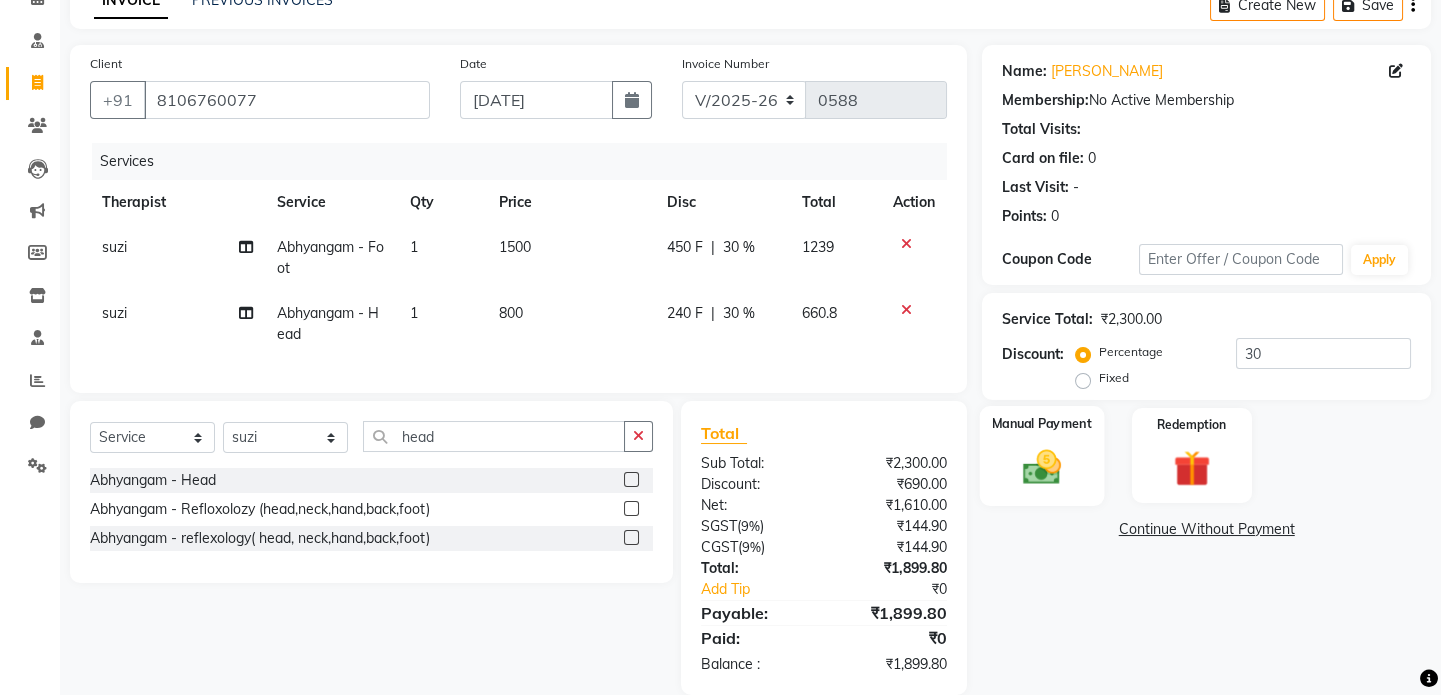 click on "Manual Payment" 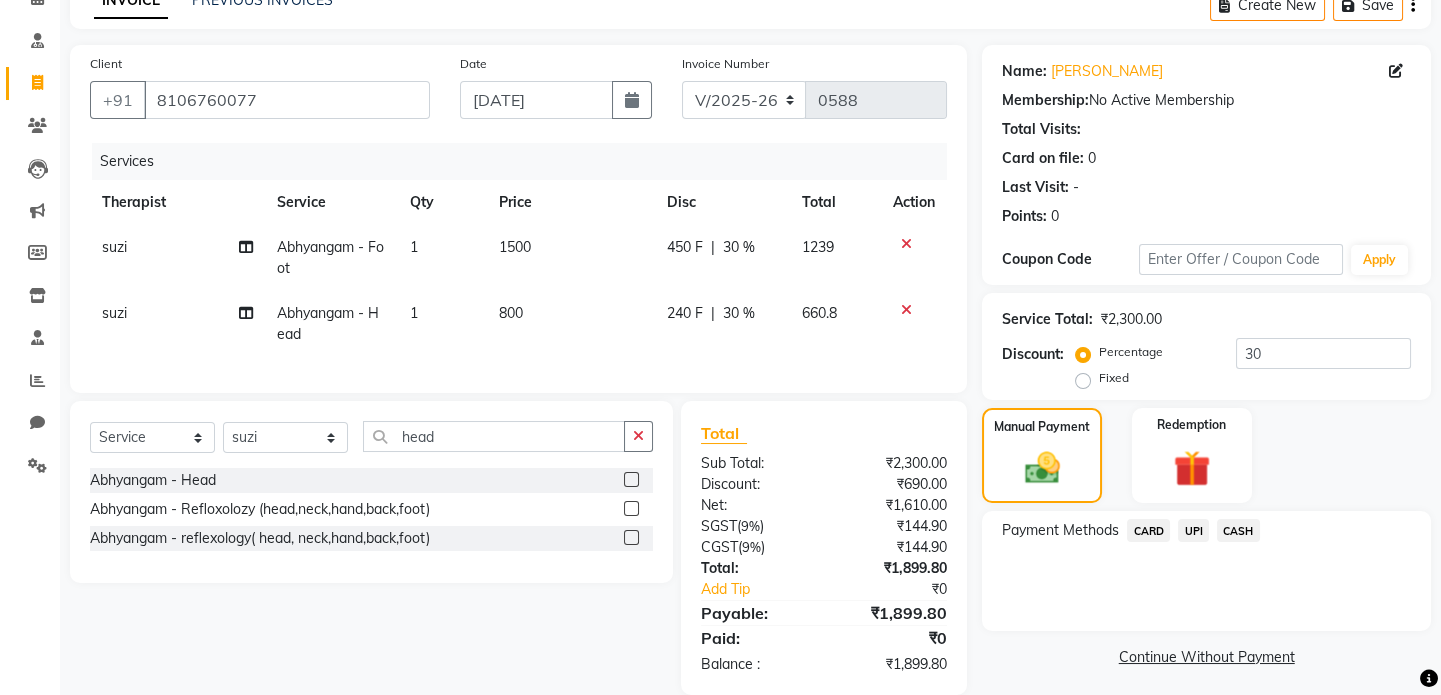 click on "CARD" 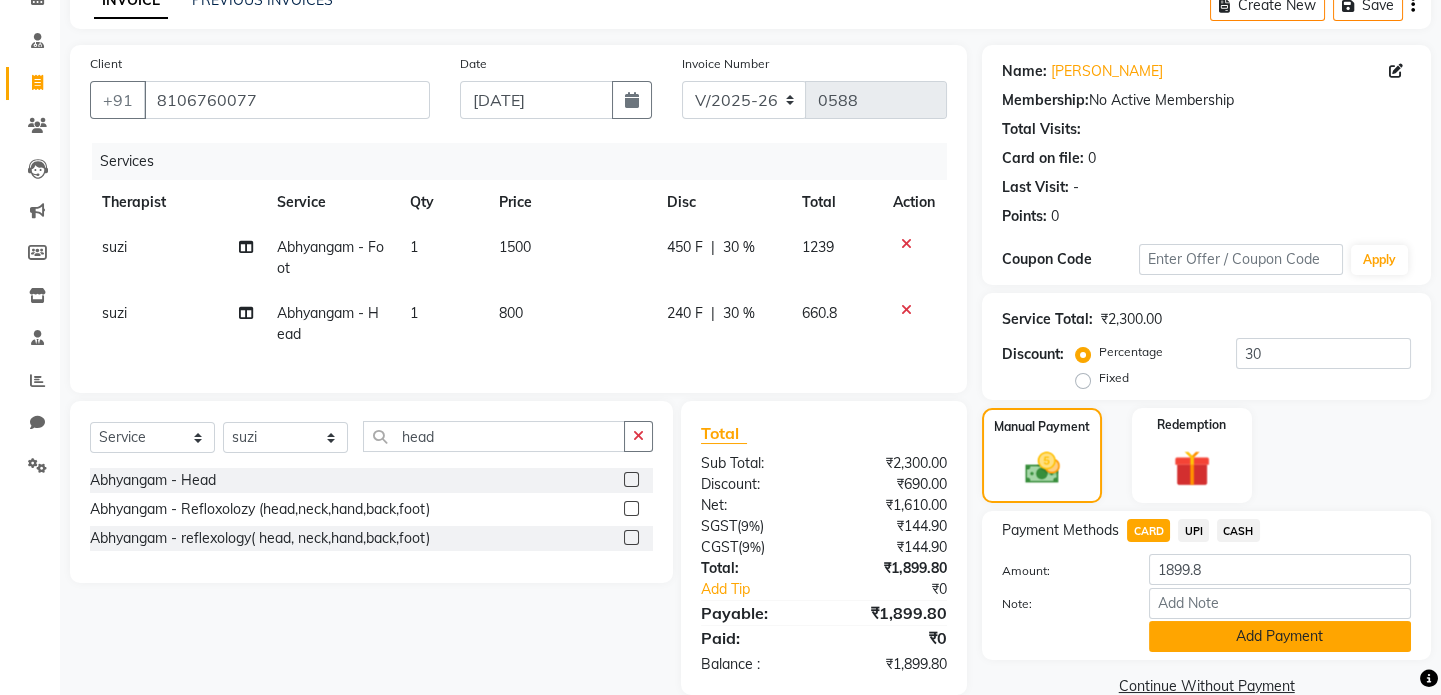 click on "Add Payment" 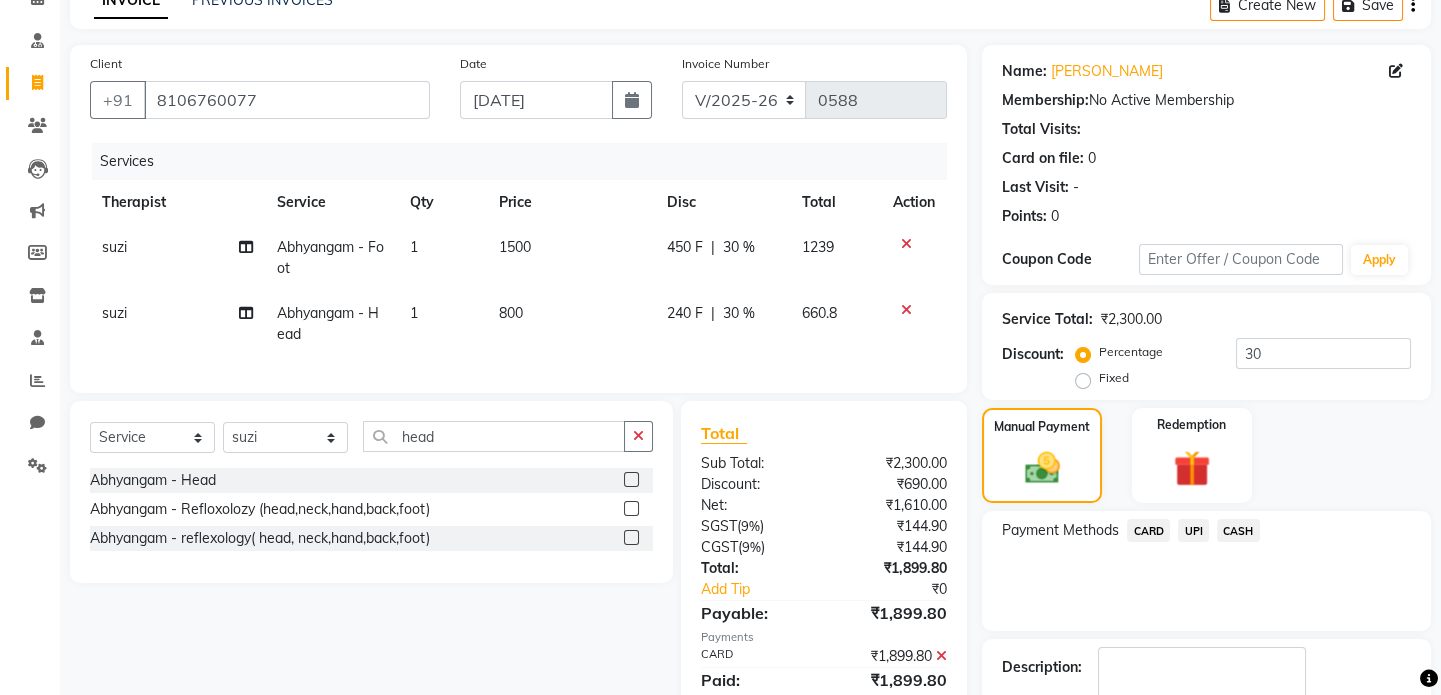 scroll, scrollTop: 196, scrollLeft: 0, axis: vertical 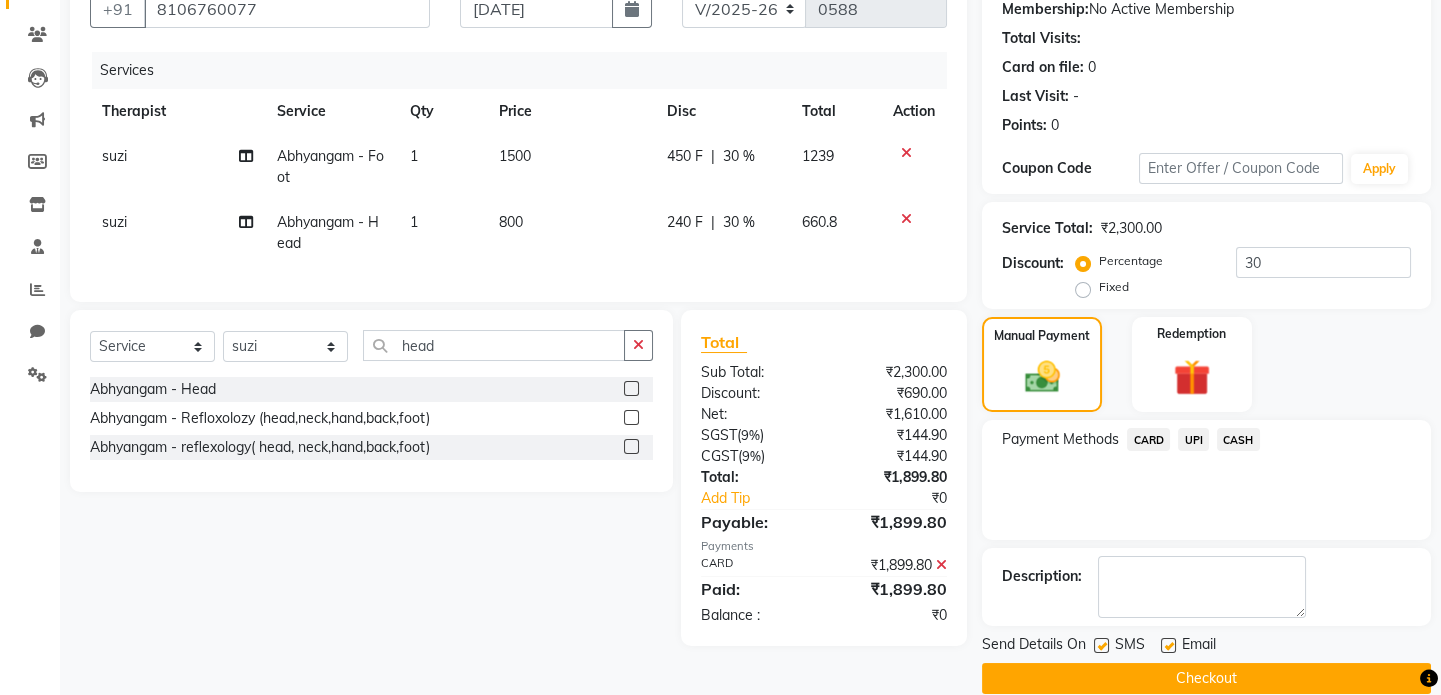 click on "Checkout" 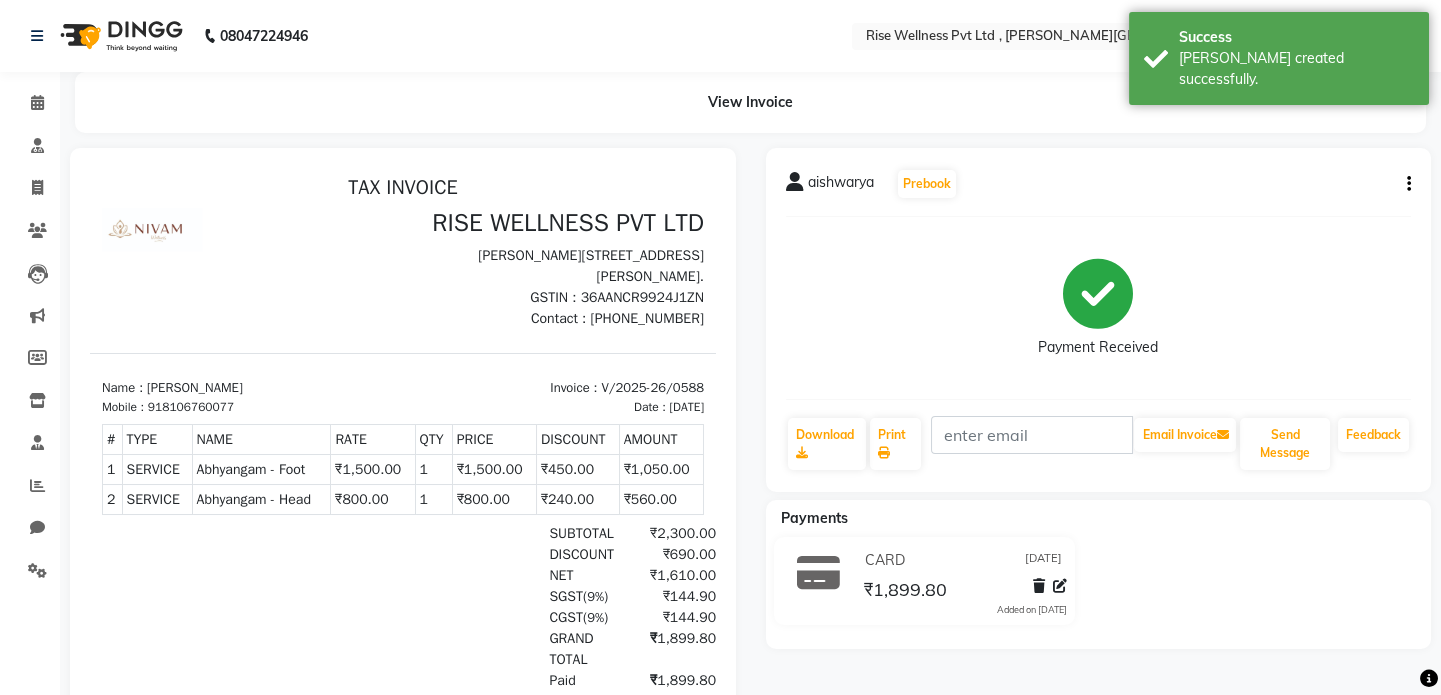 scroll, scrollTop: 0, scrollLeft: 0, axis: both 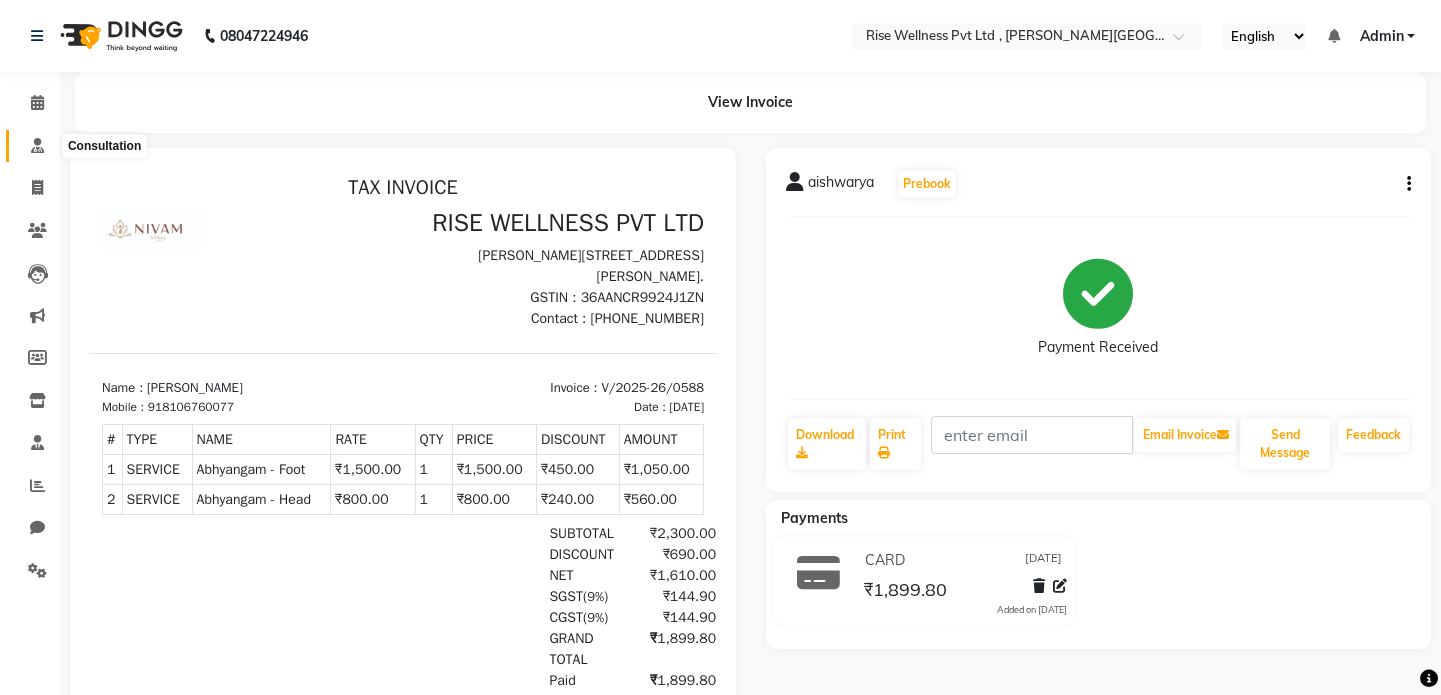 click 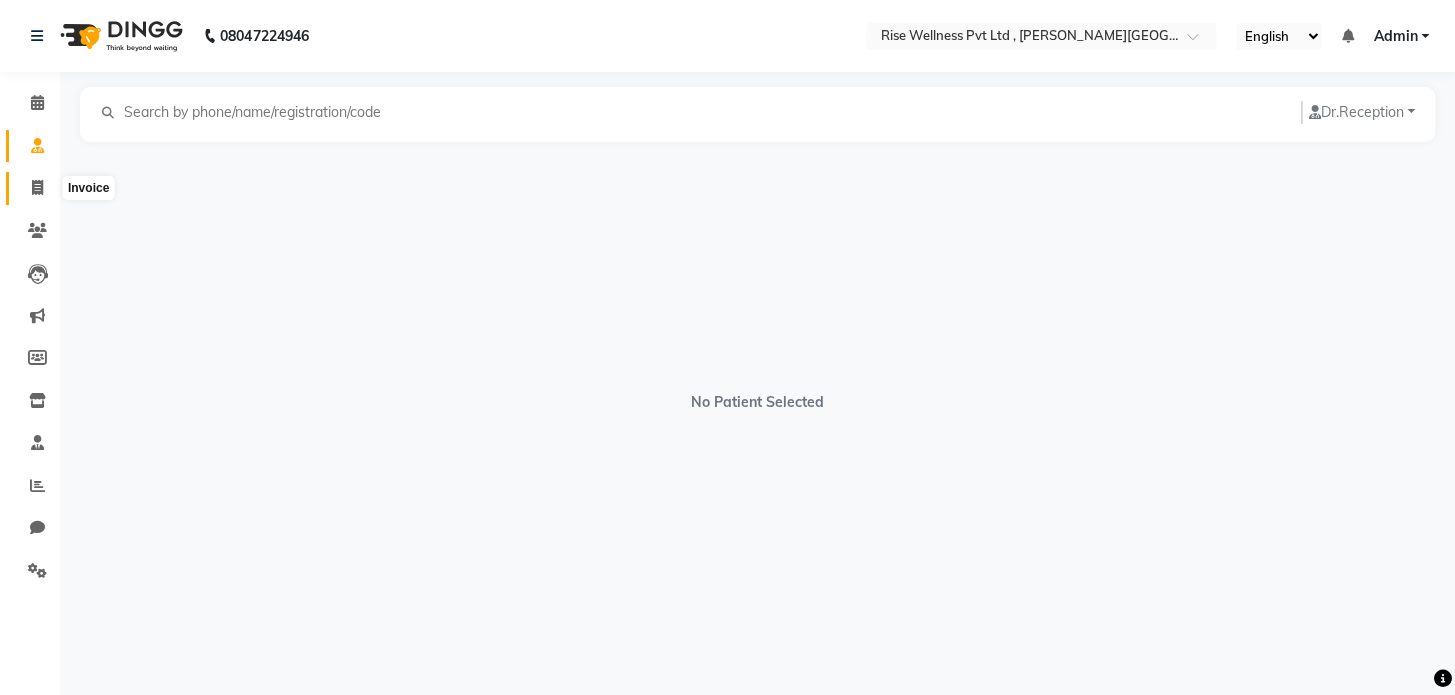 click 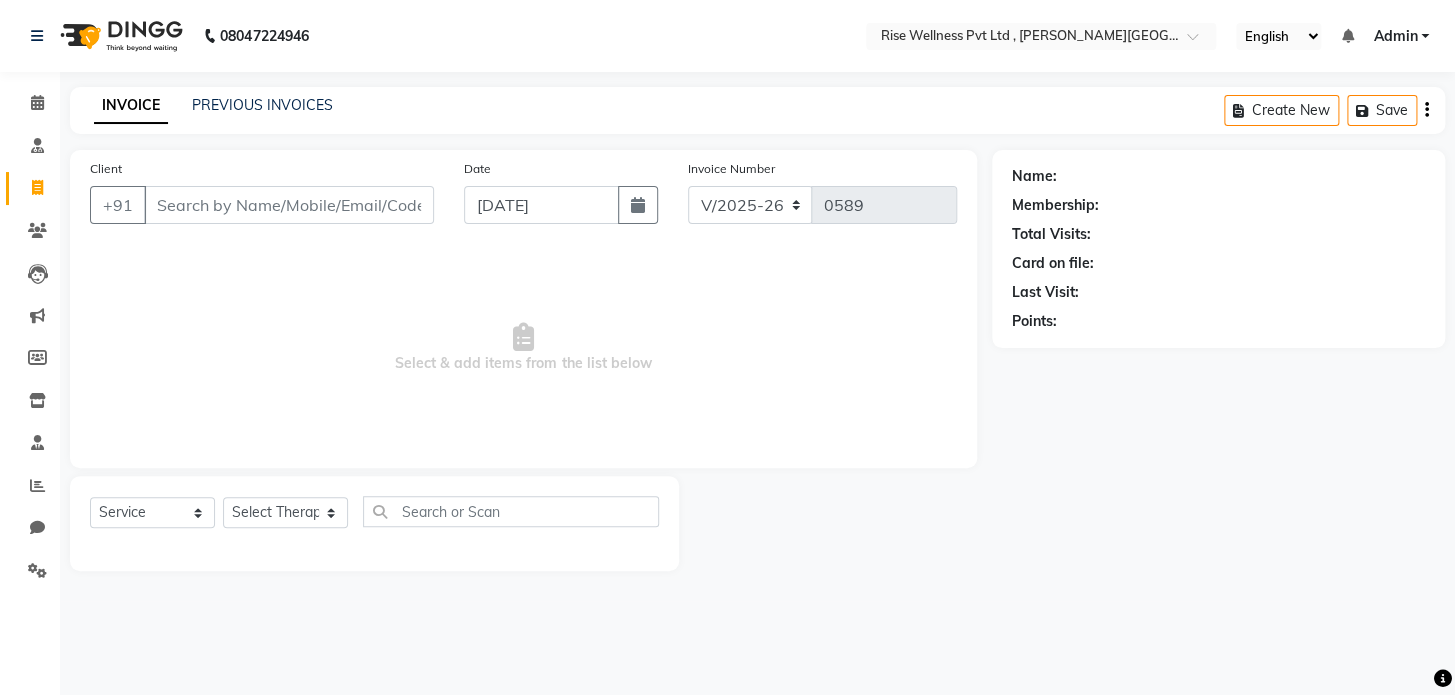 select on "V" 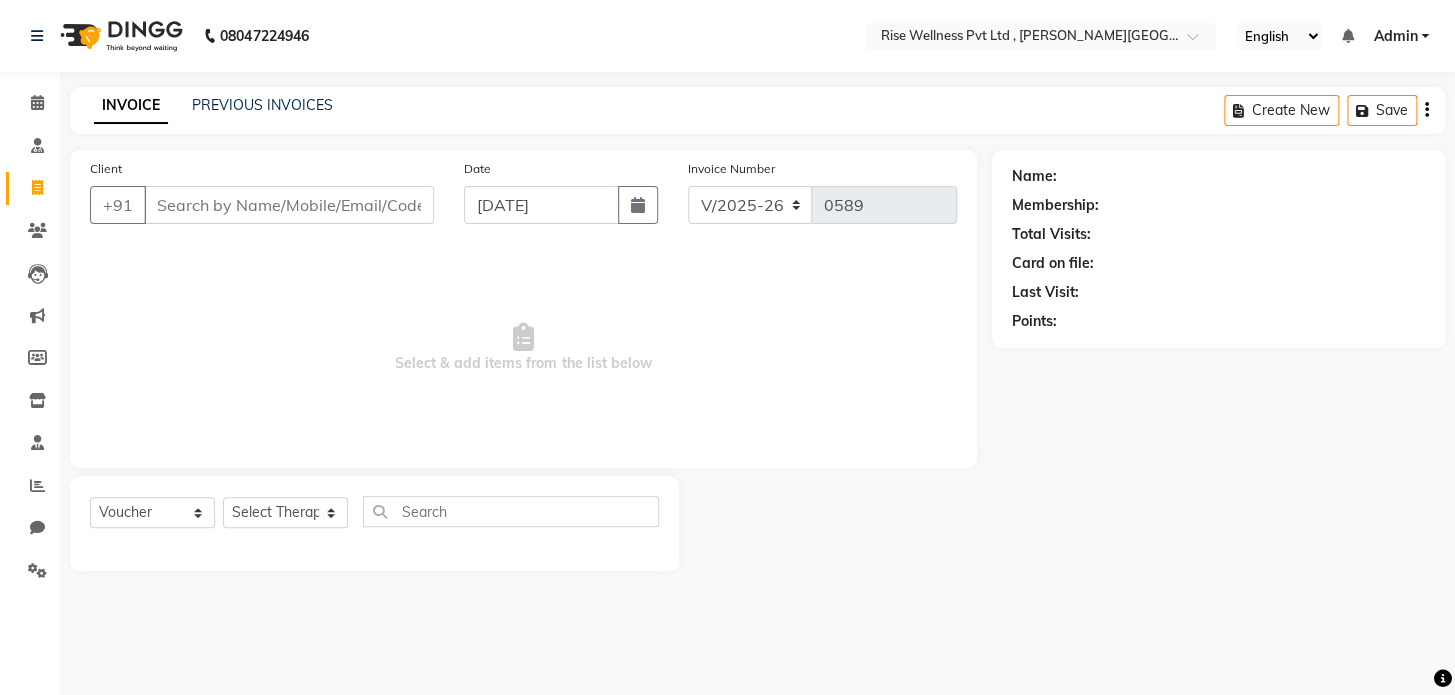 click on "Client" at bounding box center (289, 205) 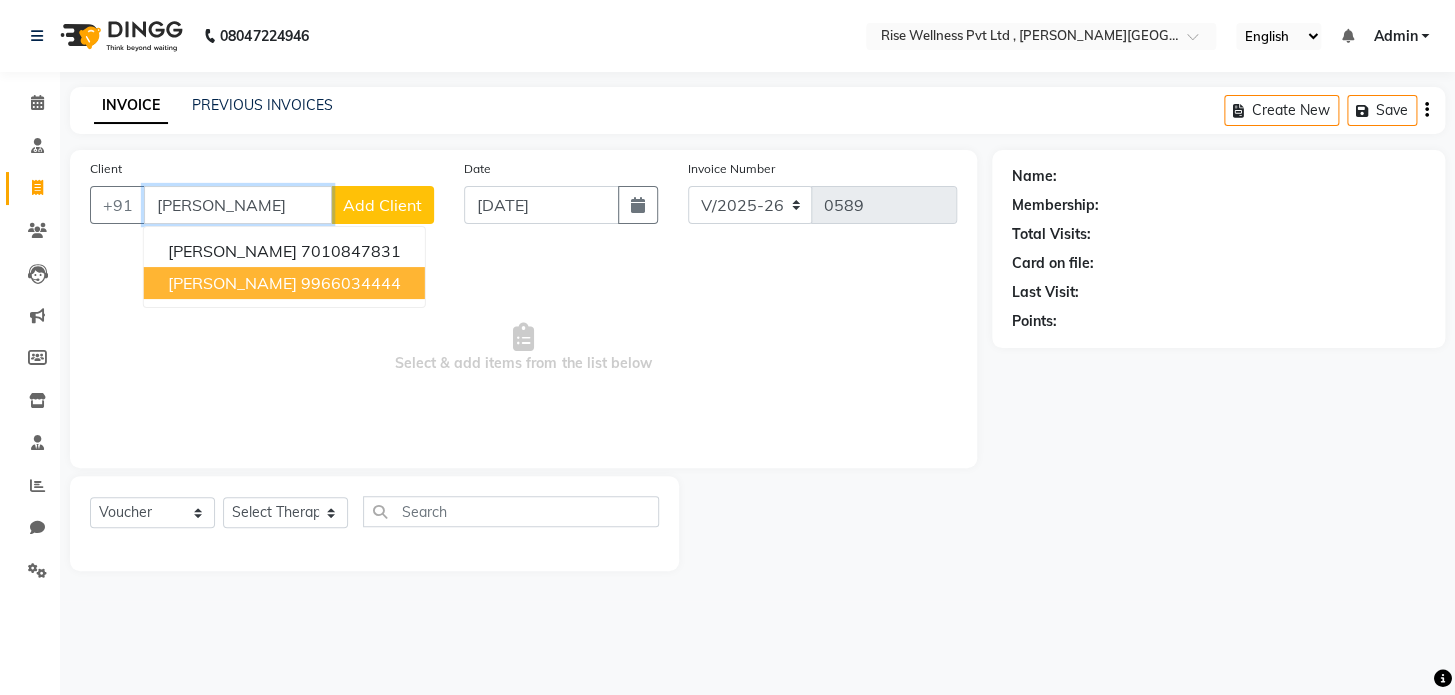 drag, startPoint x: 241, startPoint y: 277, endPoint x: 186, endPoint y: 278, distance: 55.00909 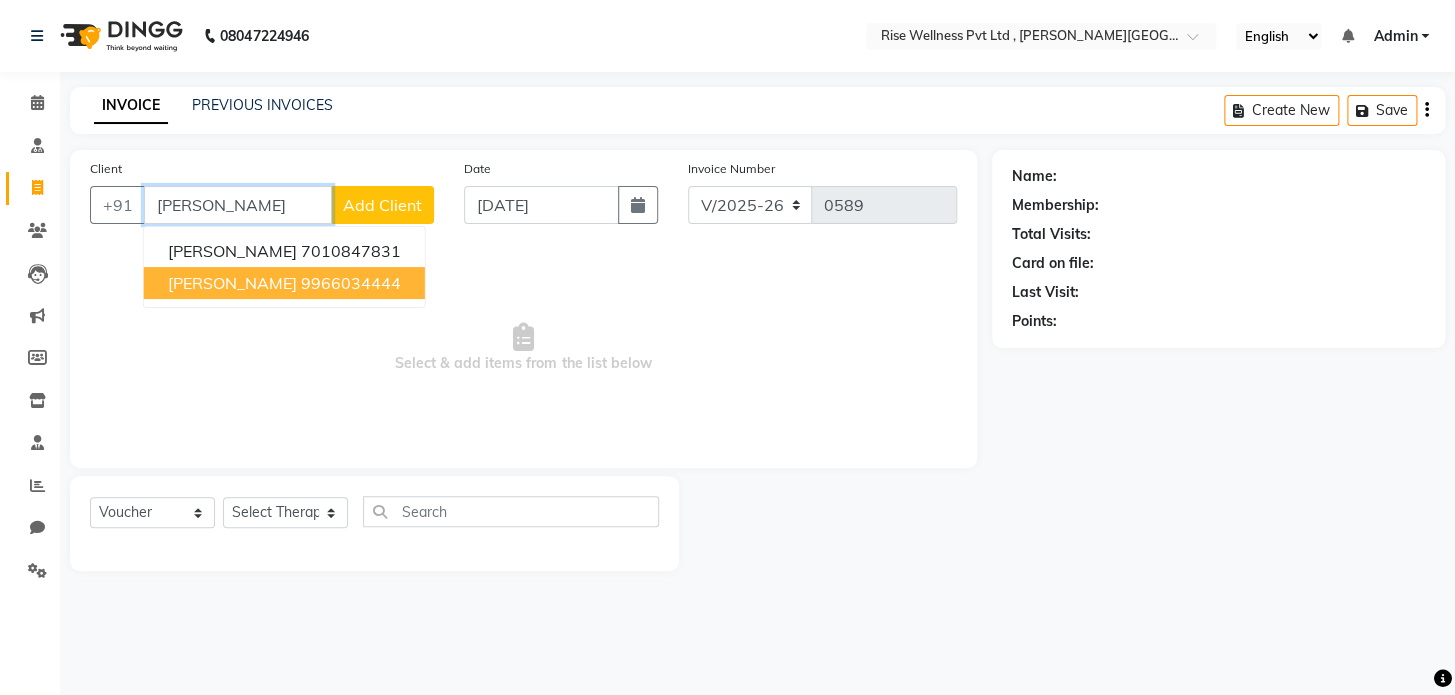 drag, startPoint x: 186, startPoint y: 278, endPoint x: 150, endPoint y: 280, distance: 36.05551 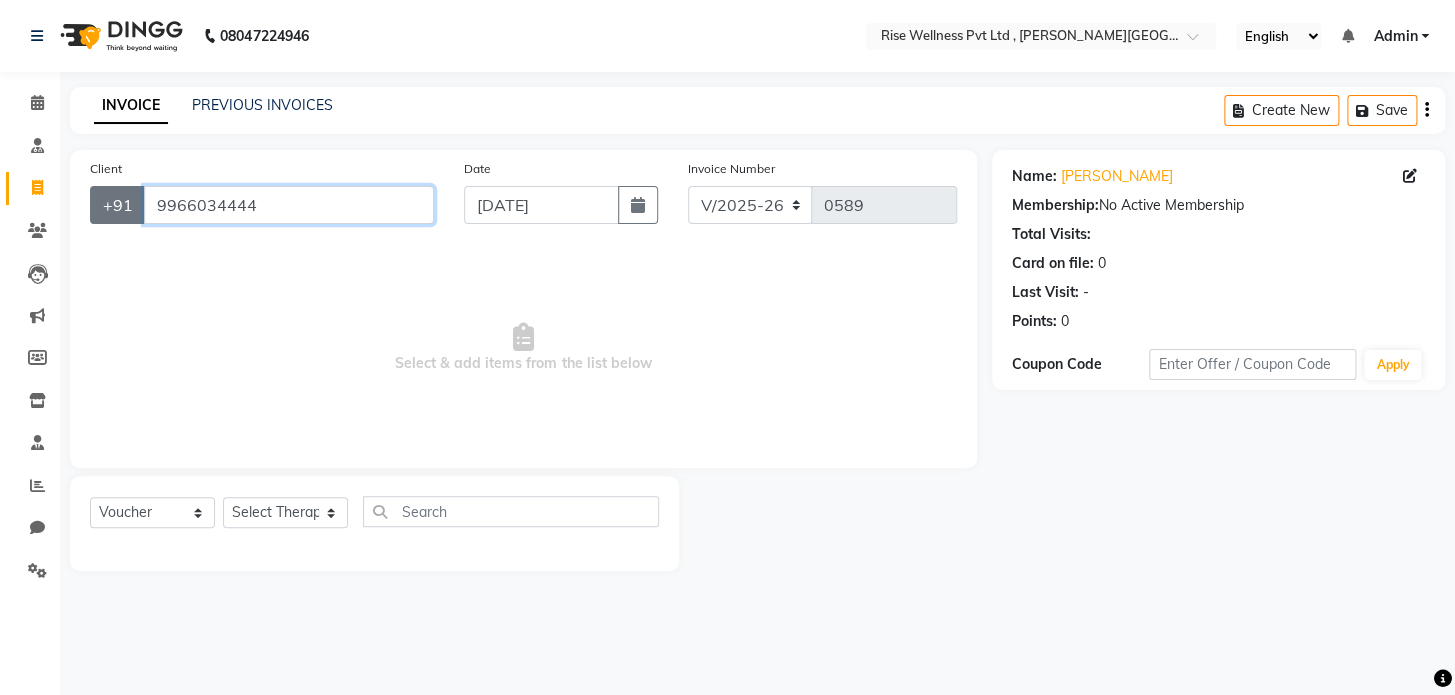 drag, startPoint x: 254, startPoint y: 210, endPoint x: 121, endPoint y: 208, distance: 133.01503 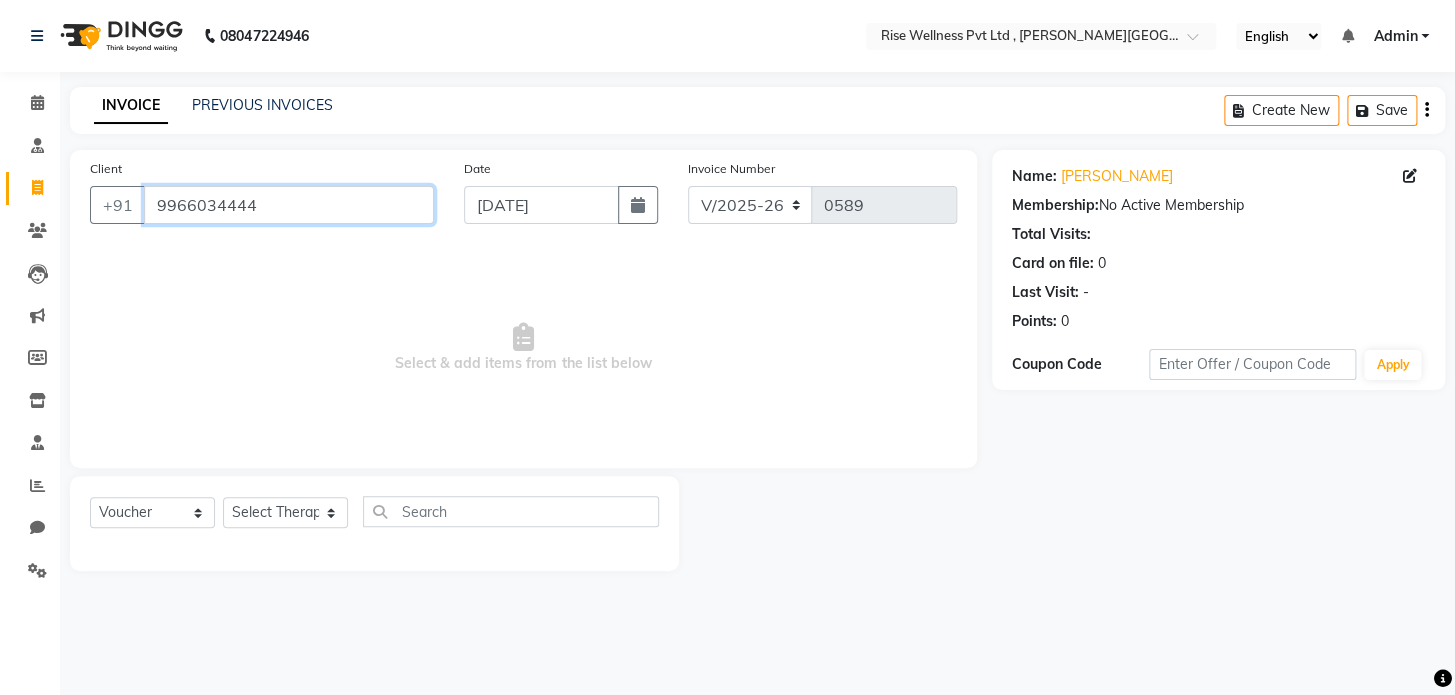 click on "9966034444" at bounding box center [289, 205] 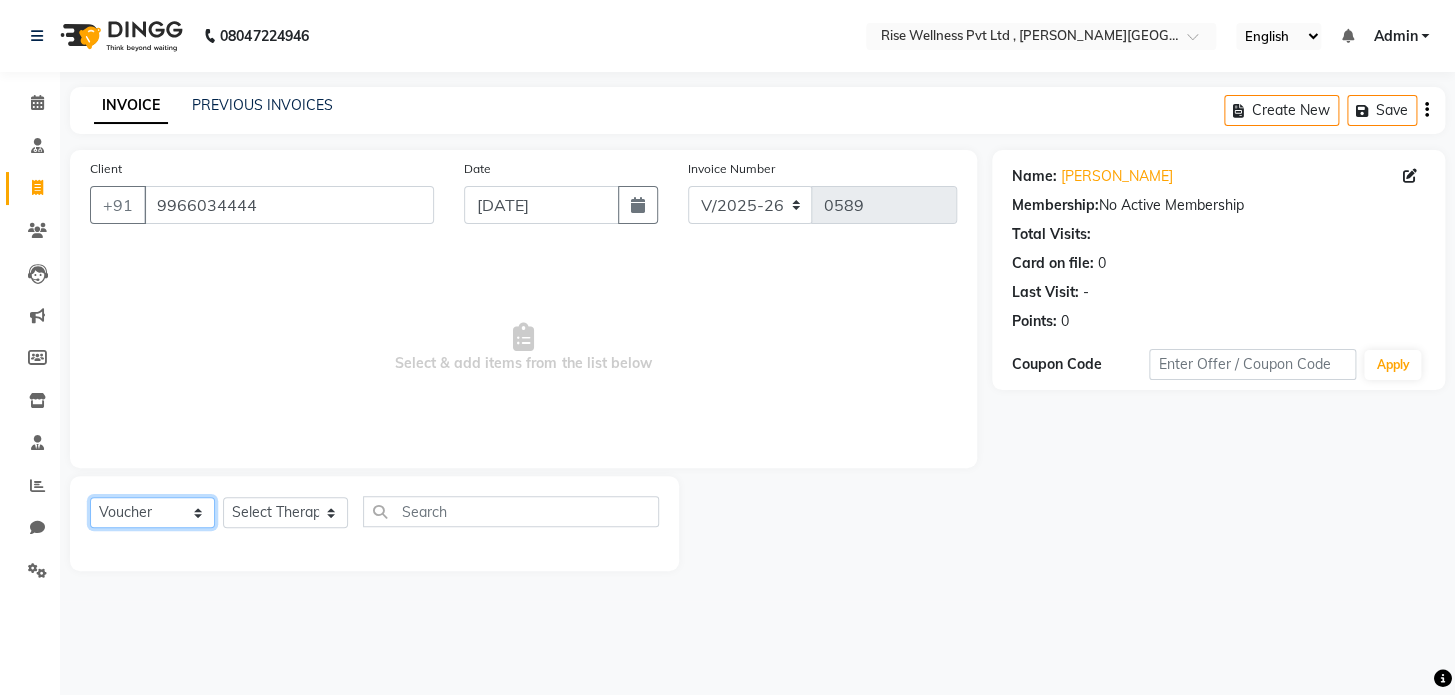 click on "Select  Service  Product  Membership  Package Voucher Prepaid Gift Card" 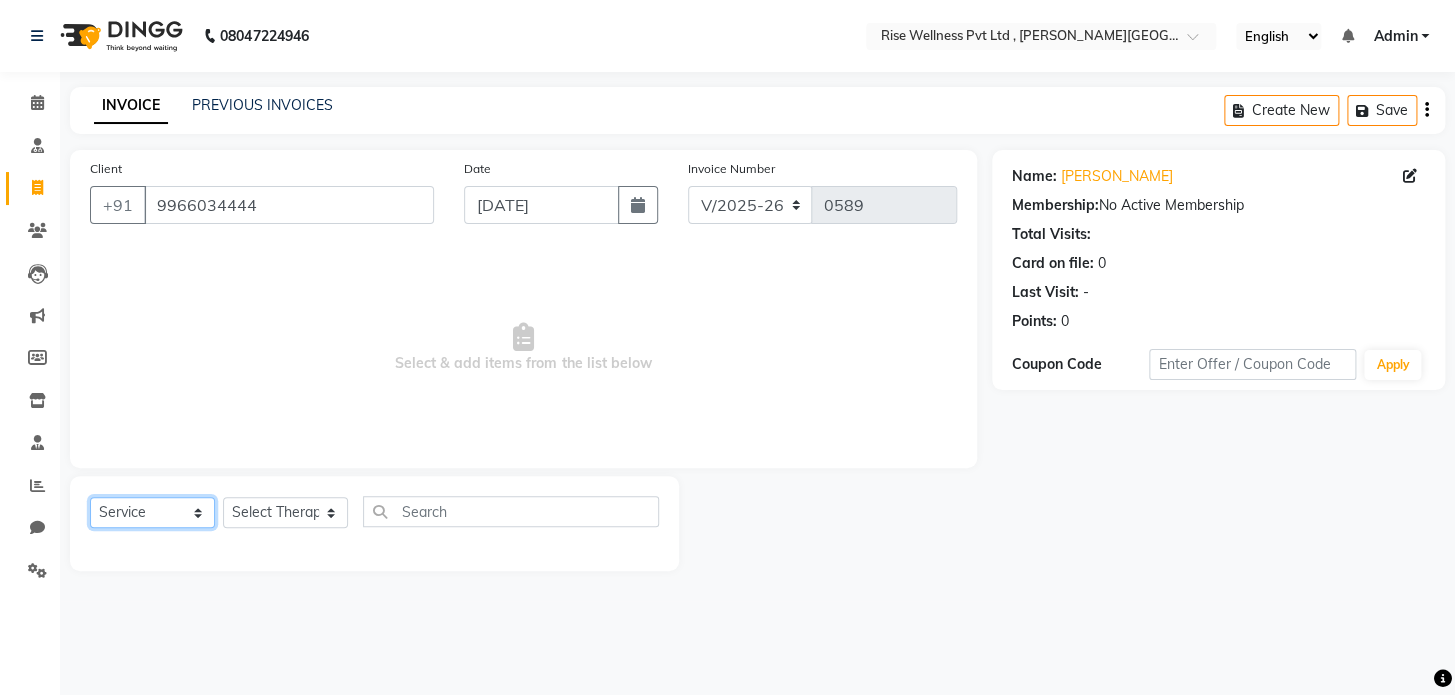 click on "Select  Service  Product  Membership  Package Voucher Prepaid Gift Card" 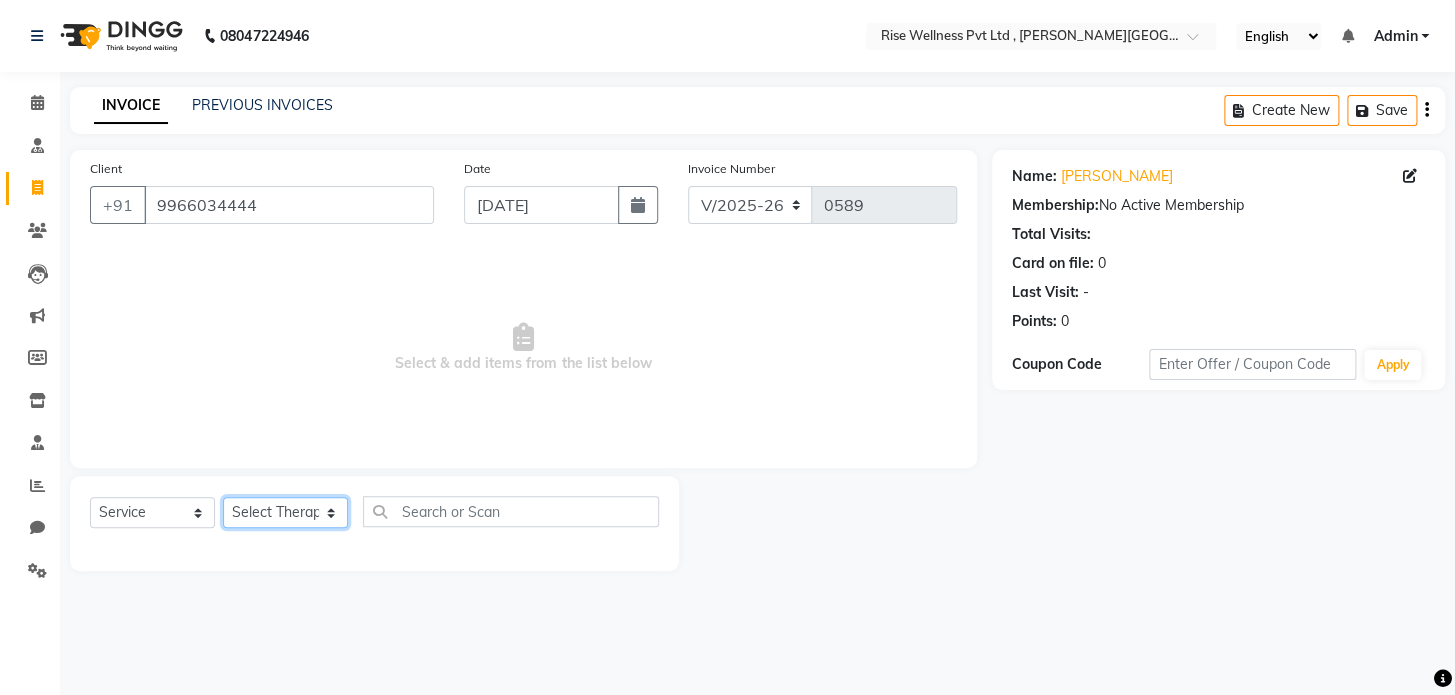 drag, startPoint x: 288, startPoint y: 517, endPoint x: 289, endPoint y: 498, distance: 19.026299 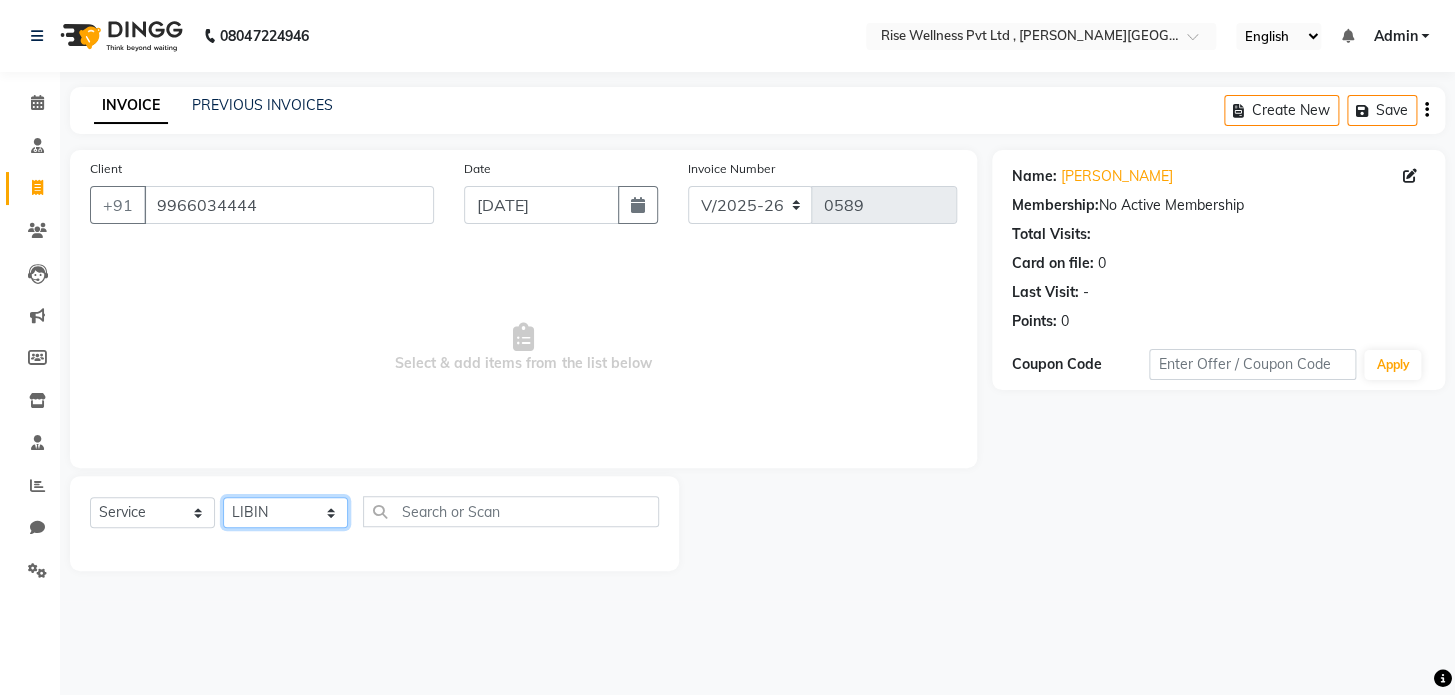 click on "Select Therapist LIBIN musthabshira nithya Reception [PERSON_NAME]" 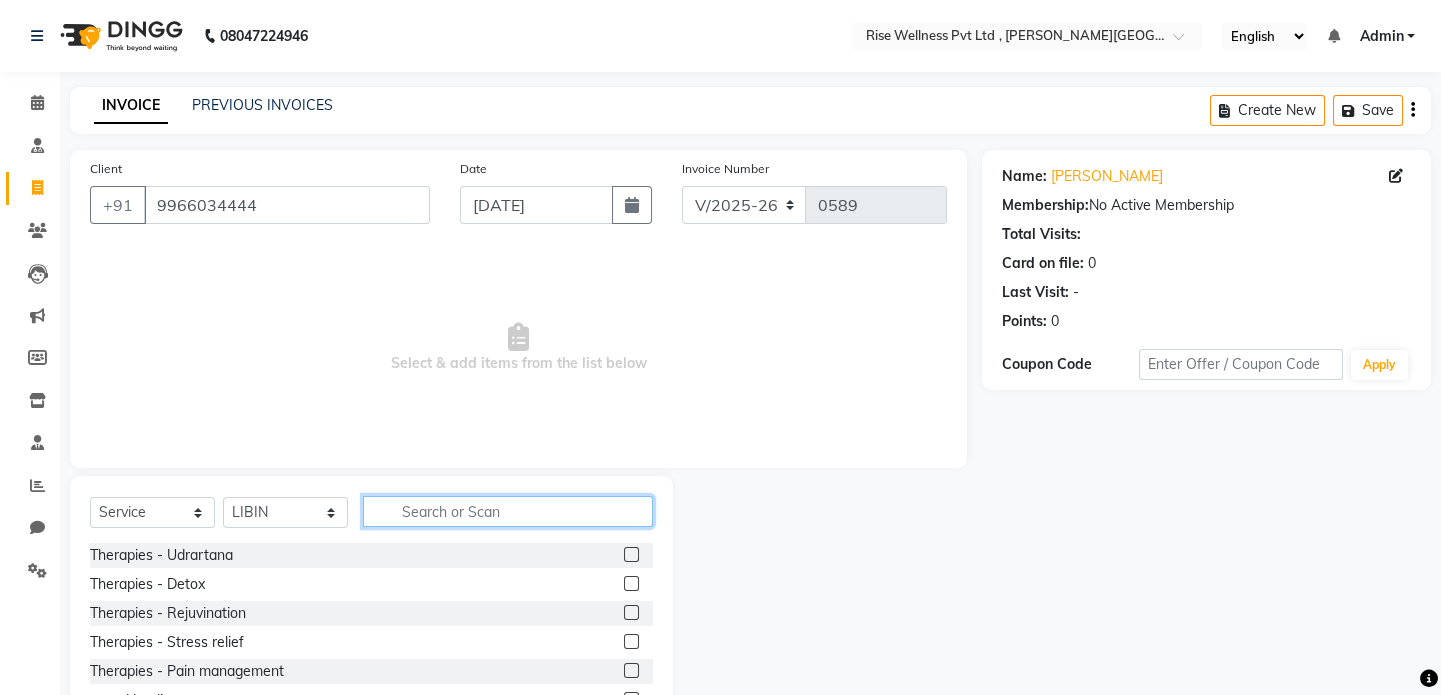 click 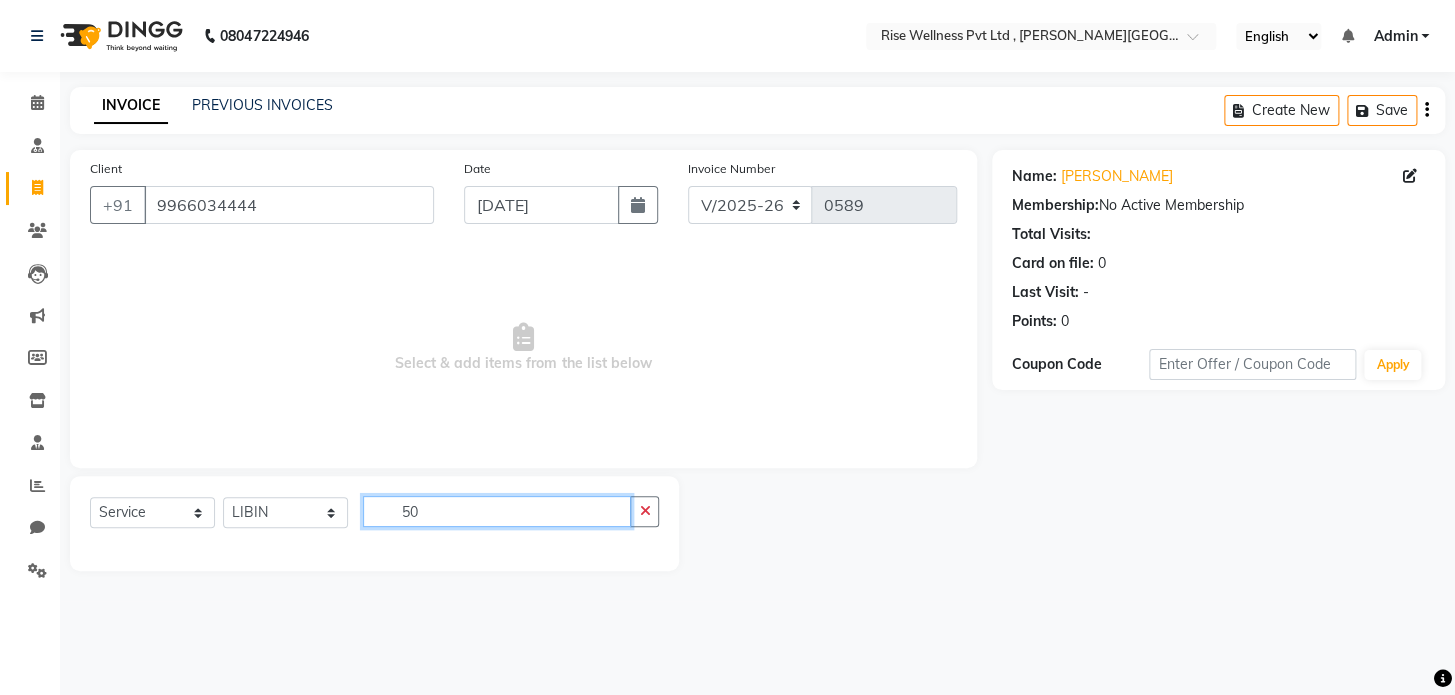 type on "5" 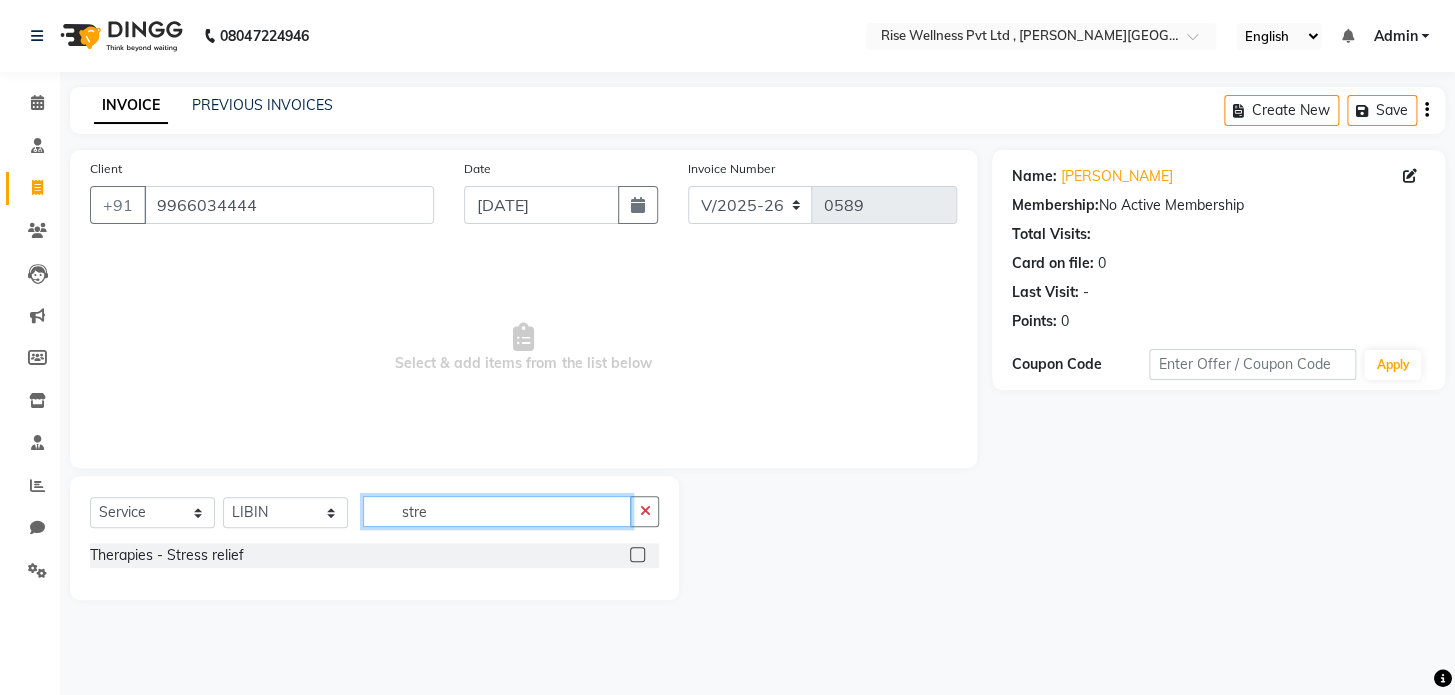 type on "stre" 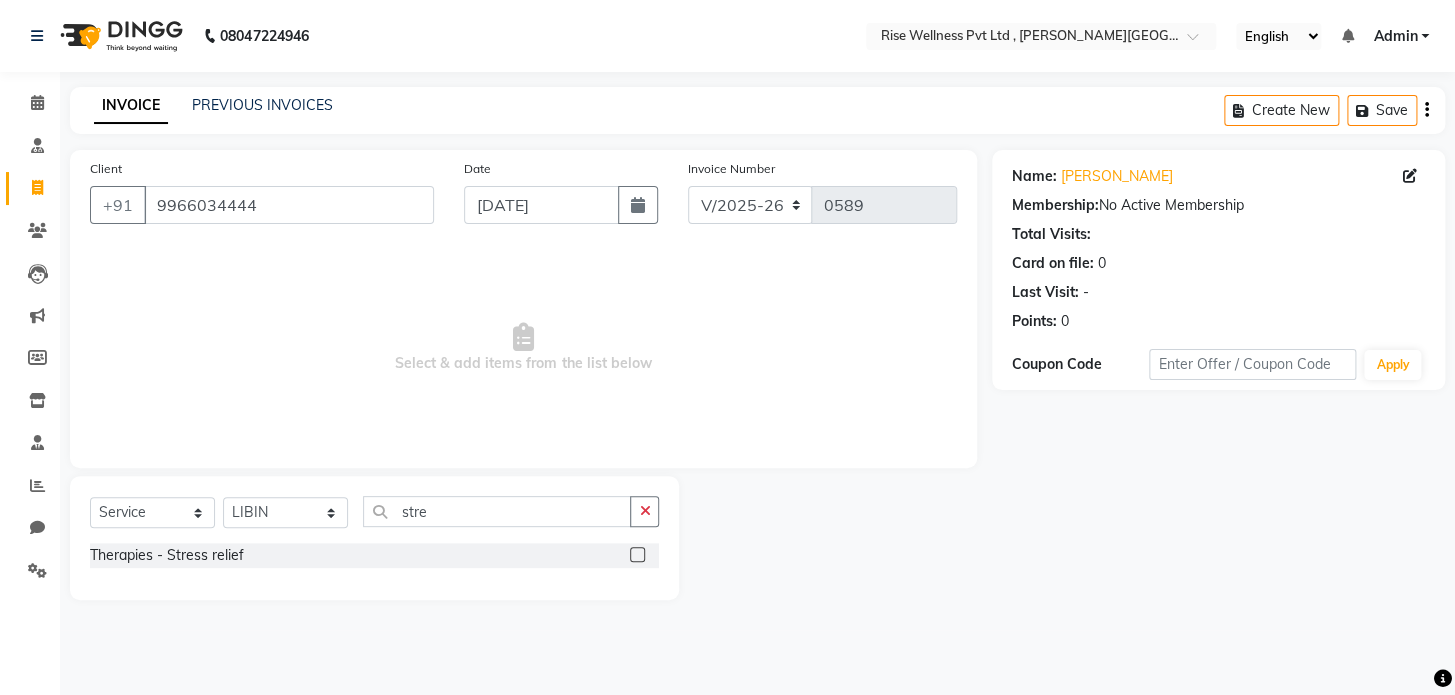click 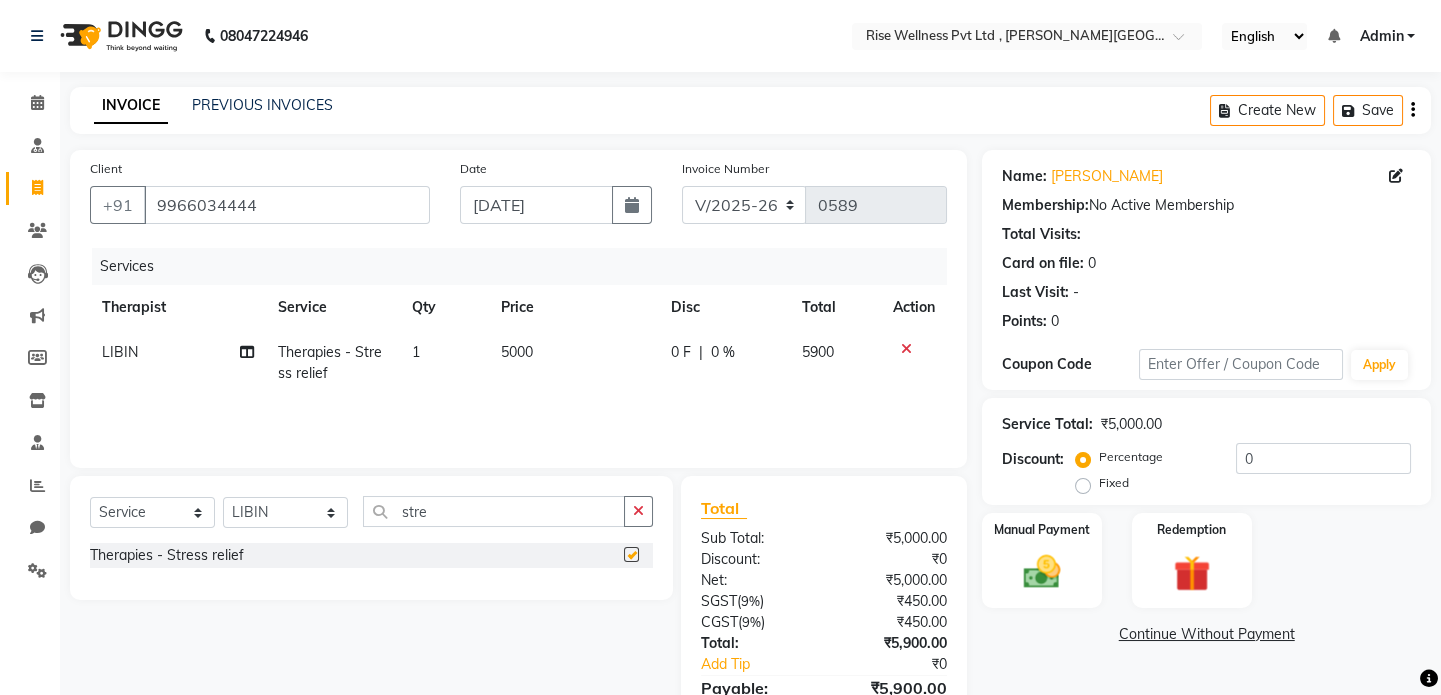 checkbox on "false" 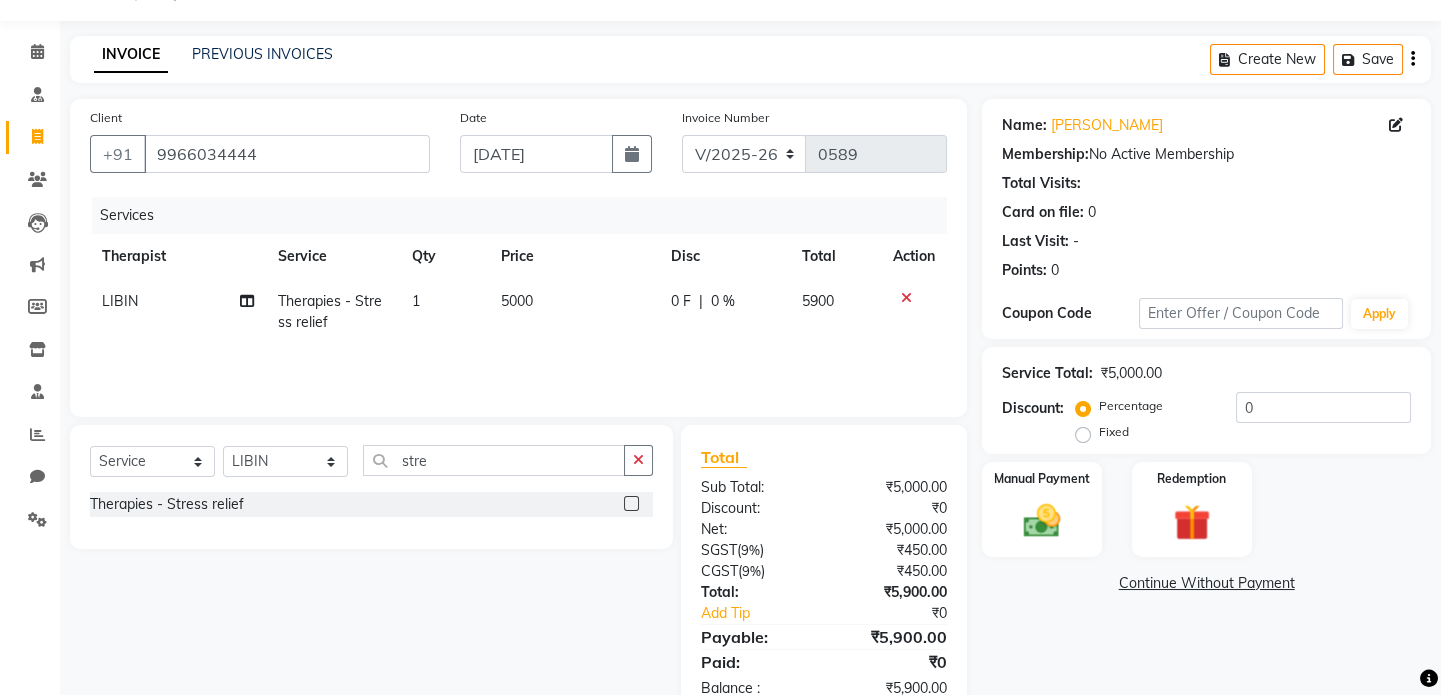 scroll, scrollTop: 105, scrollLeft: 0, axis: vertical 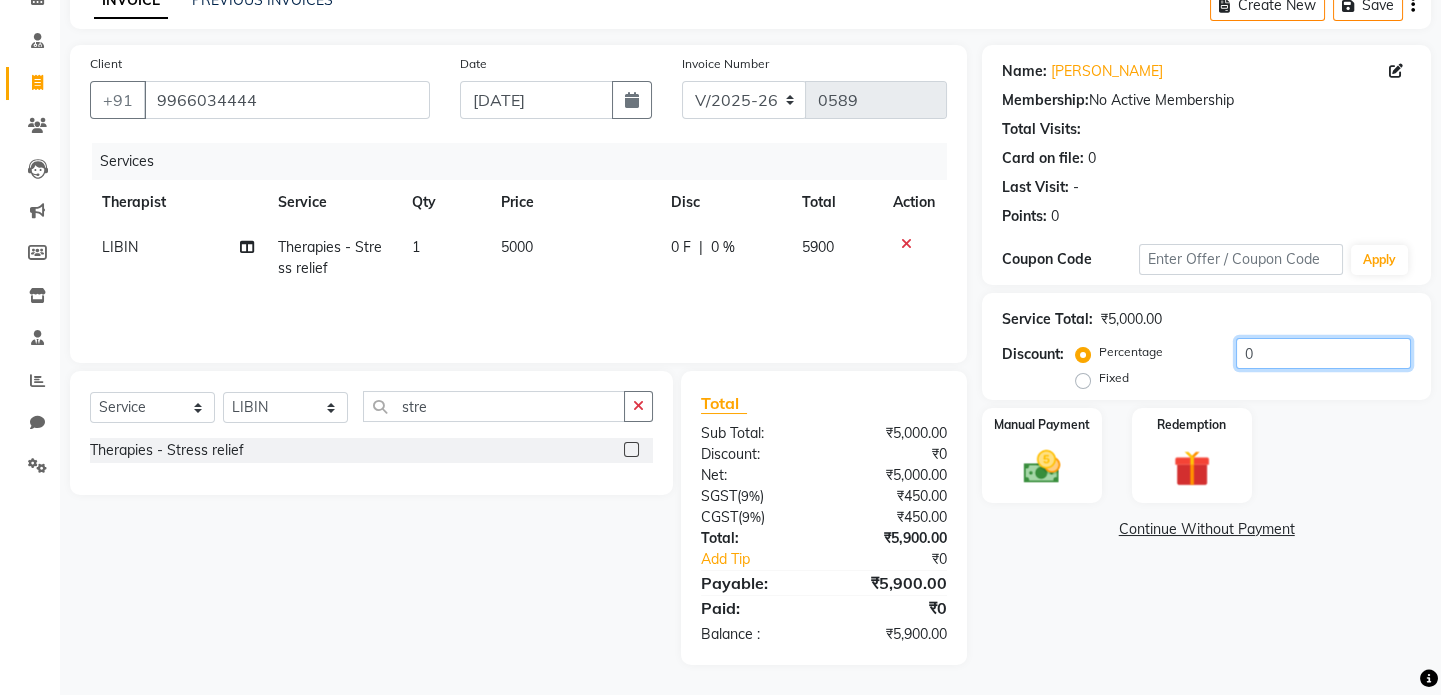 click on "0" 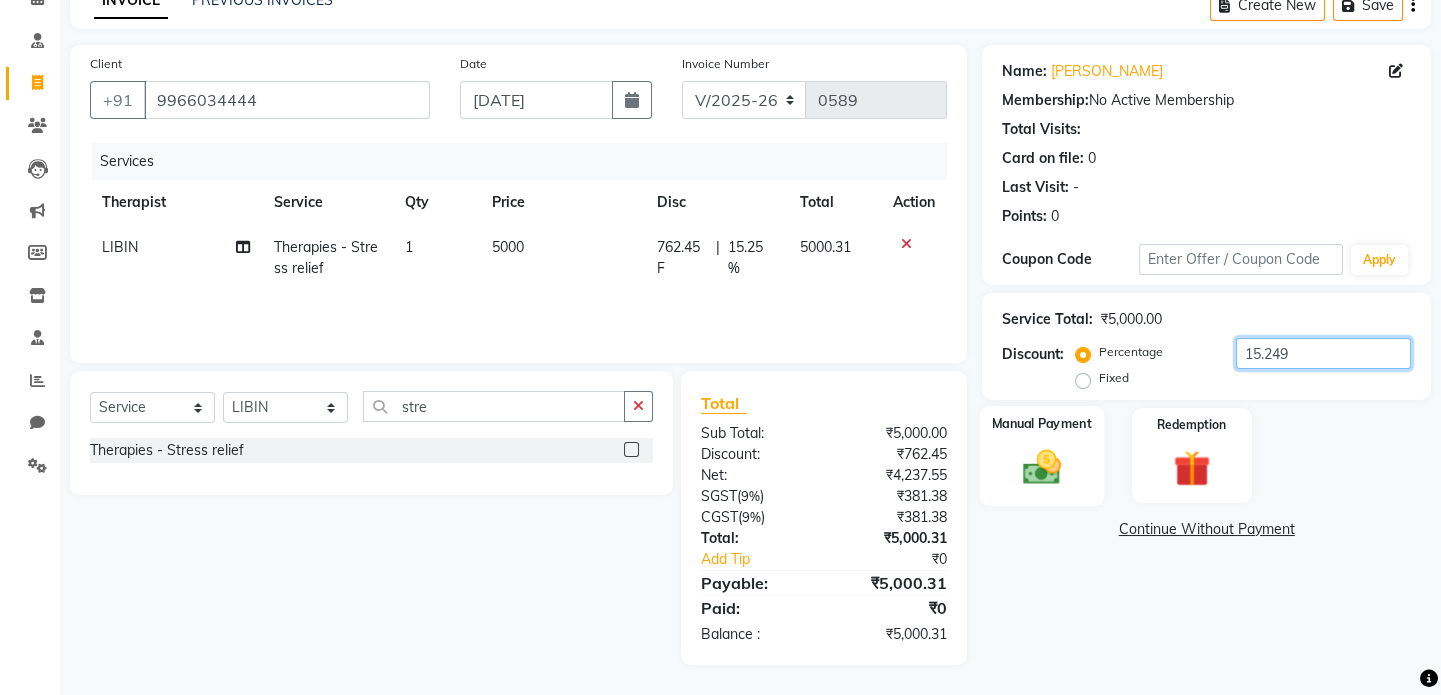 type on "15.249" 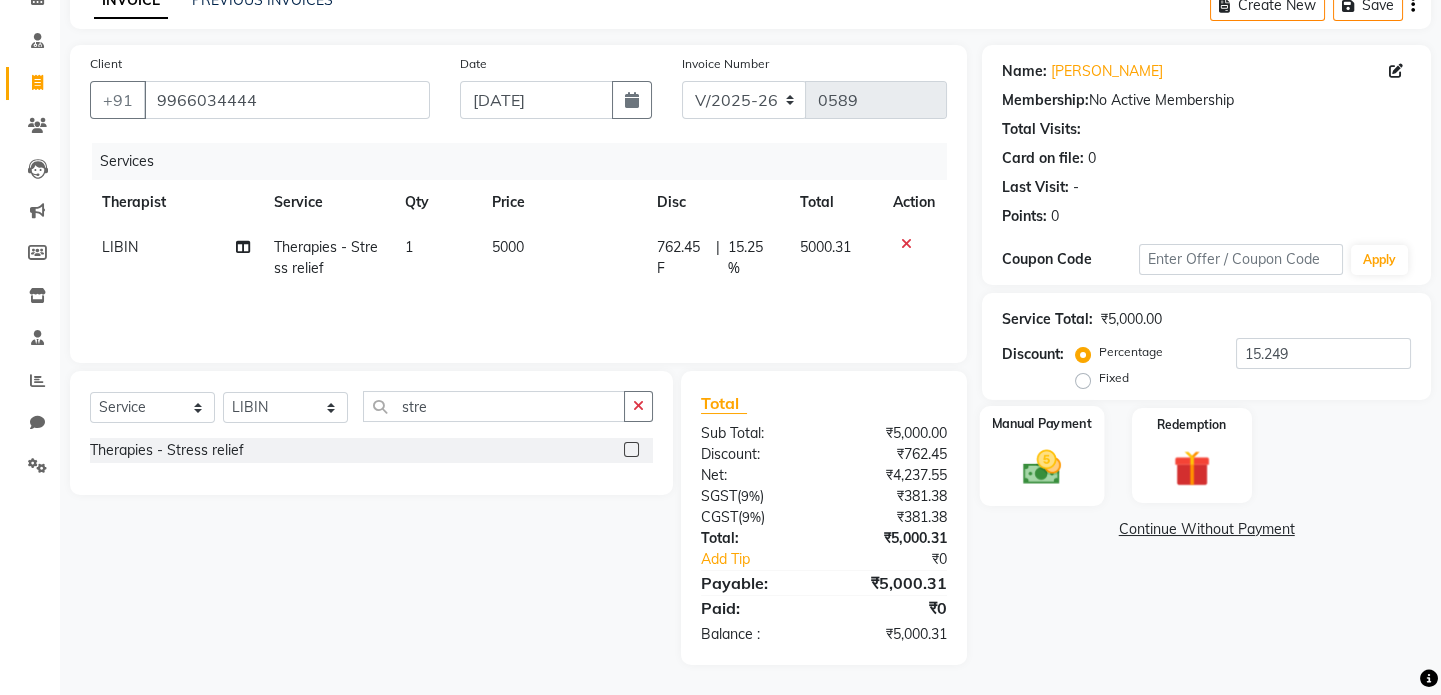 click on "Manual Payment" 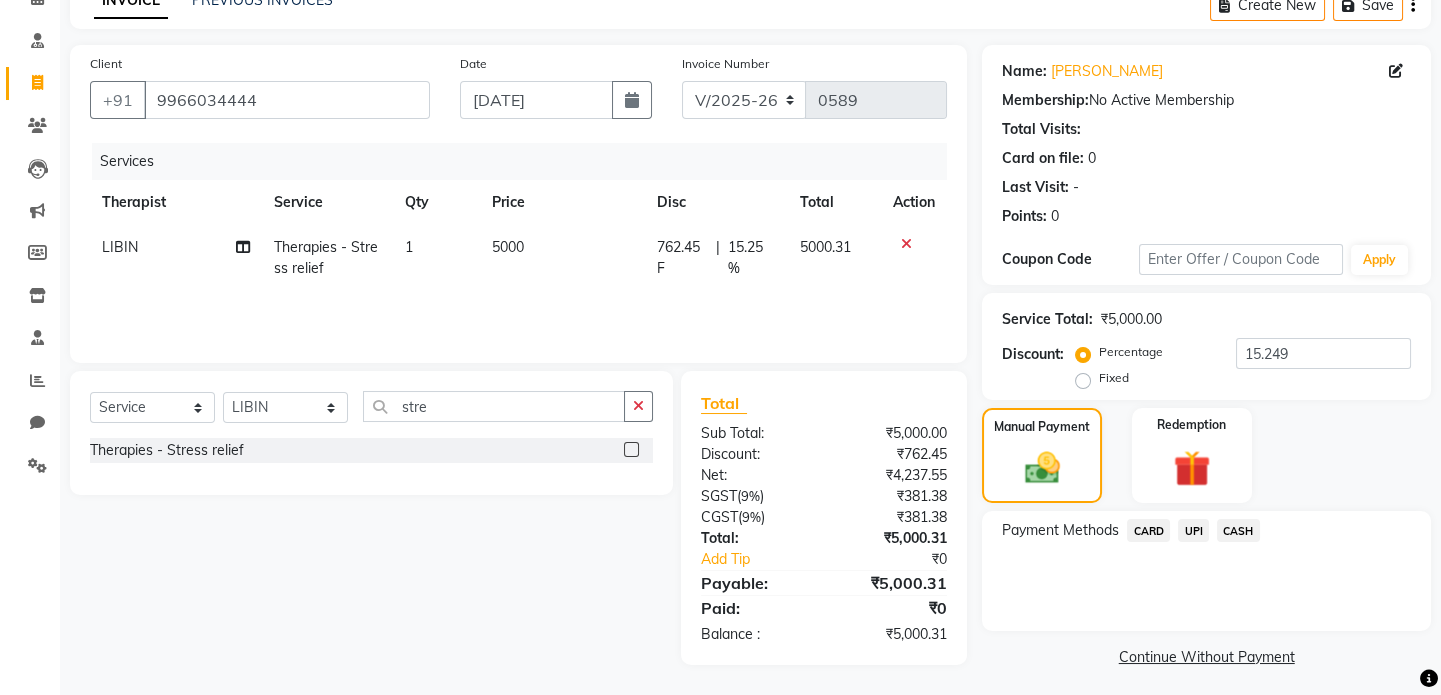 click on "UPI" 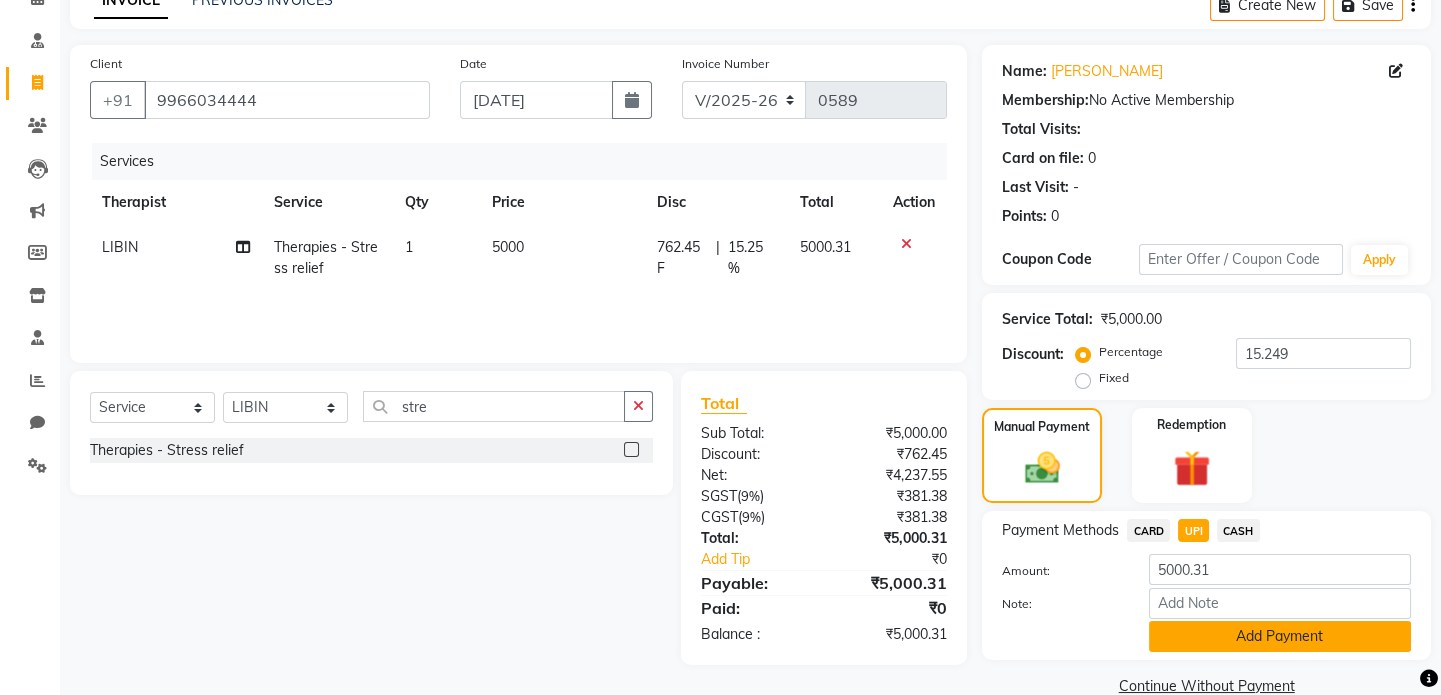 click on "Add Payment" 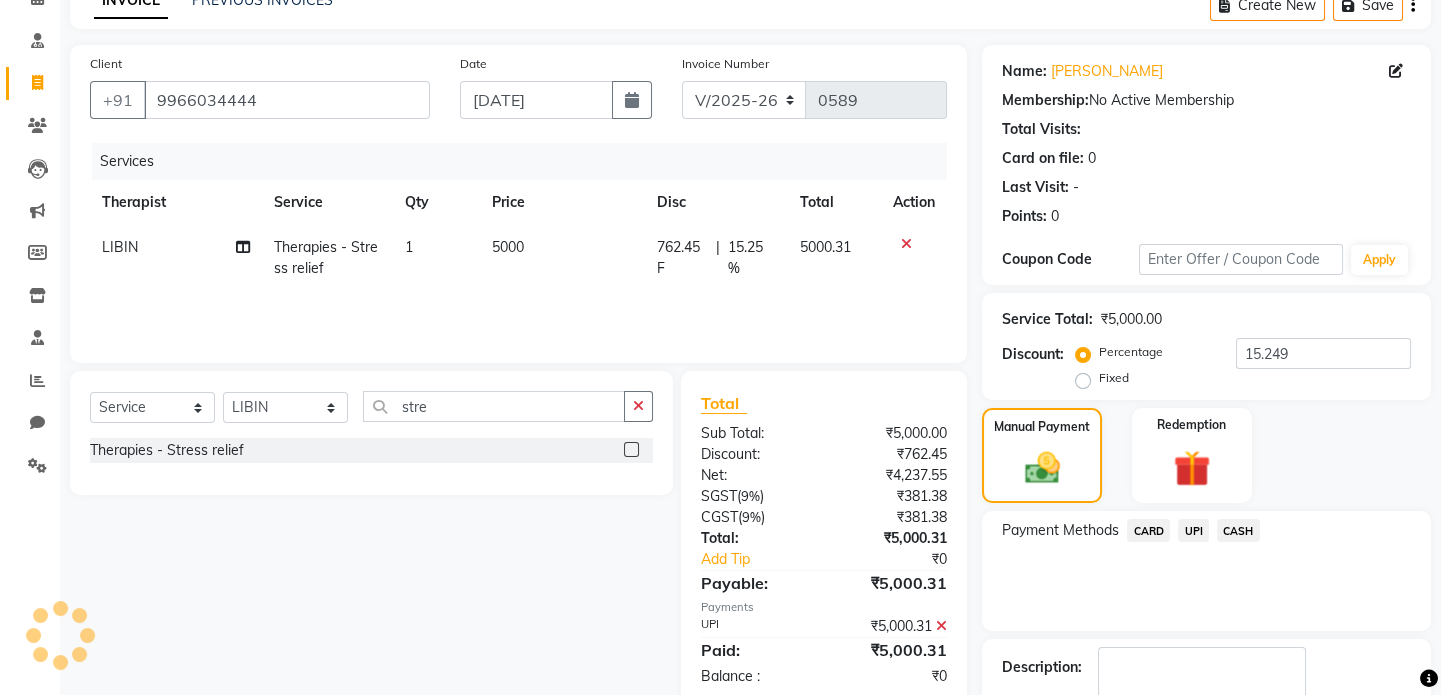 scroll, scrollTop: 223, scrollLeft: 0, axis: vertical 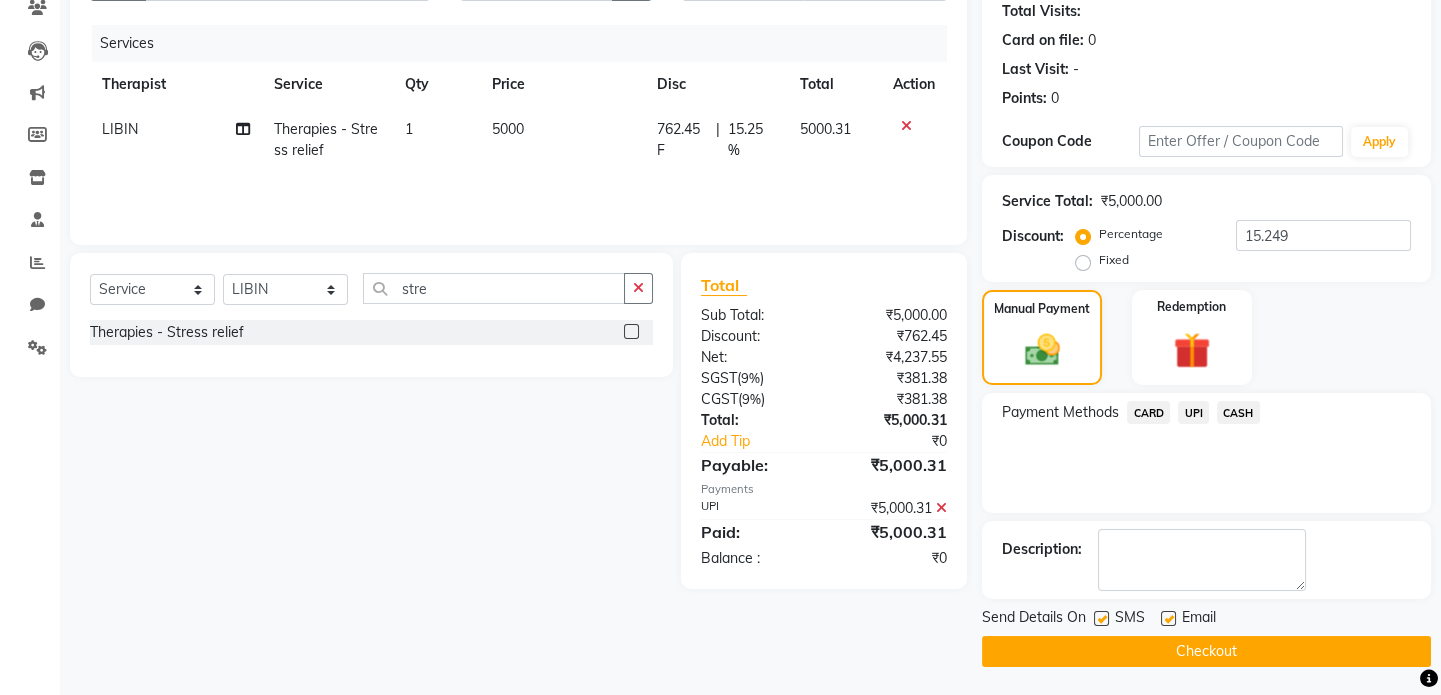 click on "Checkout" 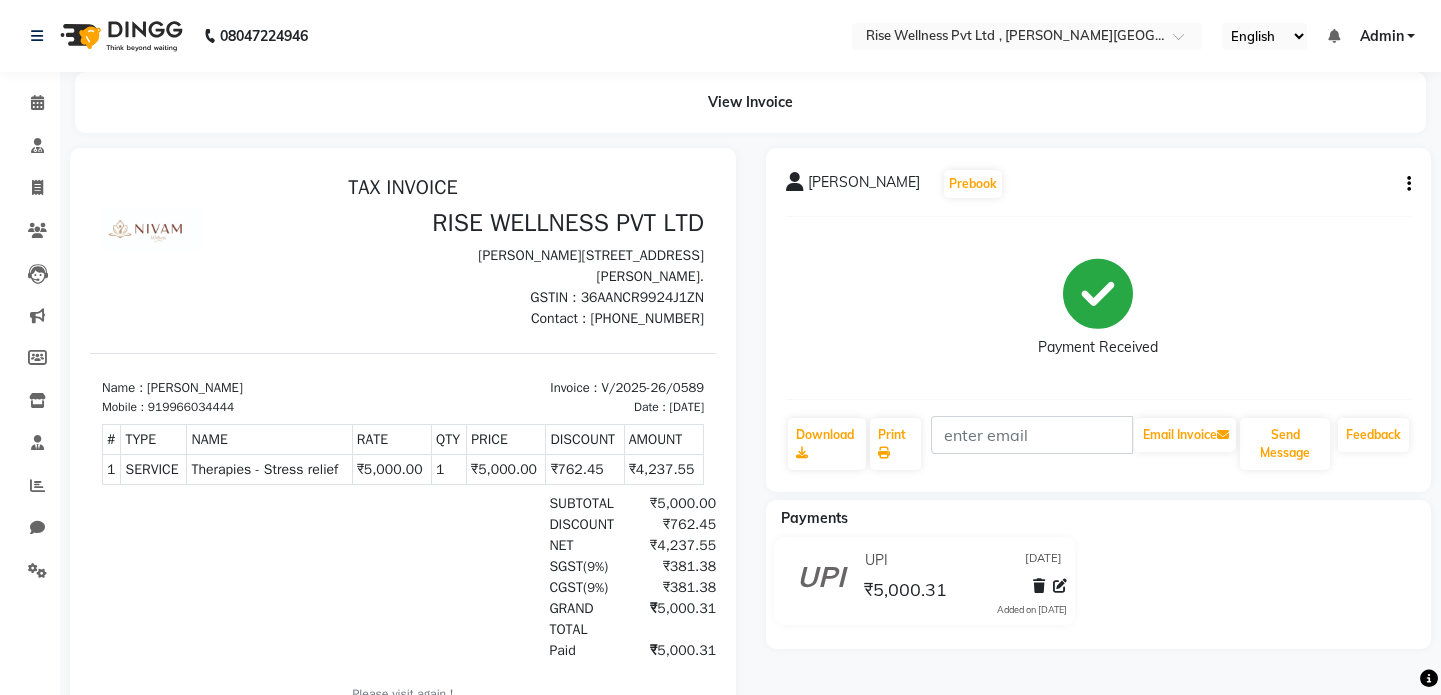 scroll, scrollTop: 116, scrollLeft: 0, axis: vertical 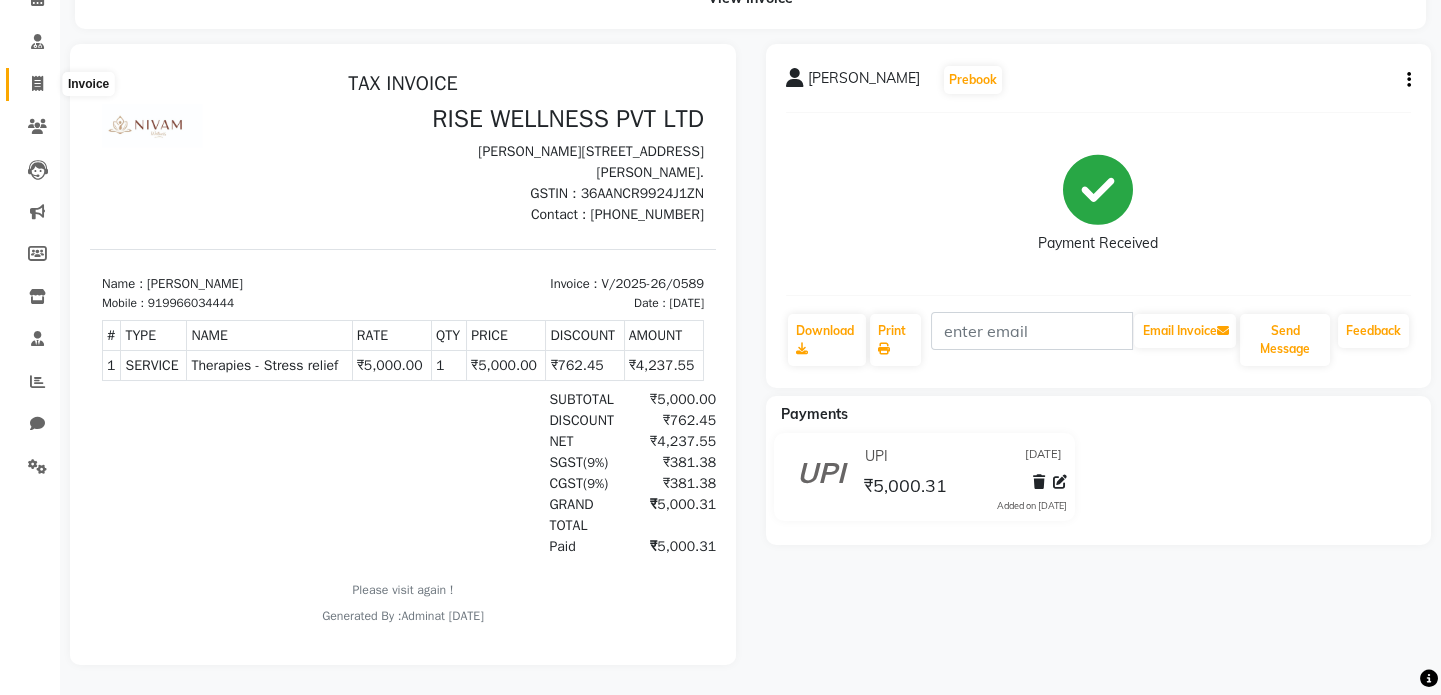 click 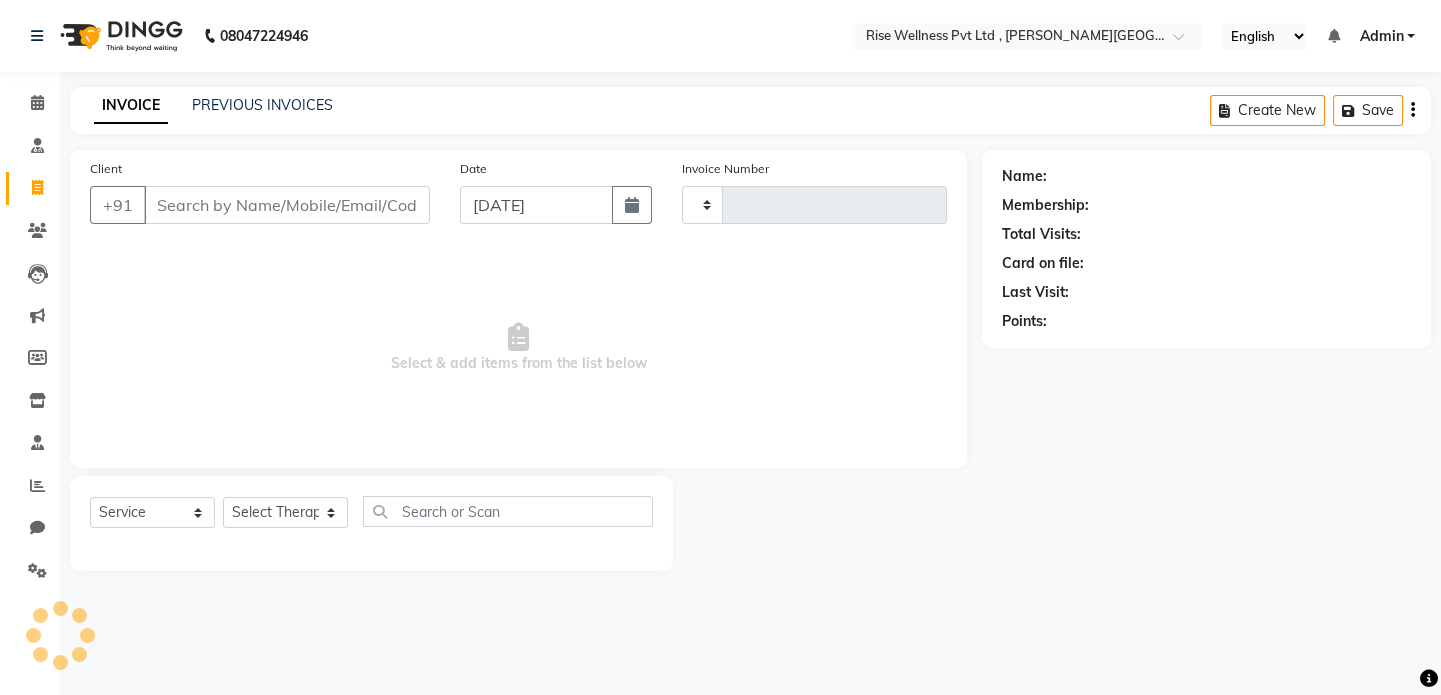 scroll, scrollTop: 0, scrollLeft: 0, axis: both 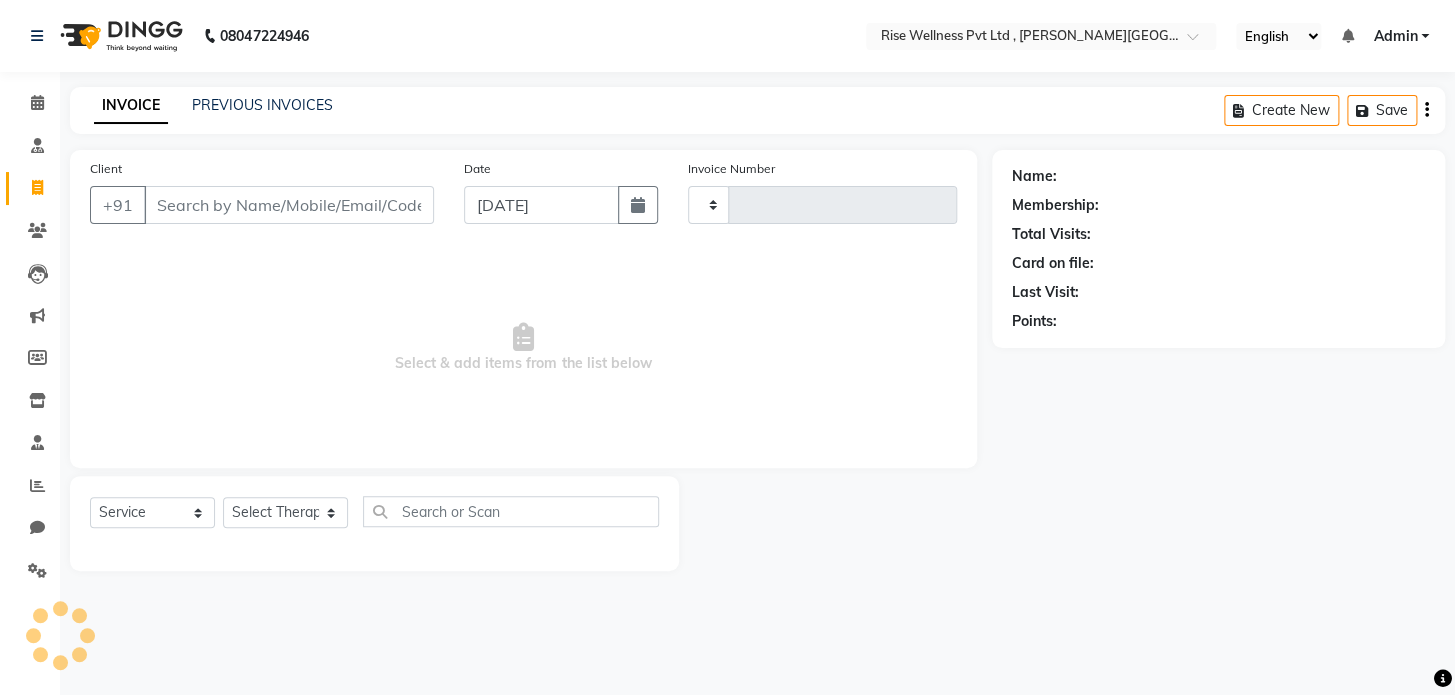 type on "0590" 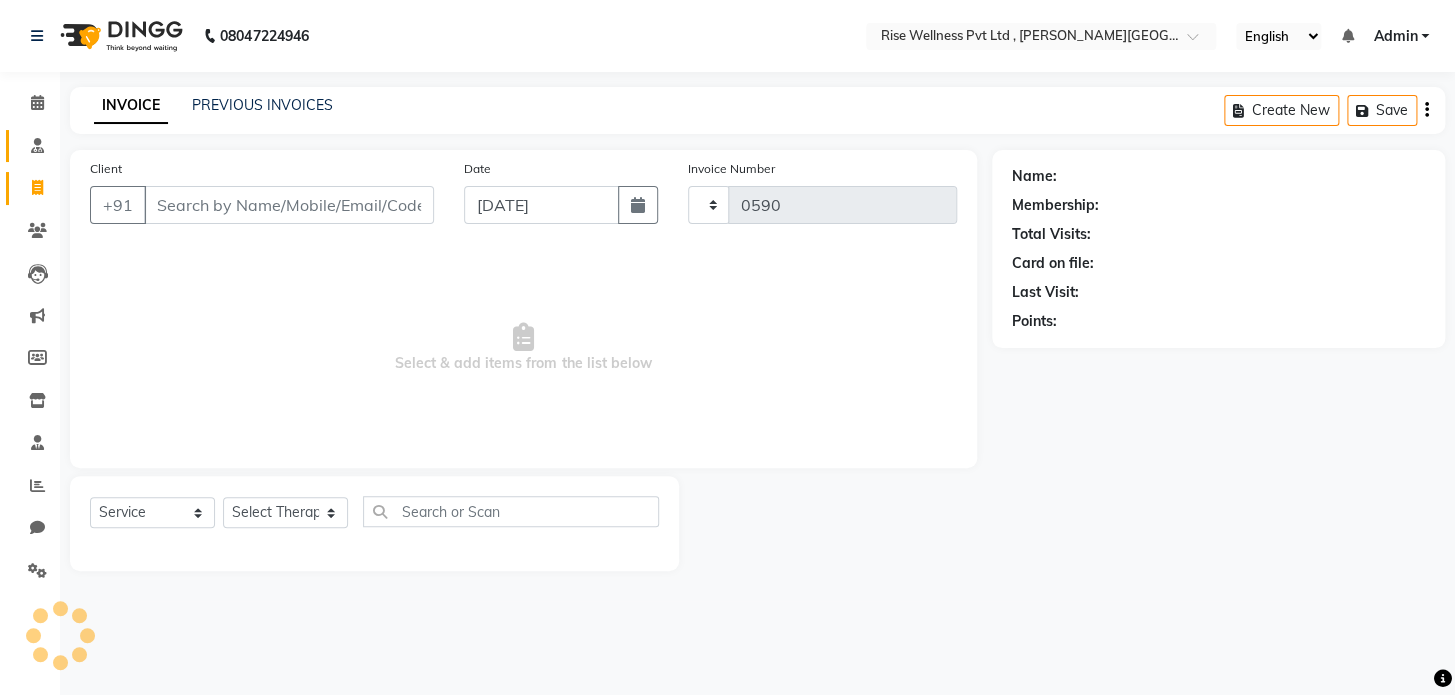 select on "7497" 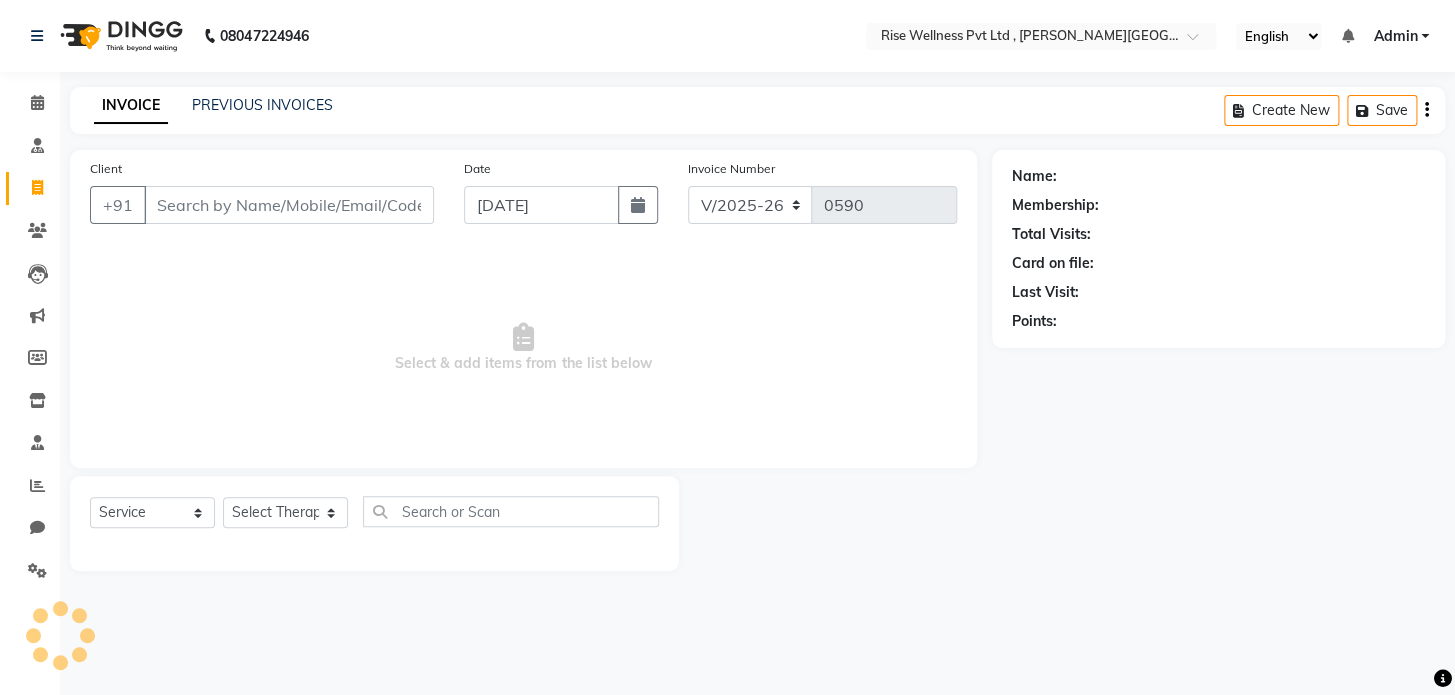 click on "INVOICE PREVIOUS INVOICES Create New   Save" 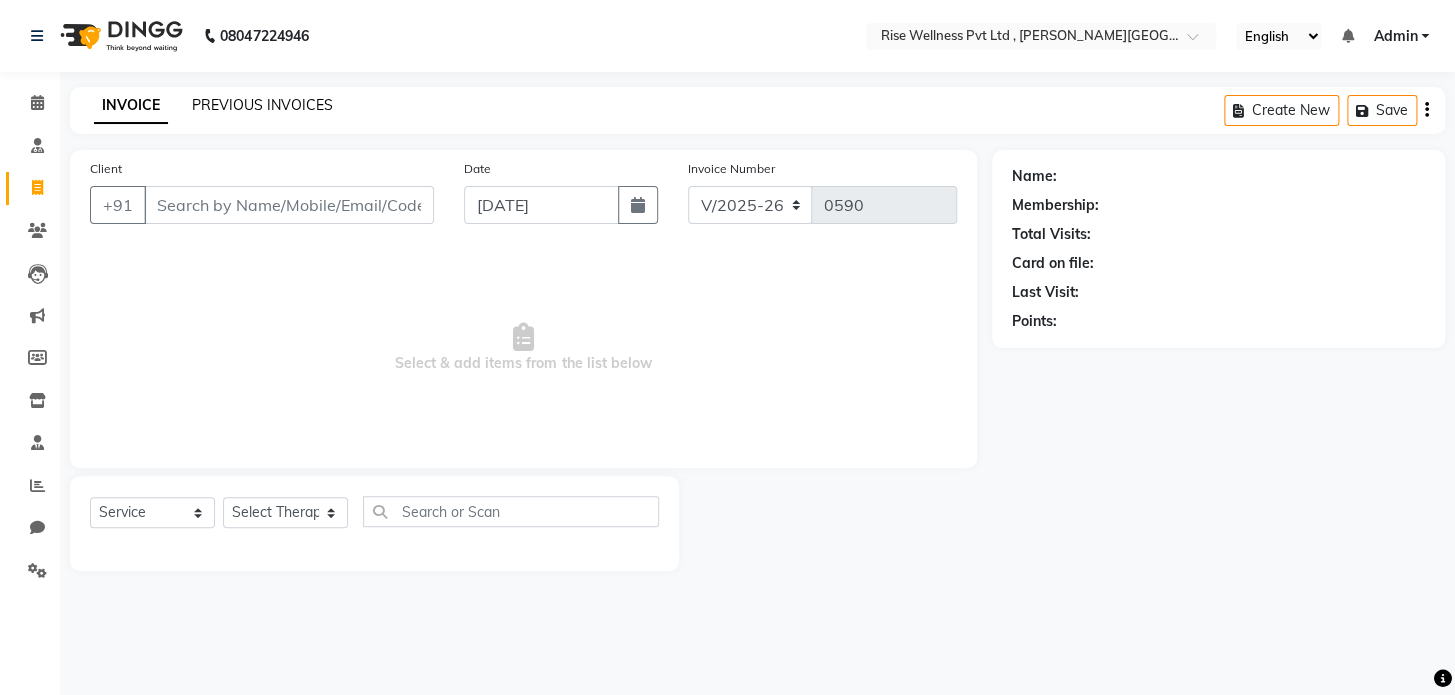 select on "V" 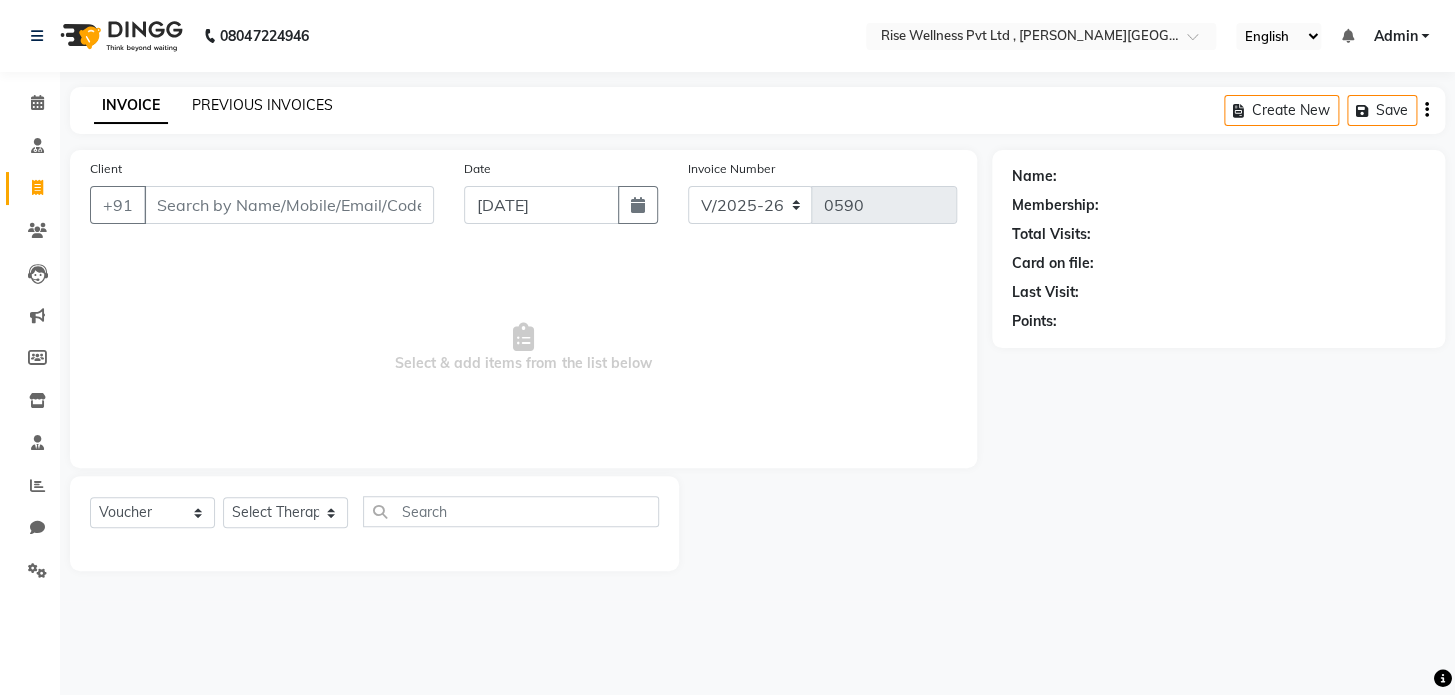 click on "PREVIOUS INVOICES" 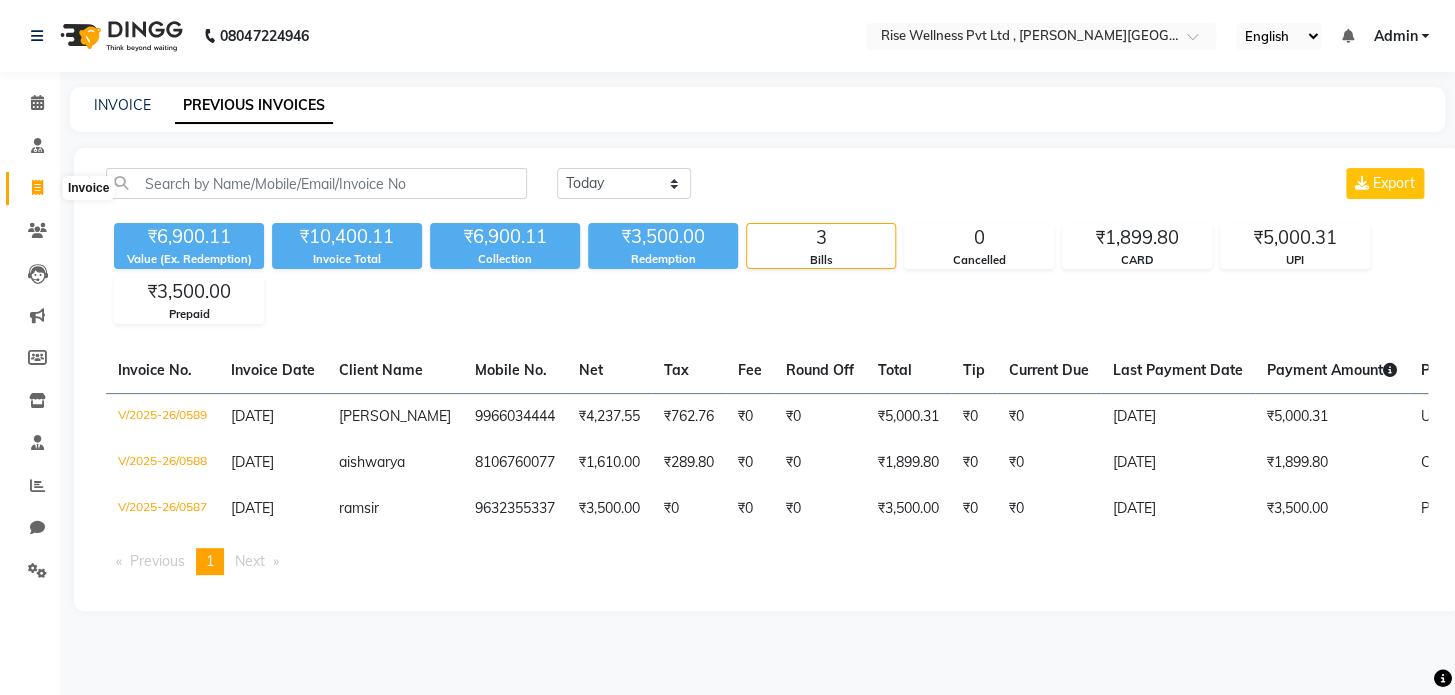 click 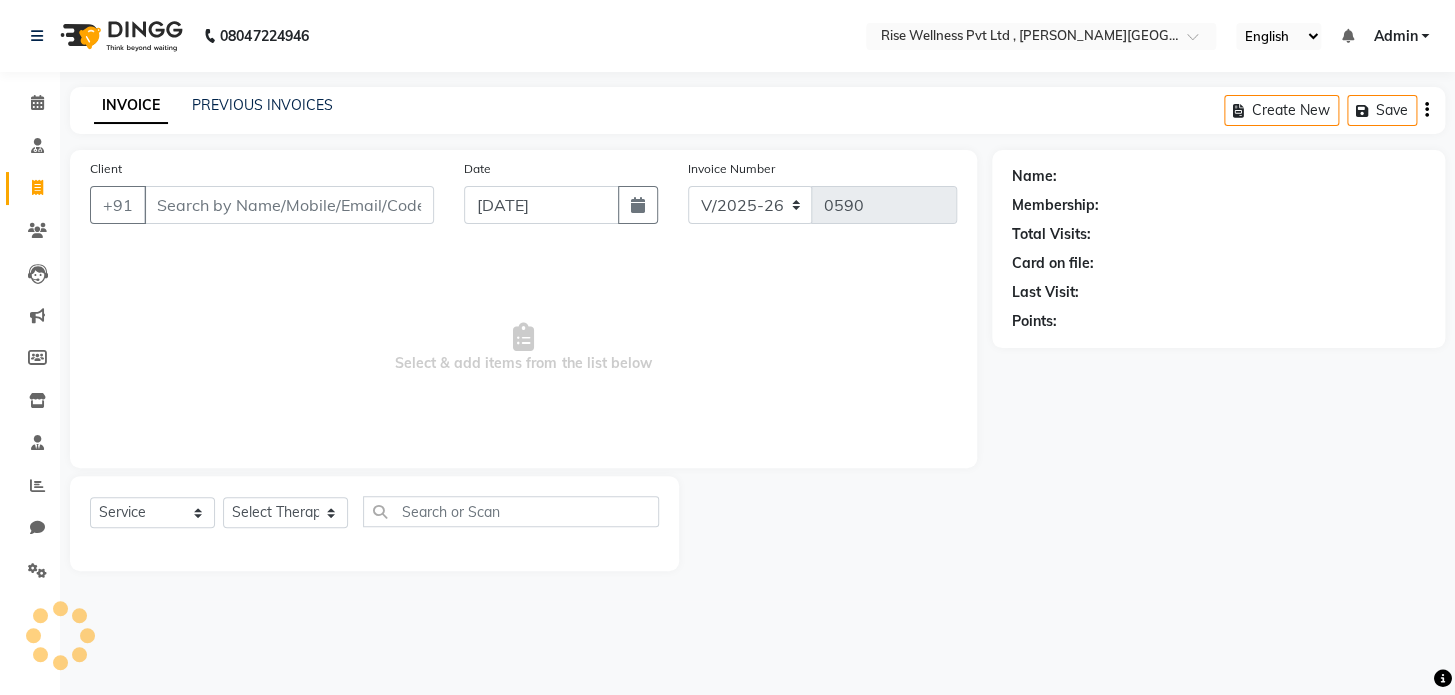 click on "Client" at bounding box center (289, 205) 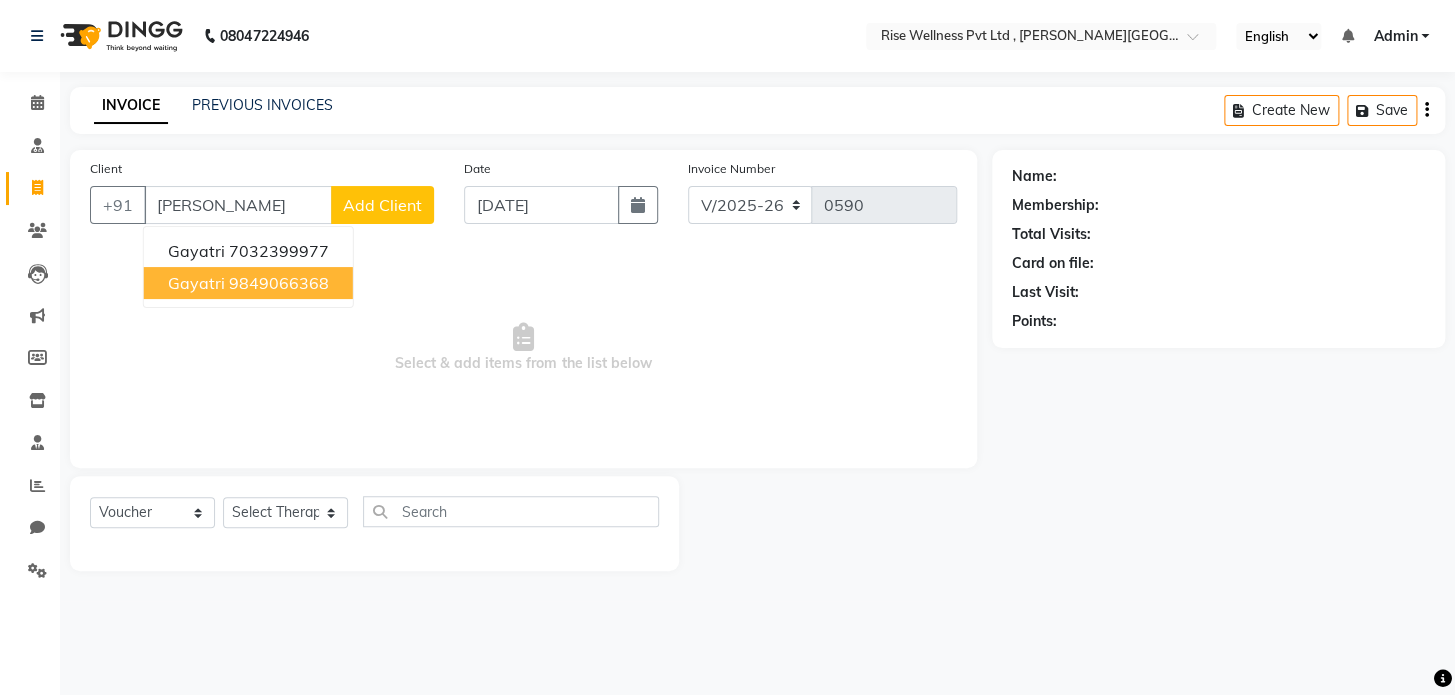 click on "gayatri" at bounding box center (196, 283) 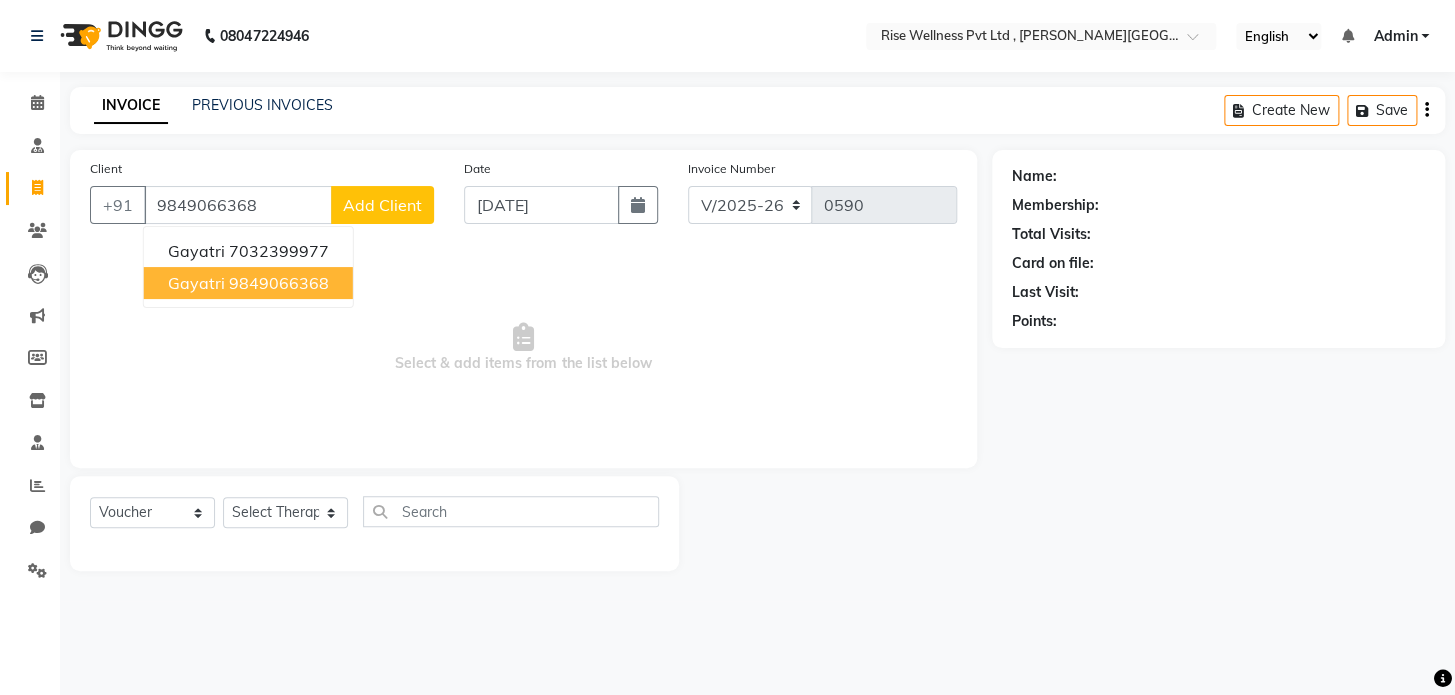 type on "9849066368" 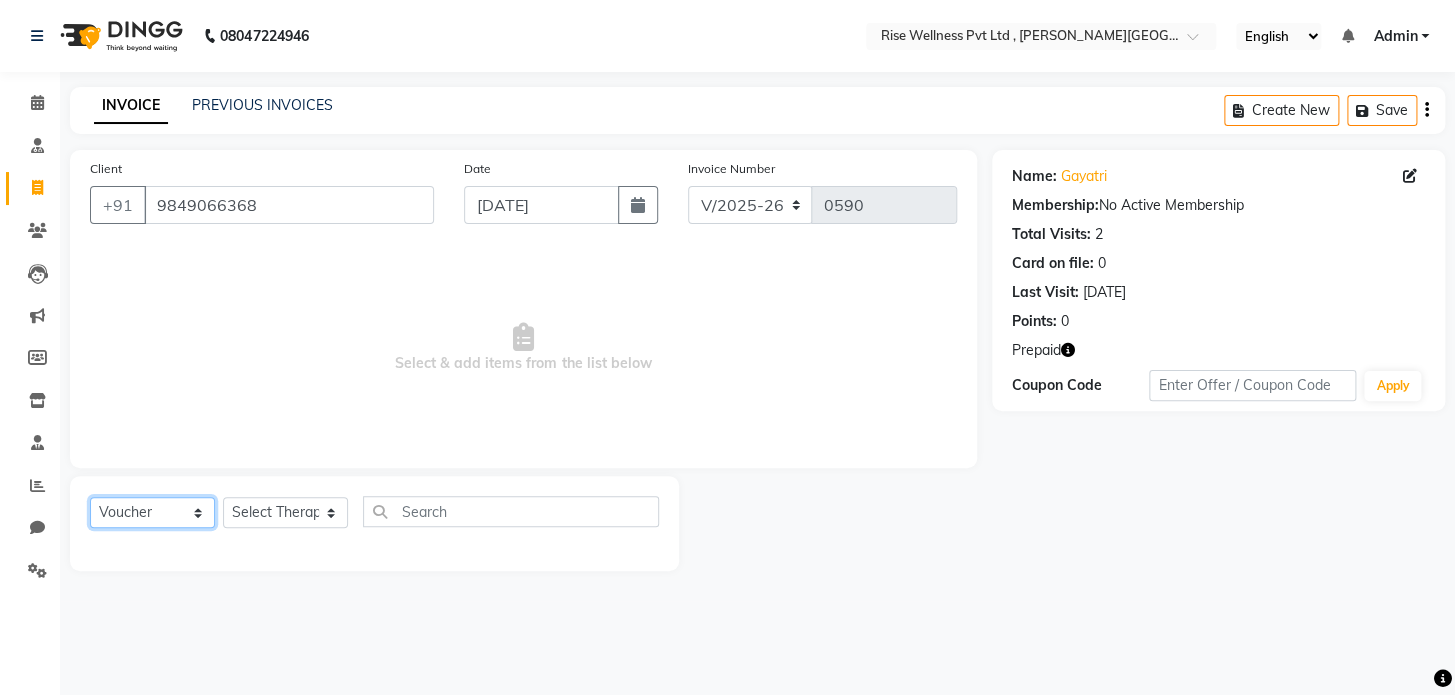 click on "Select  Service  Product  Membership  Package Voucher Prepaid Gift Card" 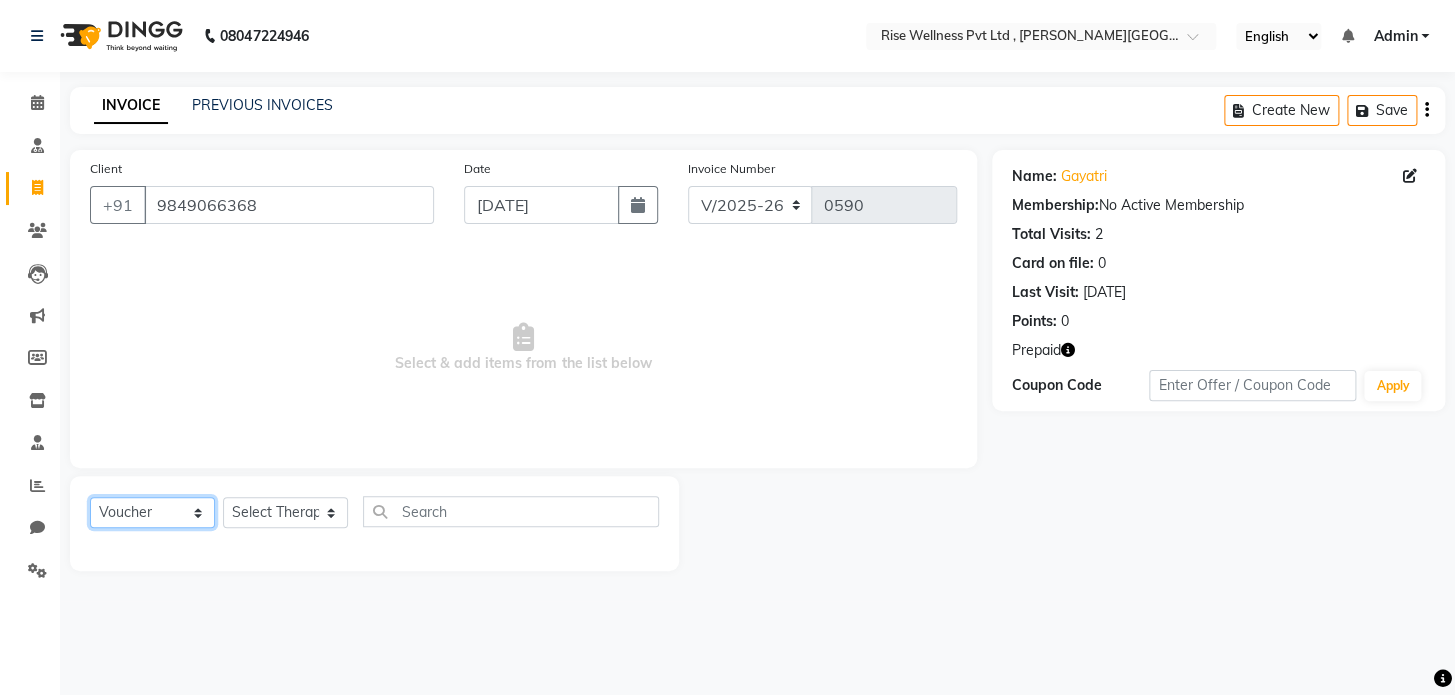 select on "service" 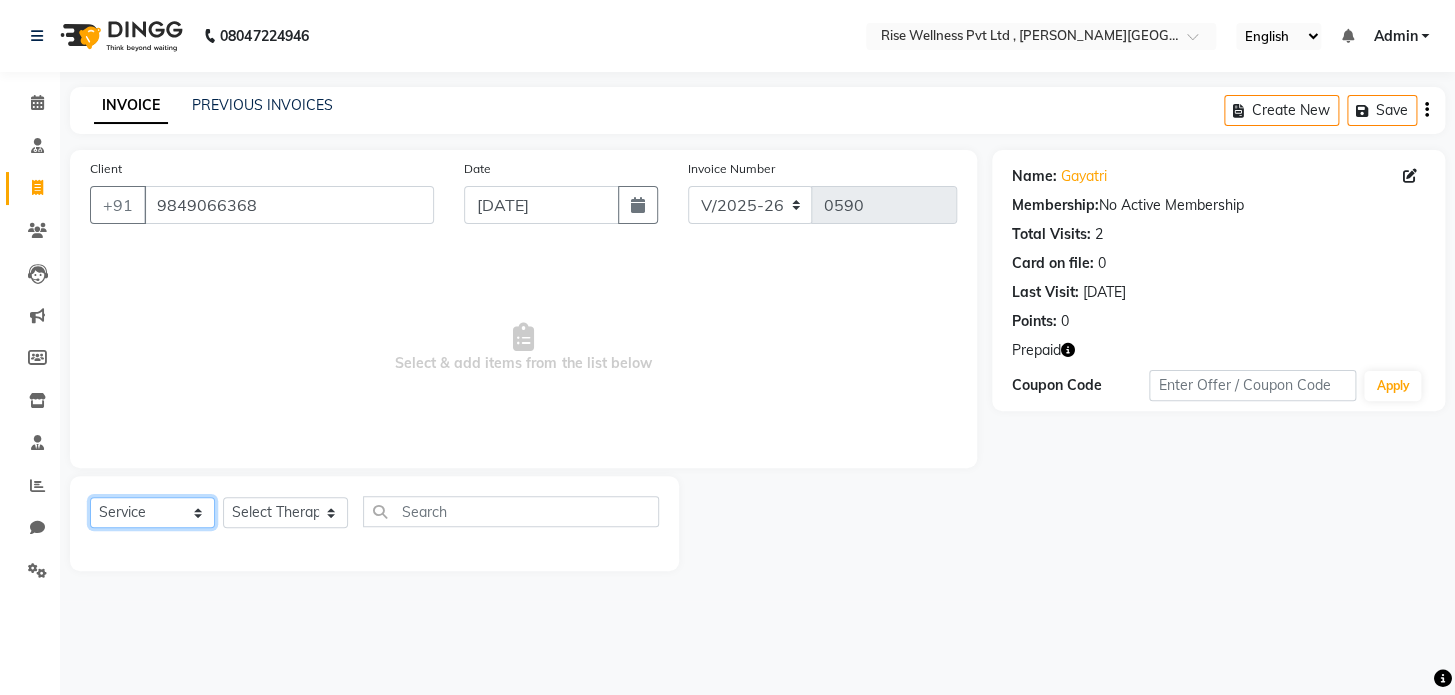 click on "Select  Service  Product  Membership  Package Voucher Prepaid Gift Card" 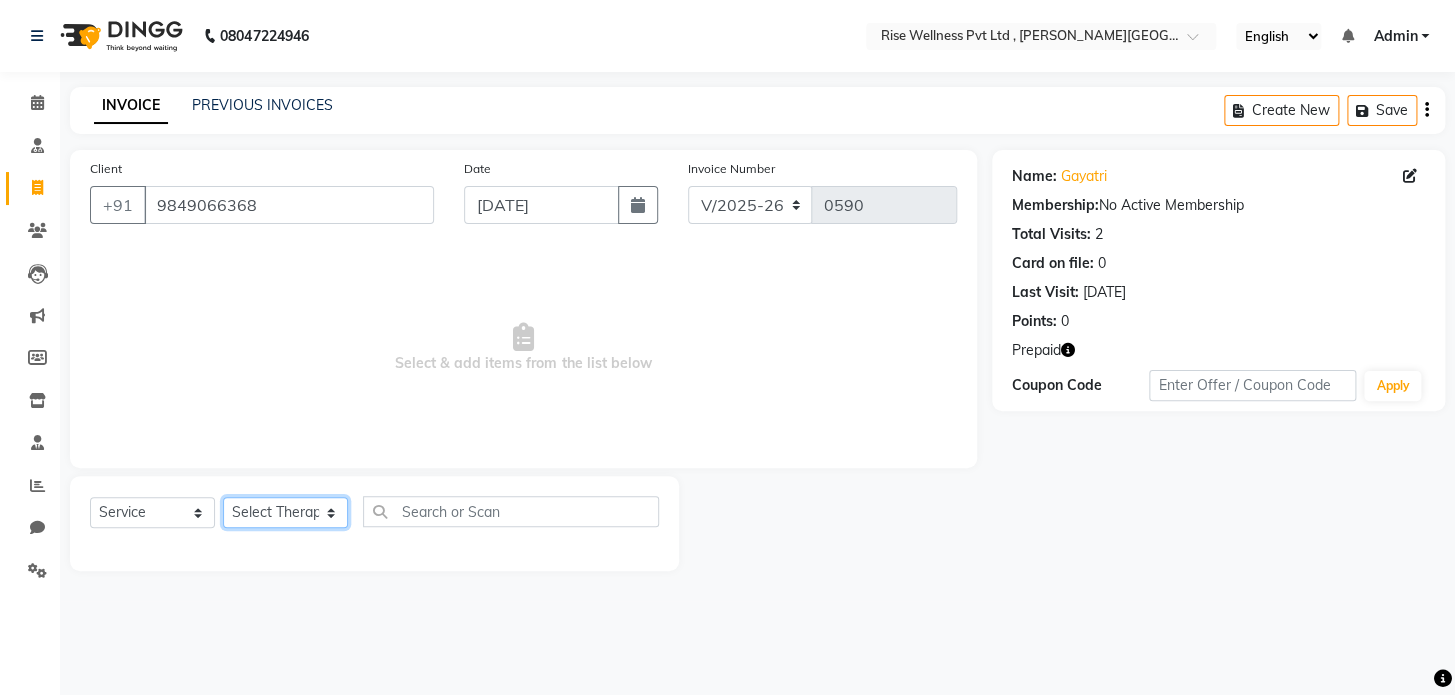 click on "Select Therapist LIBIN musthabshira nithya Reception [PERSON_NAME]" 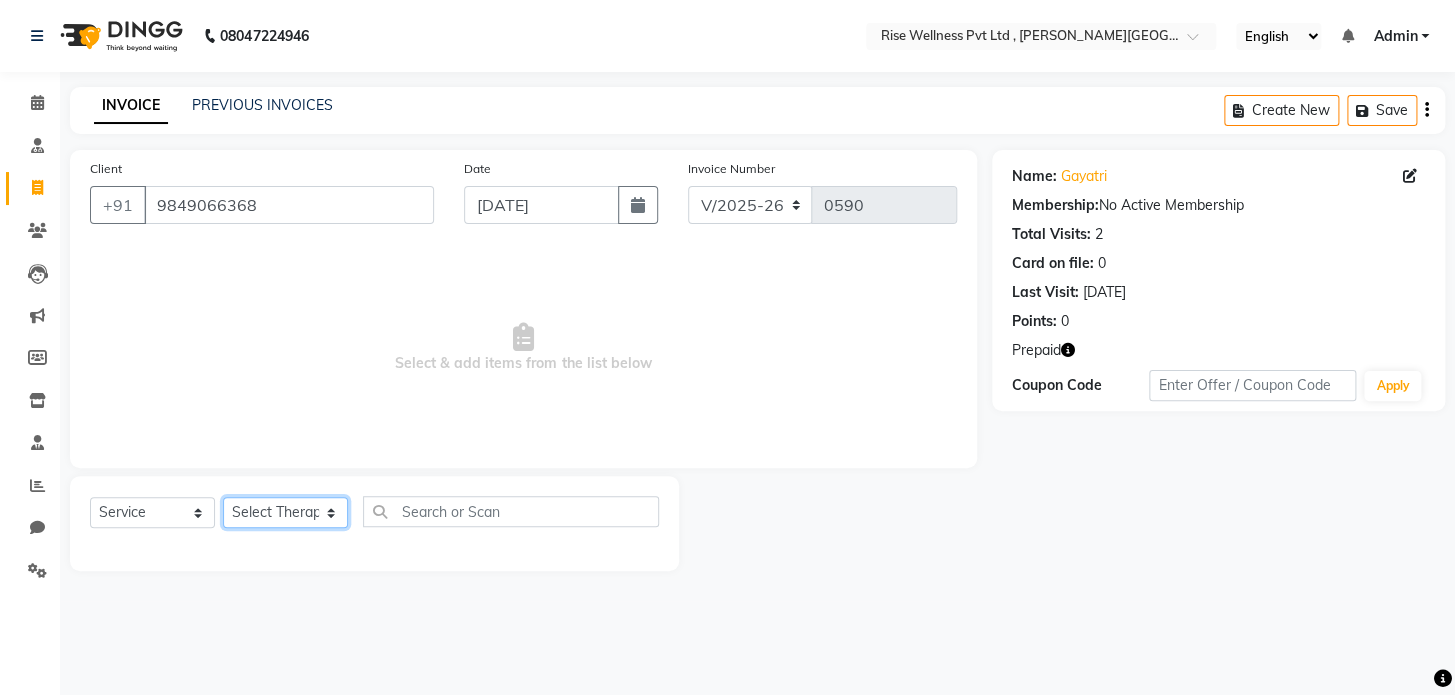 select on "69786" 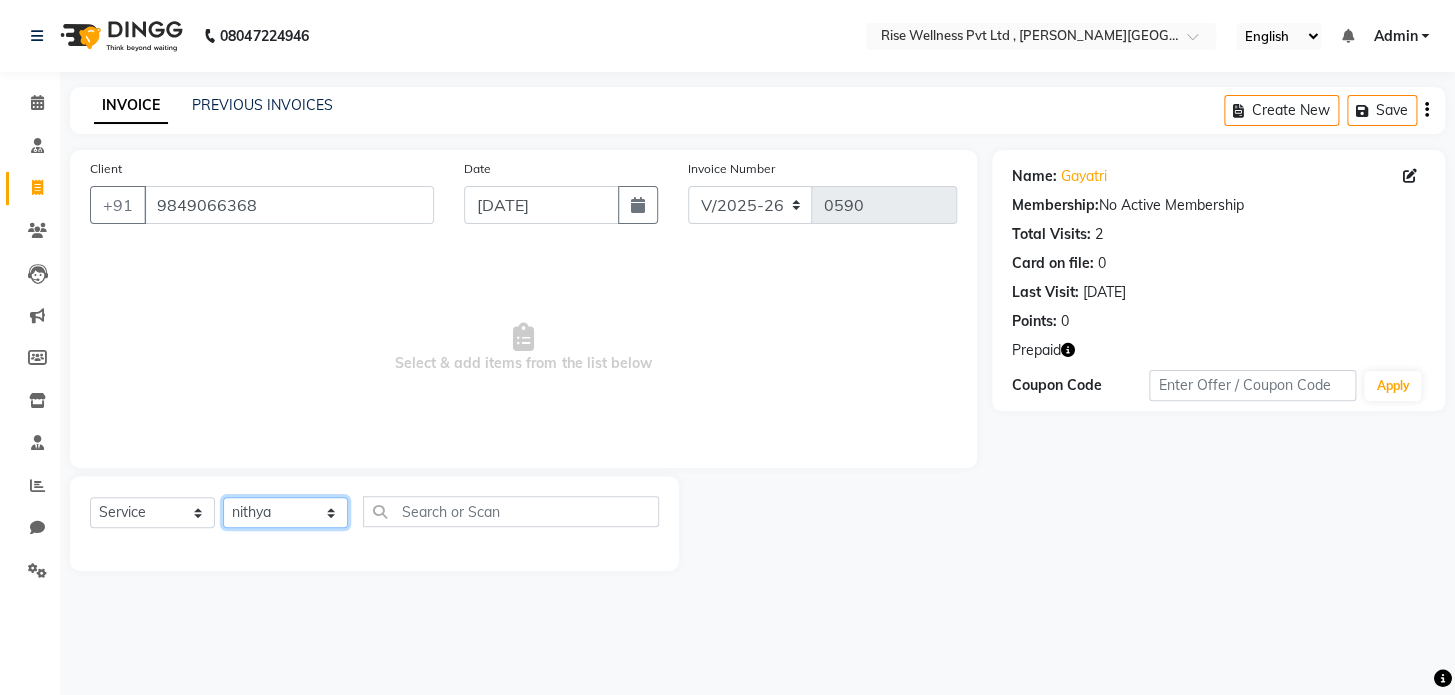 click on "Select Therapist LIBIN musthabshira nithya Reception [PERSON_NAME]" 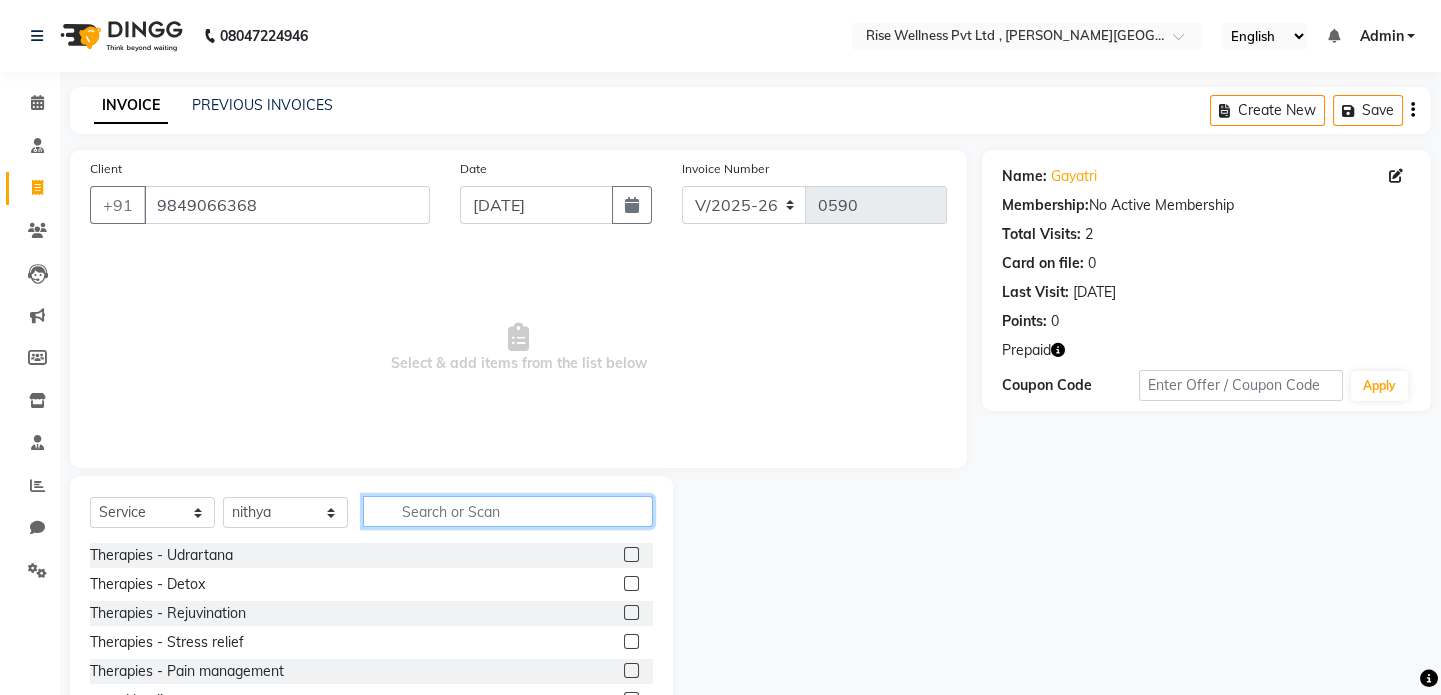 click 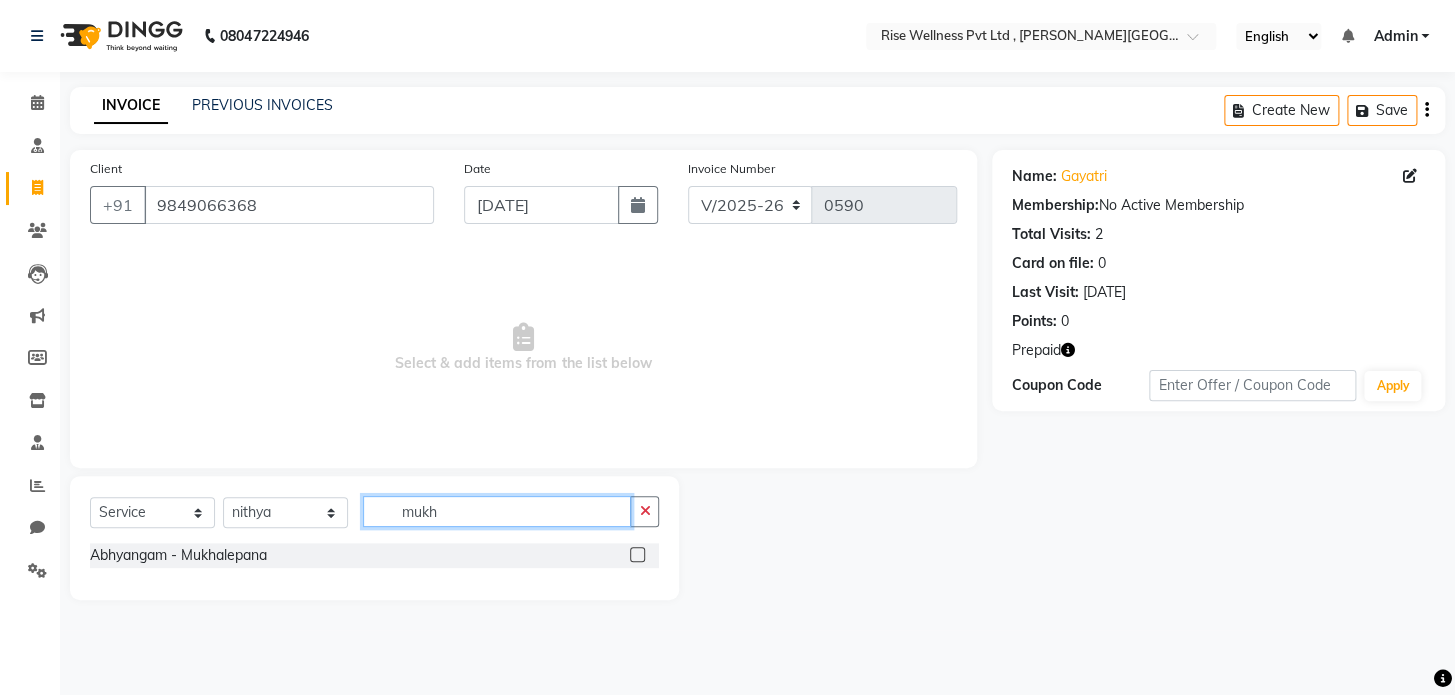 type on "mukh" 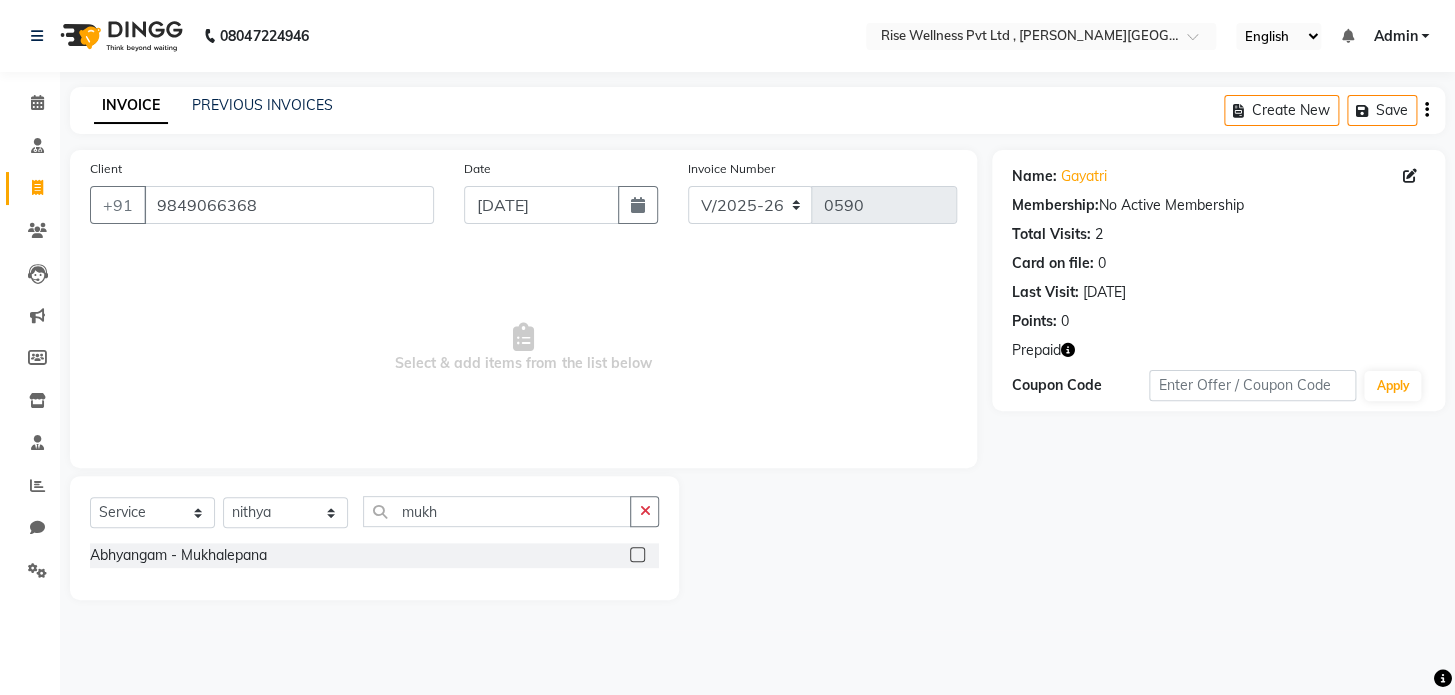 click 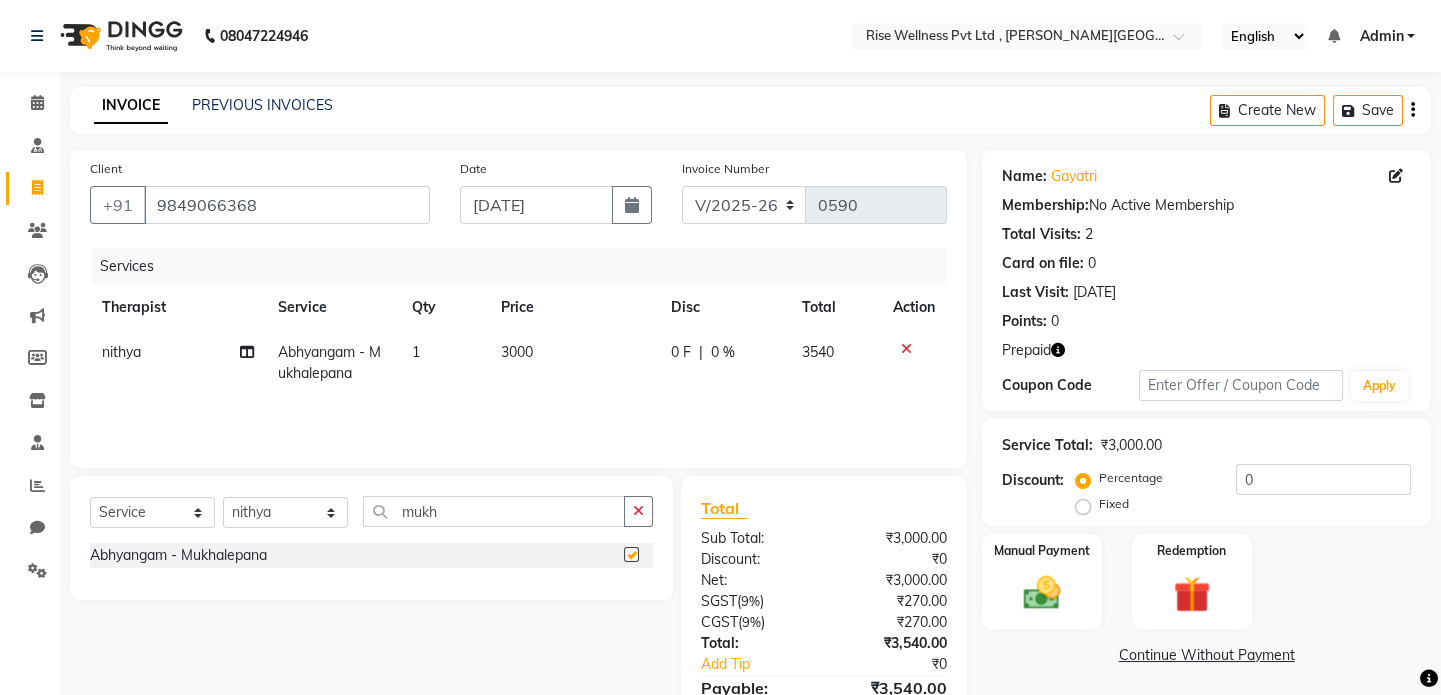 checkbox on "false" 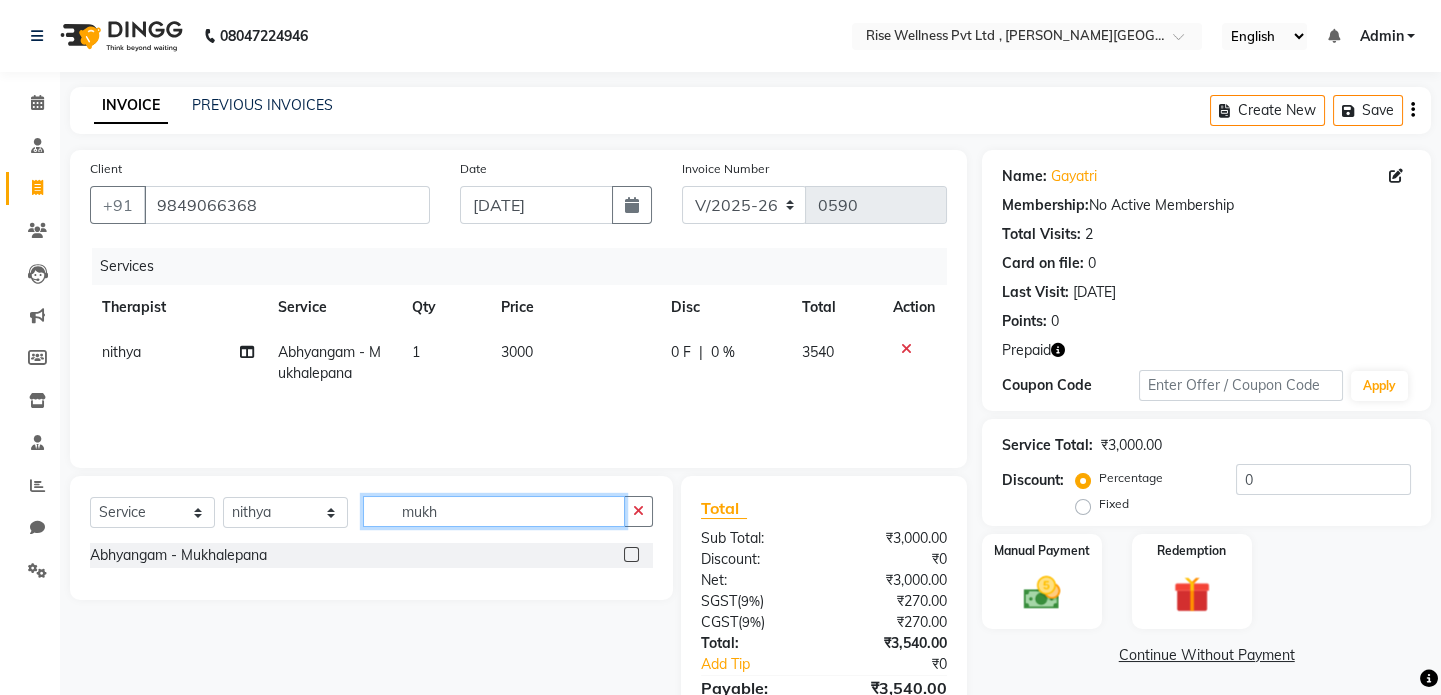 click on "mukh" 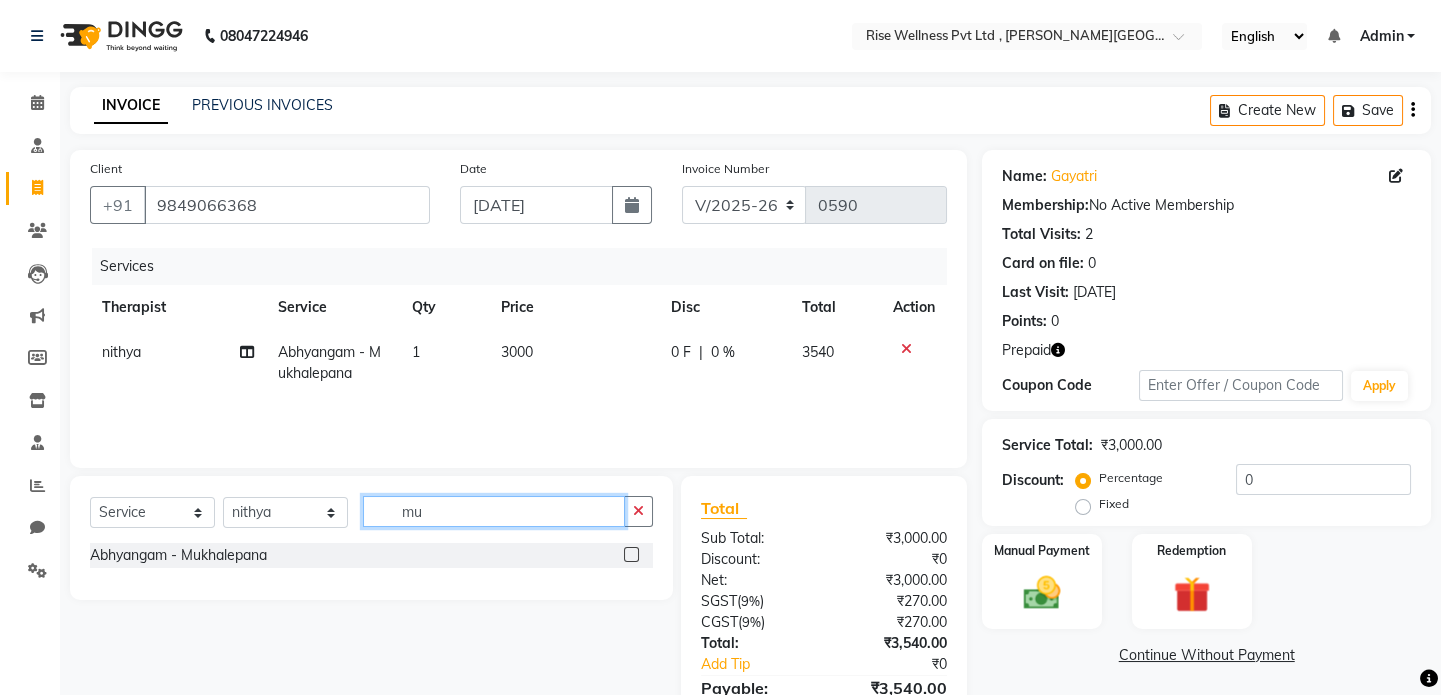 type on "m" 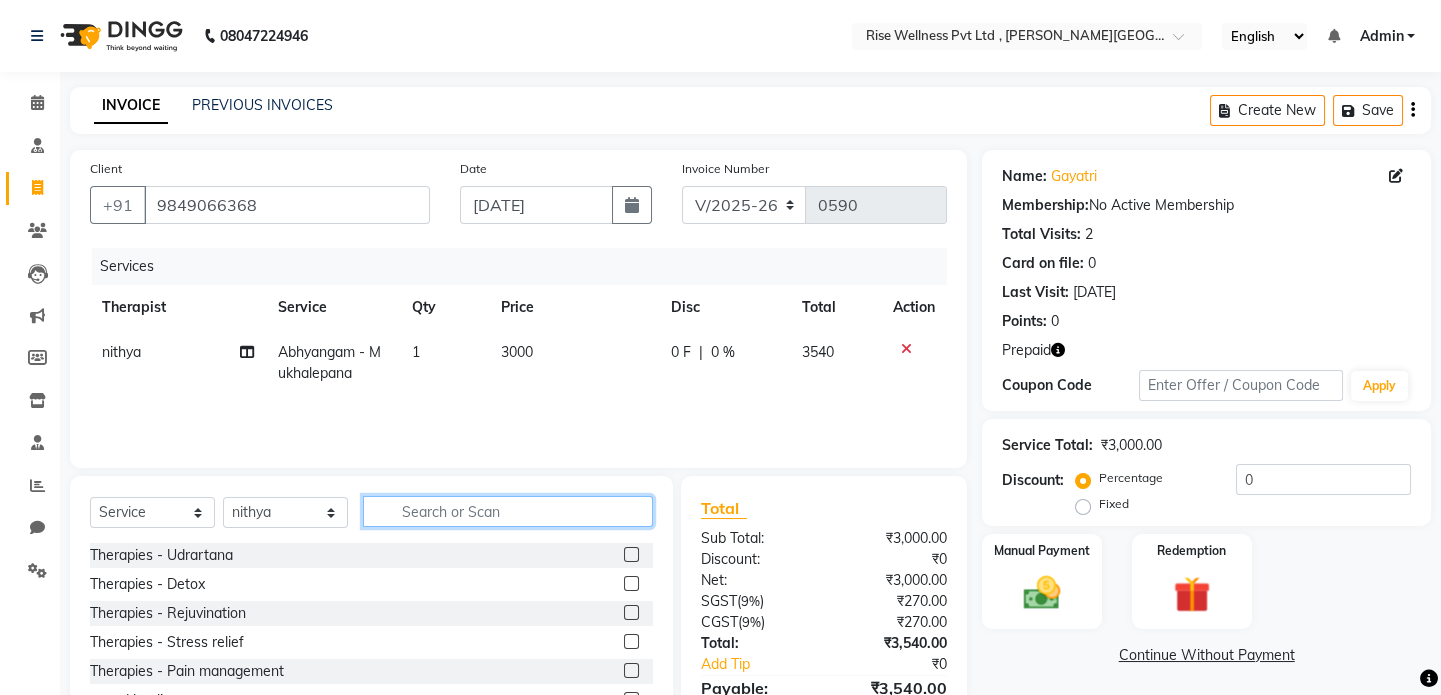 type 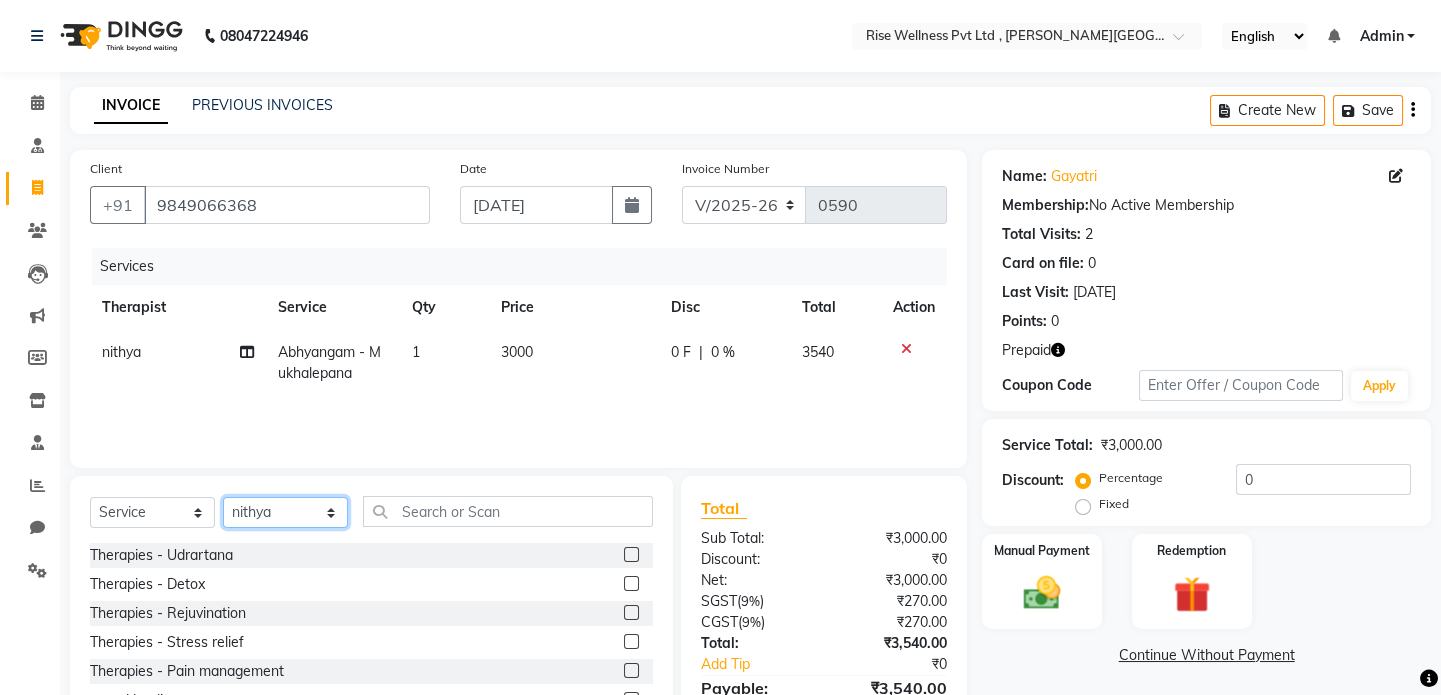 click on "Select Therapist LIBIN musthabshira nithya Reception [PERSON_NAME]" 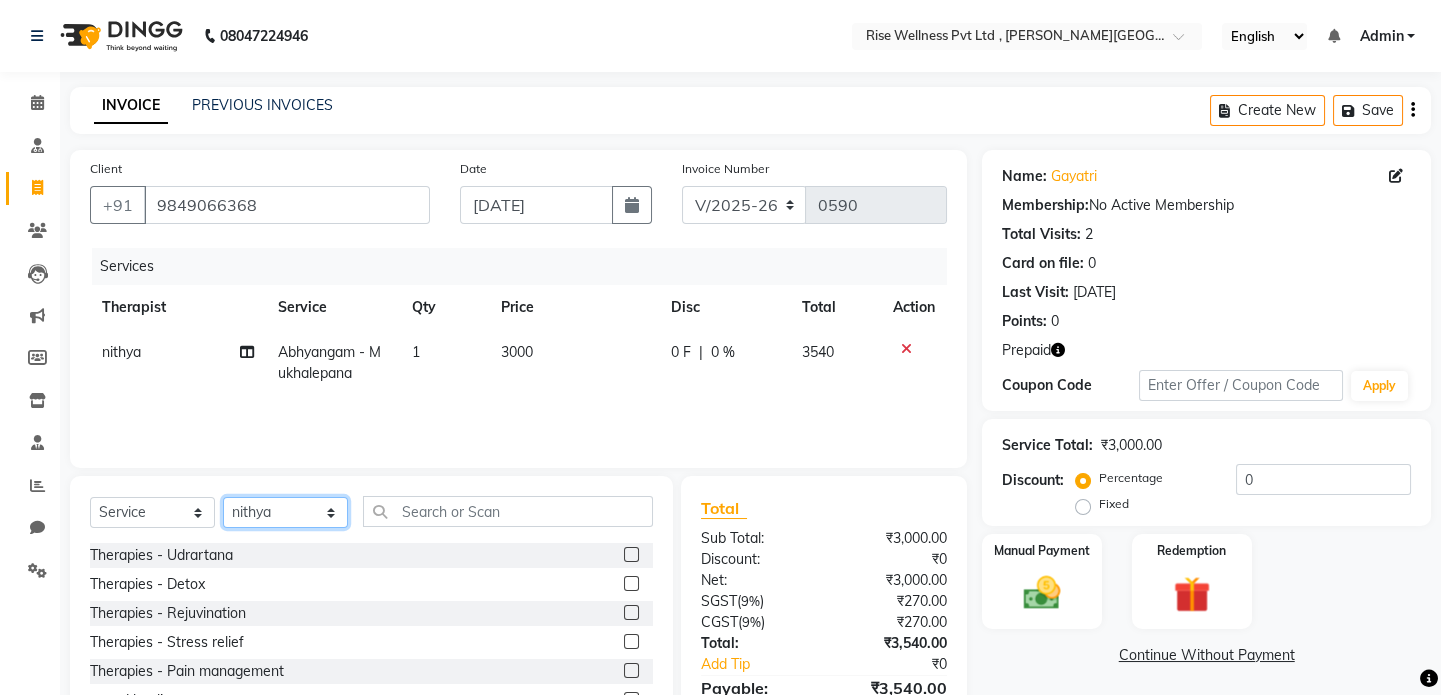 select on "67715" 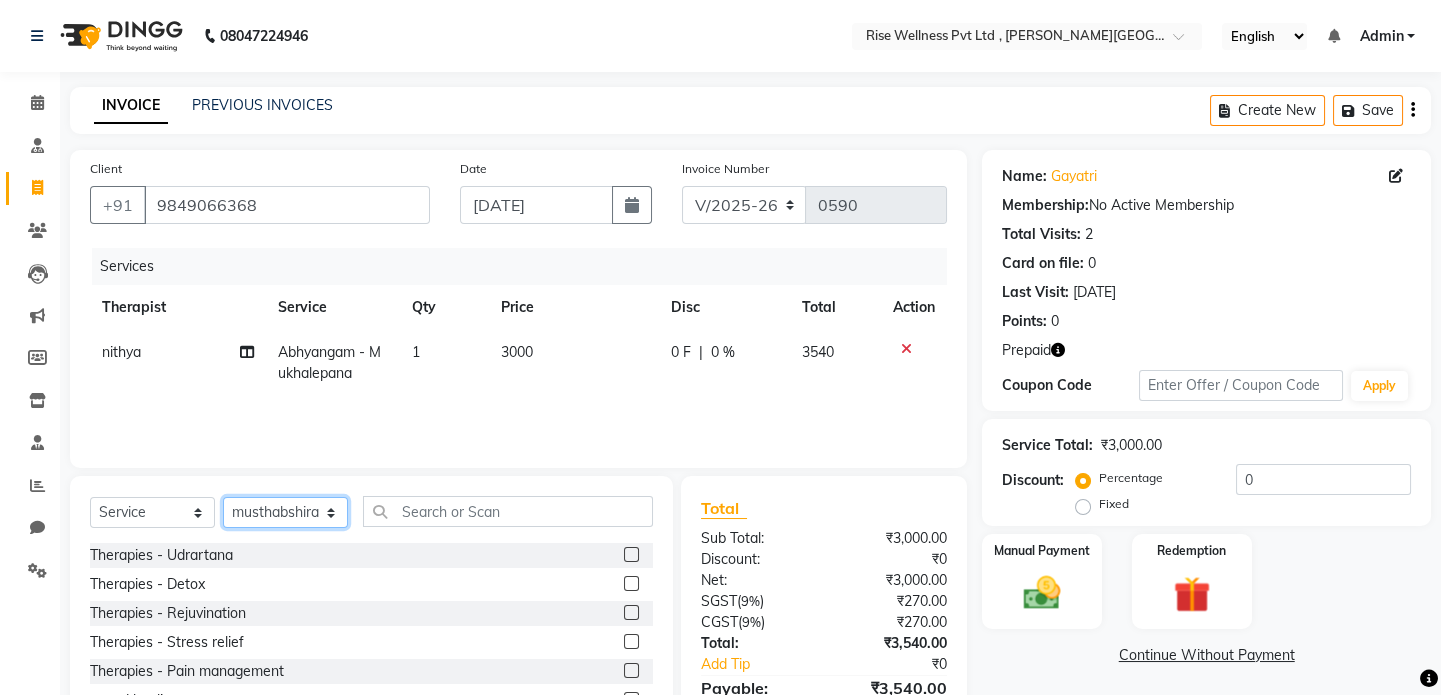 click on "Select Therapist LIBIN musthabshira nithya Reception [PERSON_NAME]" 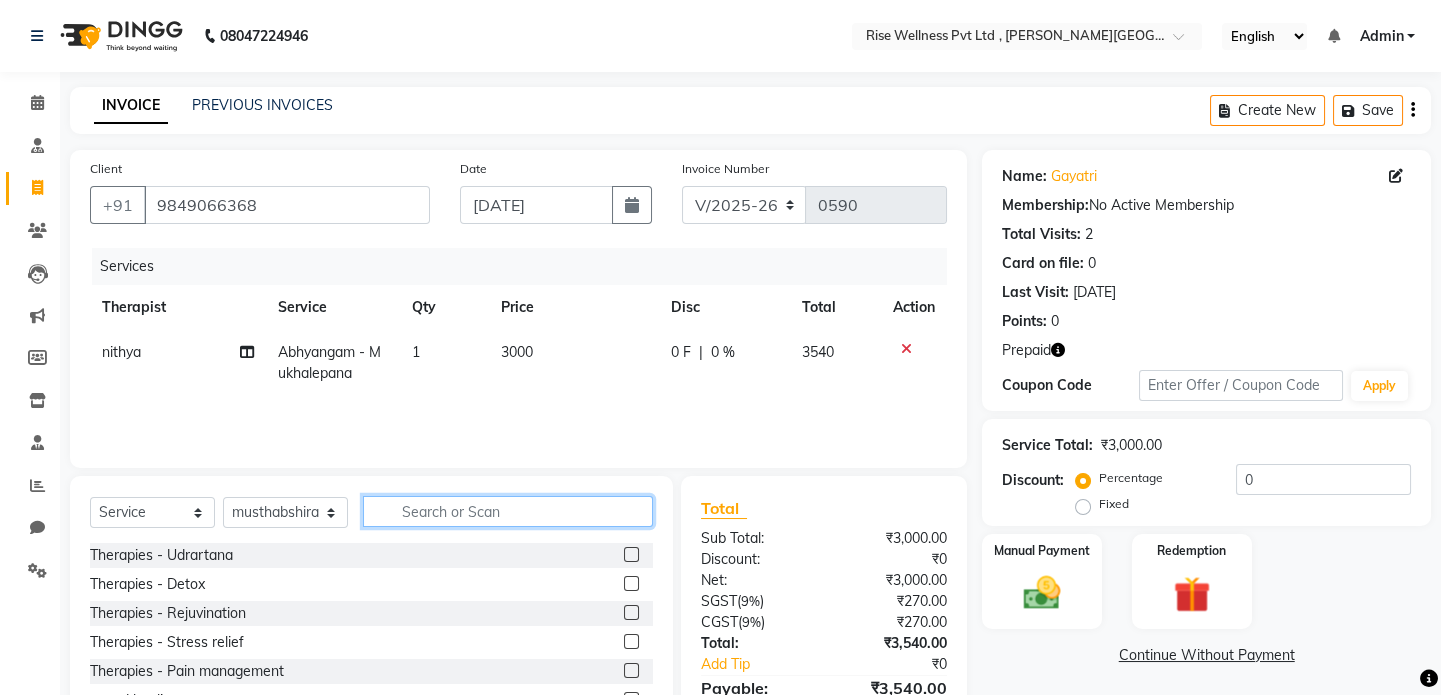 click 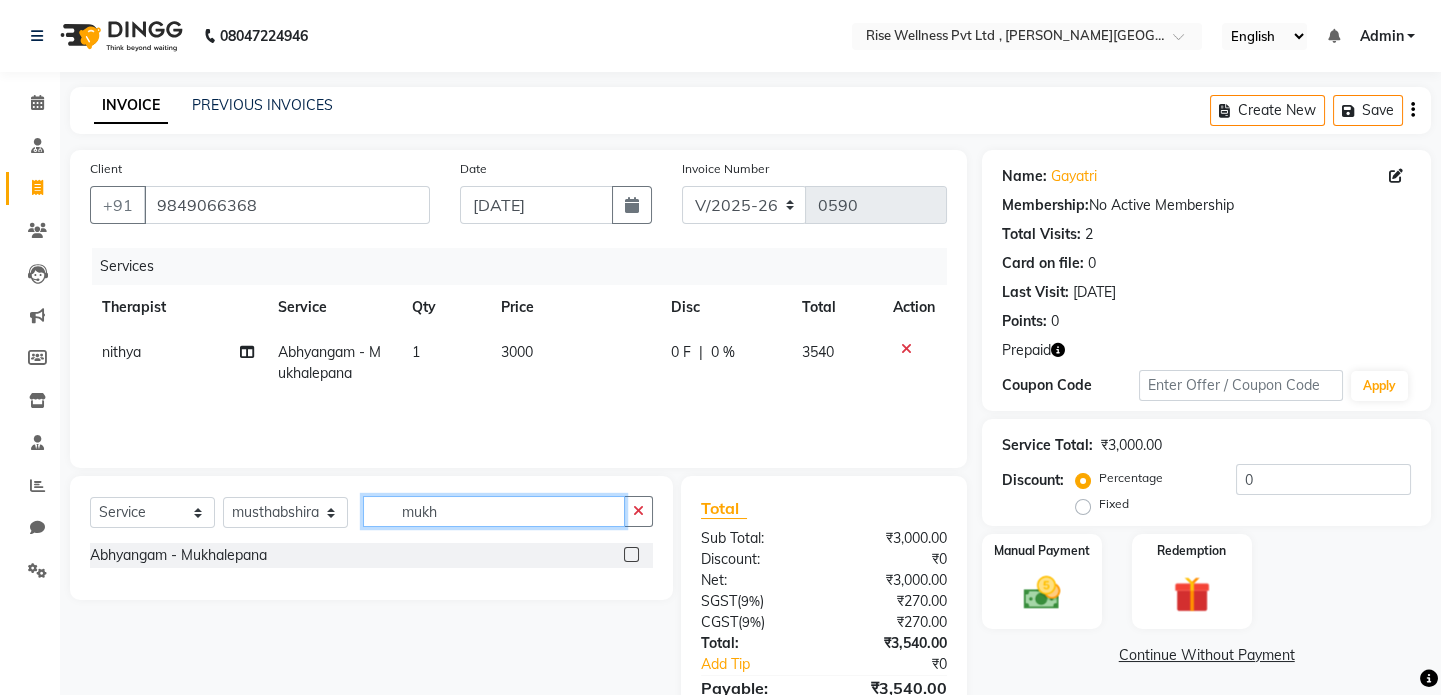 type on "mukh" 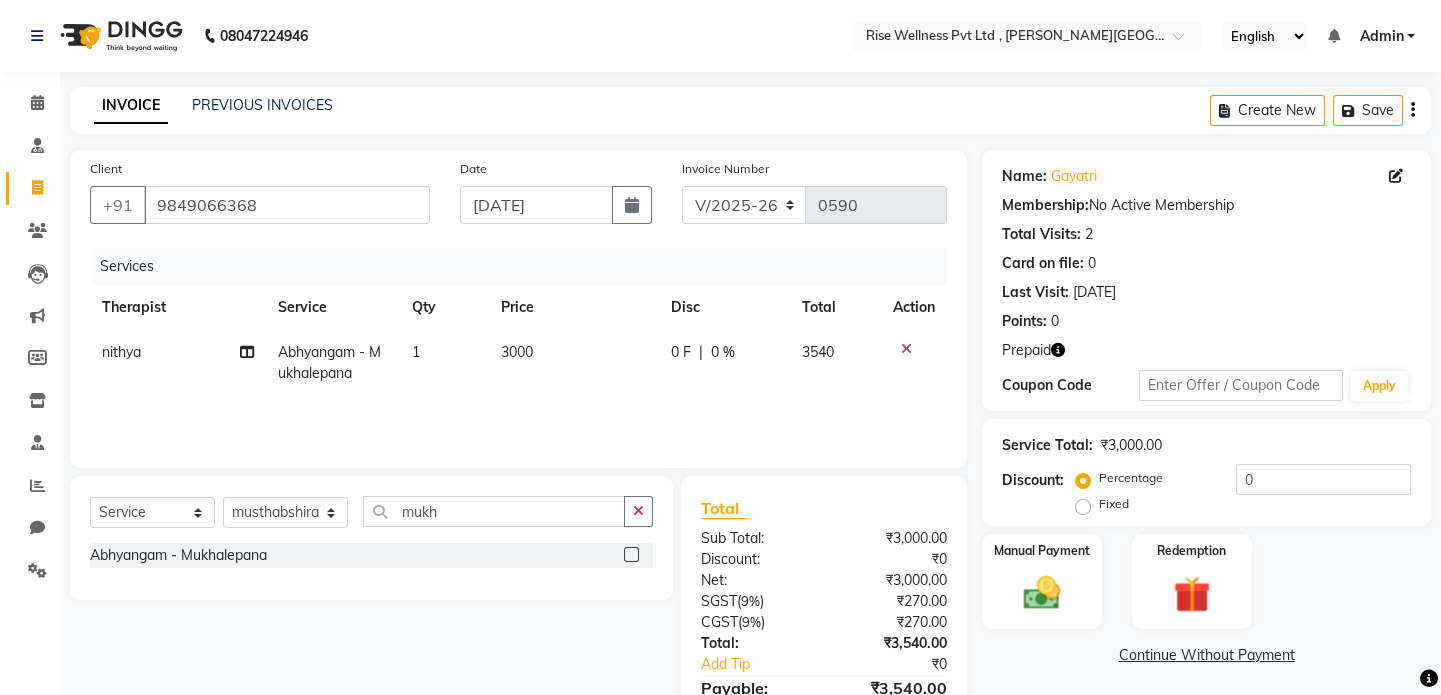 click 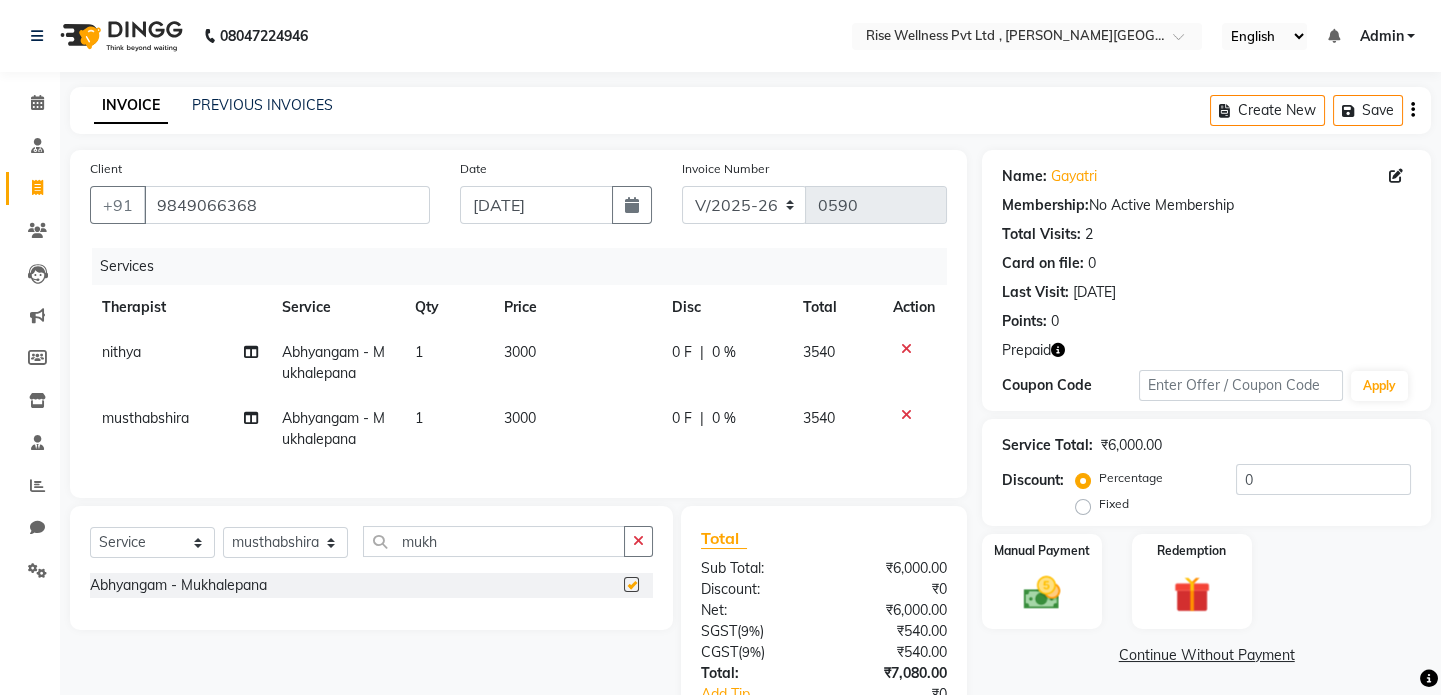 checkbox on "false" 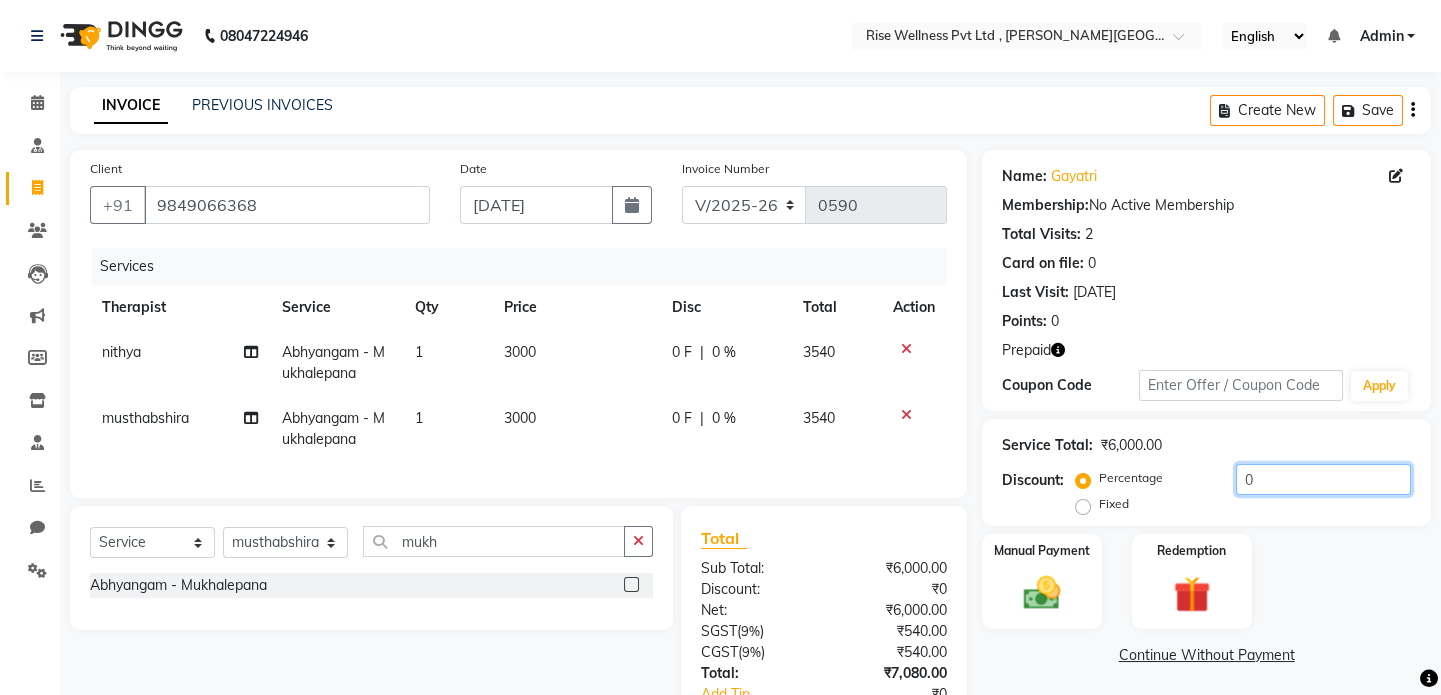 click on "0" 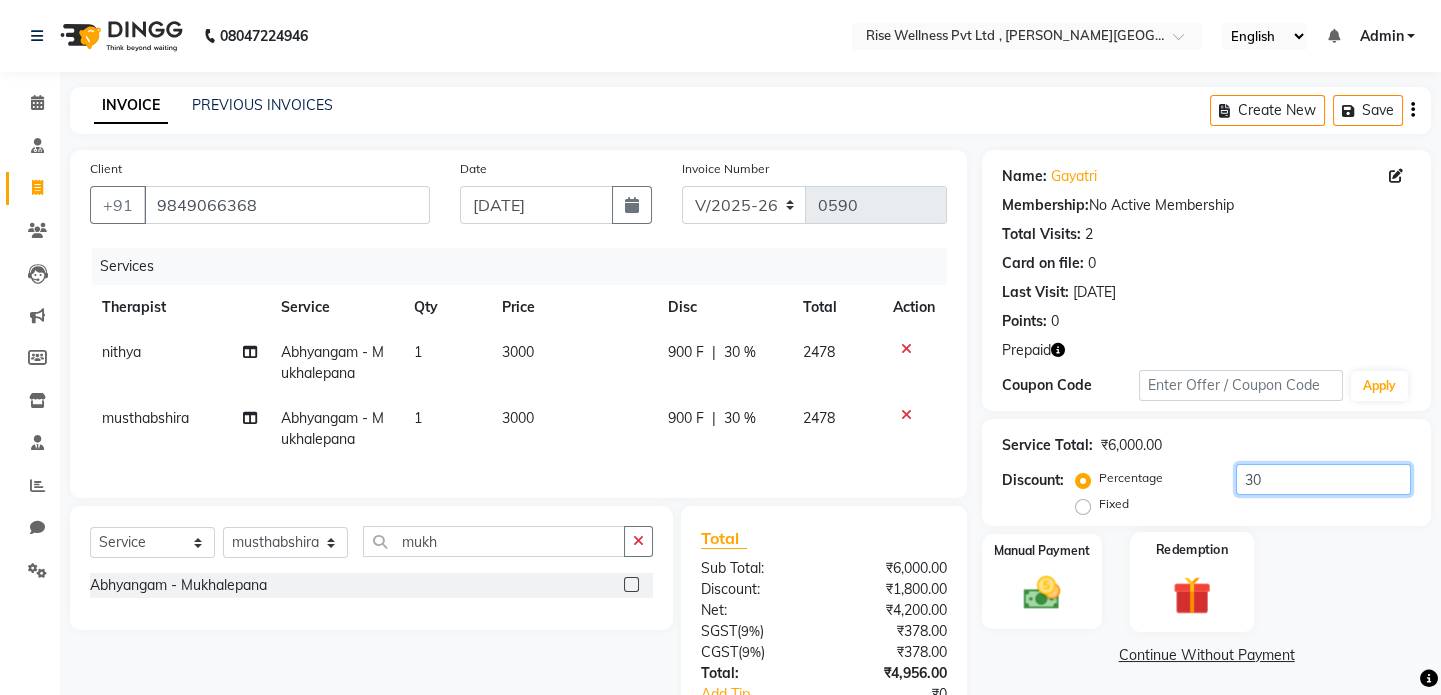 type on "30" 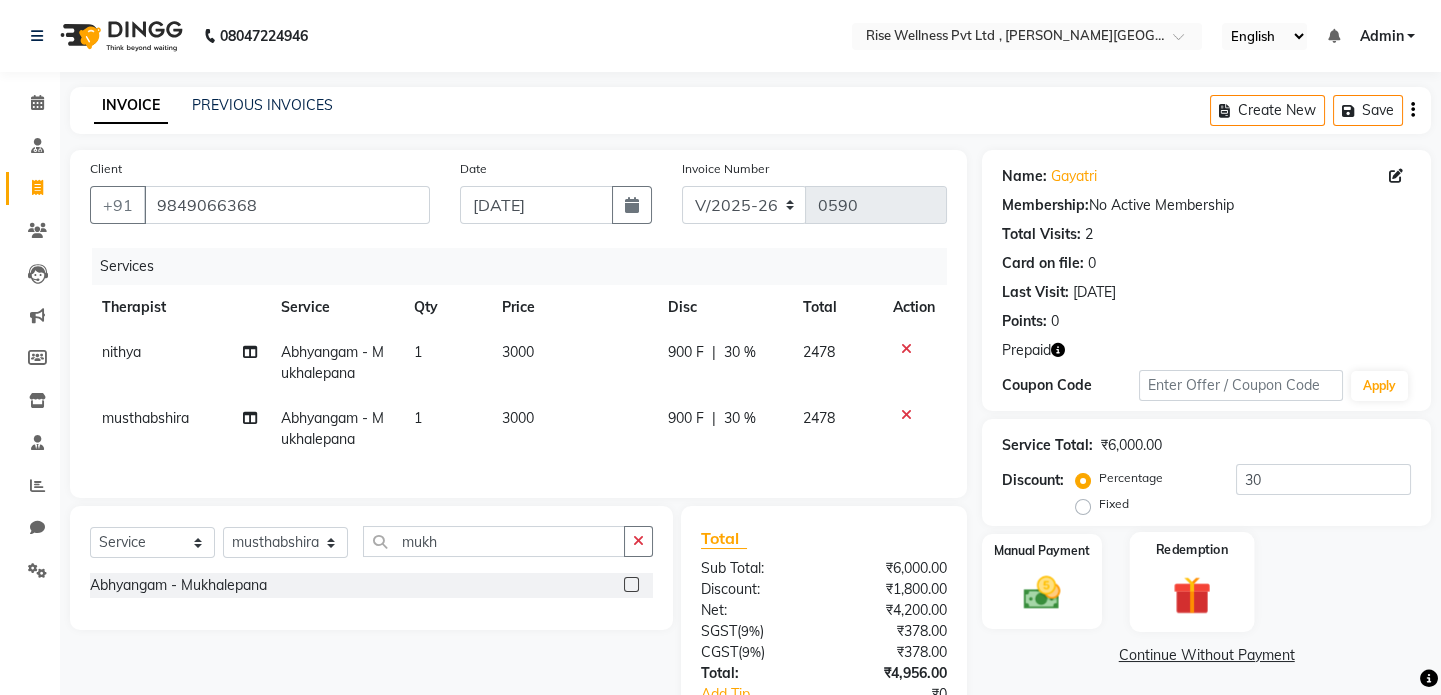 click on "Redemption" 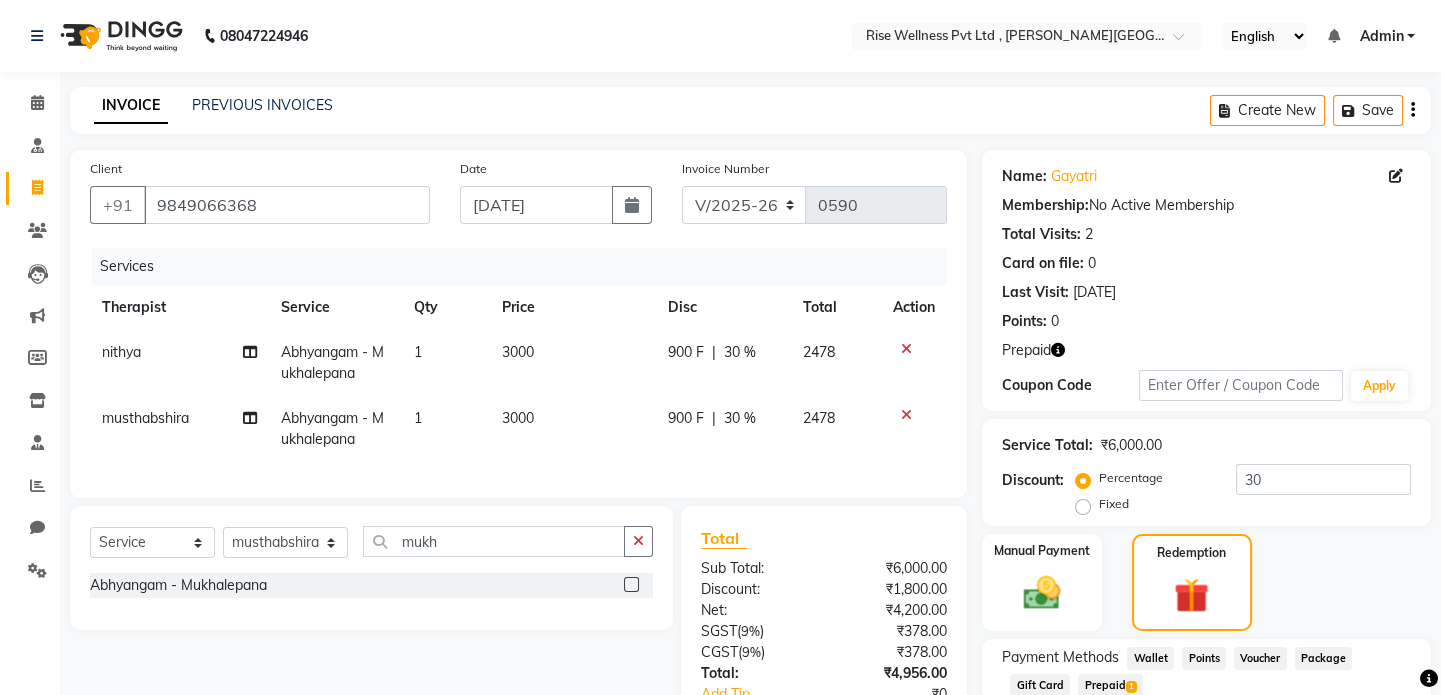 scroll, scrollTop: 149, scrollLeft: 0, axis: vertical 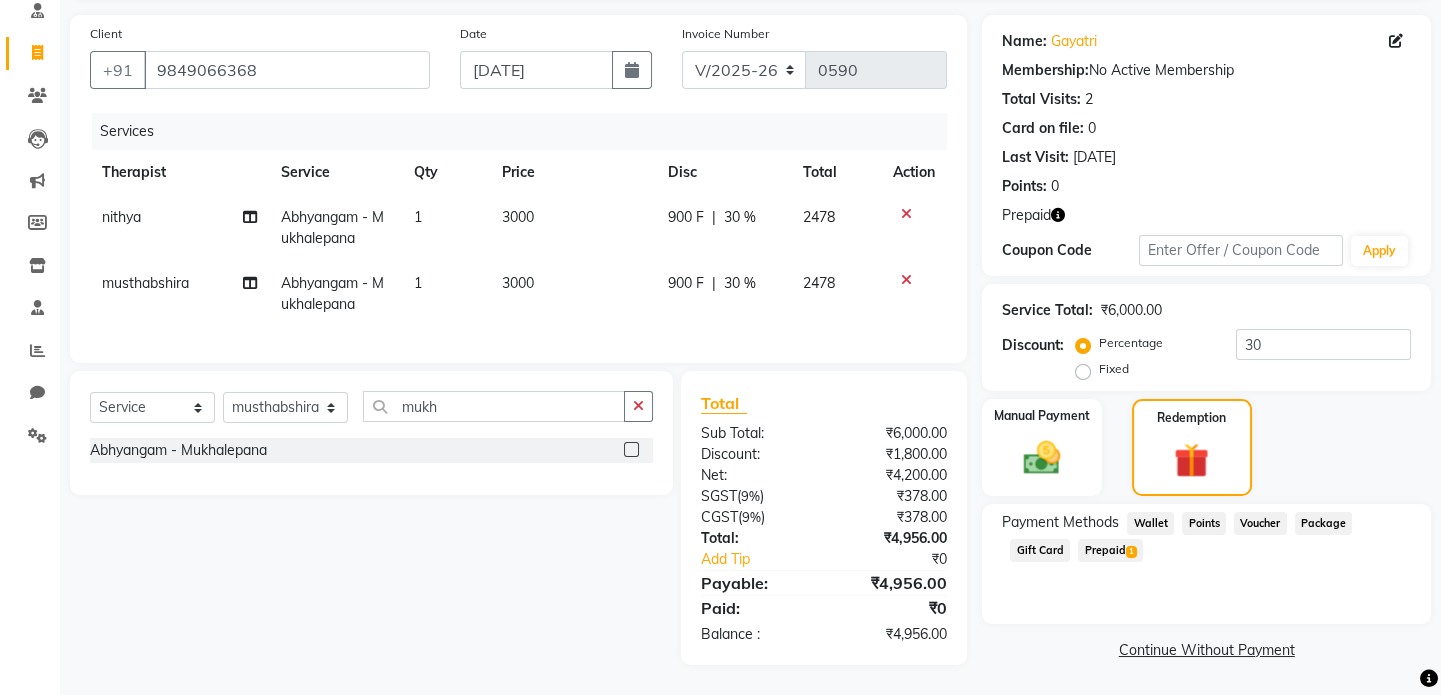 click on "Prepaid  1" 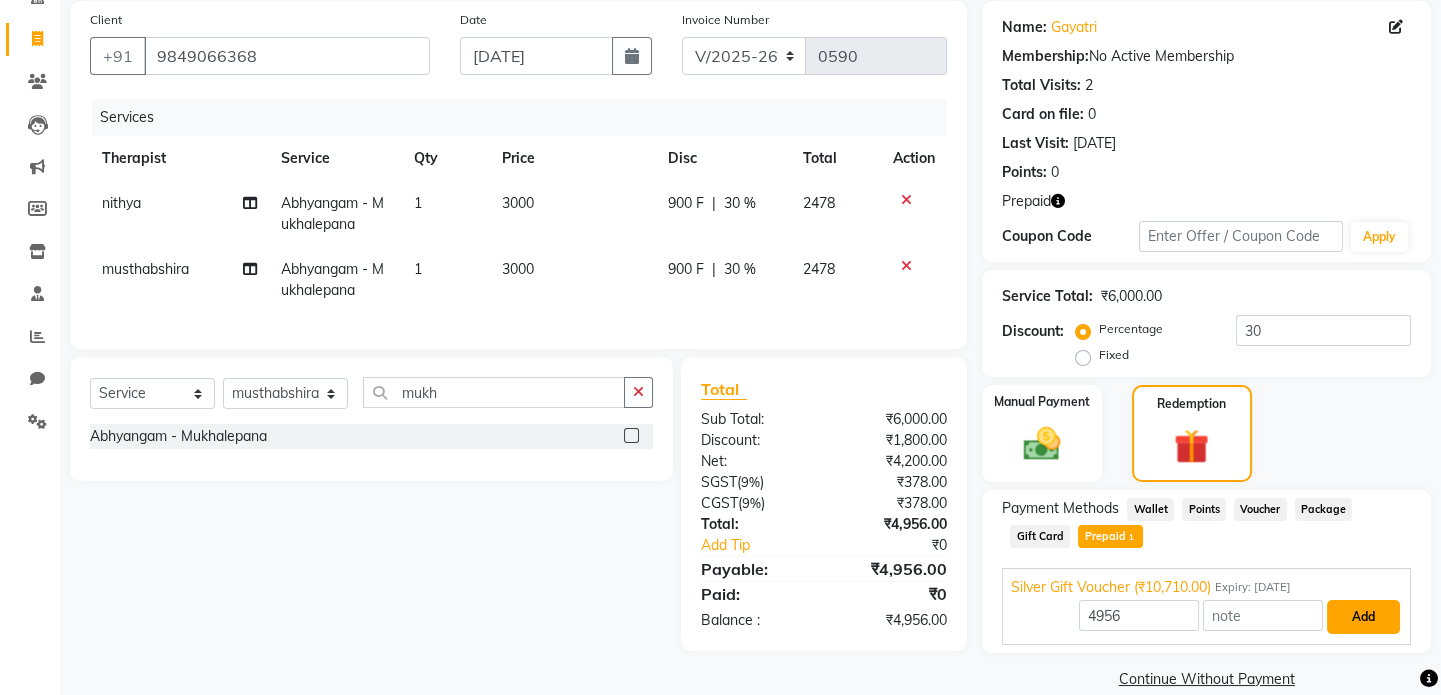 click on "Add" at bounding box center (1363, 617) 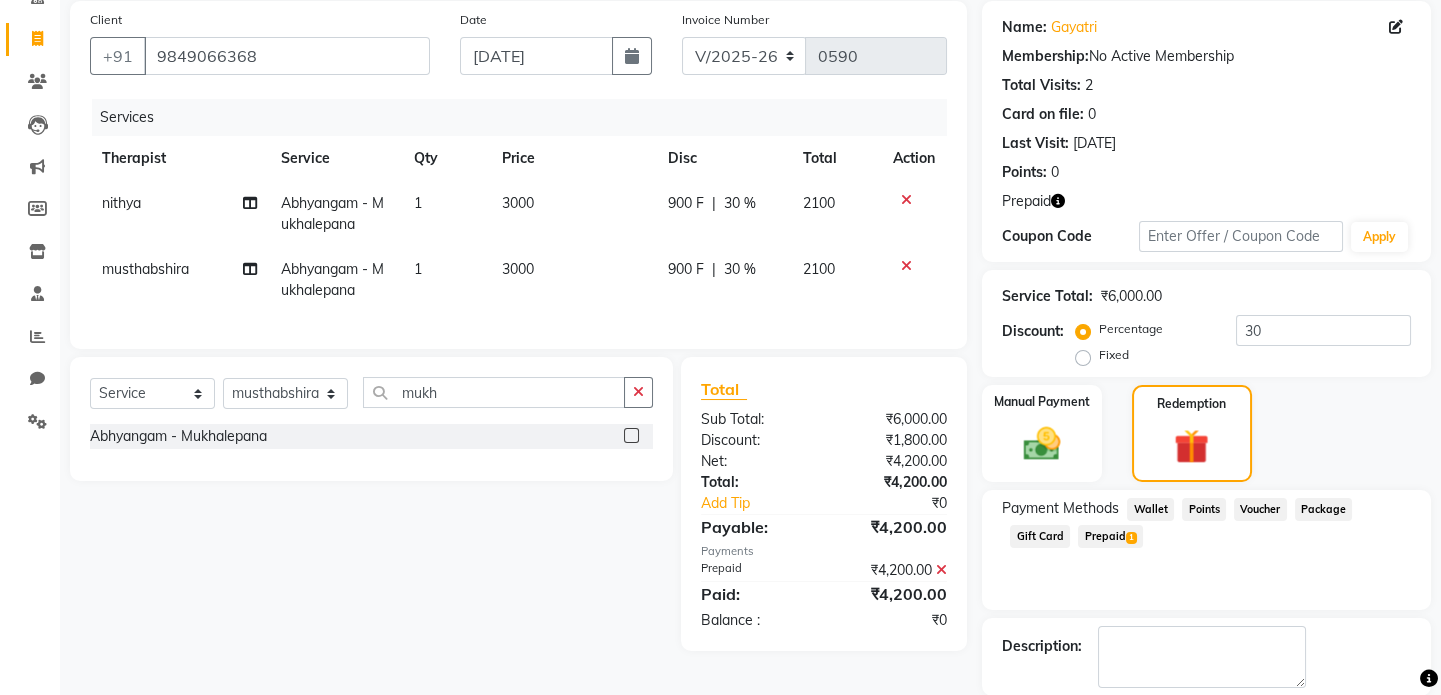 scroll, scrollTop: 246, scrollLeft: 0, axis: vertical 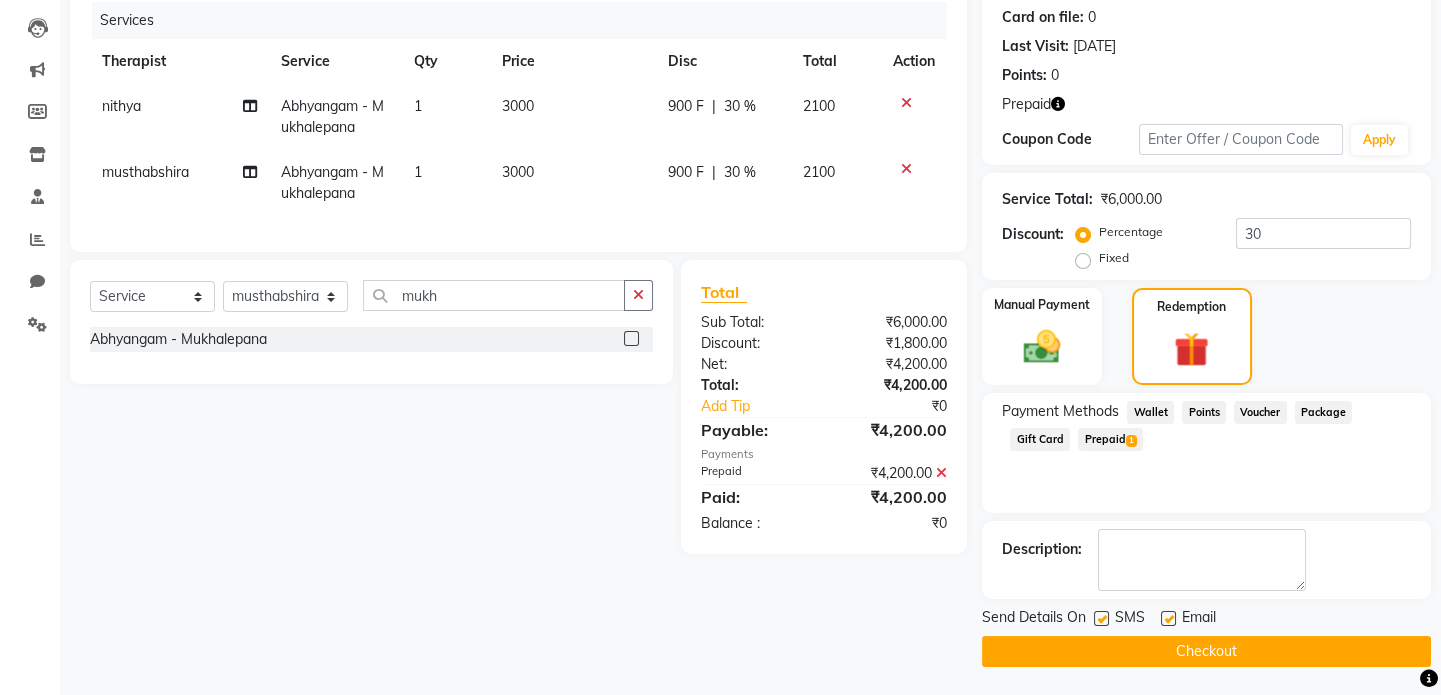 click on "Send Details On SMS Email  Checkout" 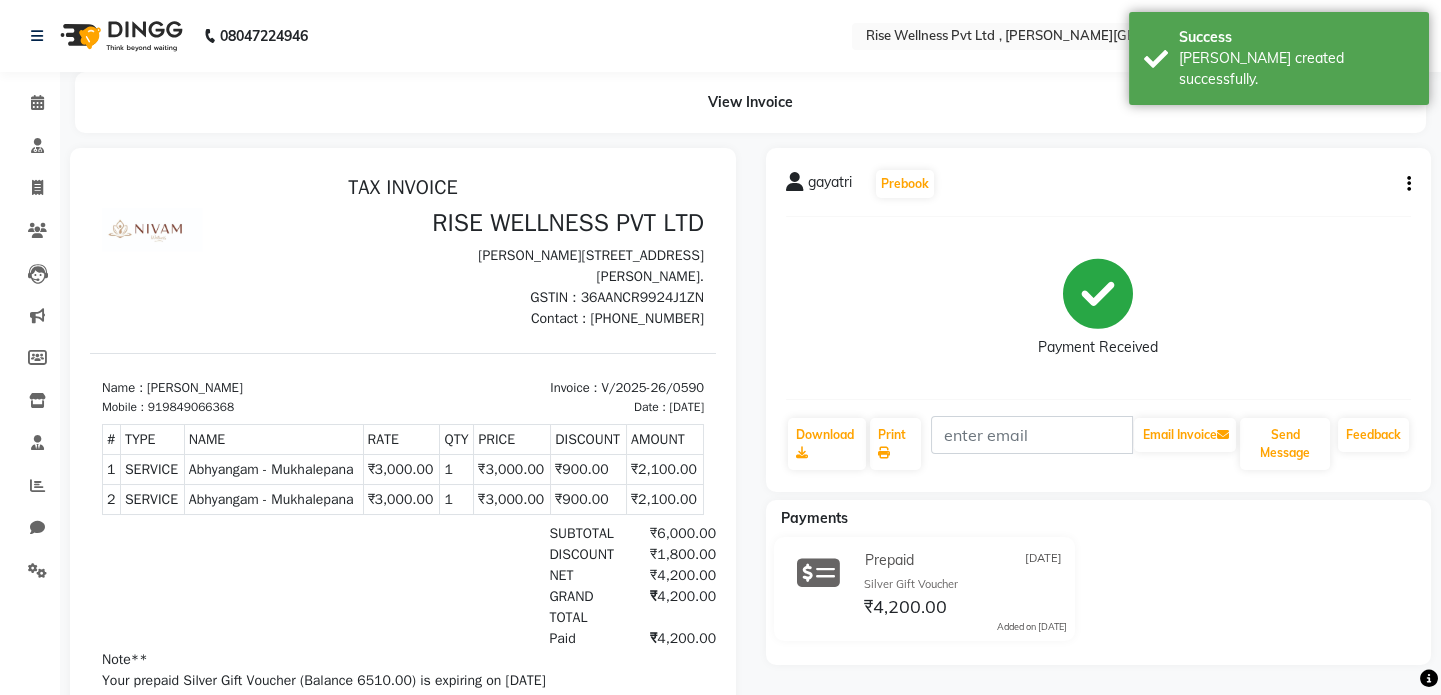 scroll, scrollTop: 0, scrollLeft: 0, axis: both 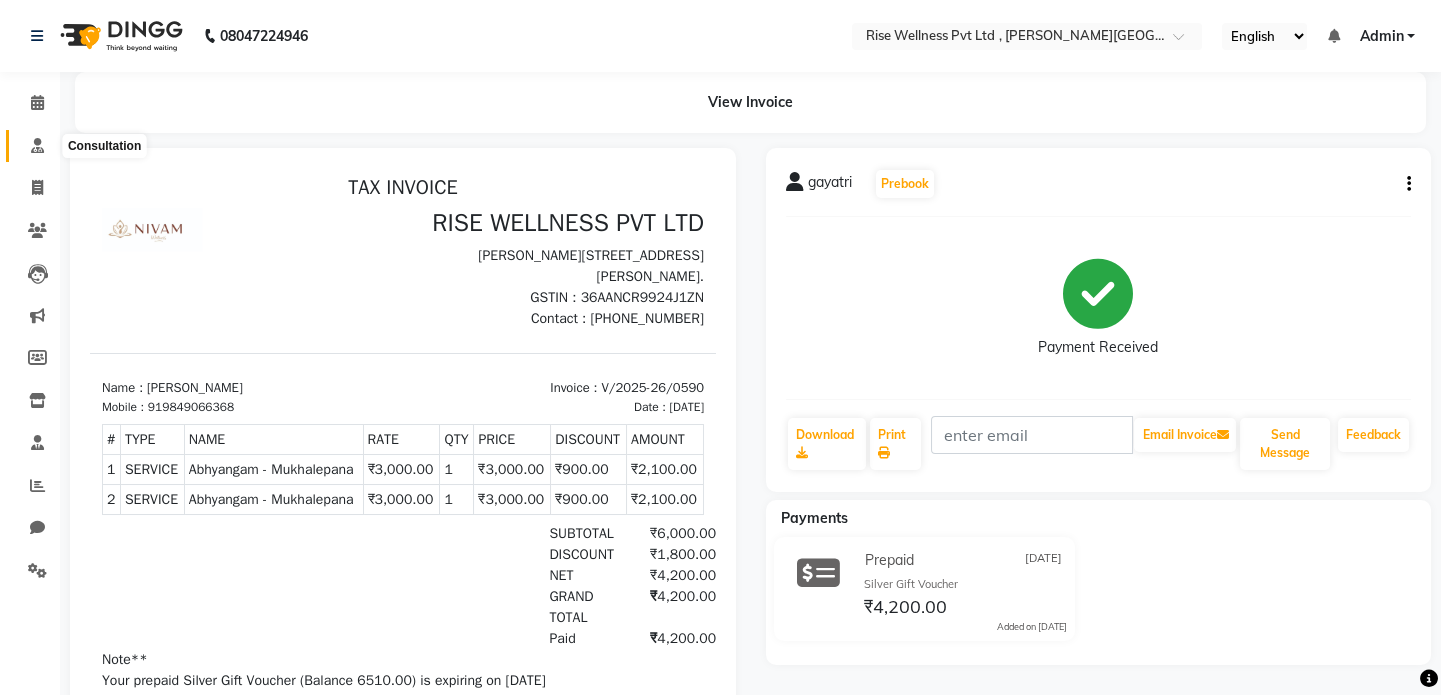 click 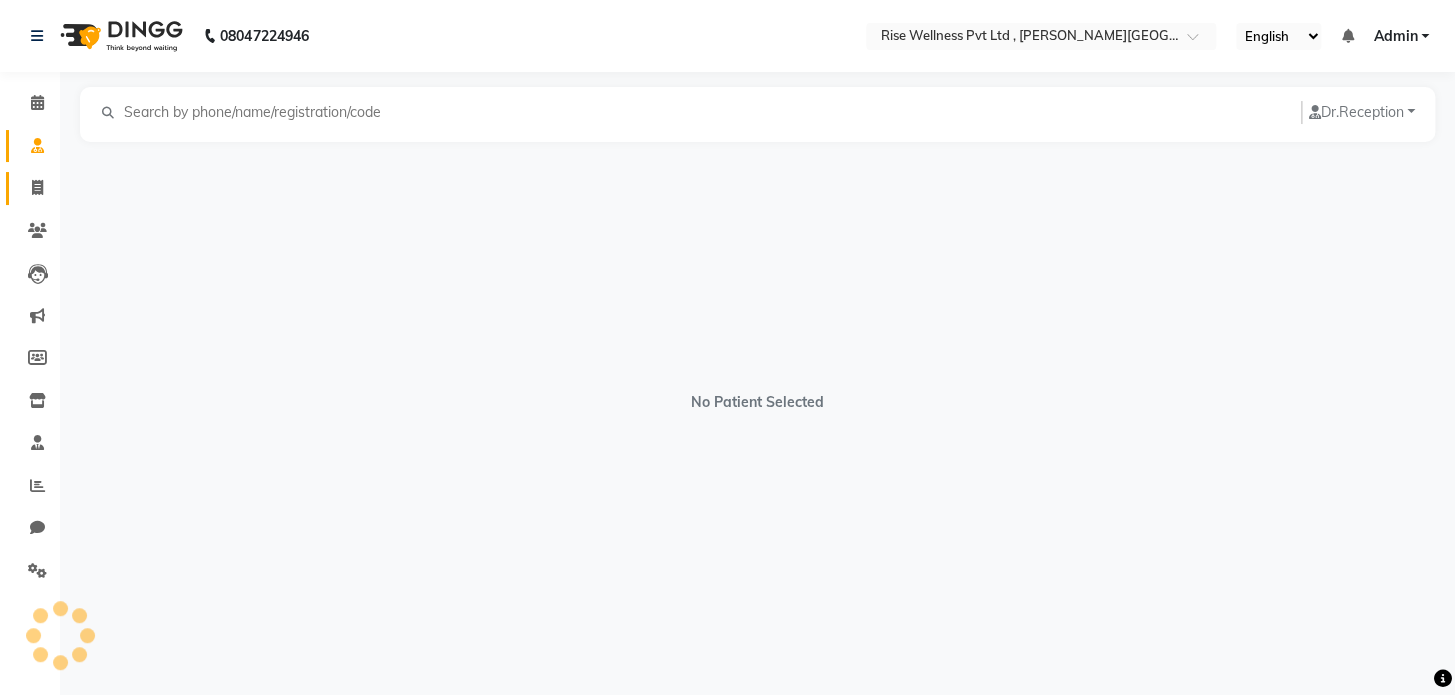 click 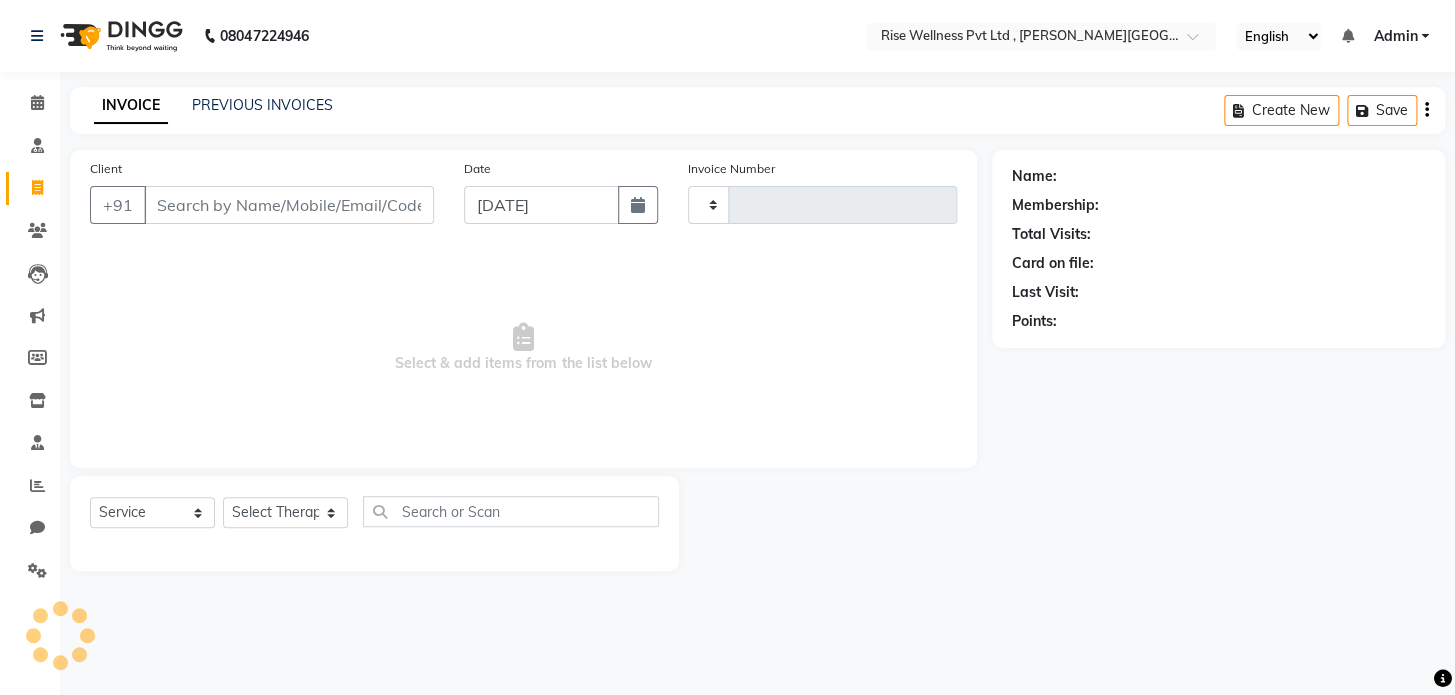type on "0591" 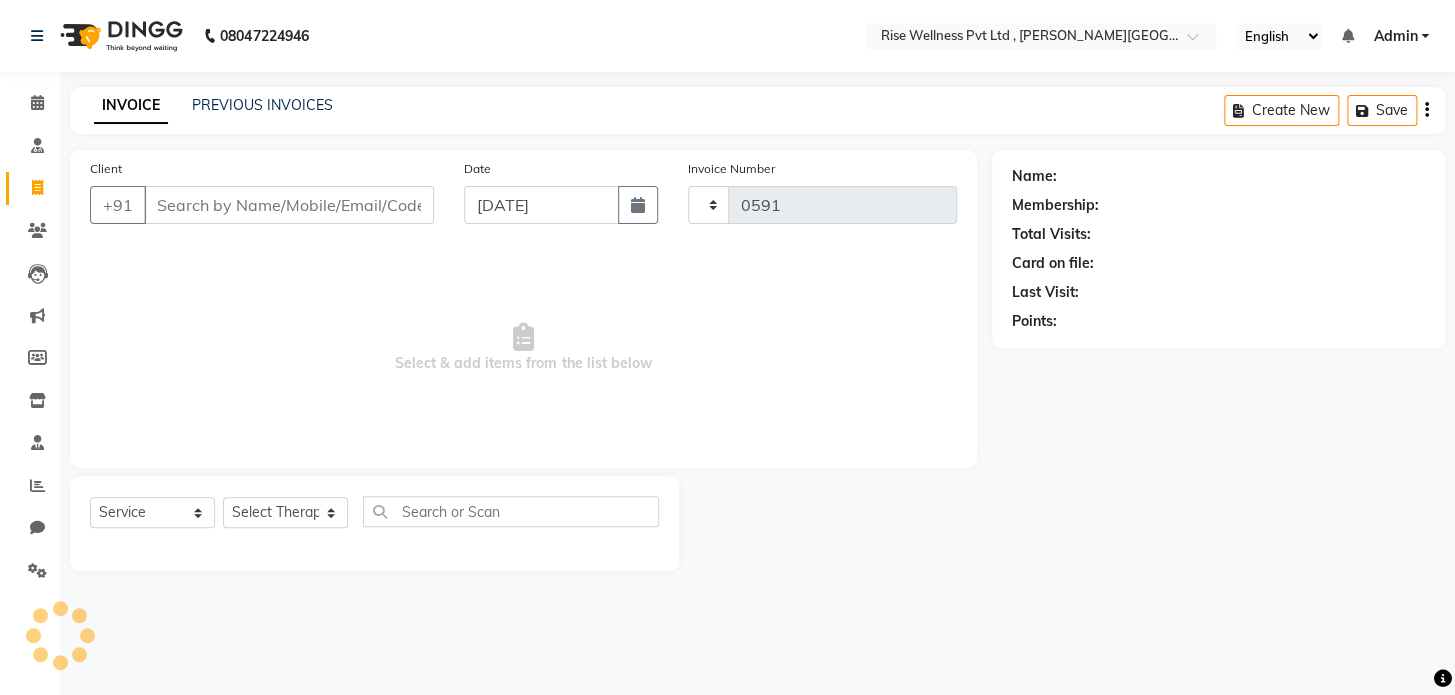 select on "7497" 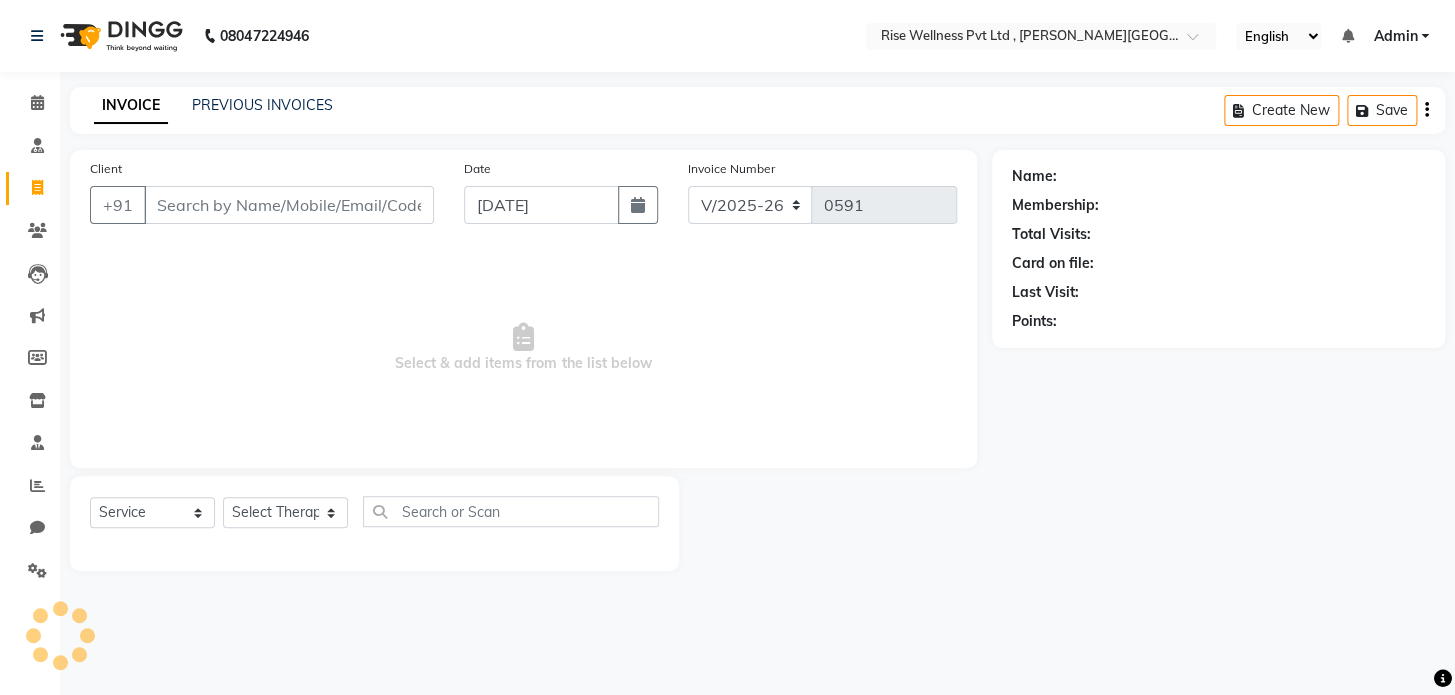 click on "Client" at bounding box center (289, 205) 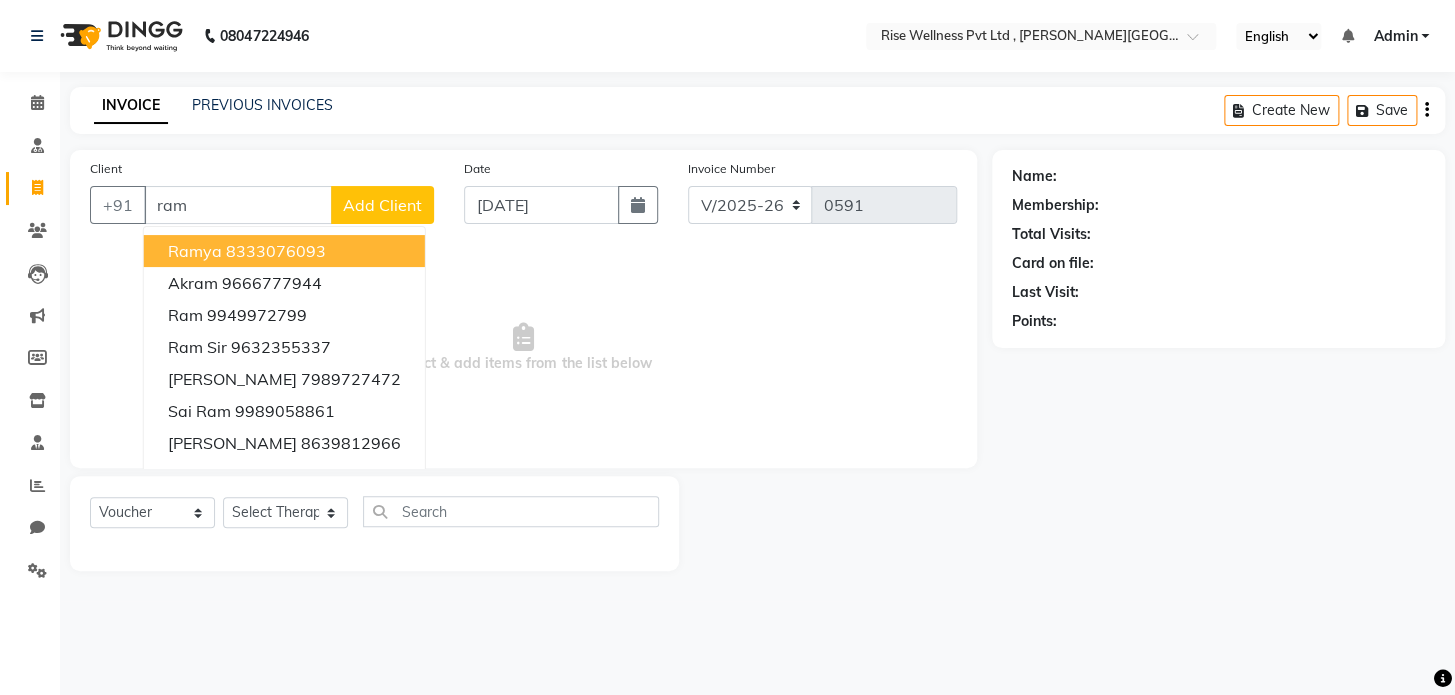 click on "ramya" at bounding box center (195, 251) 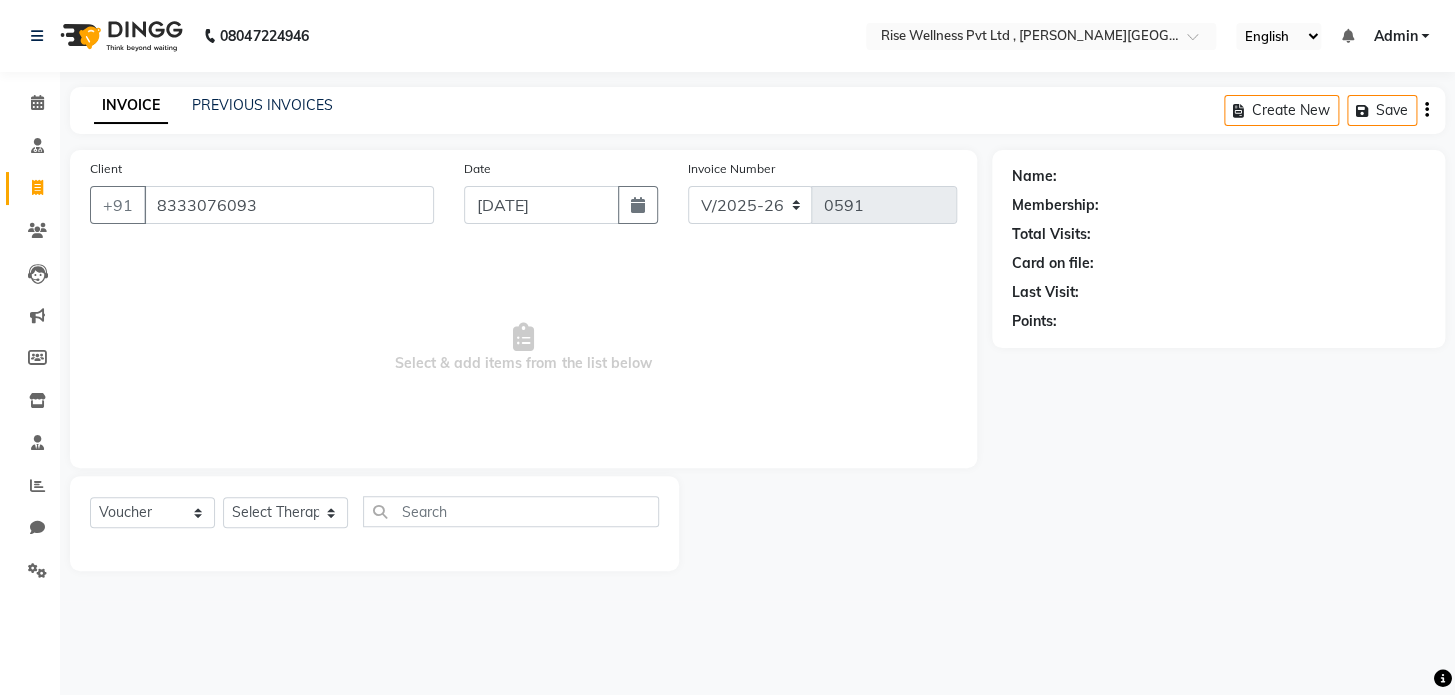 type on "8333076093" 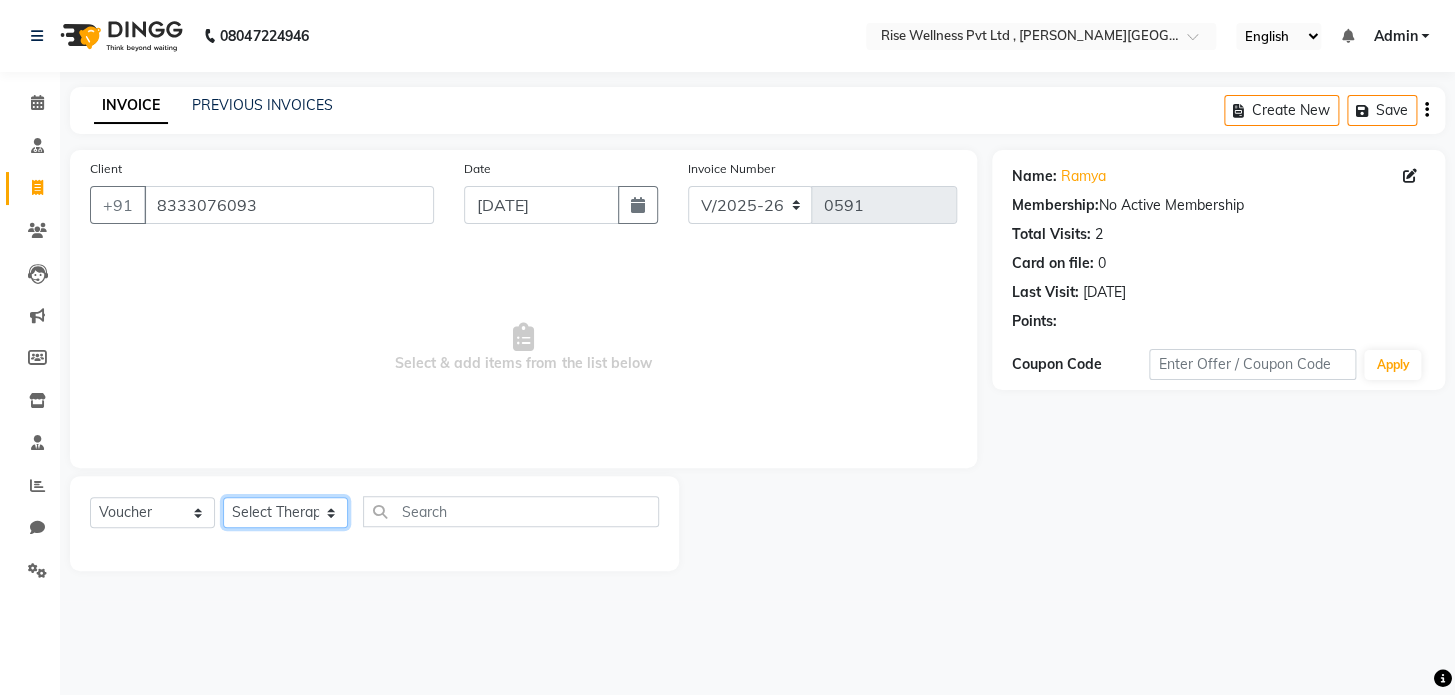 click on "Select Therapist LIBIN musthabshira nithya Reception [PERSON_NAME]" 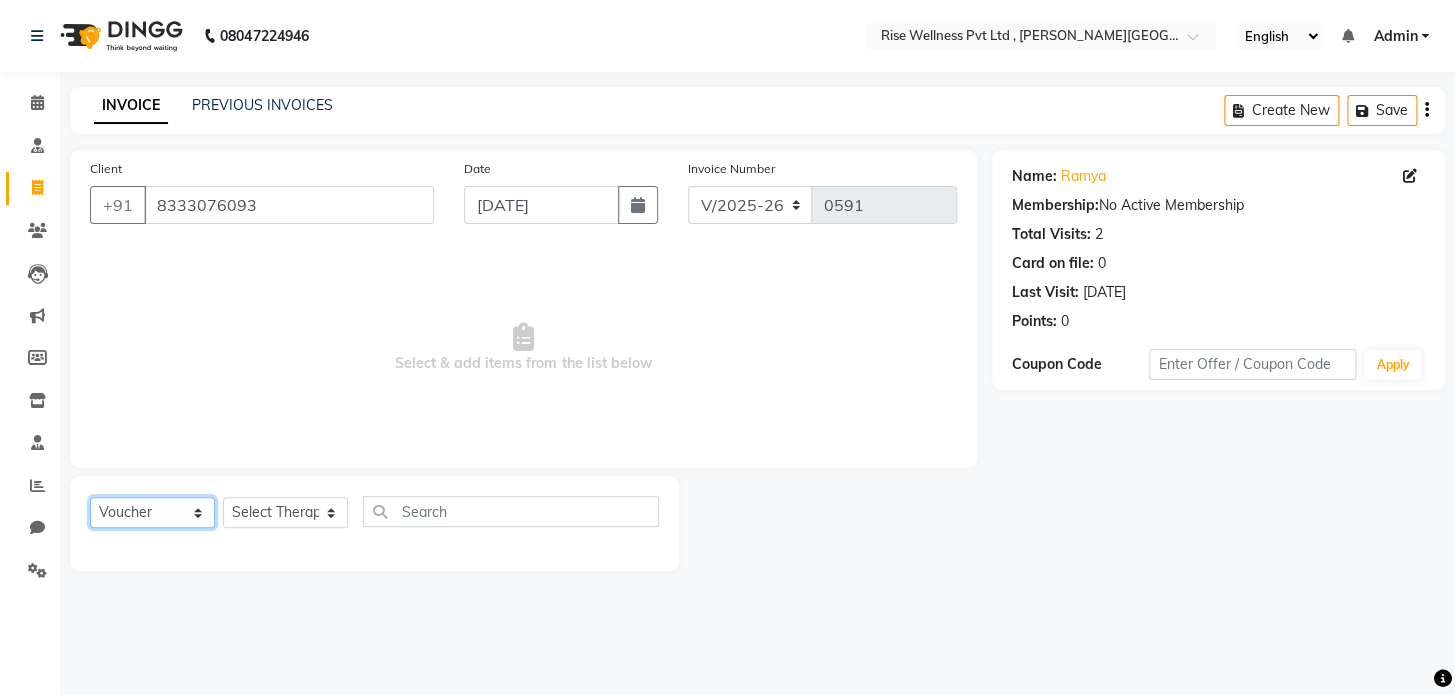click on "Select  Service  Product  Membership  Package Voucher Prepaid Gift Card" 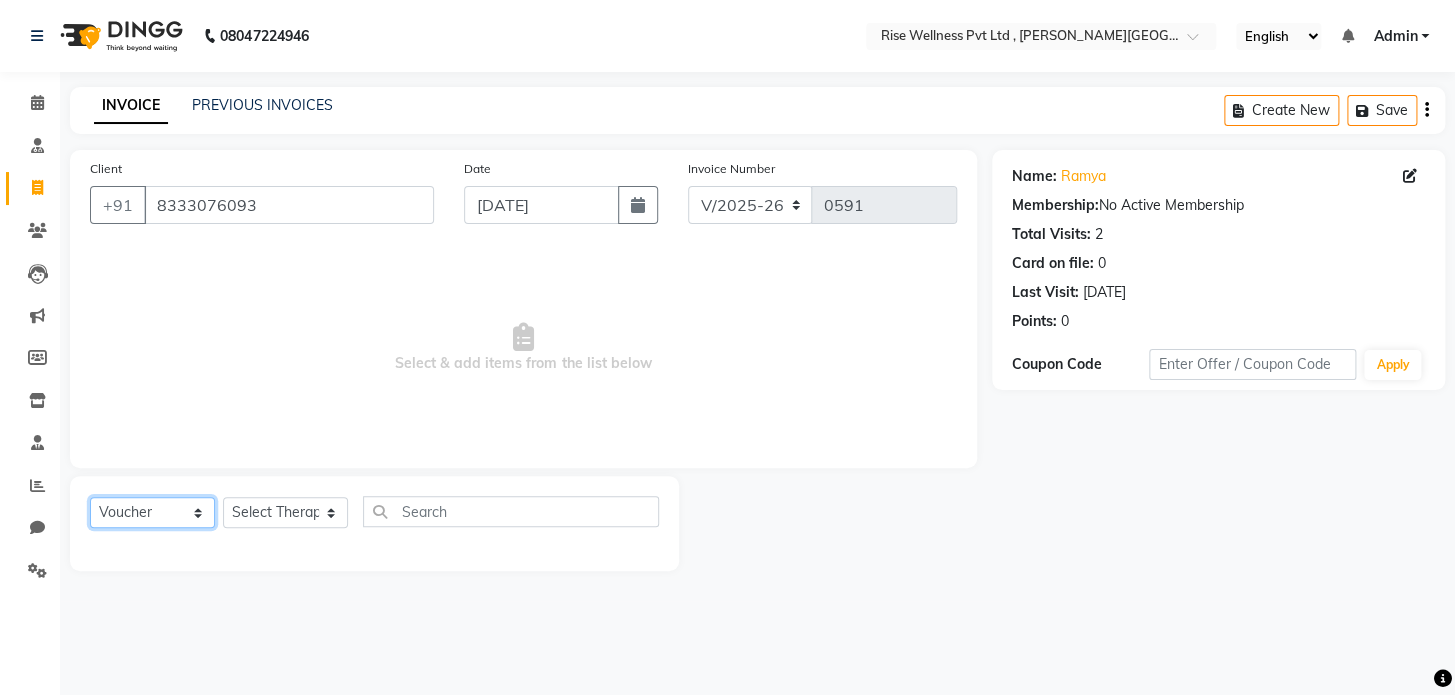 select on "service" 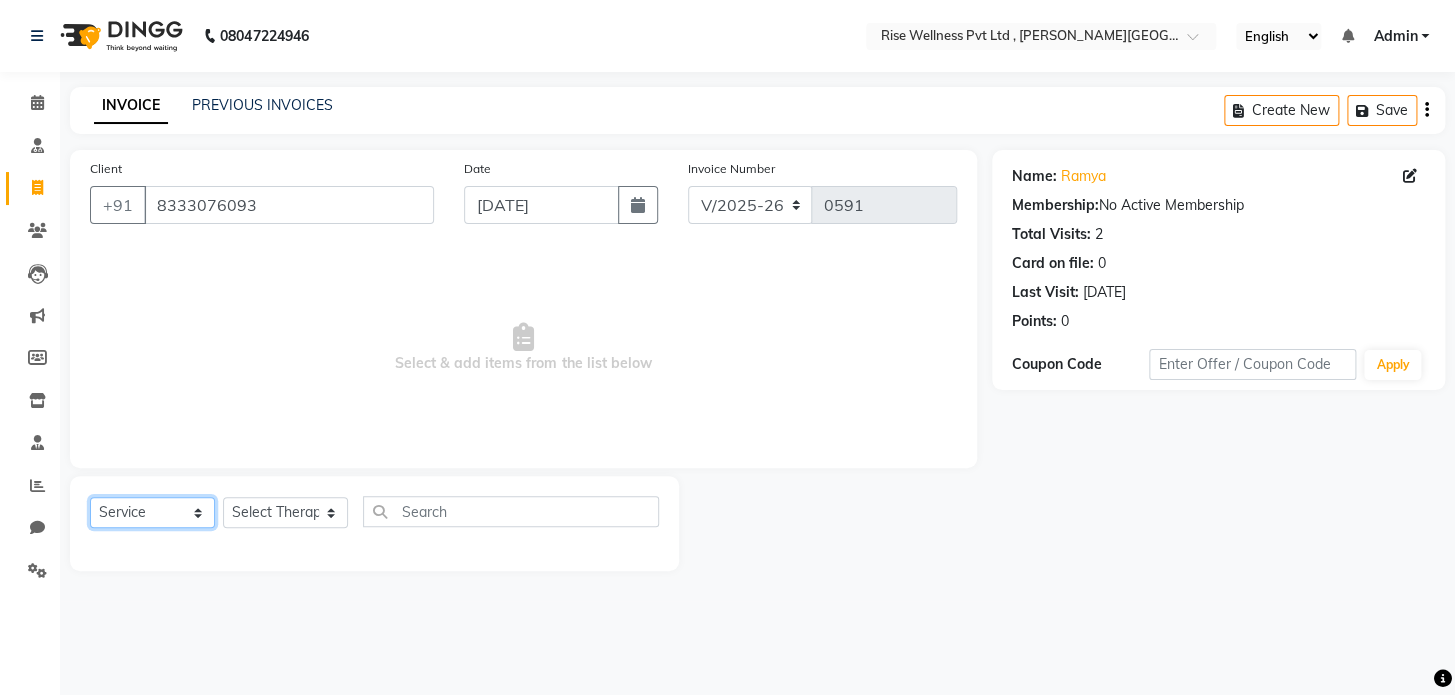 click on "Select  Service  Product  Membership  Package Voucher Prepaid Gift Card" 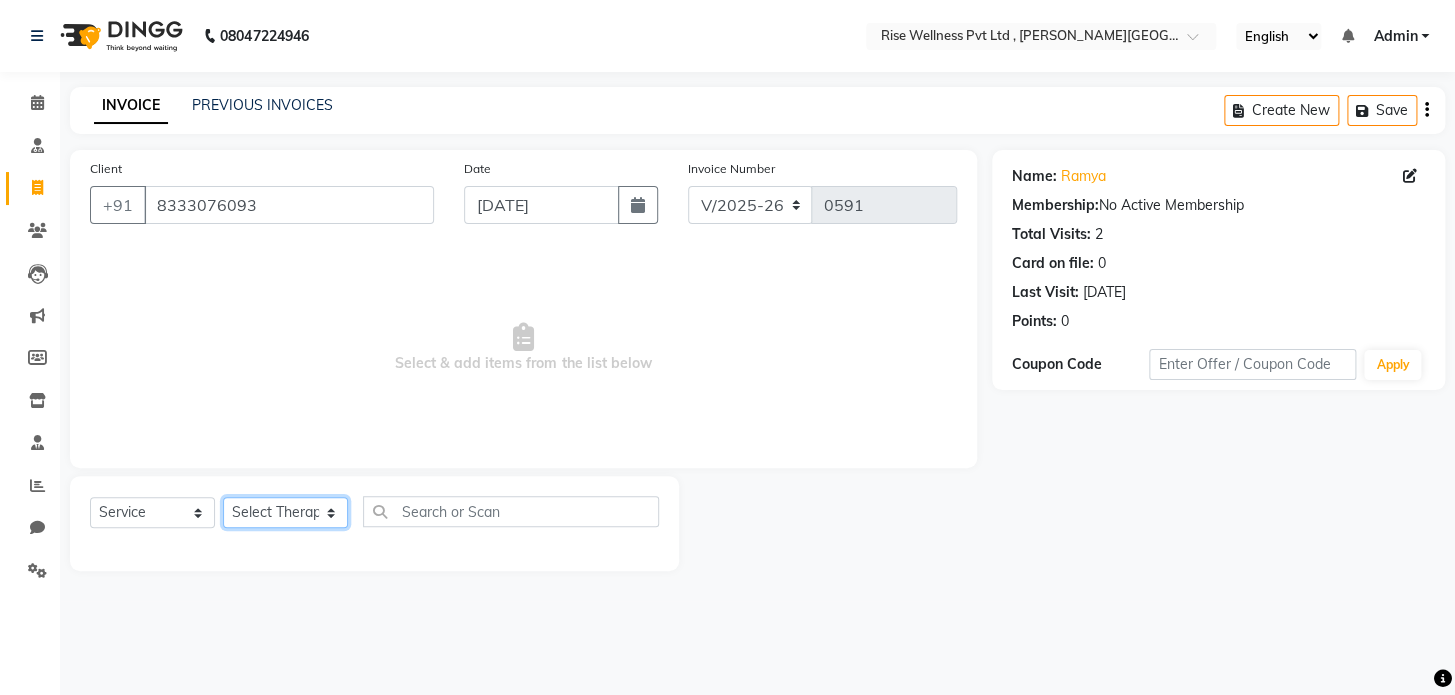 click on "Select Therapist LIBIN musthabshira nithya Reception [PERSON_NAME]" 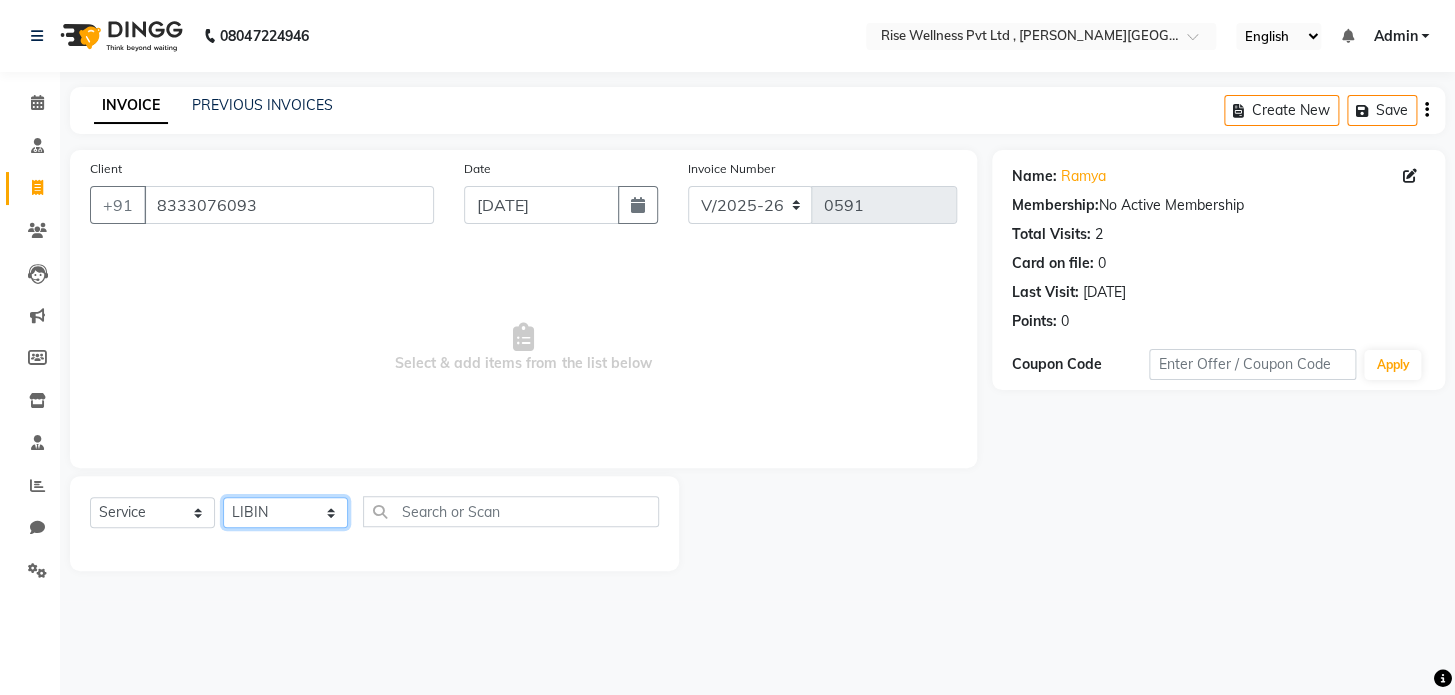 click on "Select Therapist LIBIN musthabshira nithya Reception [PERSON_NAME]" 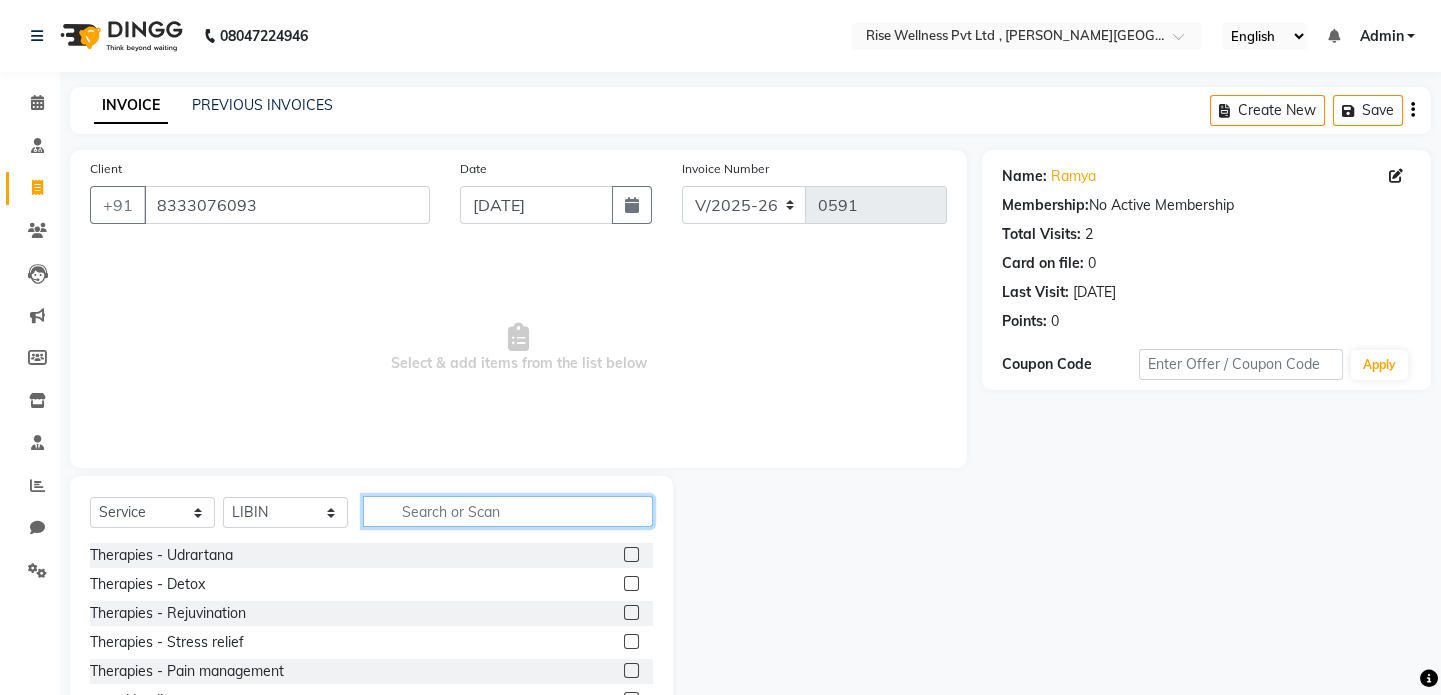 click 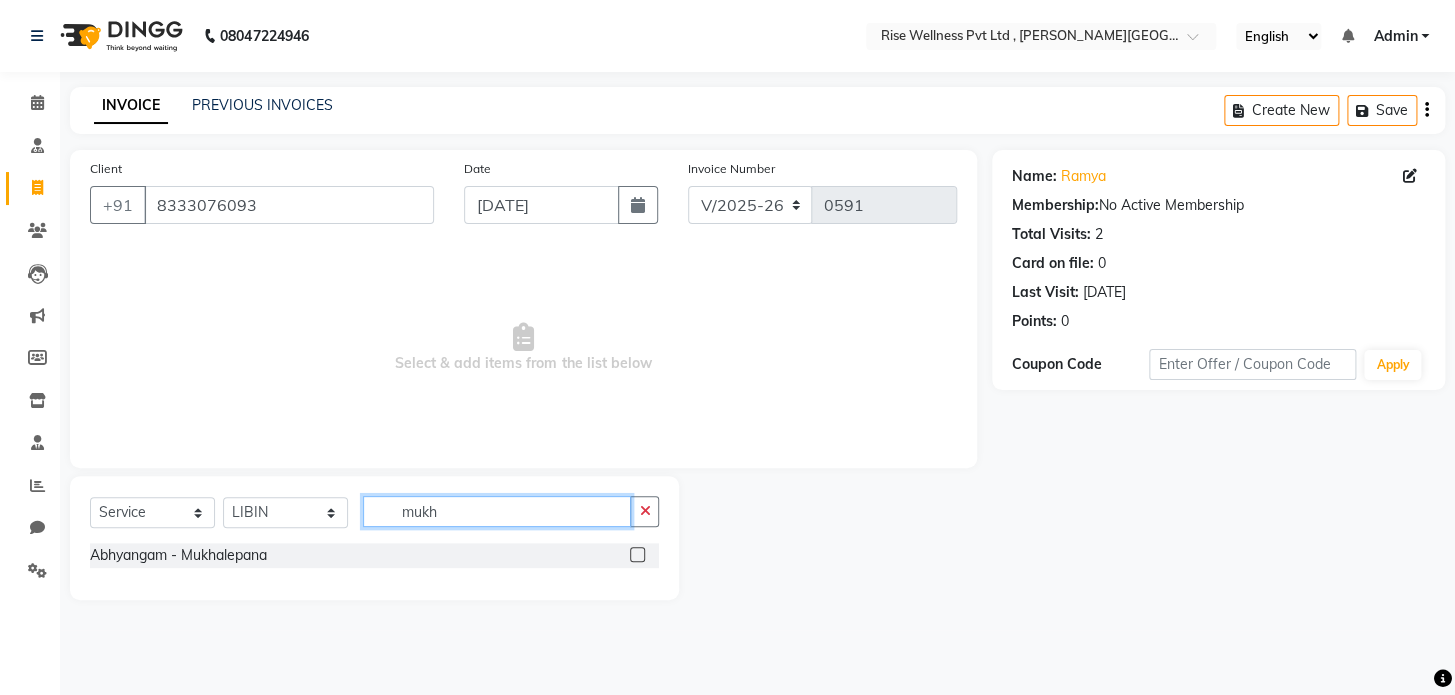 type on "mukh" 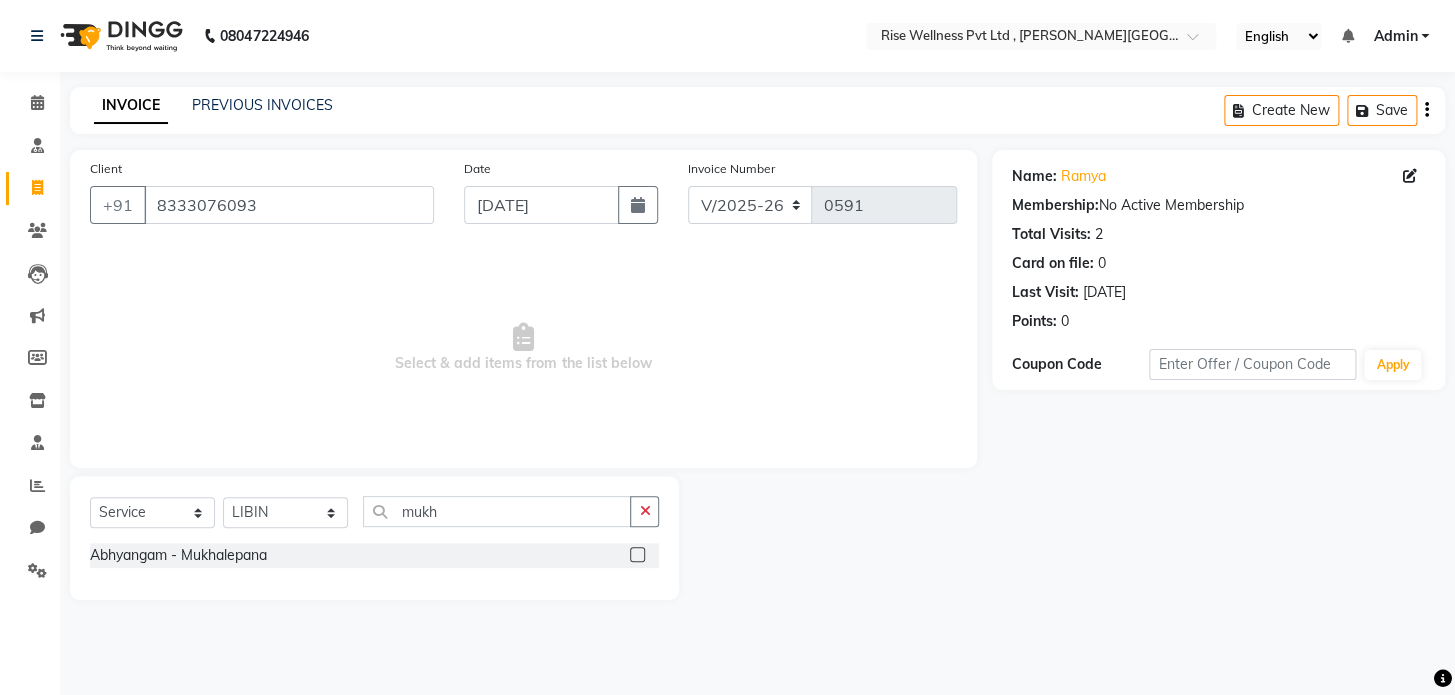 click 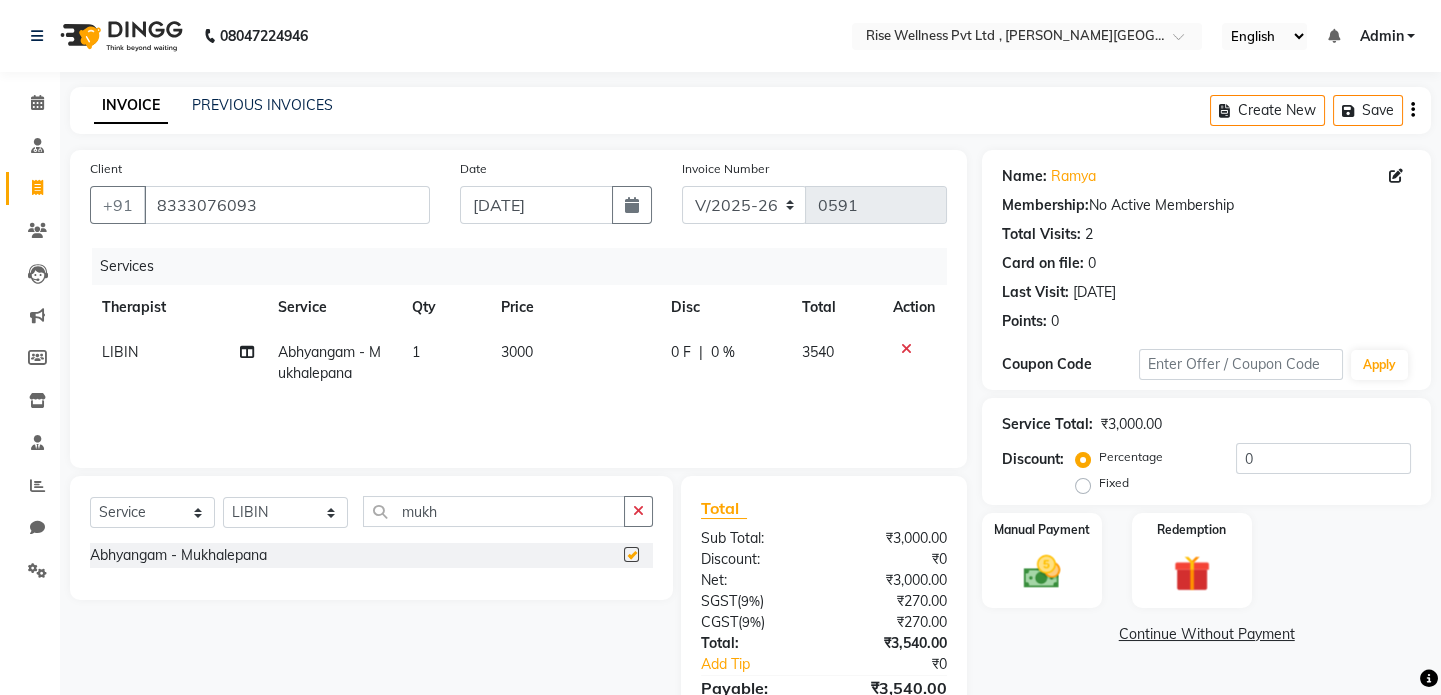 checkbox on "false" 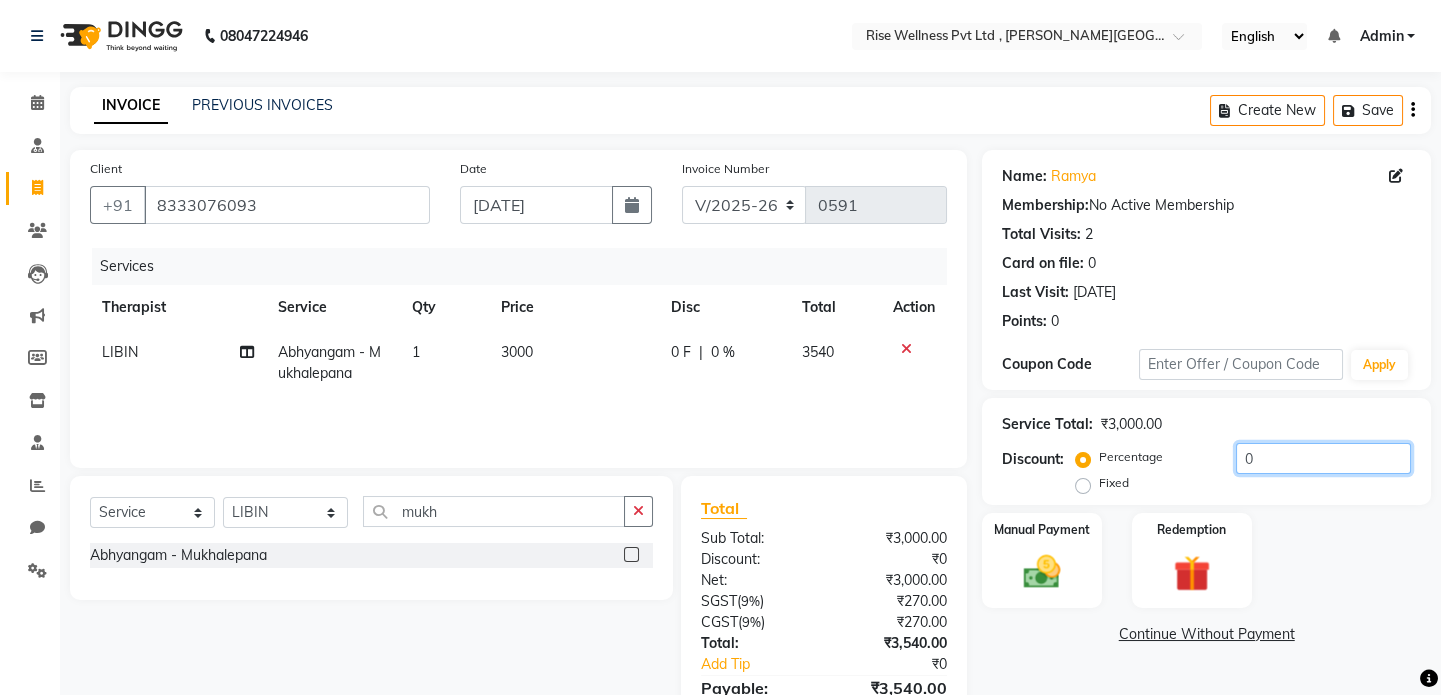 click on "0" 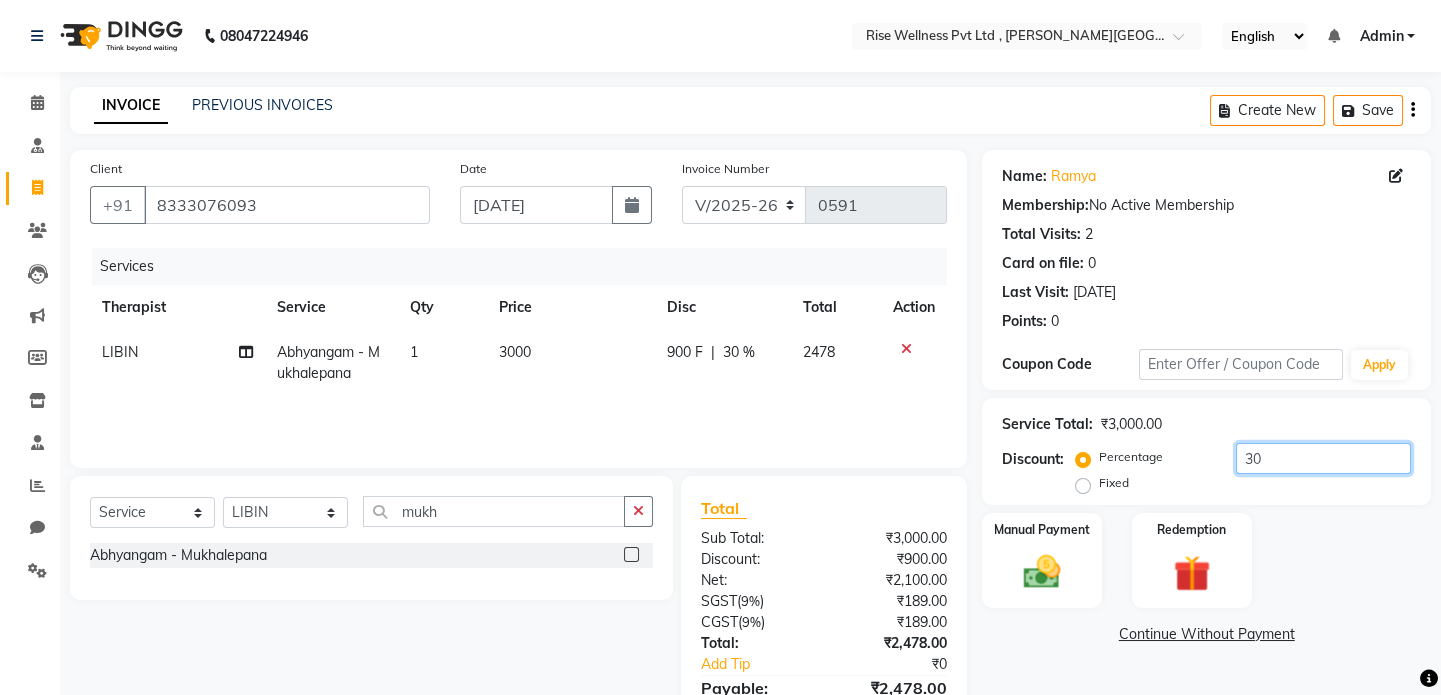 scroll, scrollTop: 105, scrollLeft: 0, axis: vertical 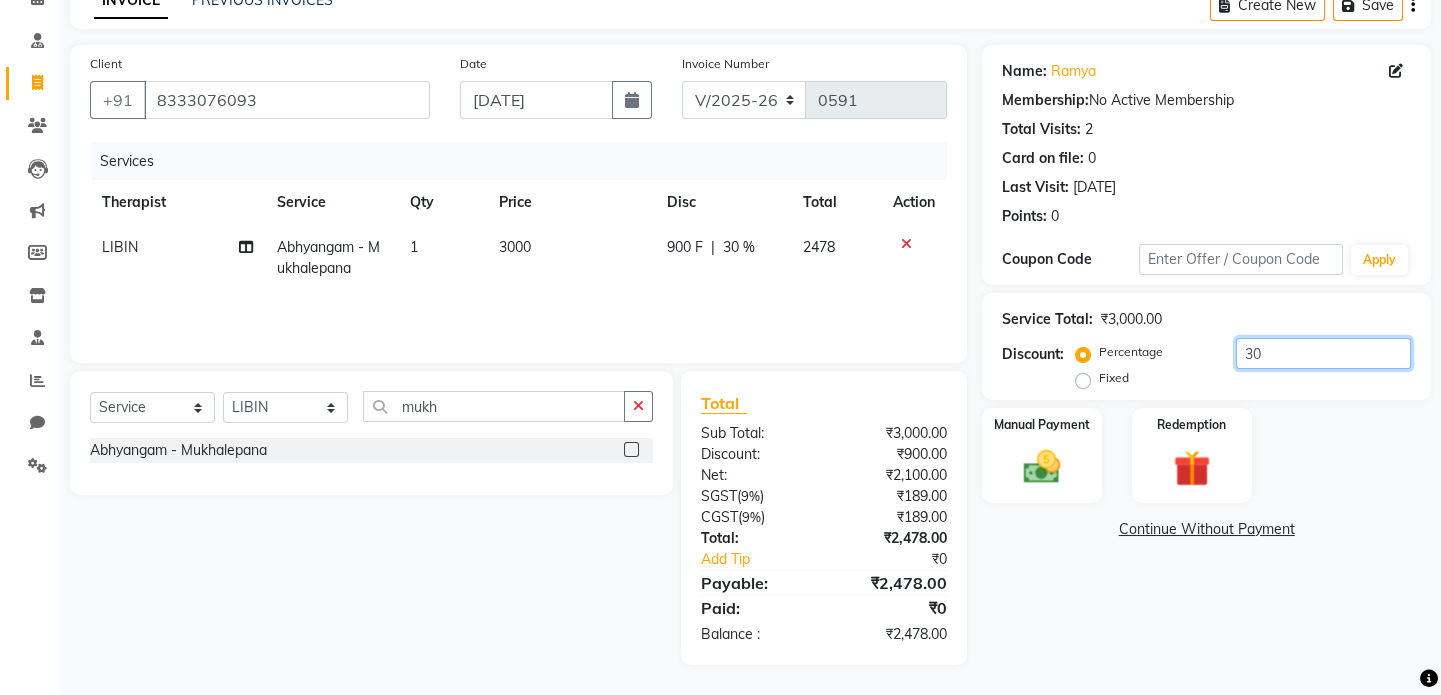 type on "30" 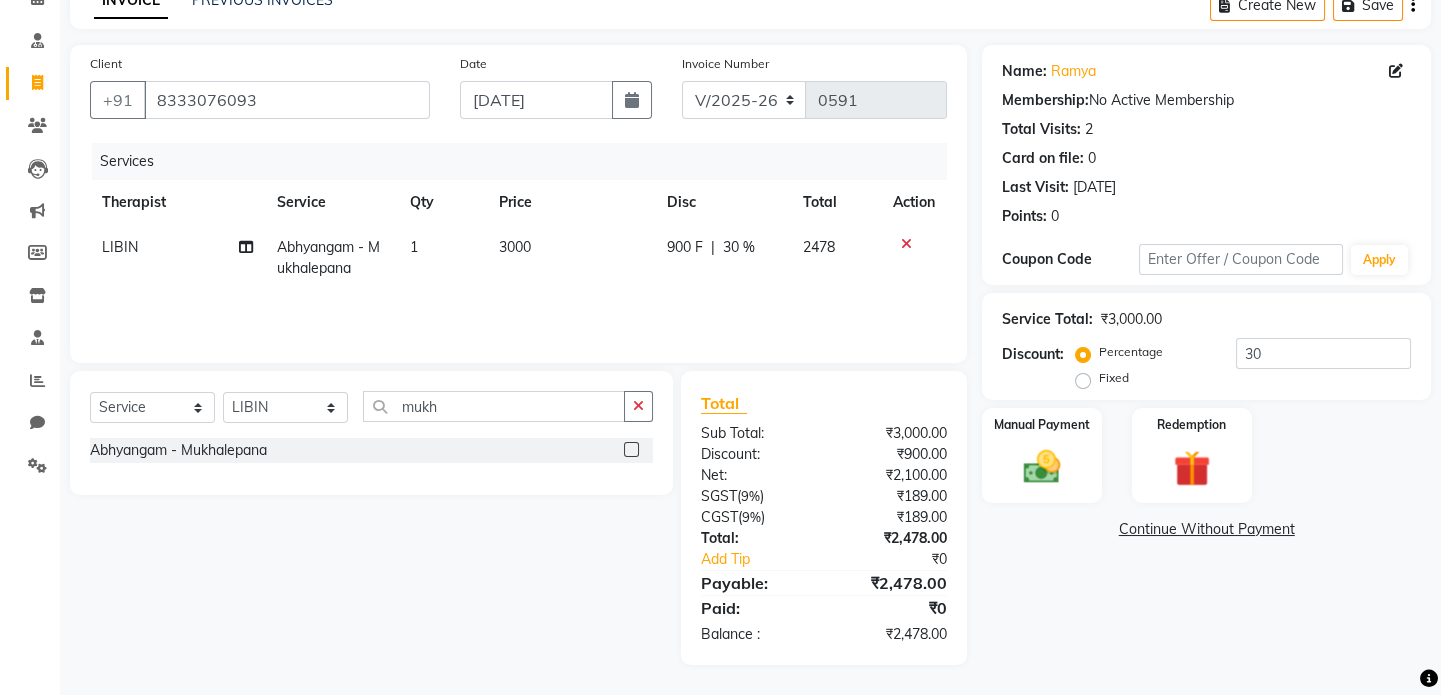 click 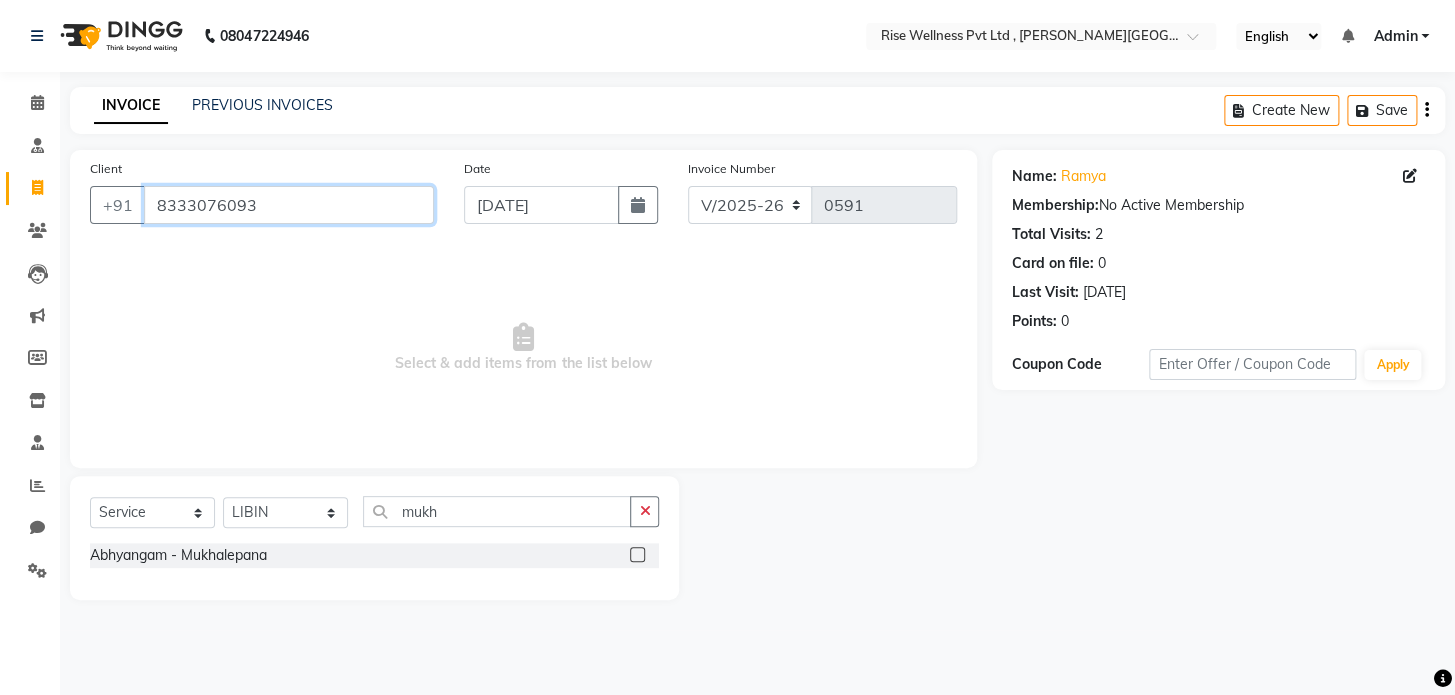 click on "8333076093" at bounding box center (289, 205) 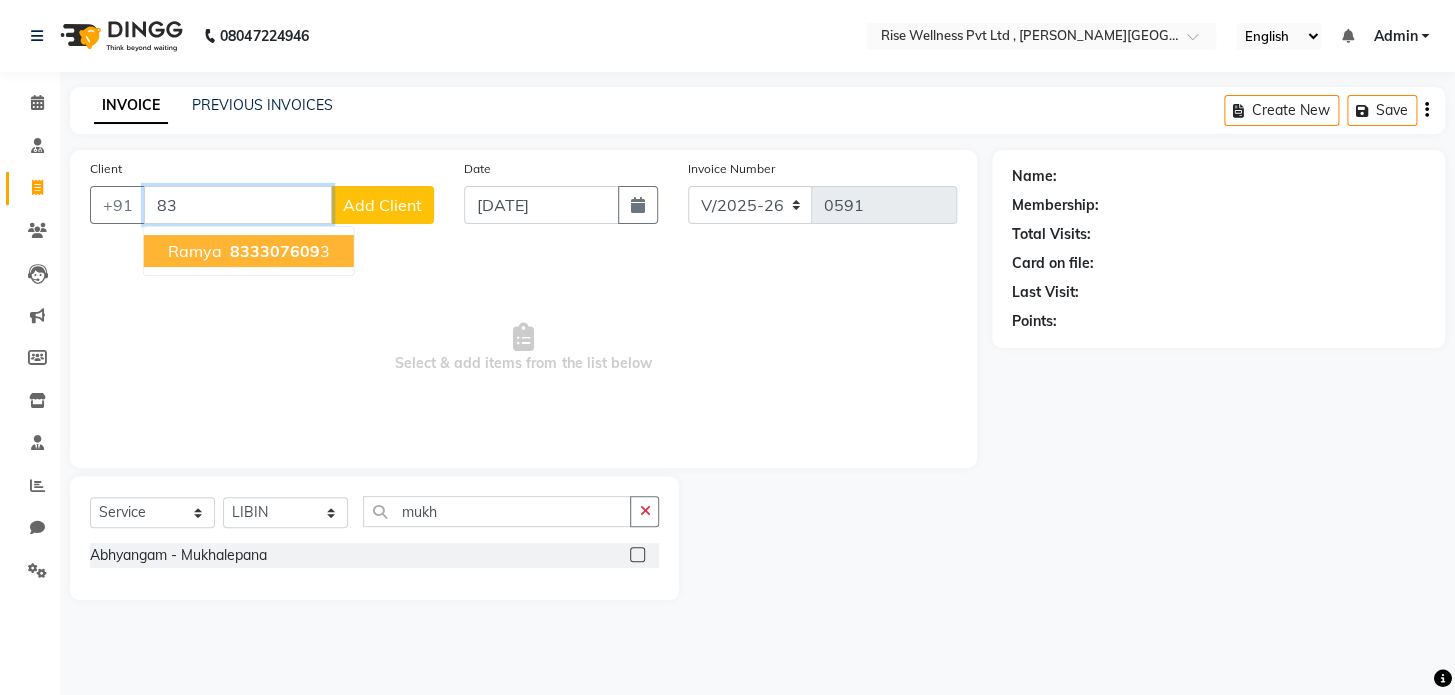 type on "8" 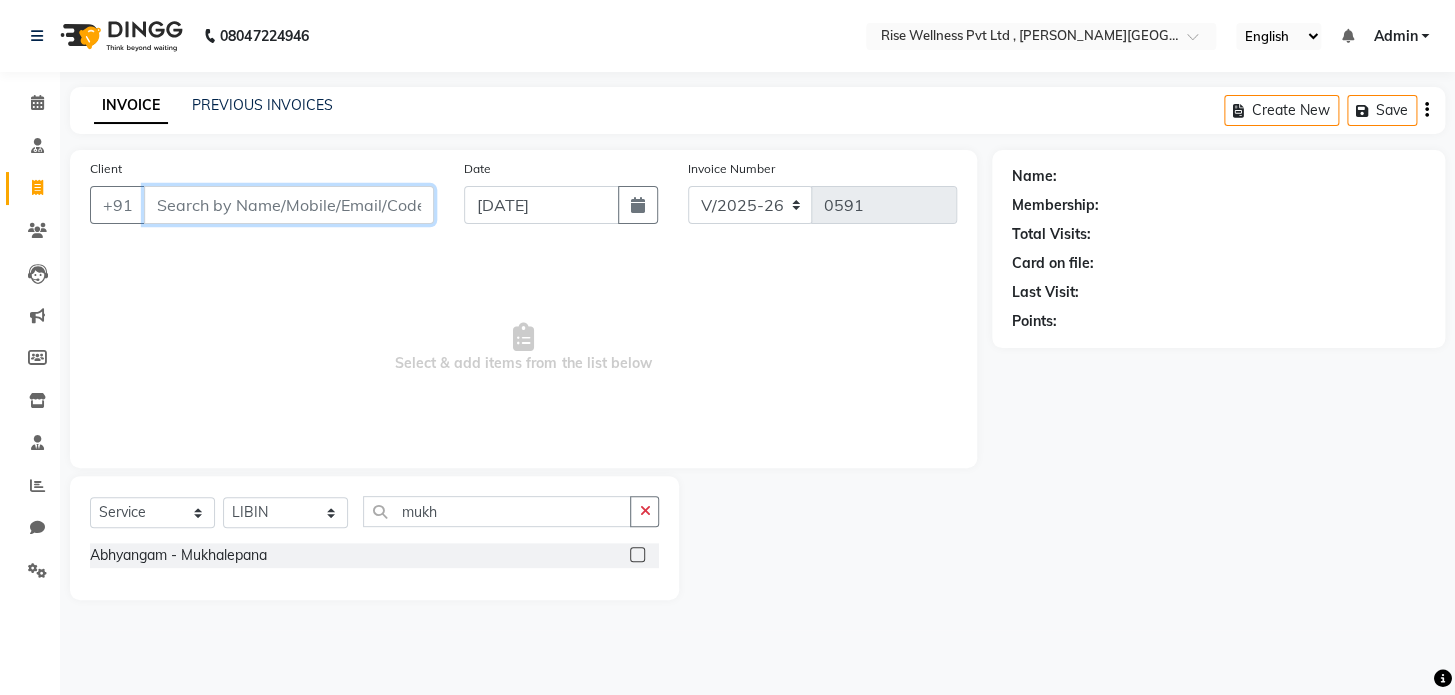 click on "Client" at bounding box center [289, 205] 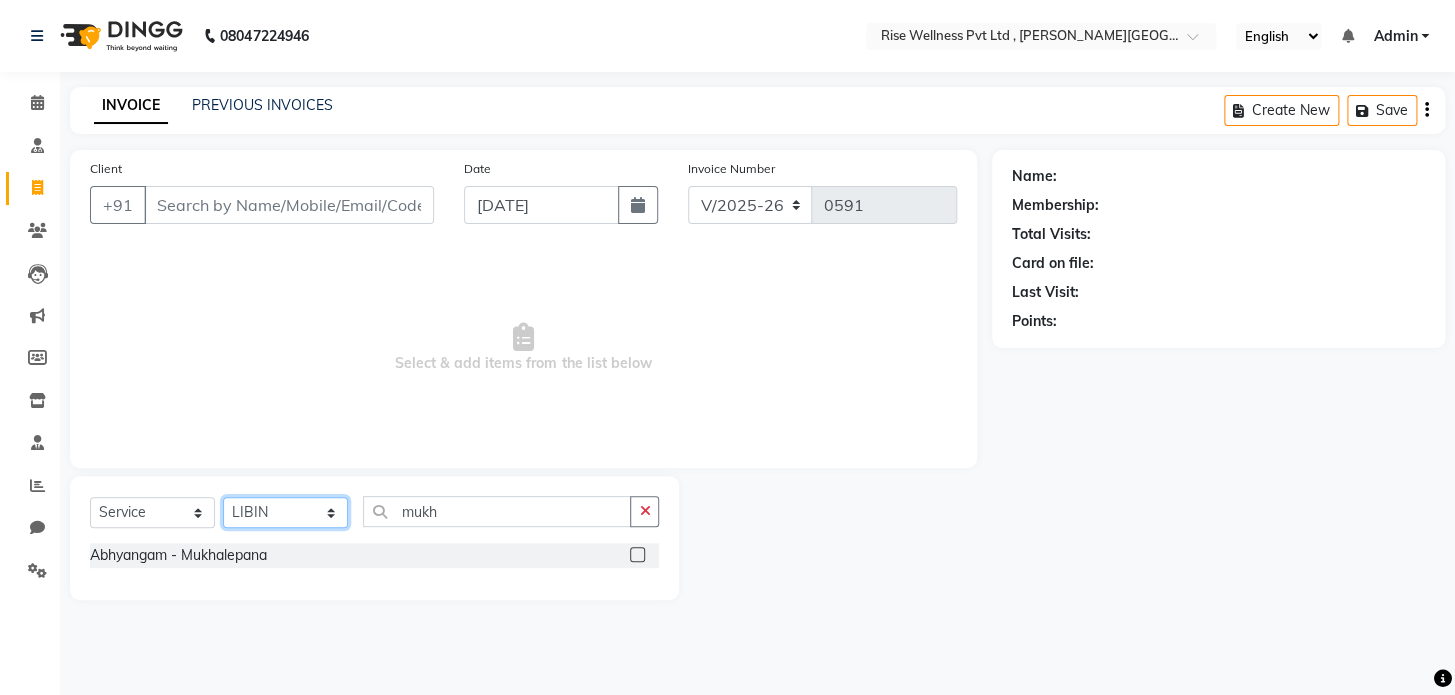 click on "Select Therapist LIBIN musthabshira nithya Reception [PERSON_NAME]" 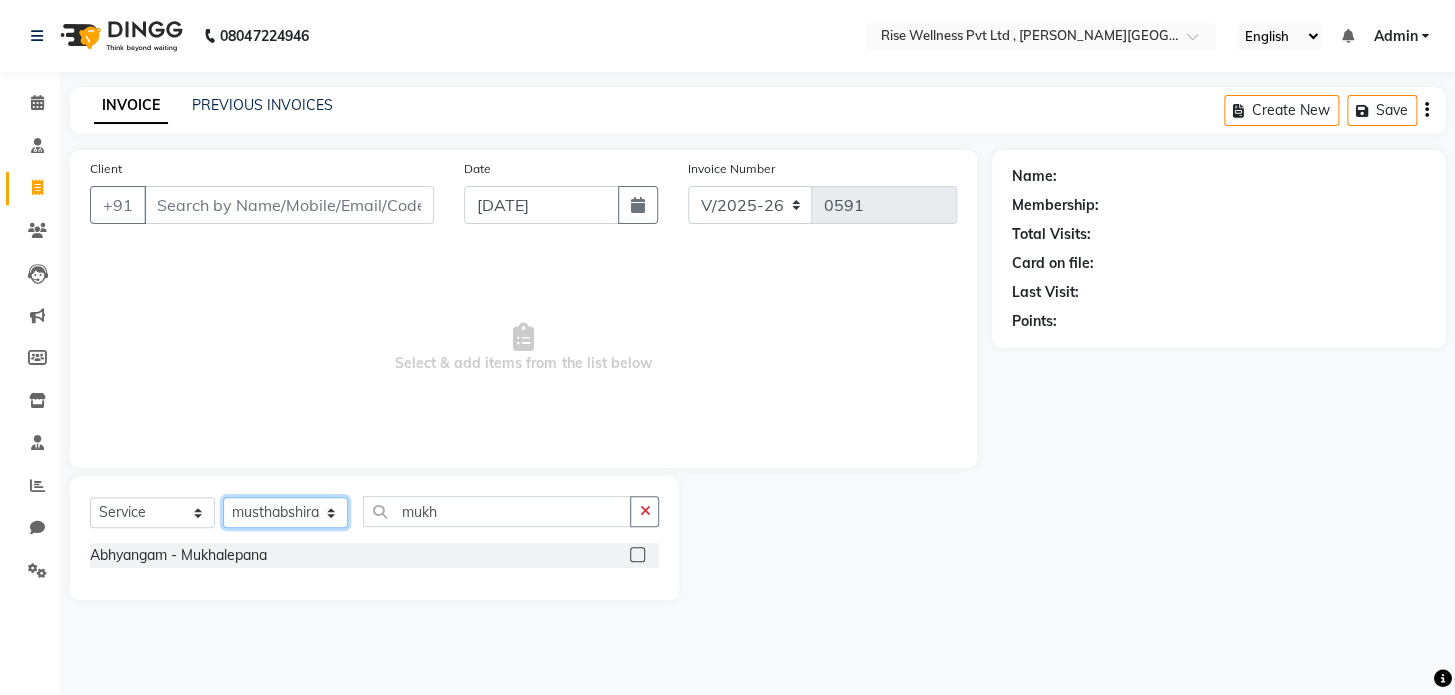 click on "Select Therapist LIBIN musthabshira nithya Reception [PERSON_NAME]" 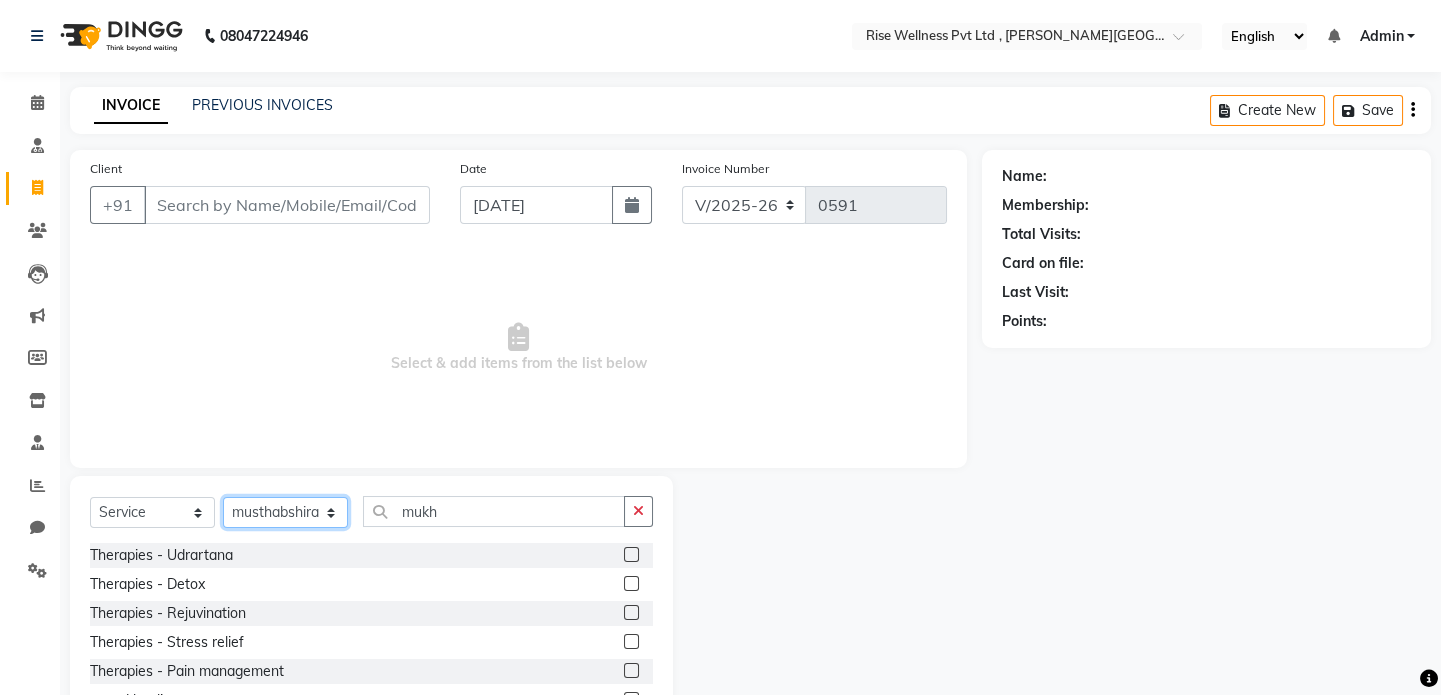 click on "Select Therapist LIBIN musthabshira nithya Reception [PERSON_NAME]" 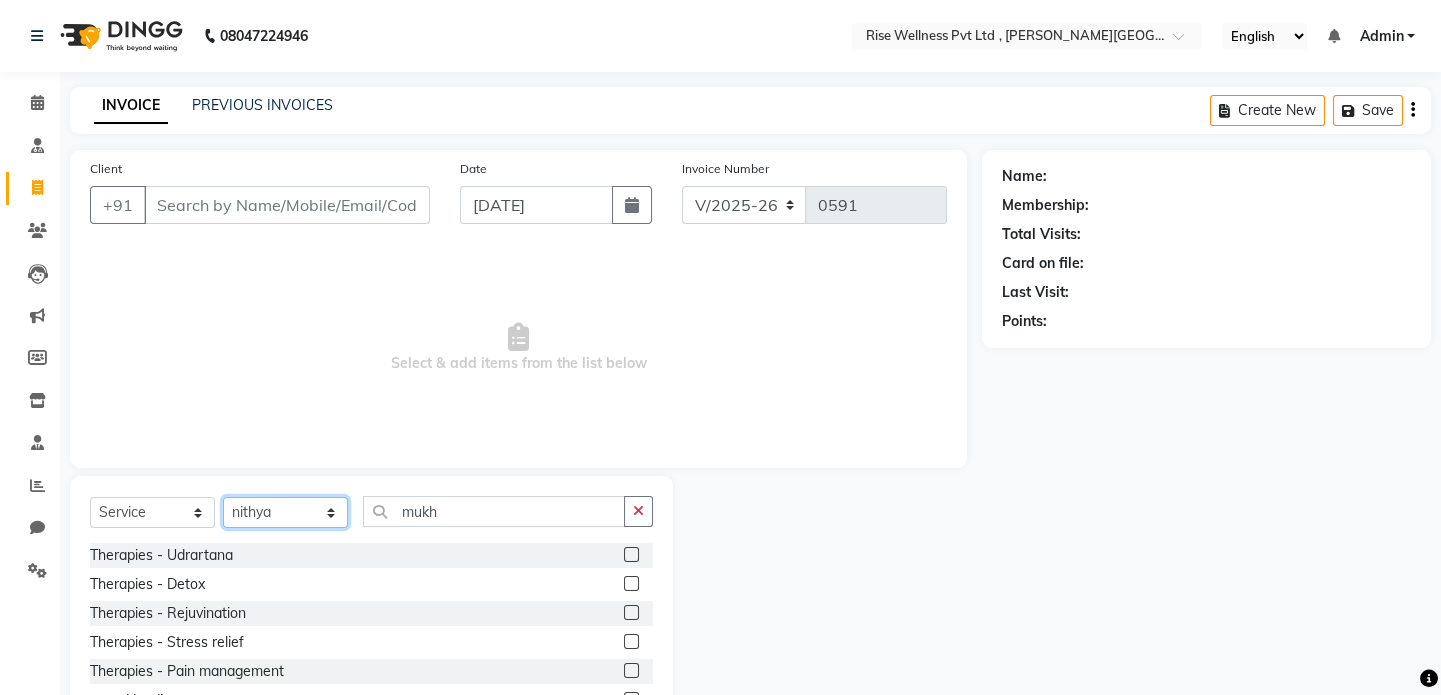 click on "Select Therapist LIBIN musthabshira nithya Reception [PERSON_NAME]" 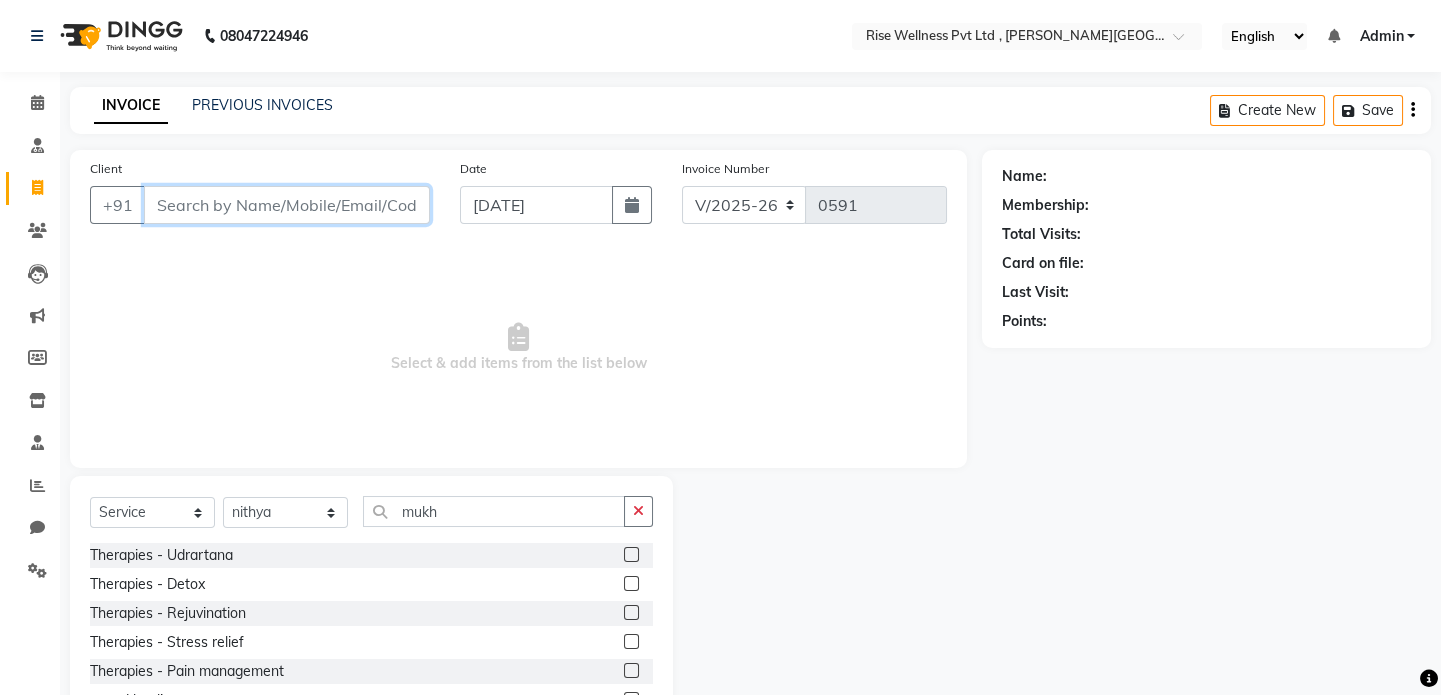 click on "Client" at bounding box center [287, 205] 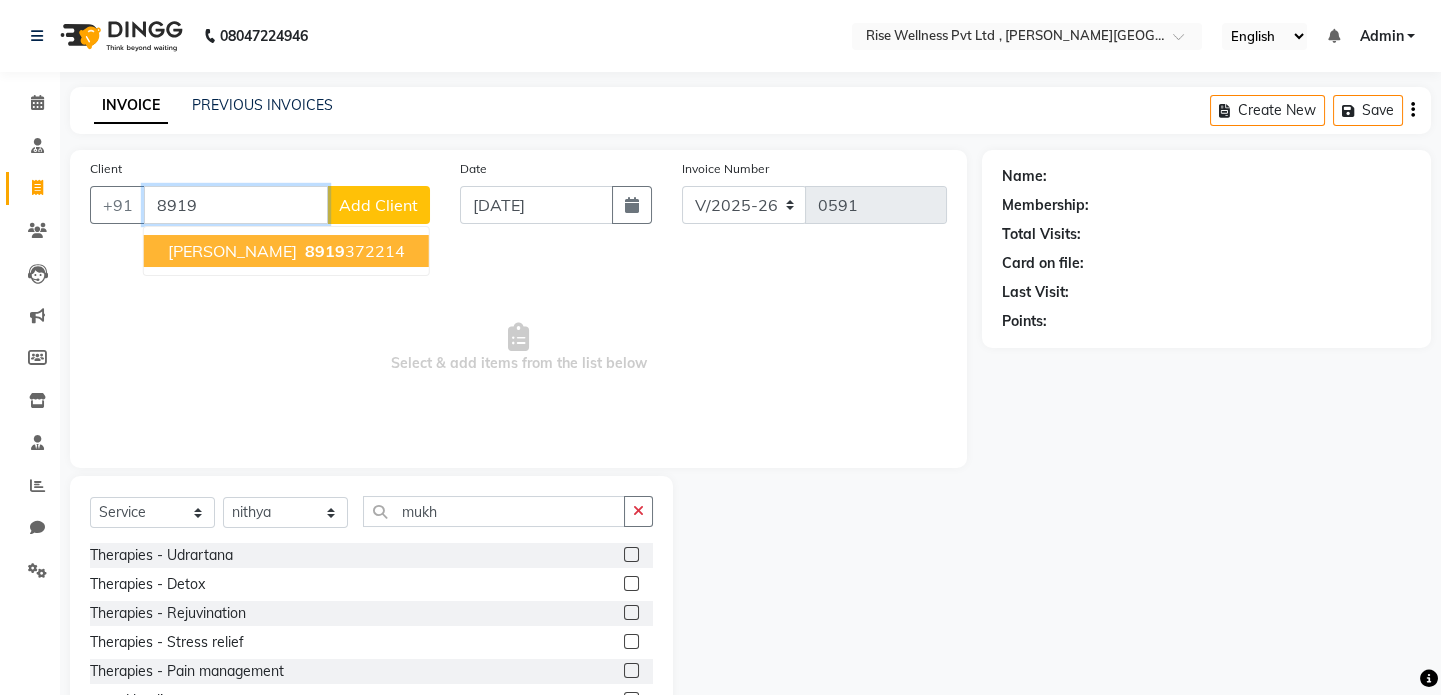 click on "8919 372214" at bounding box center (353, 251) 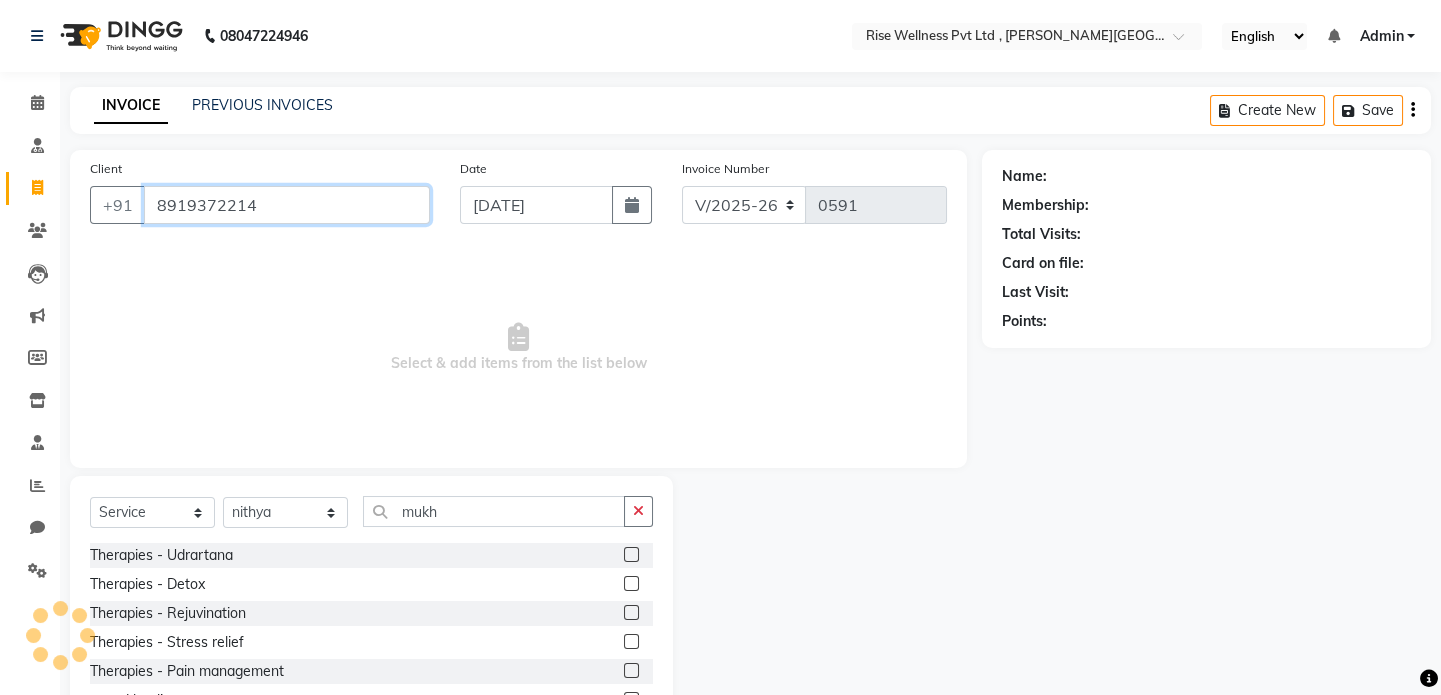 type on "8919372214" 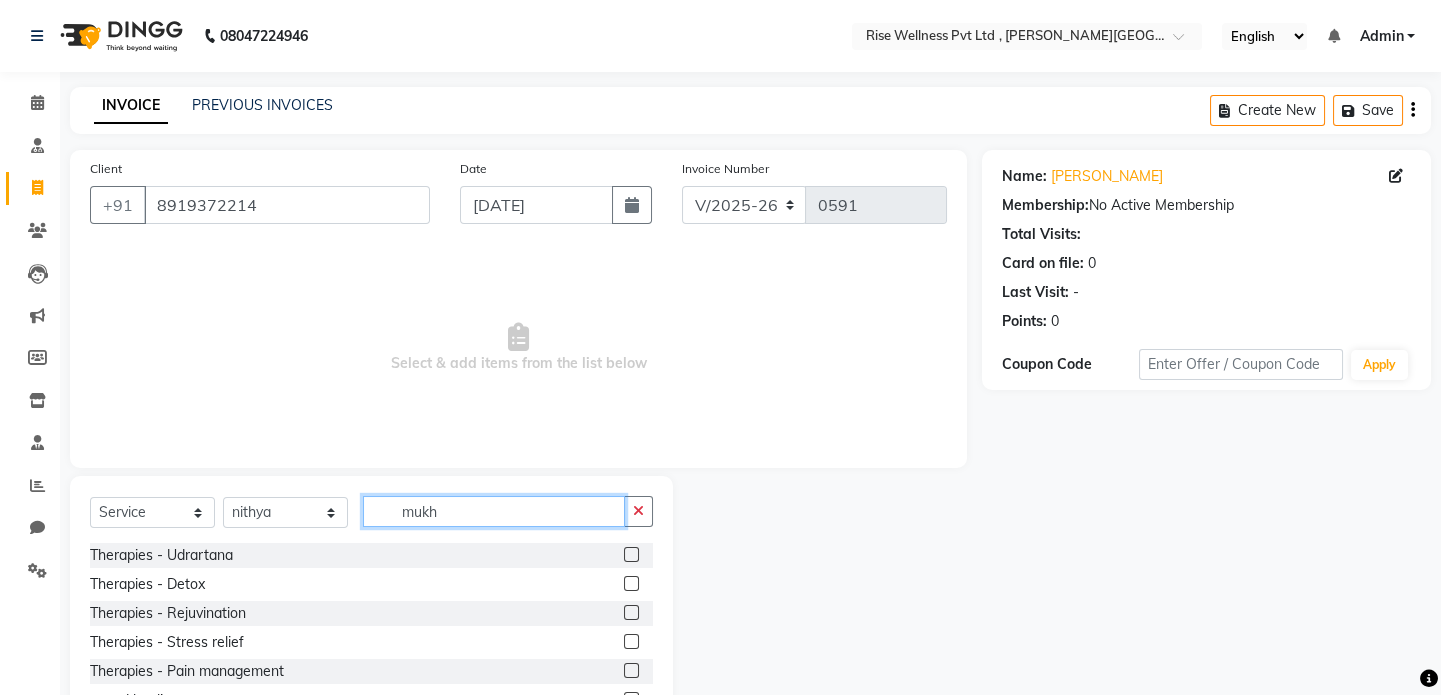 click on "mukh" 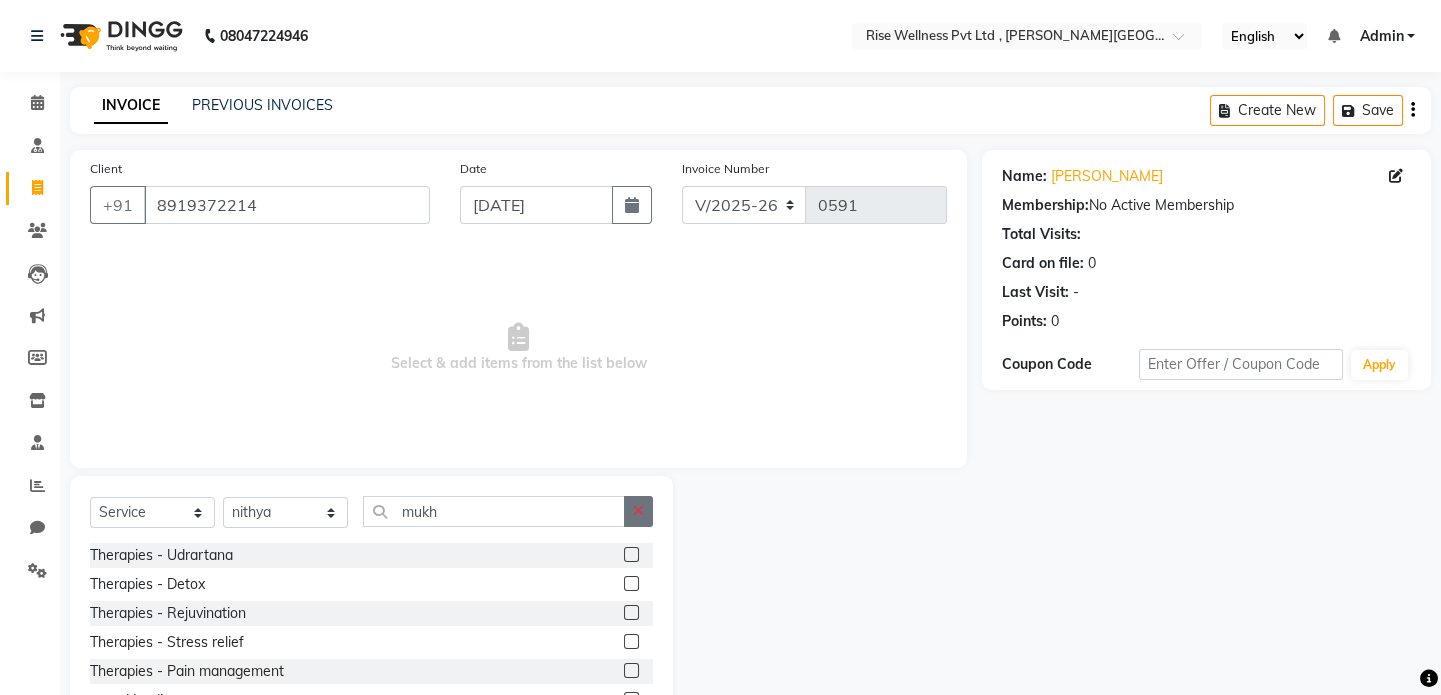 click 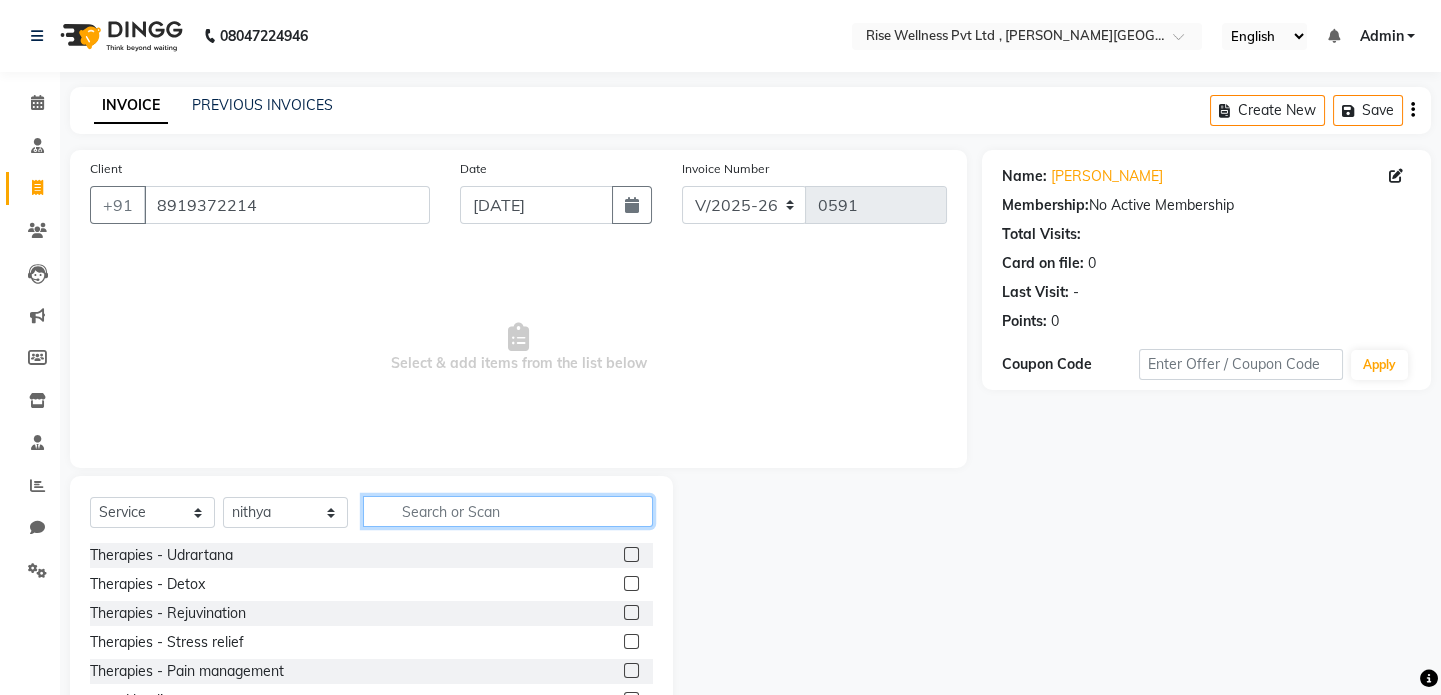 click 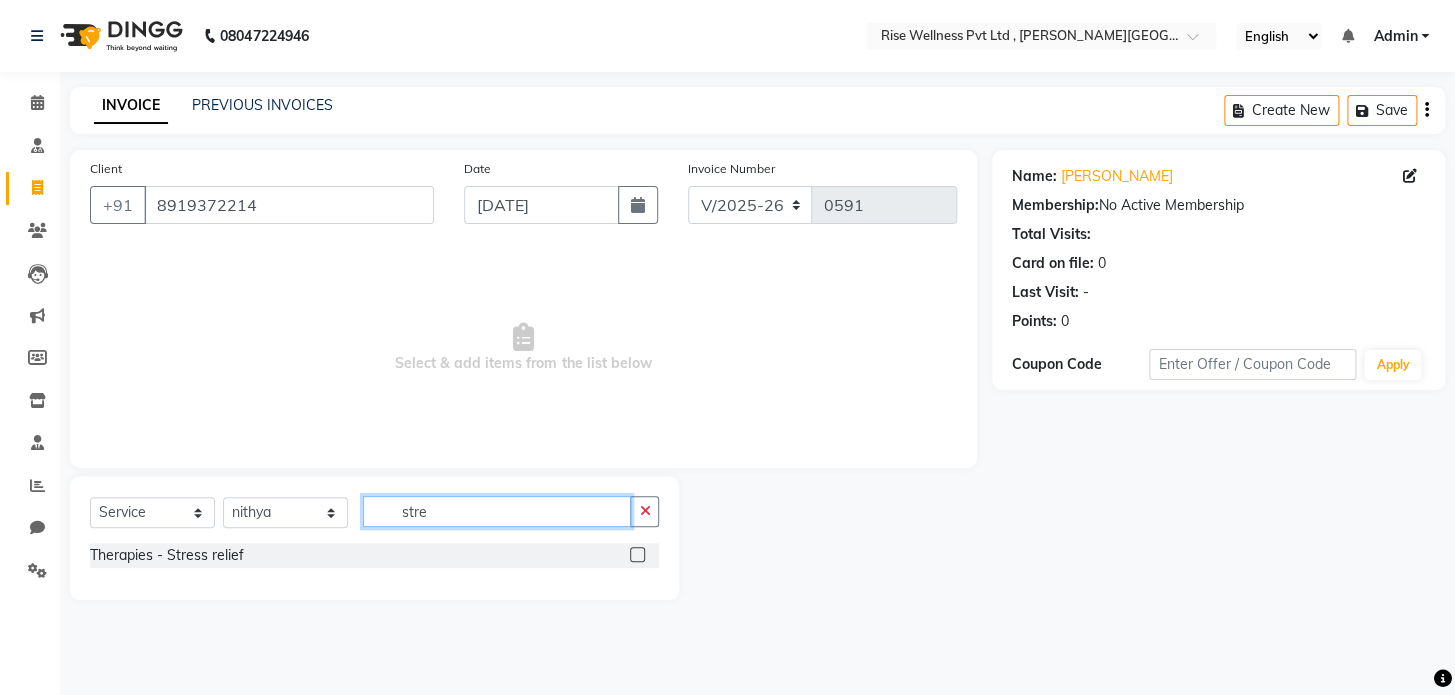 type on "stre" 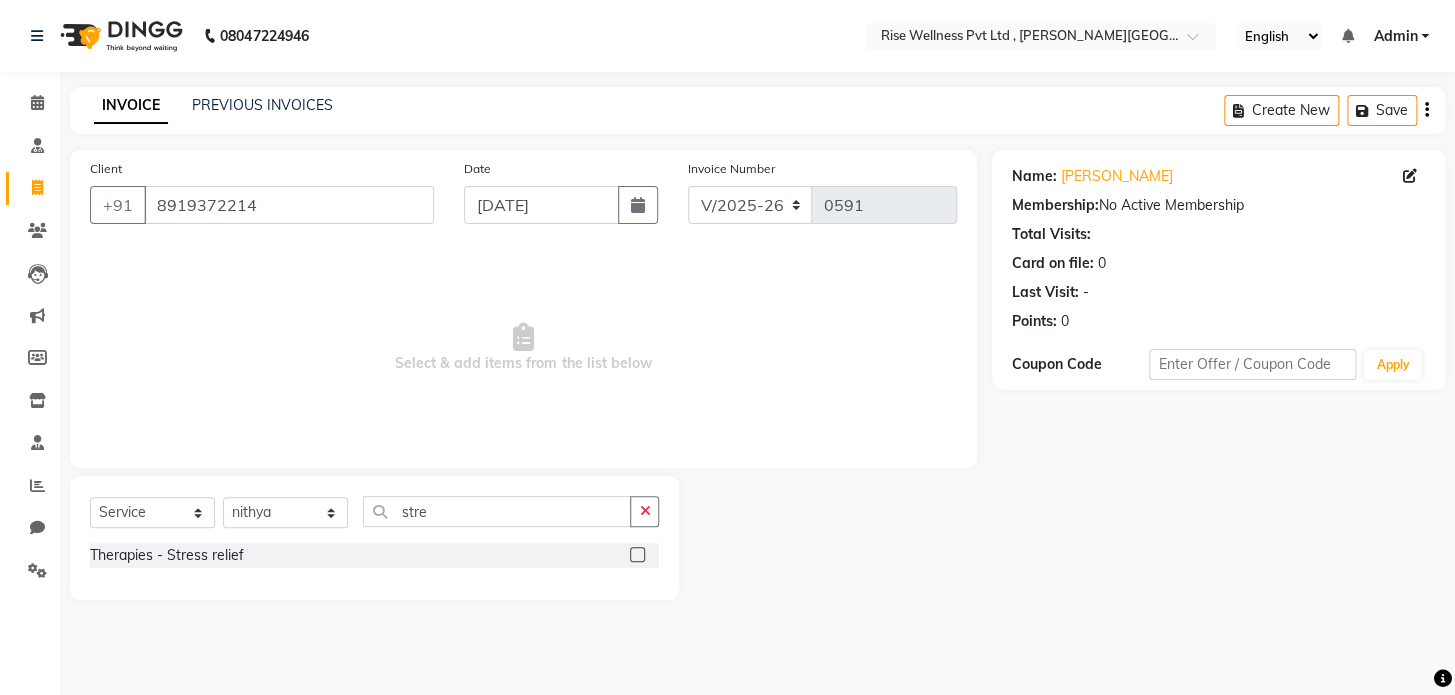 click 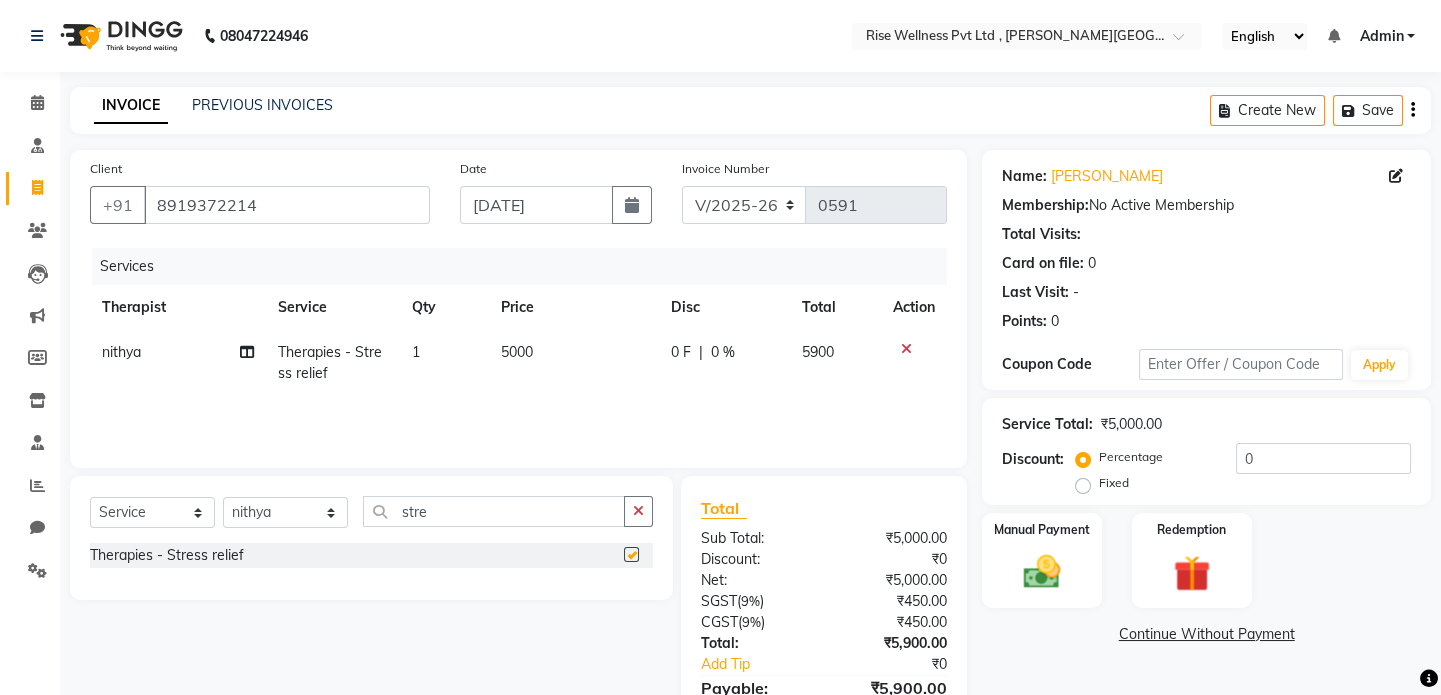 checkbox on "false" 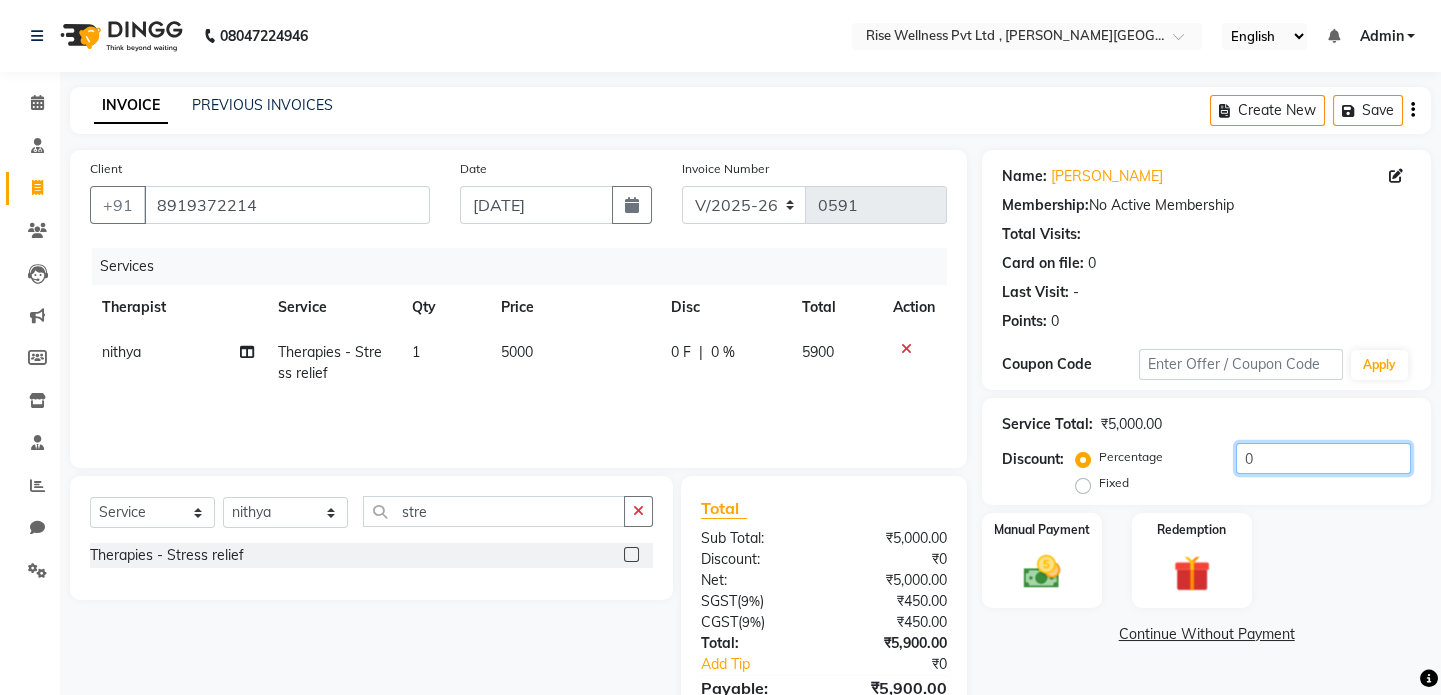 click on "0" 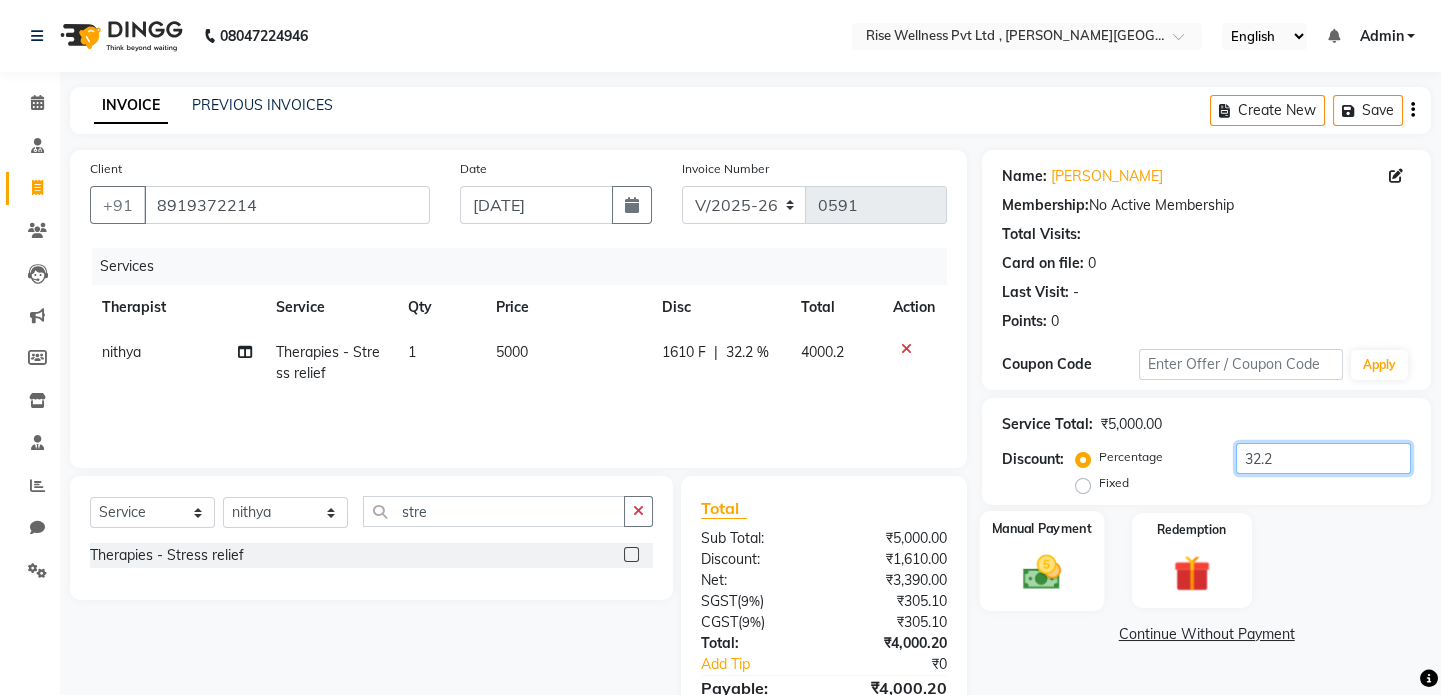 type on "32.2" 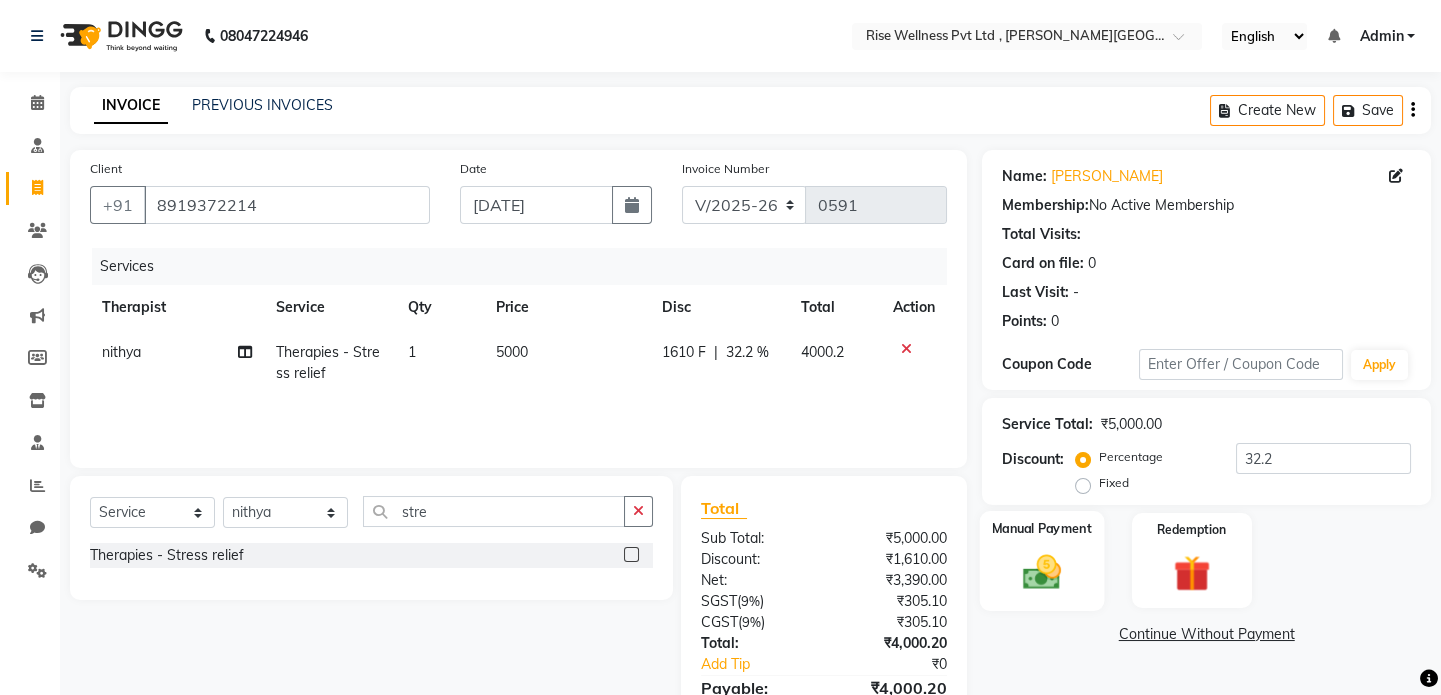 click on "Manual Payment" 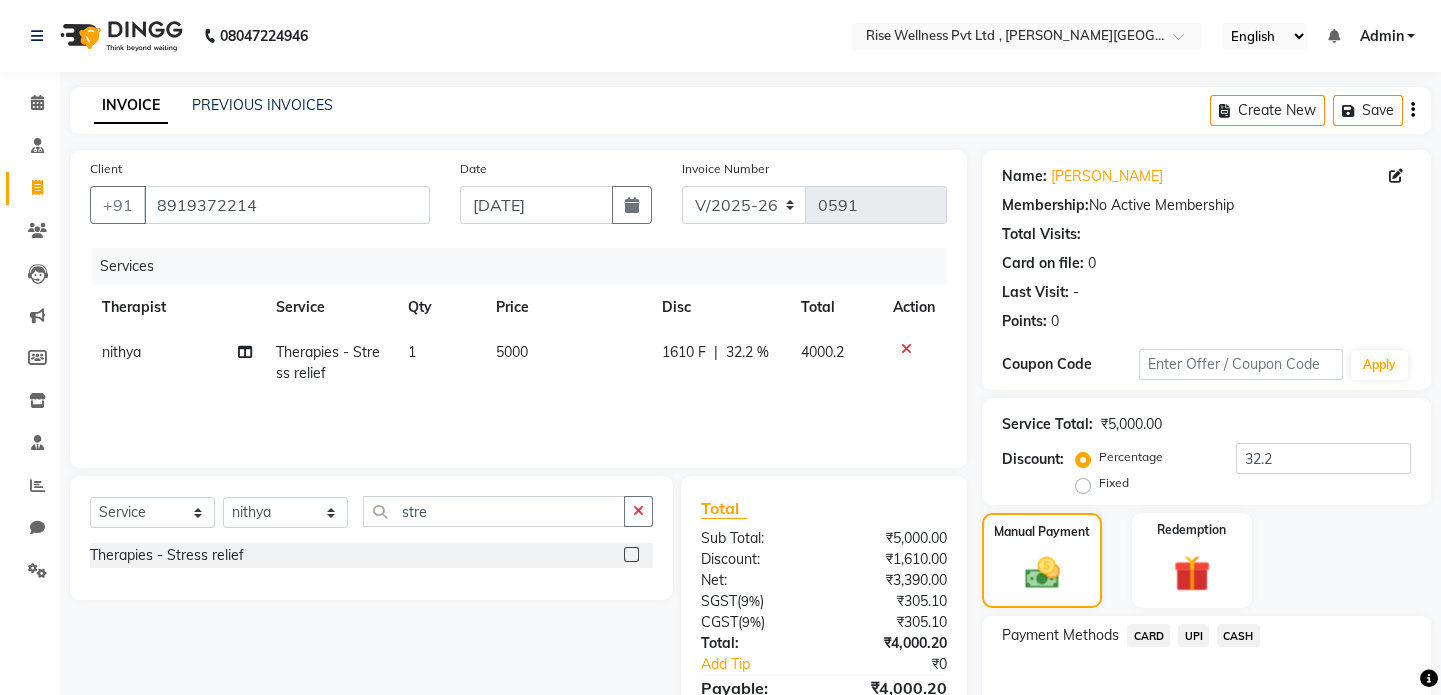 click on "CARD" 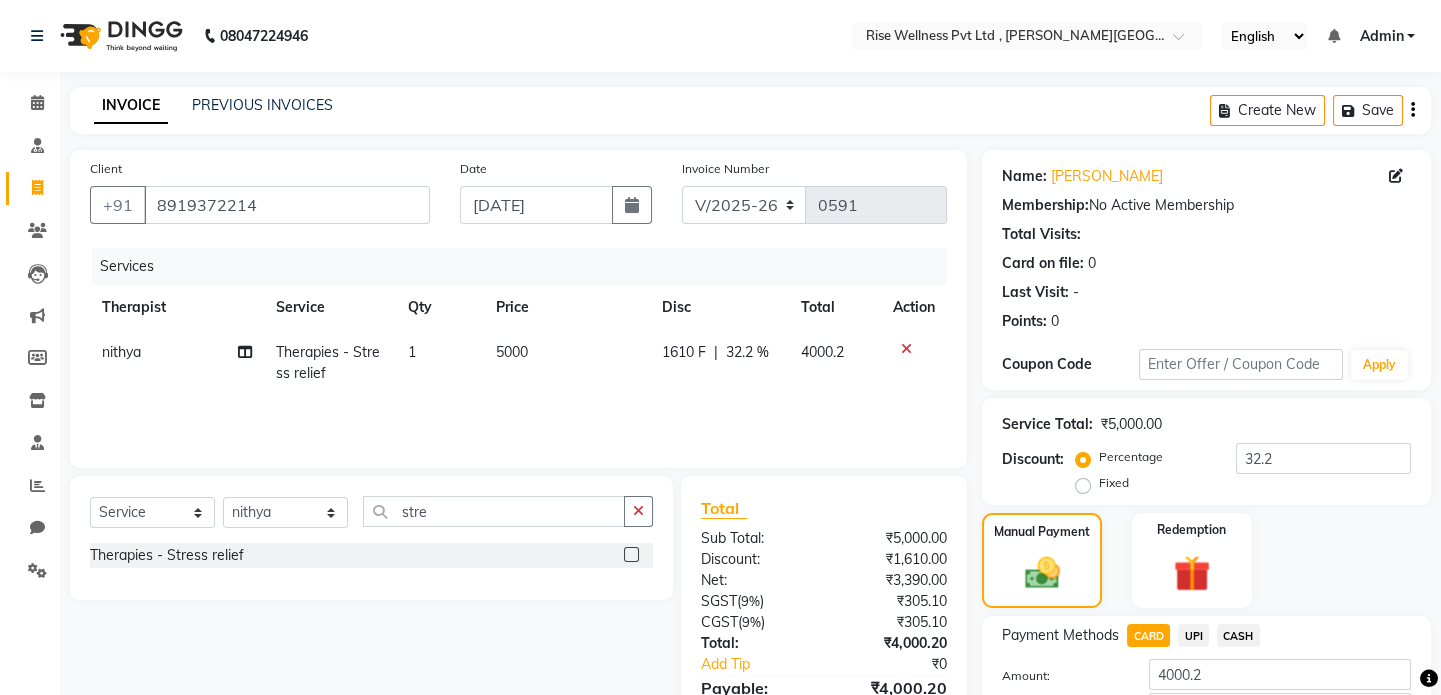 scroll, scrollTop: 140, scrollLeft: 0, axis: vertical 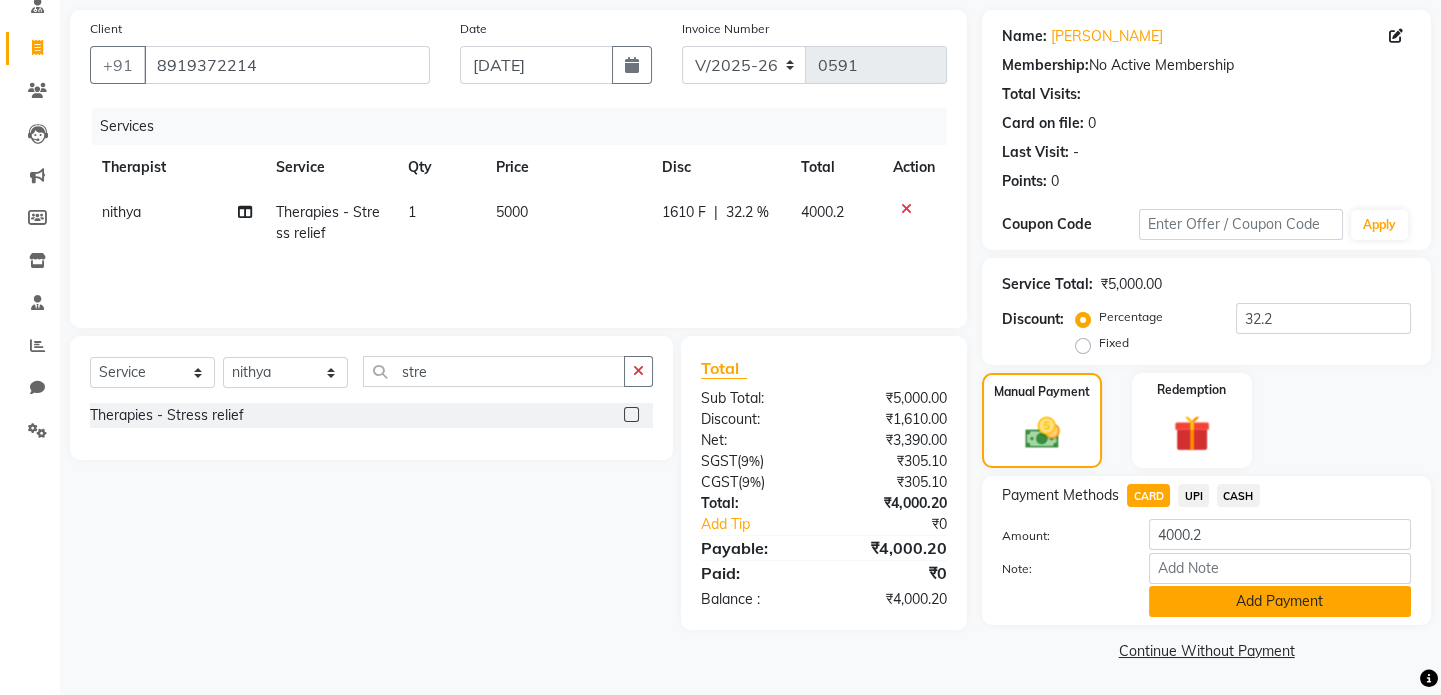 click on "Add Payment" 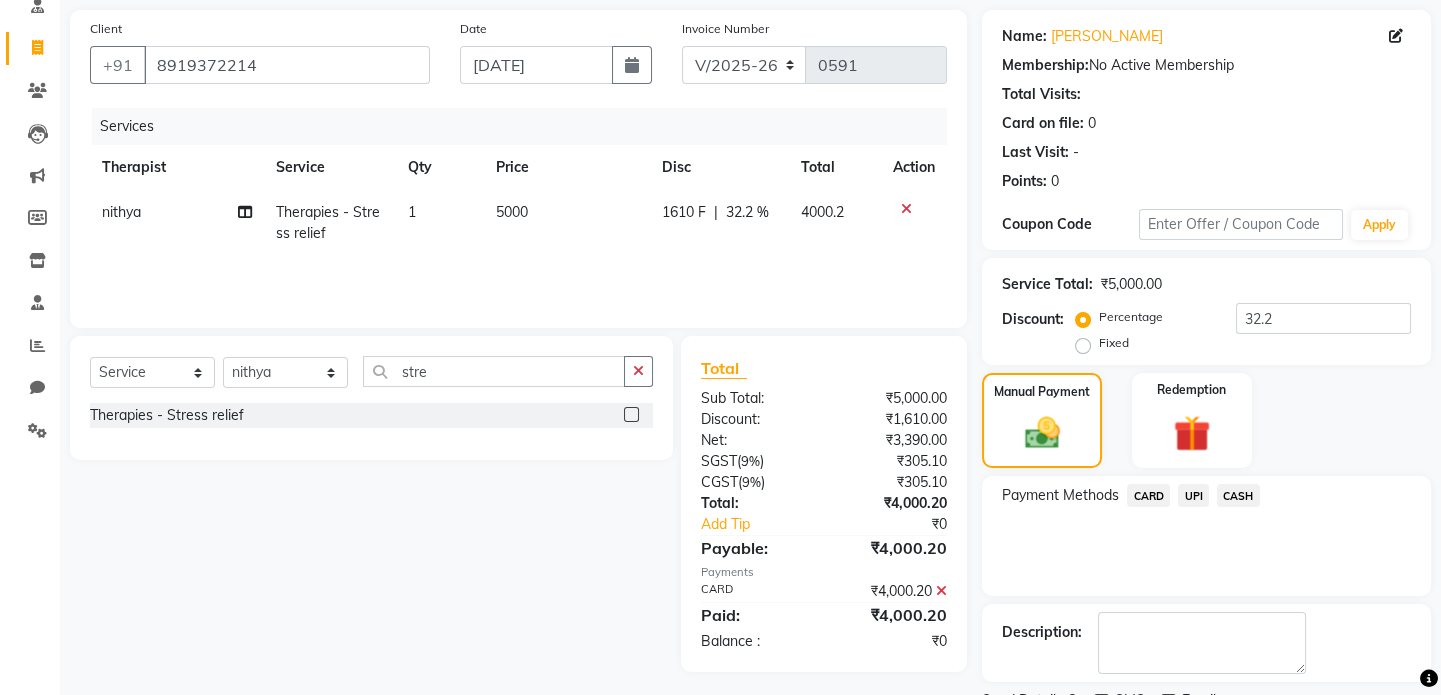 scroll, scrollTop: 223, scrollLeft: 0, axis: vertical 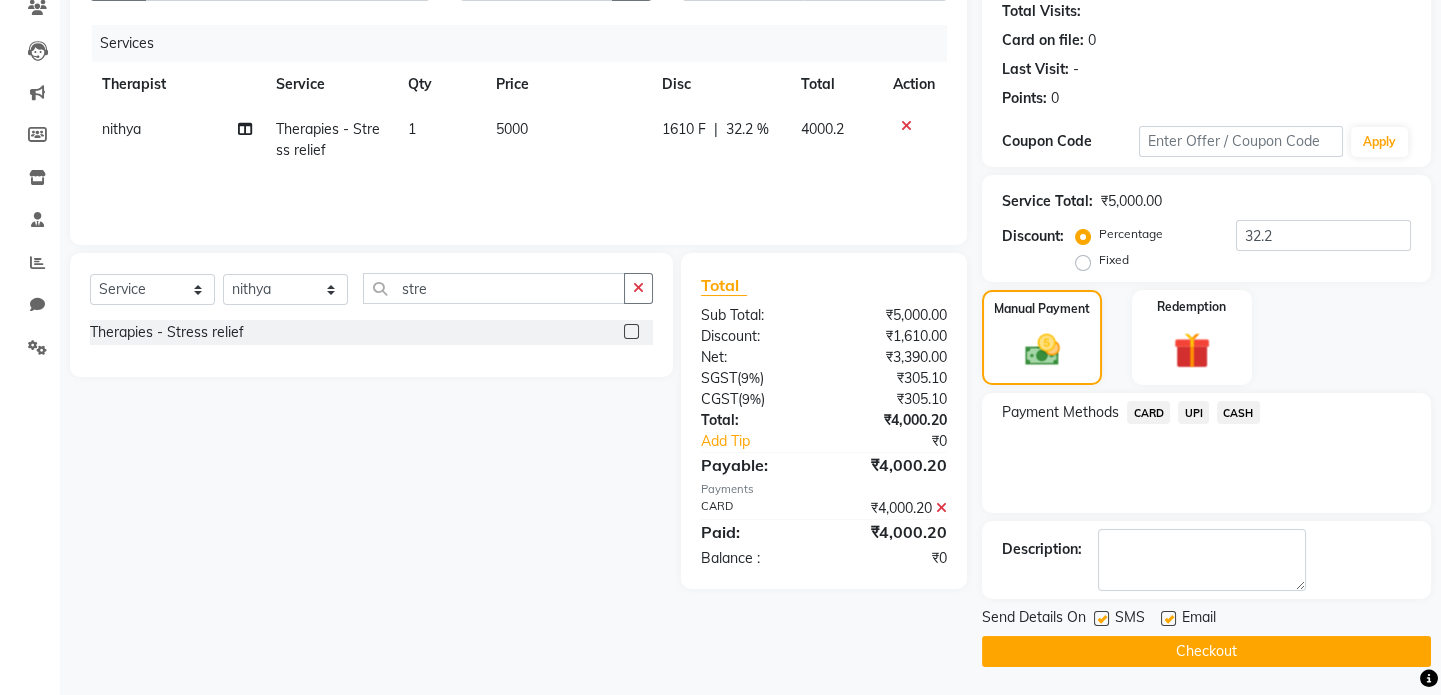 click on "Checkout" 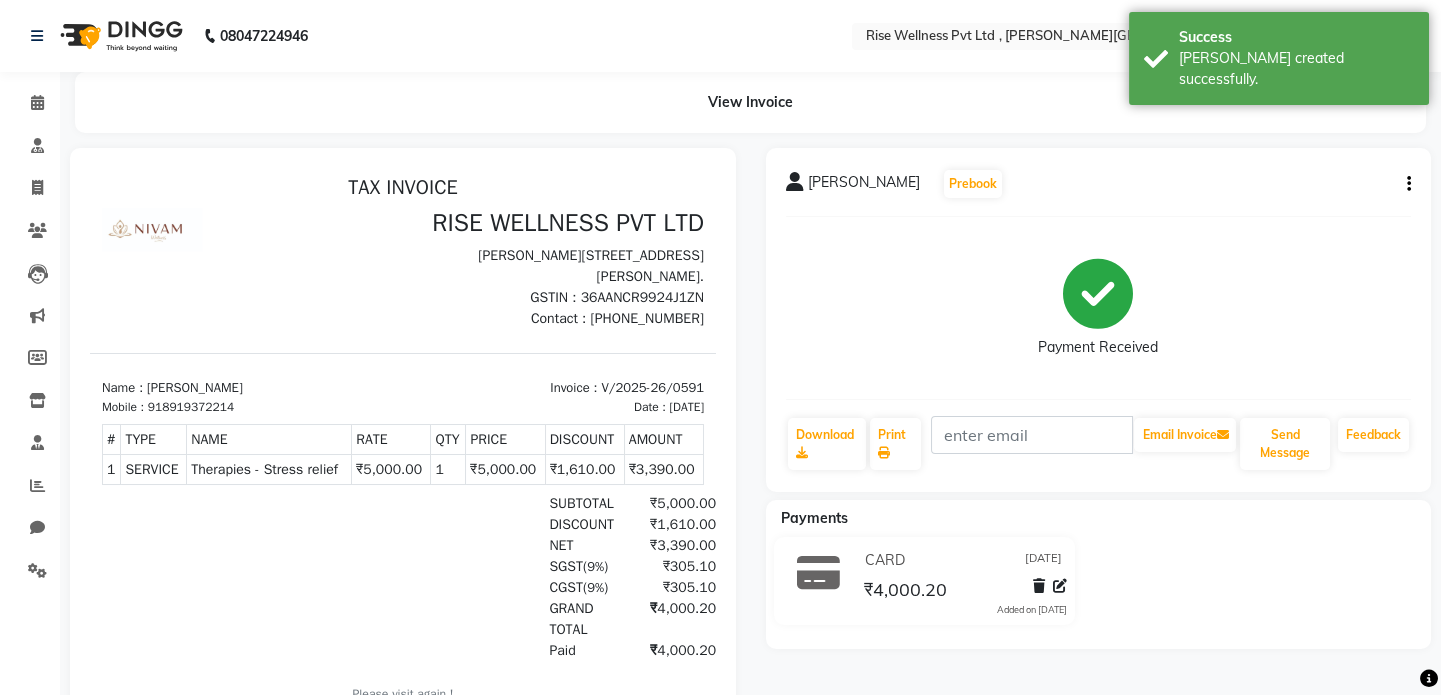 scroll, scrollTop: 0, scrollLeft: 0, axis: both 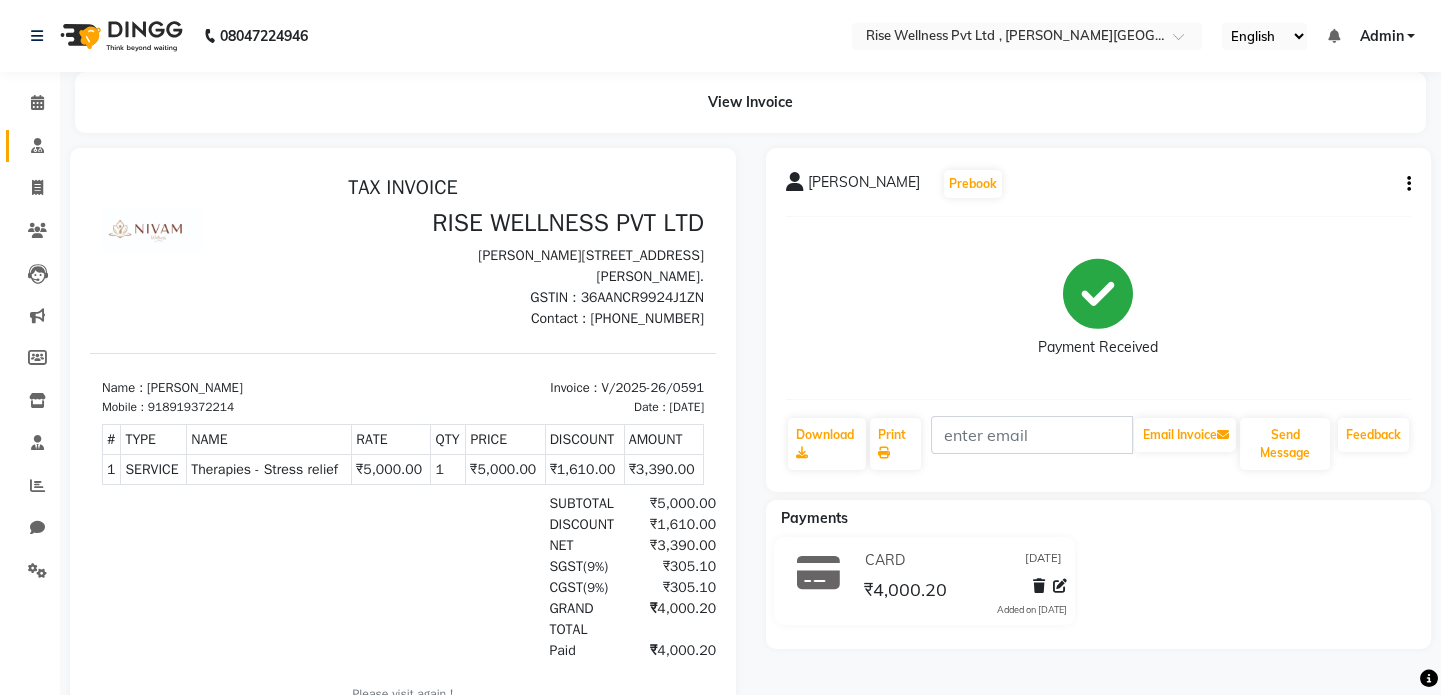 click 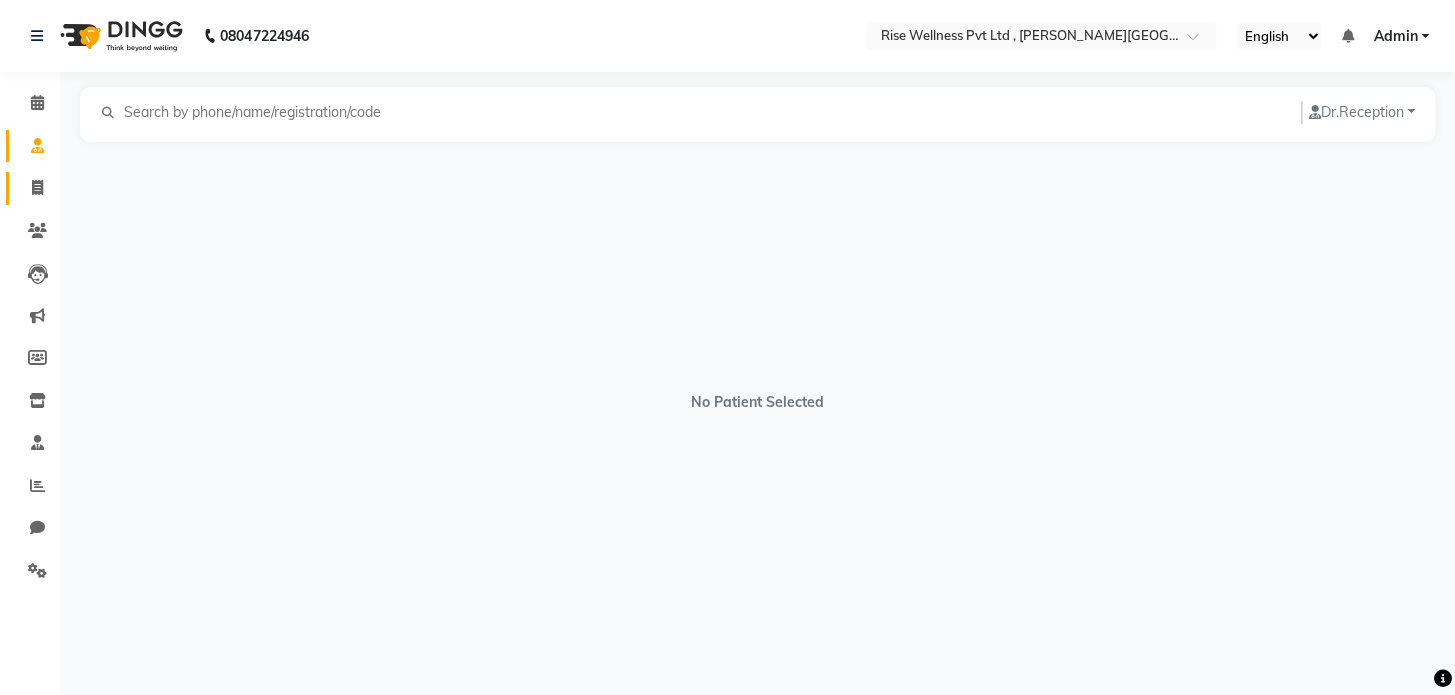 click on "Invoice" 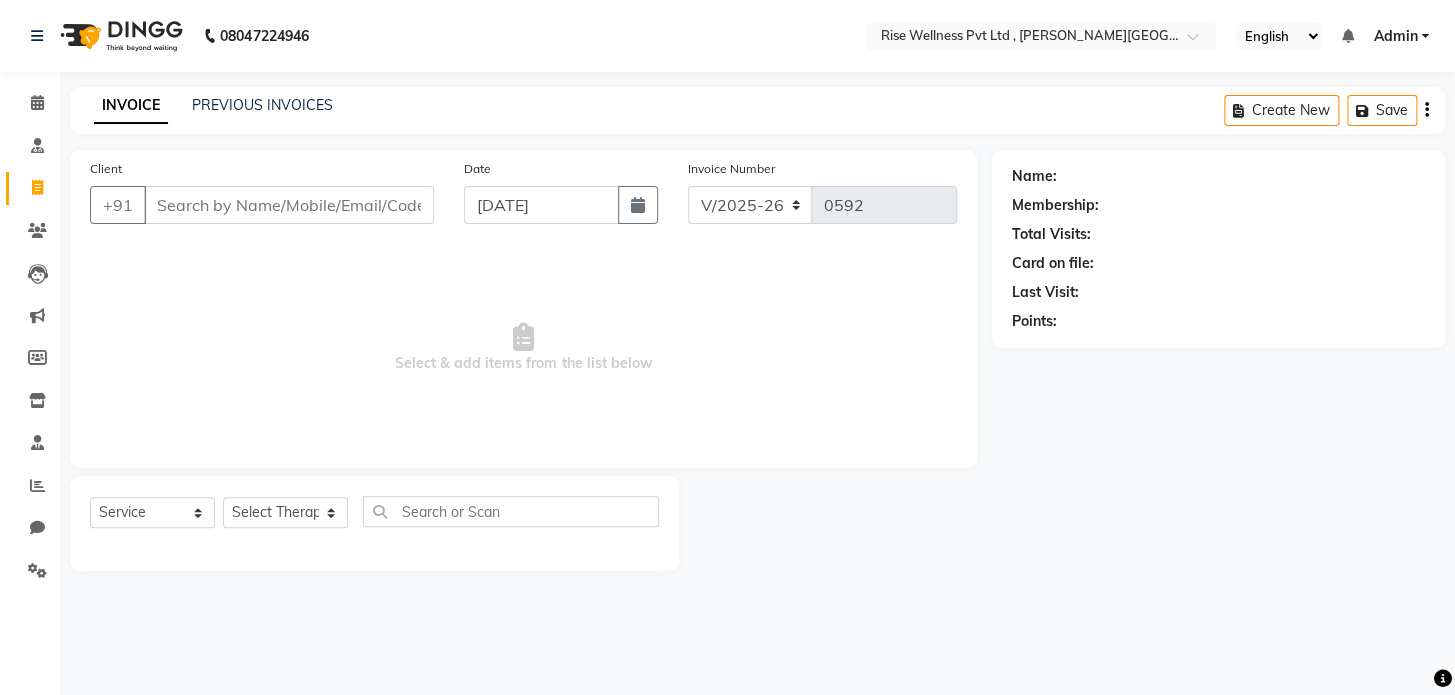 select on "V" 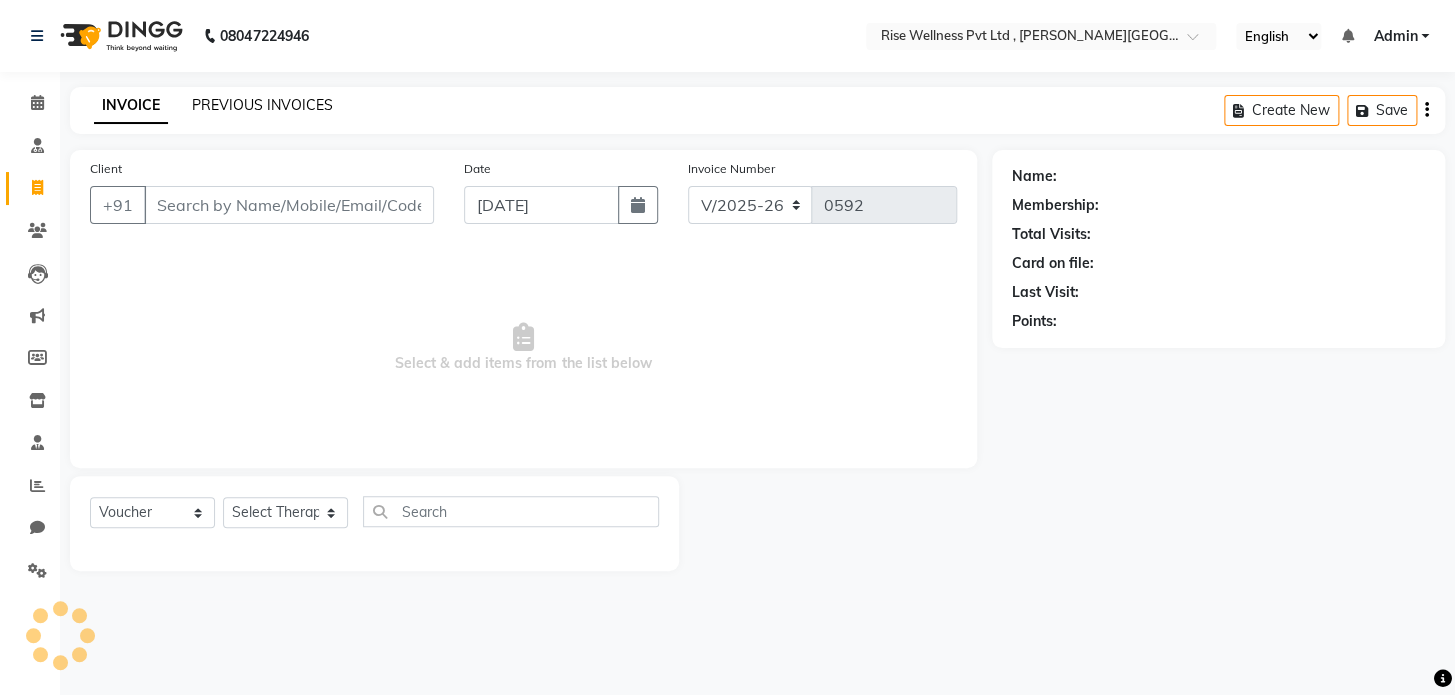 click on "PREVIOUS INVOICES" 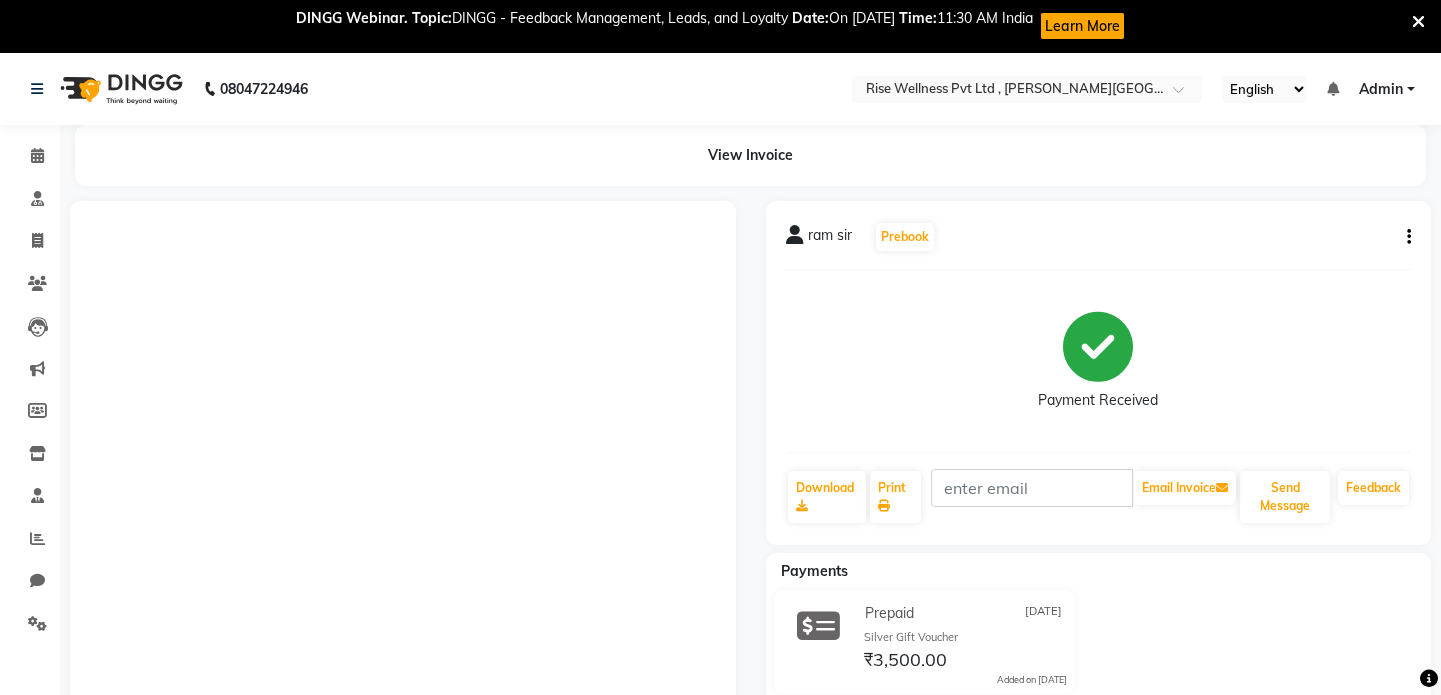 scroll, scrollTop: 190, scrollLeft: 0, axis: vertical 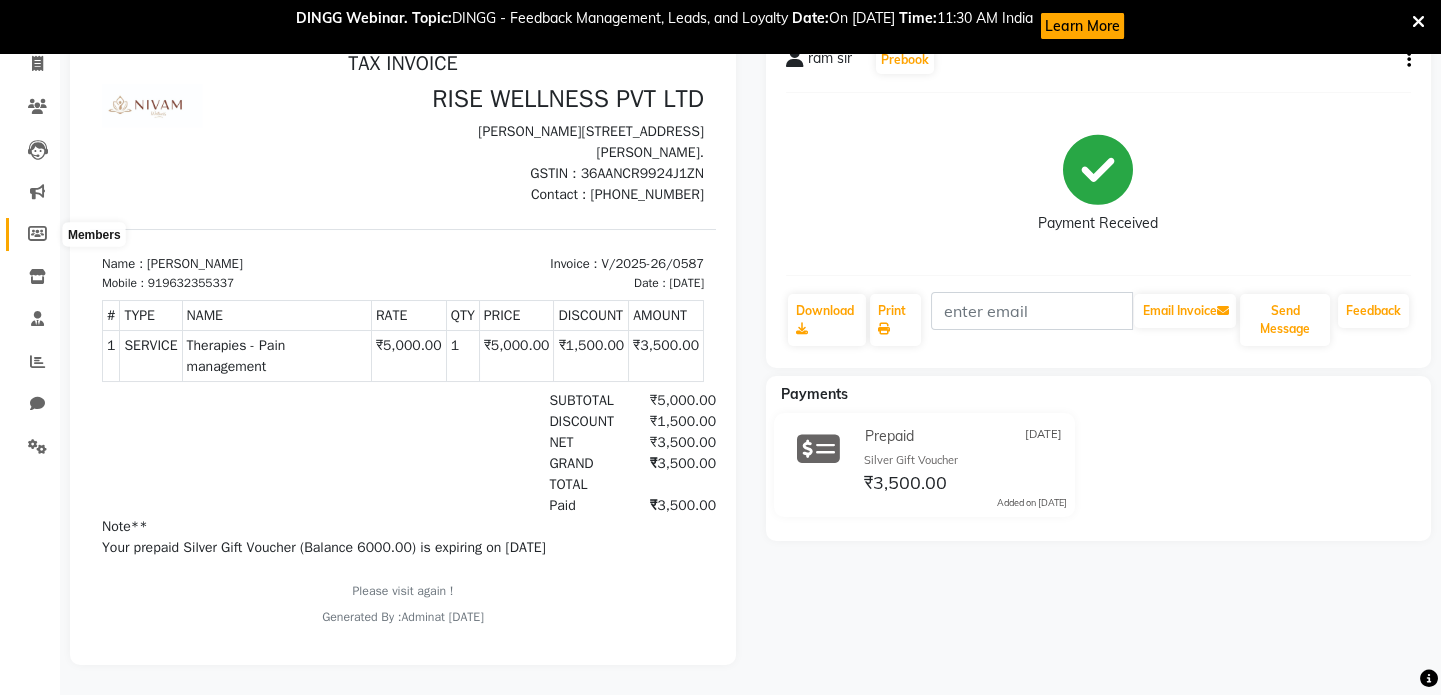 click 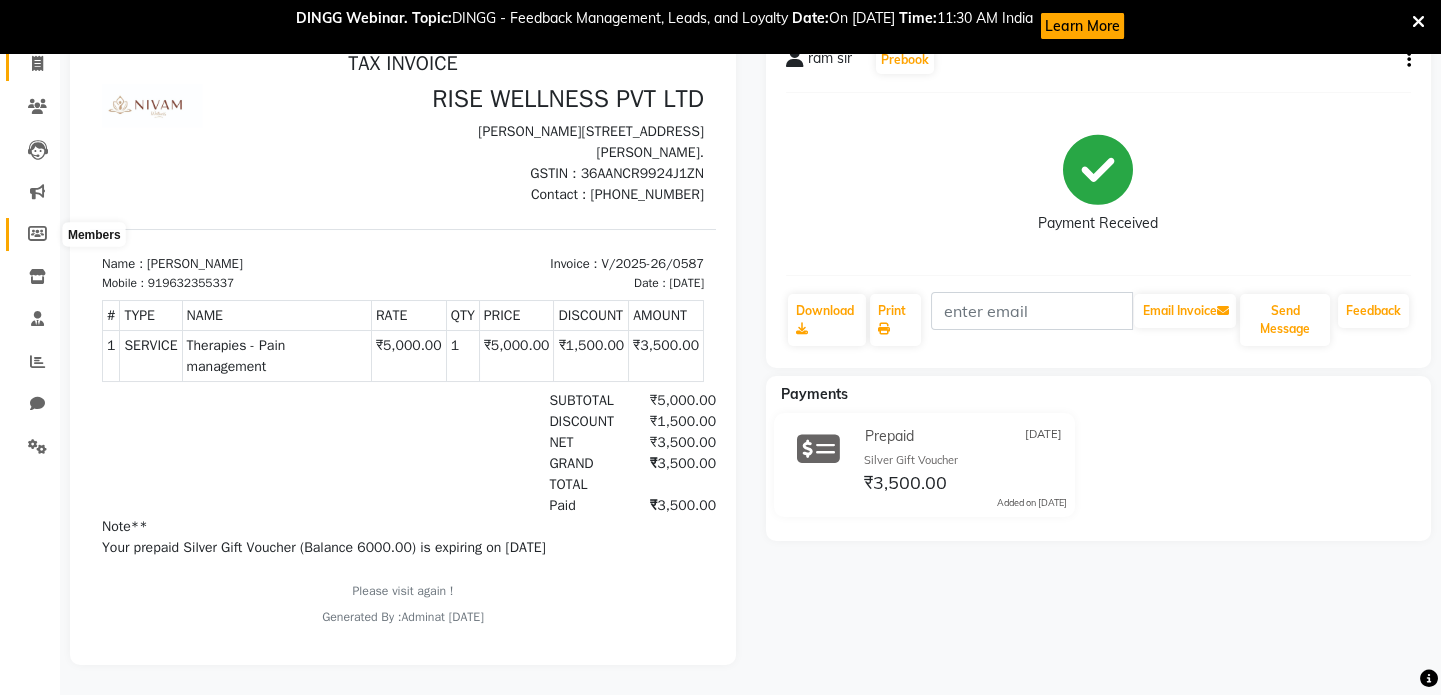 select 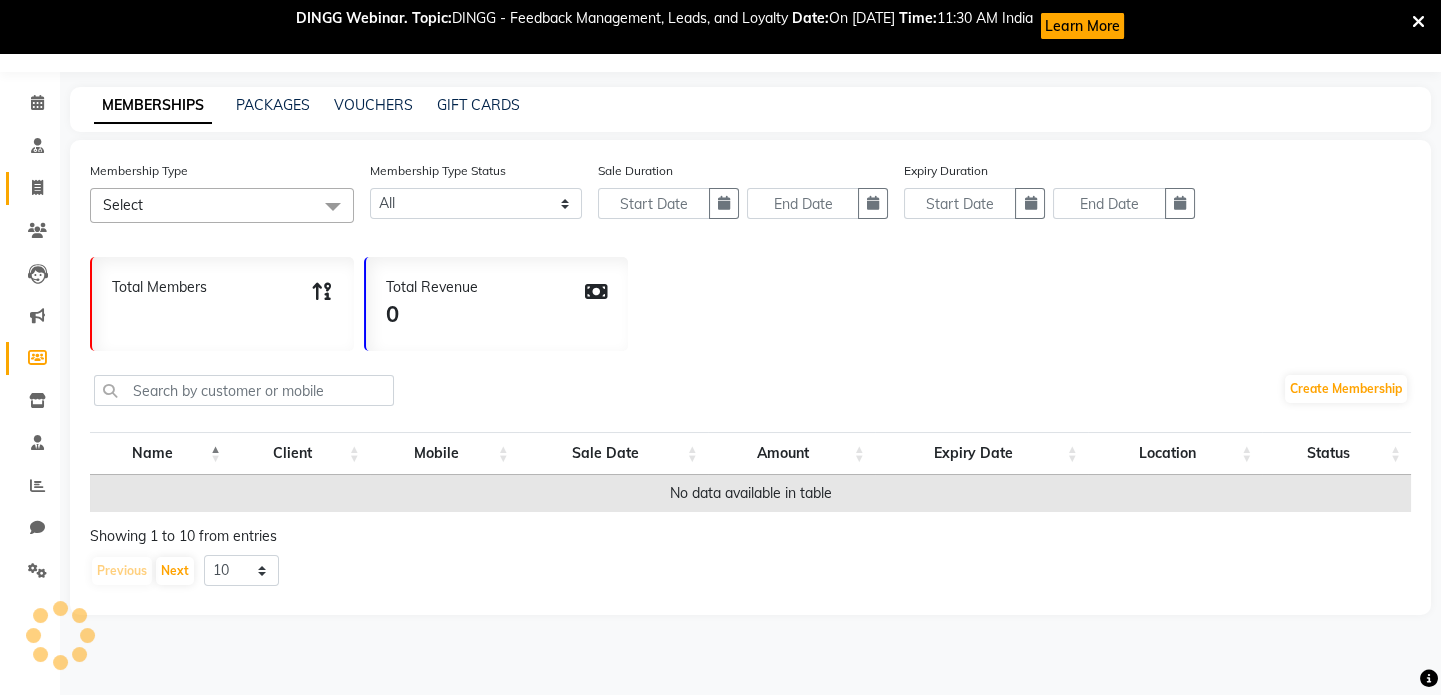 scroll, scrollTop: 52, scrollLeft: 0, axis: vertical 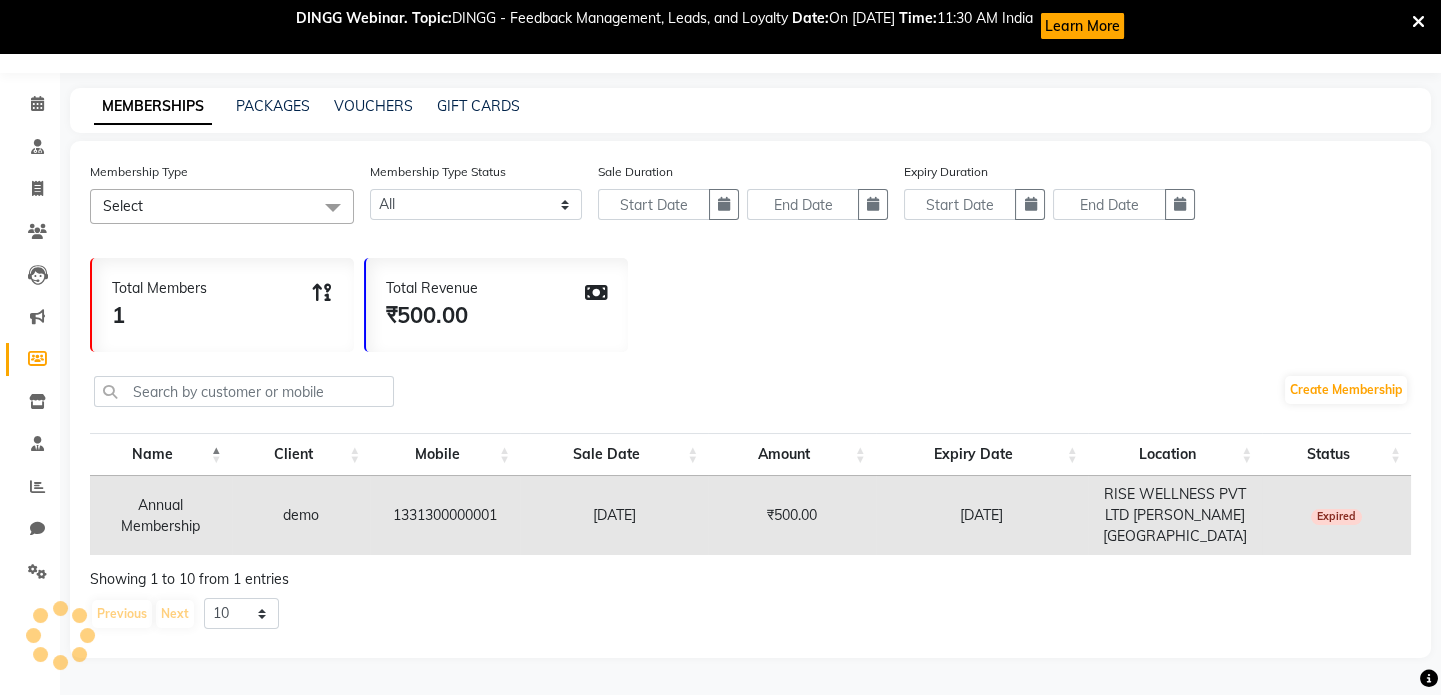 click on "Invoice" 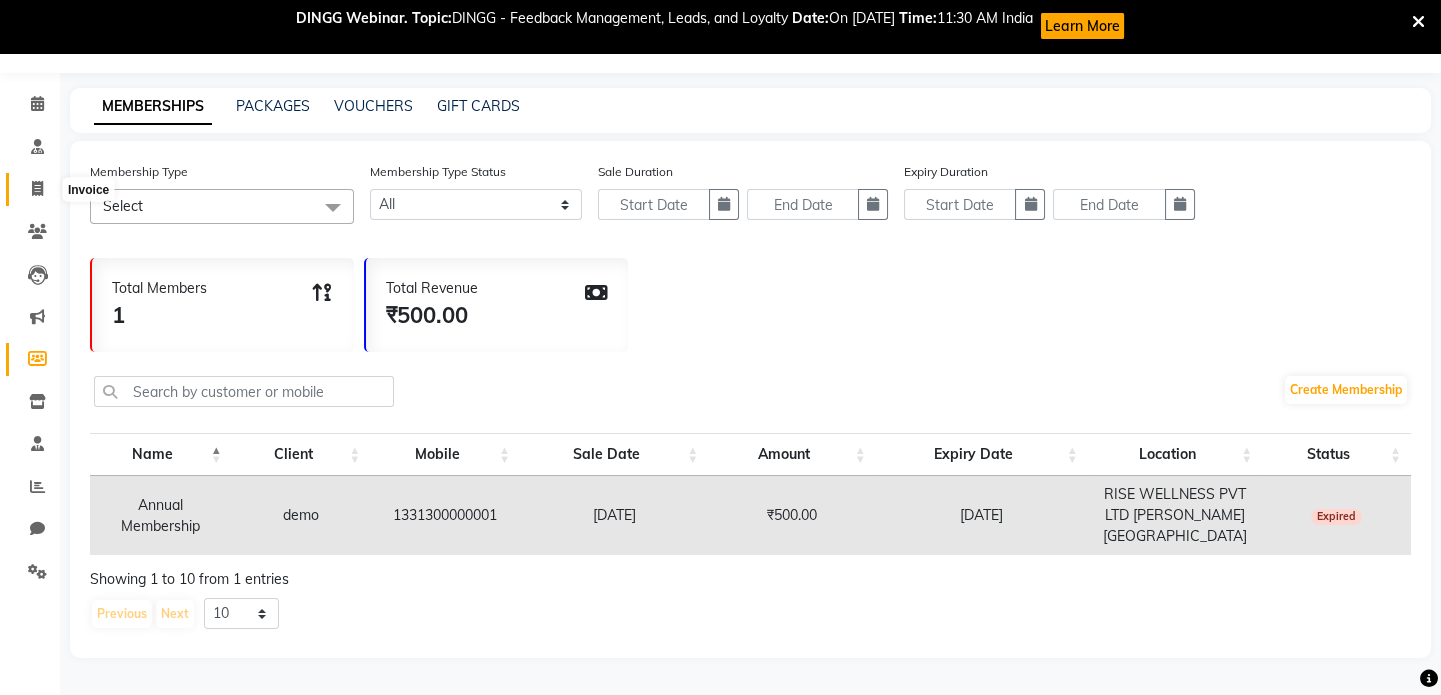 click 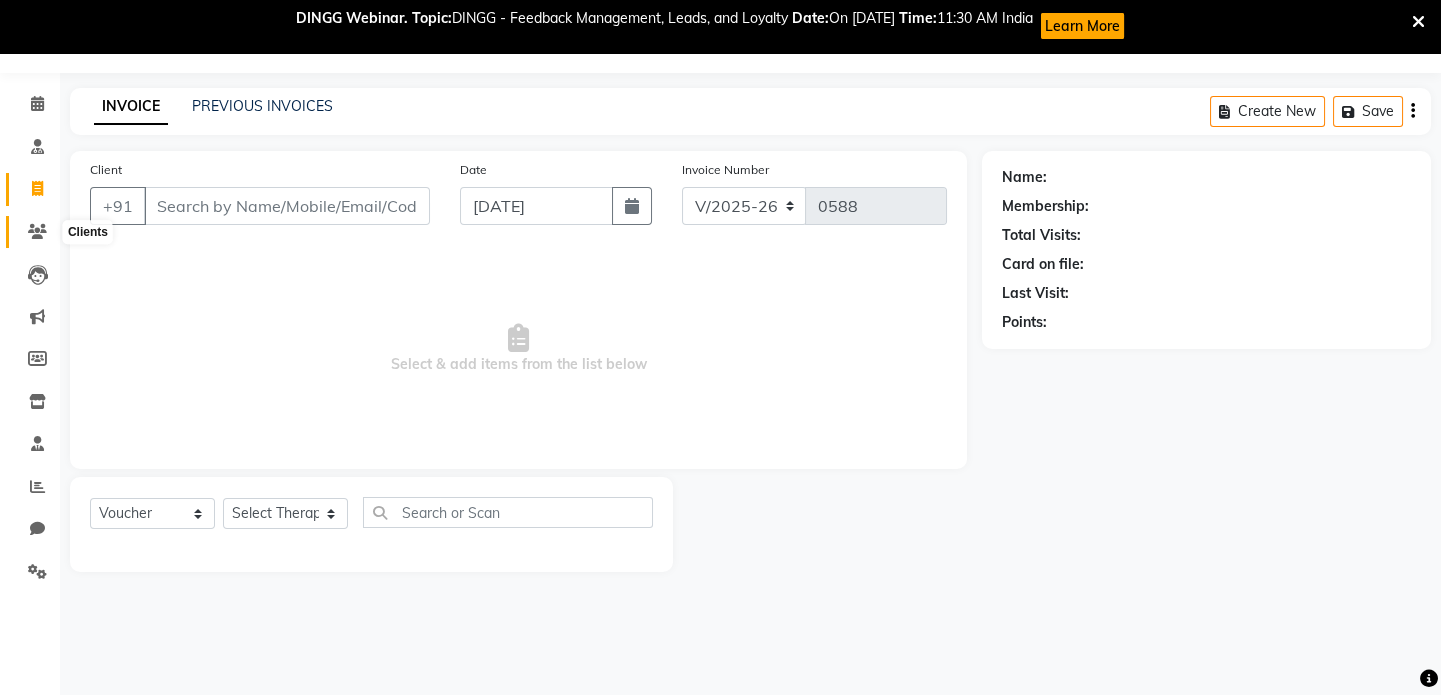 click 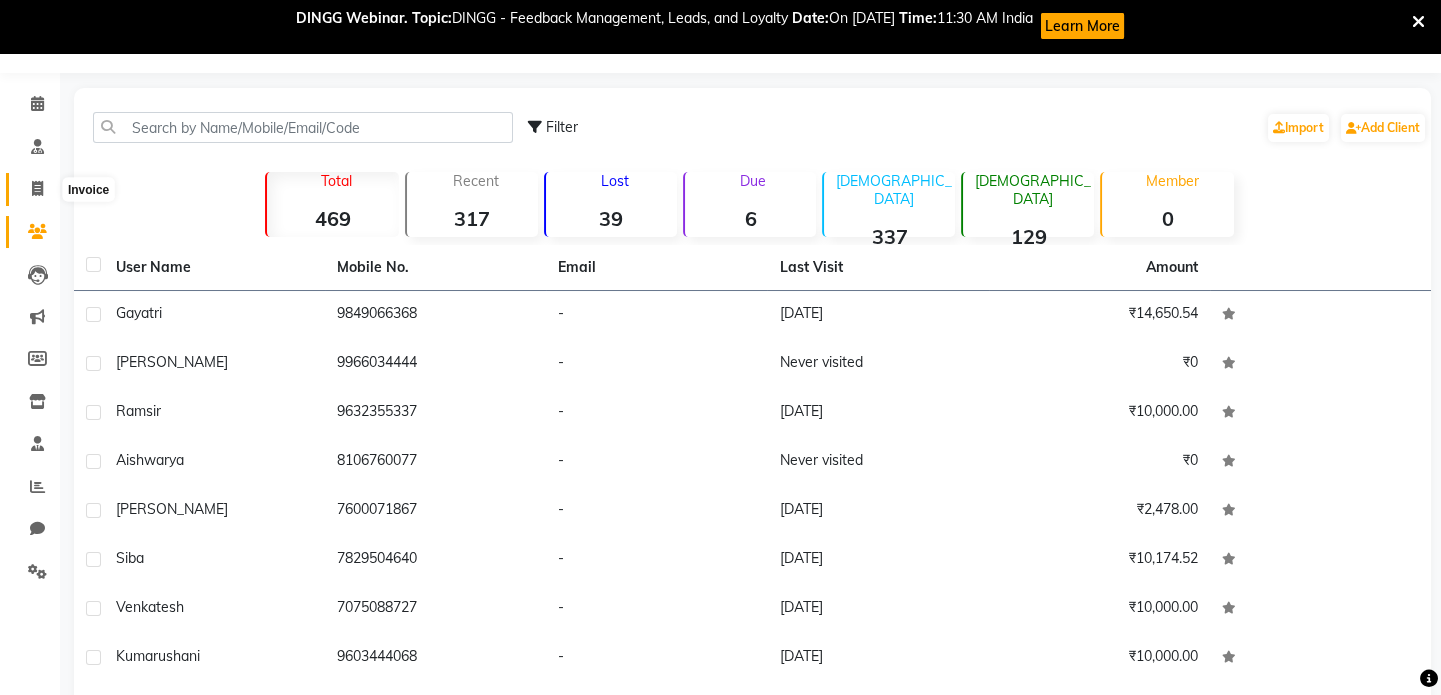 click 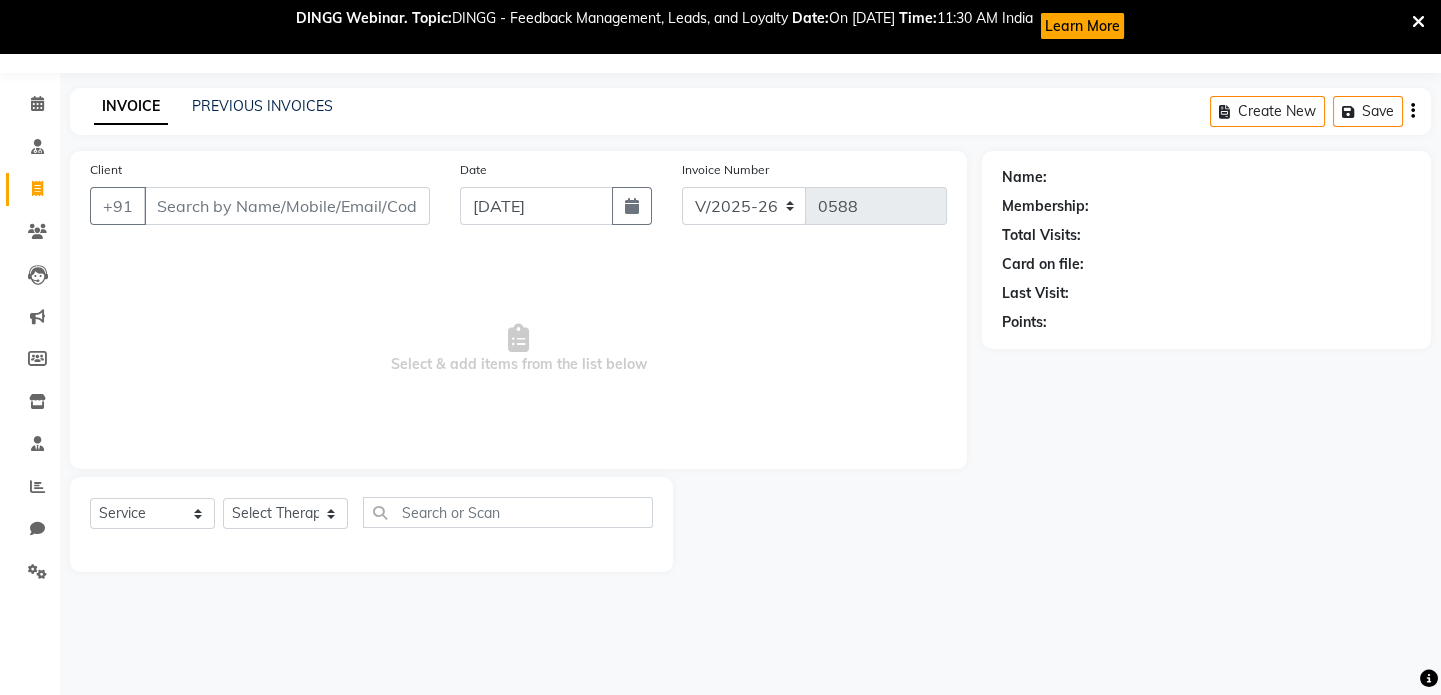 select on "V" 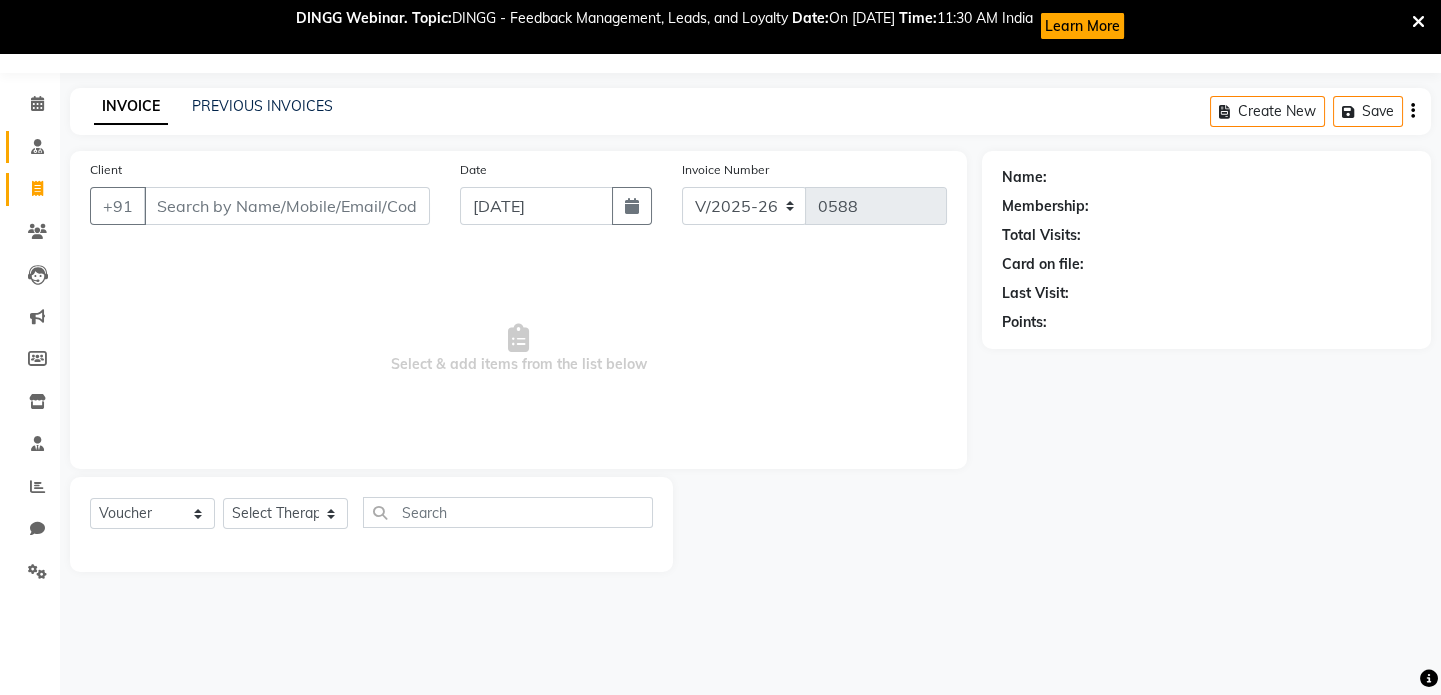 click on "Consultation" 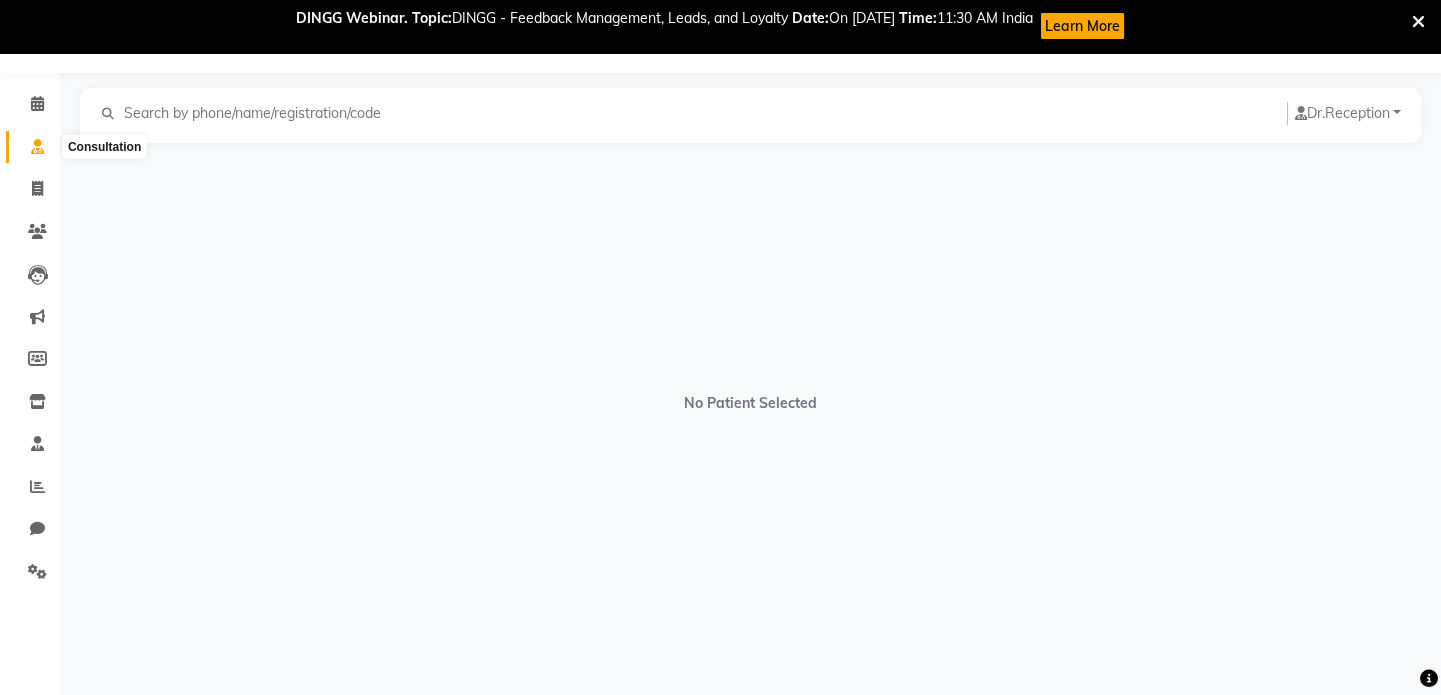 click 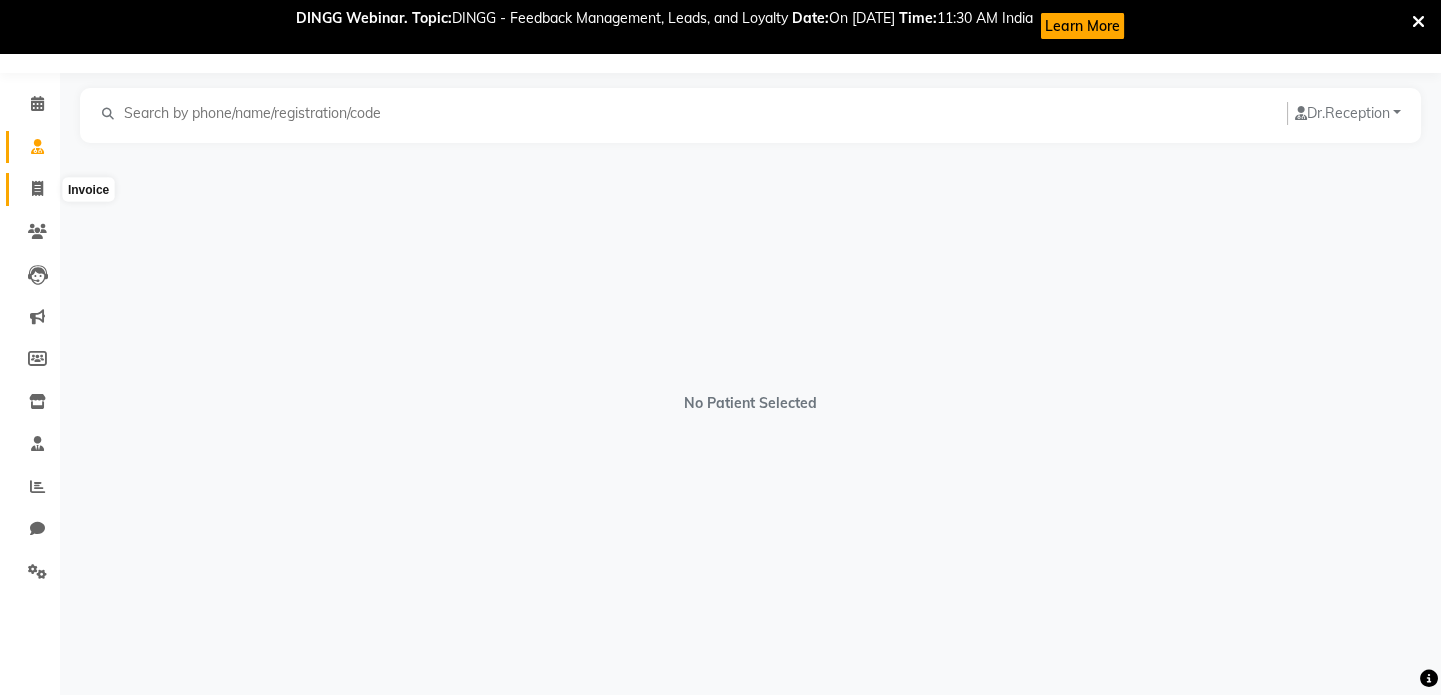 click 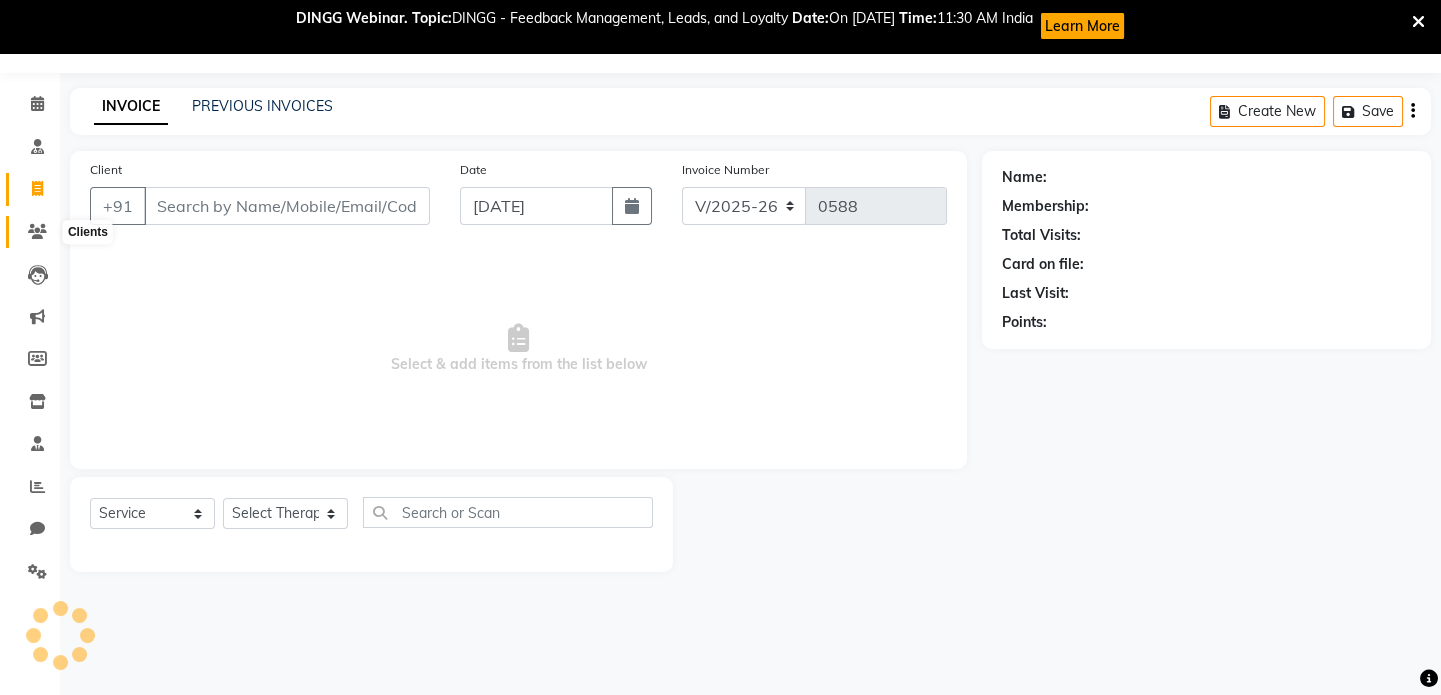 select on "V" 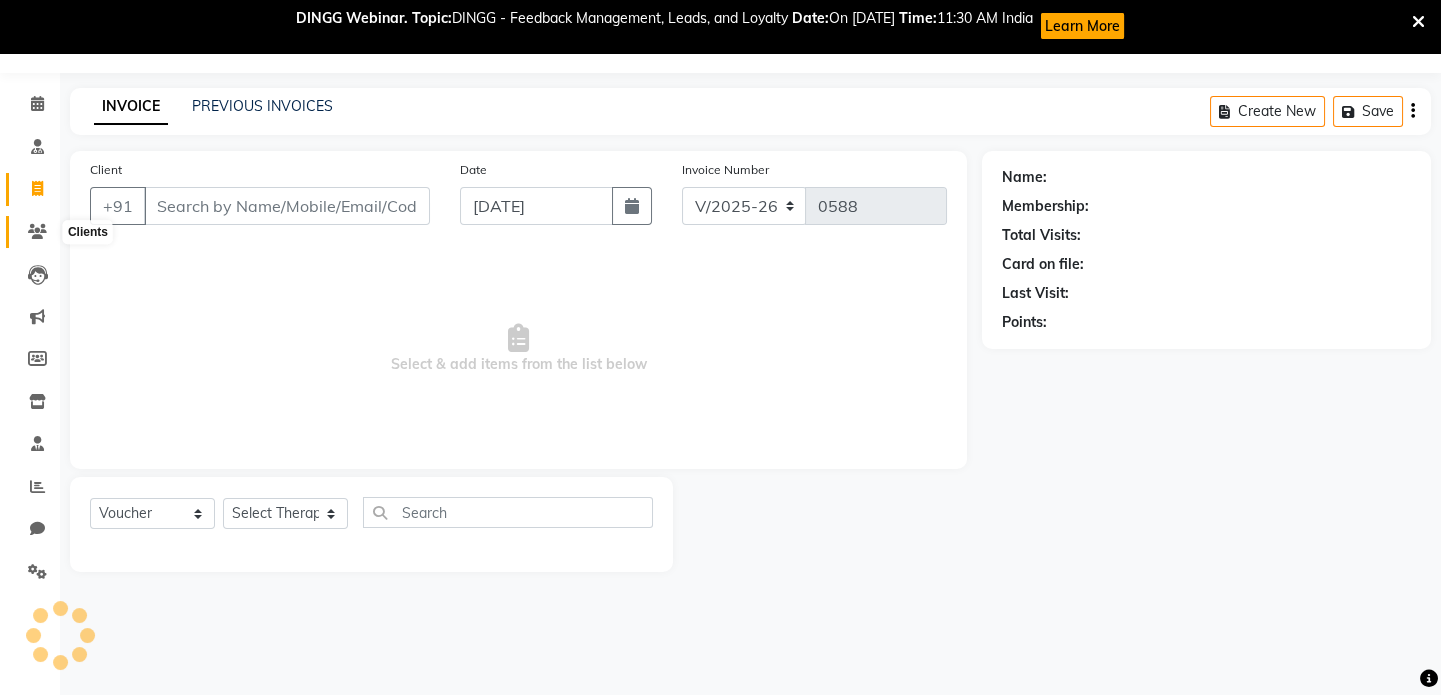 click 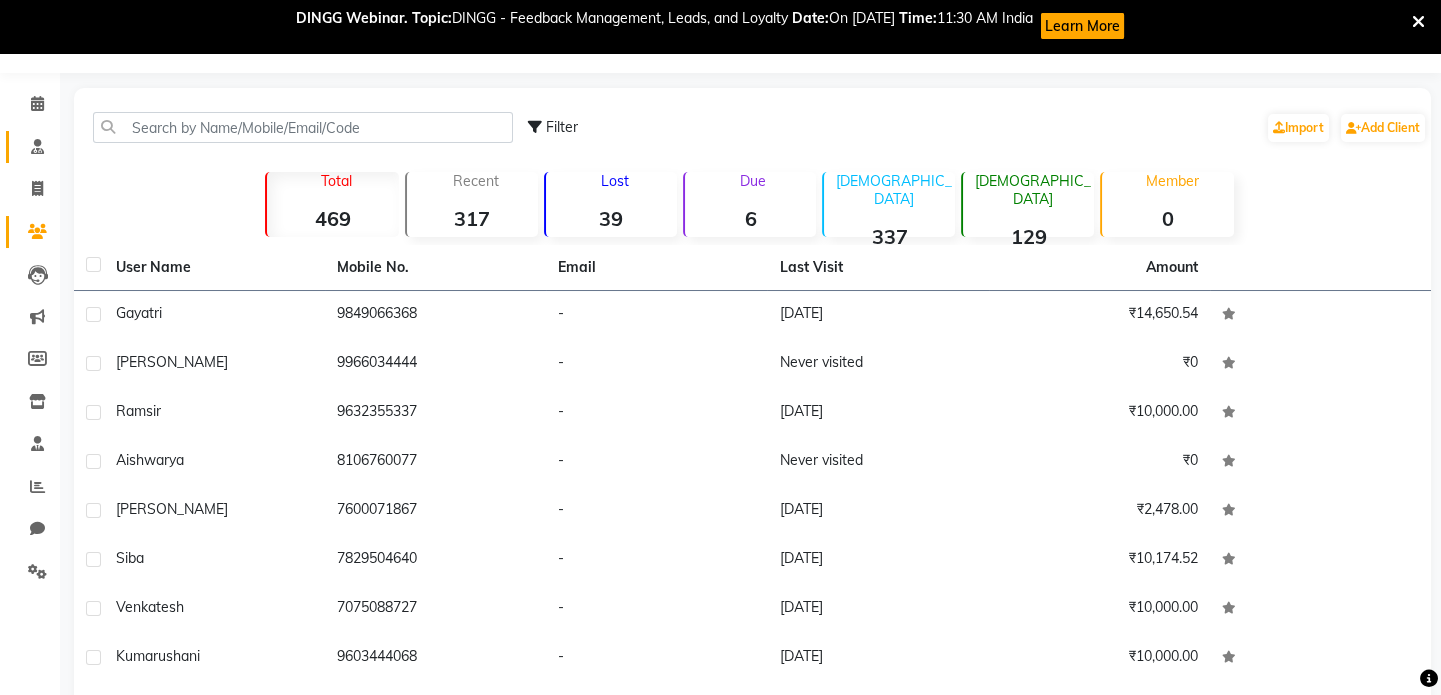 click on "Consultation" 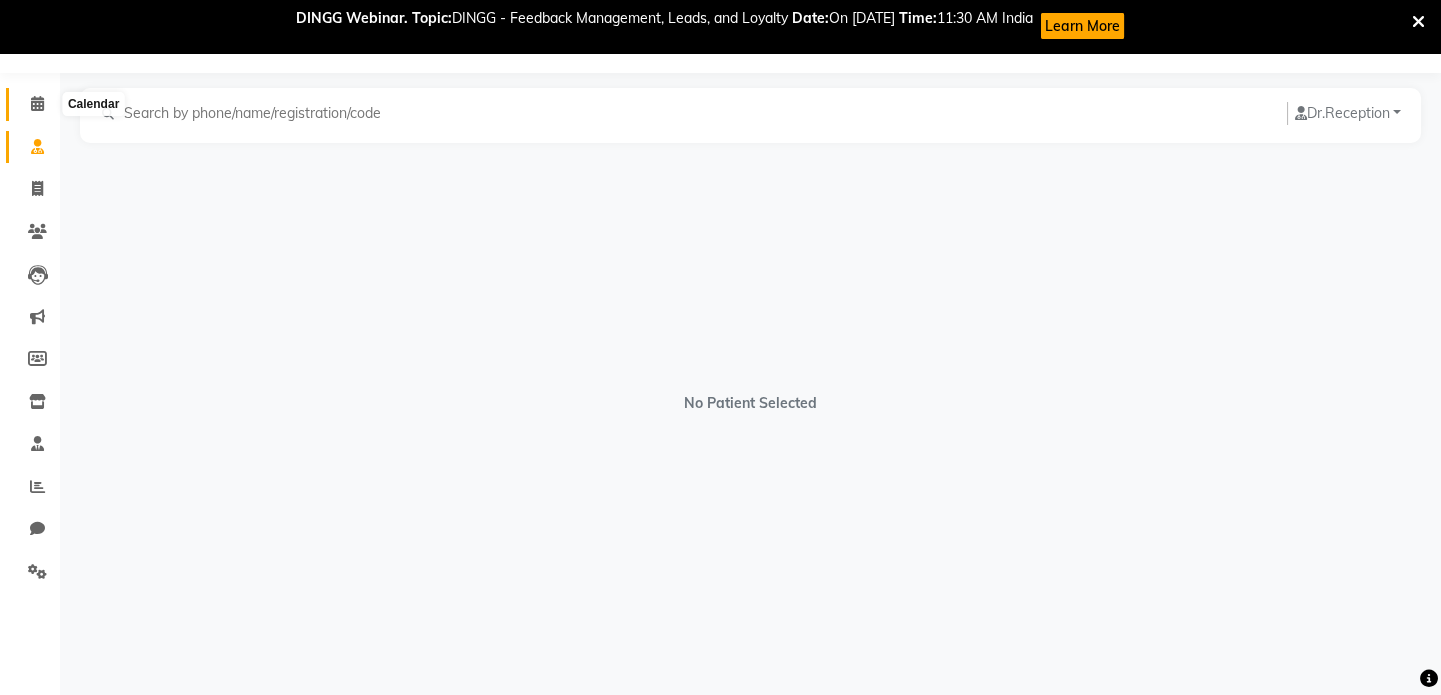 click 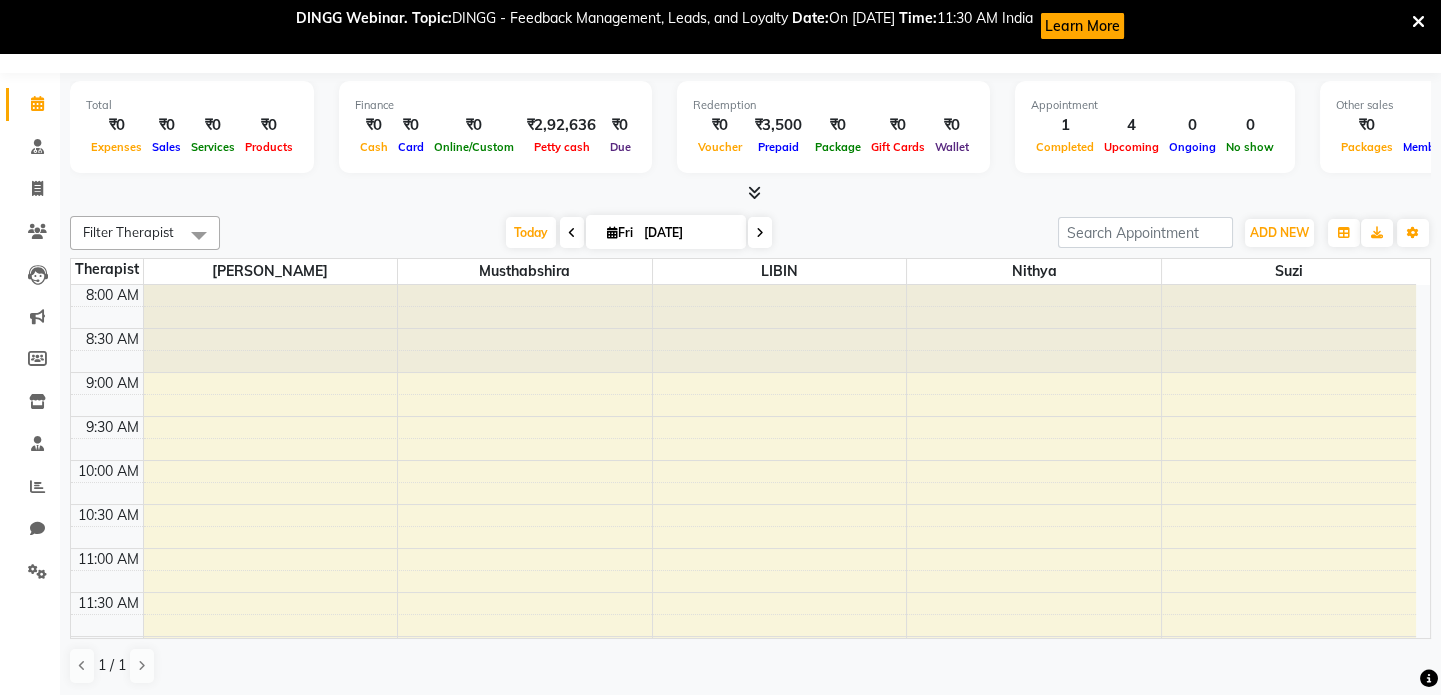 scroll, scrollTop: 0, scrollLeft: 0, axis: both 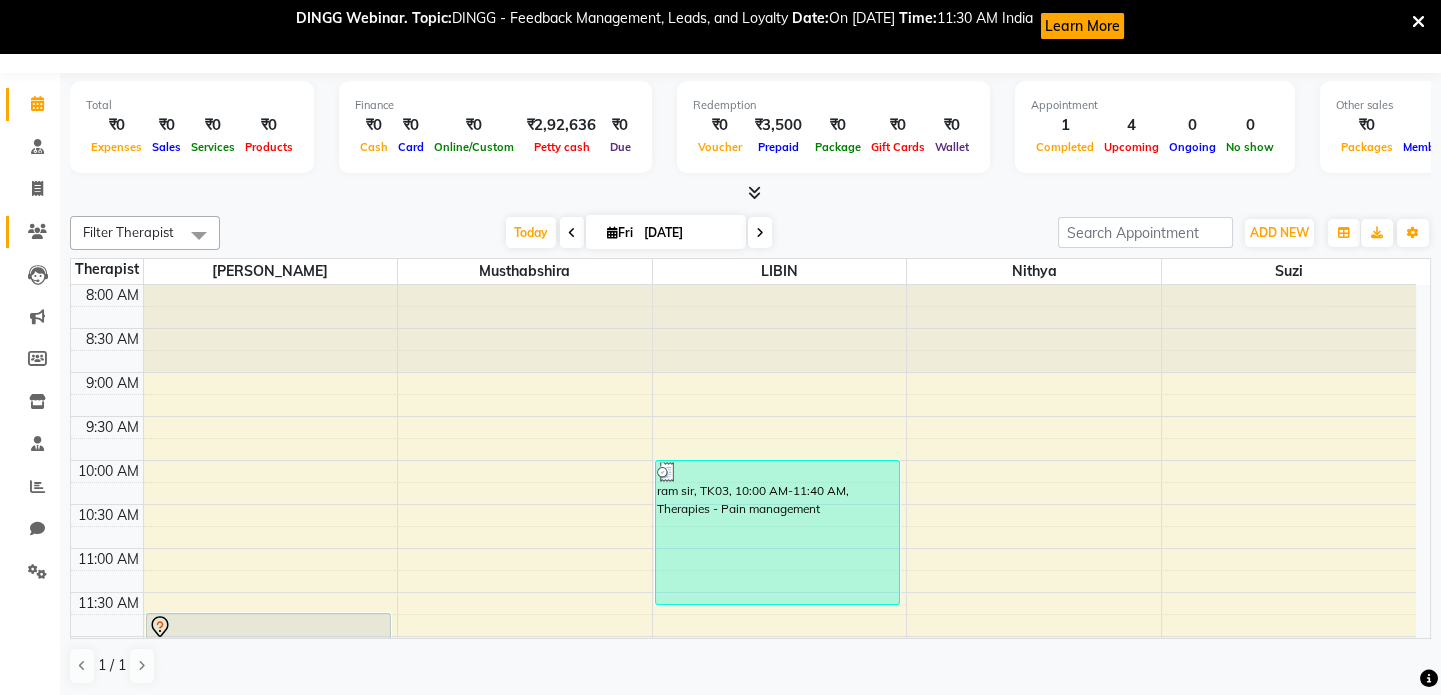 click 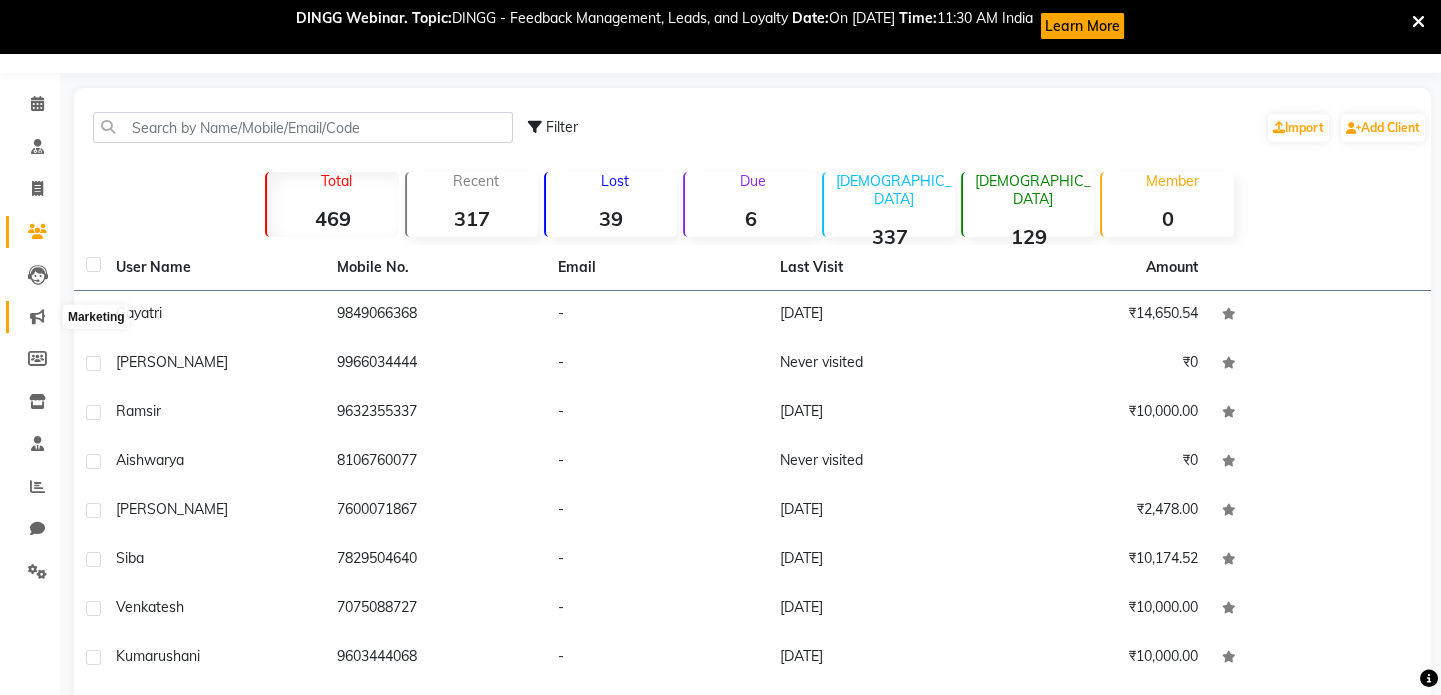 click 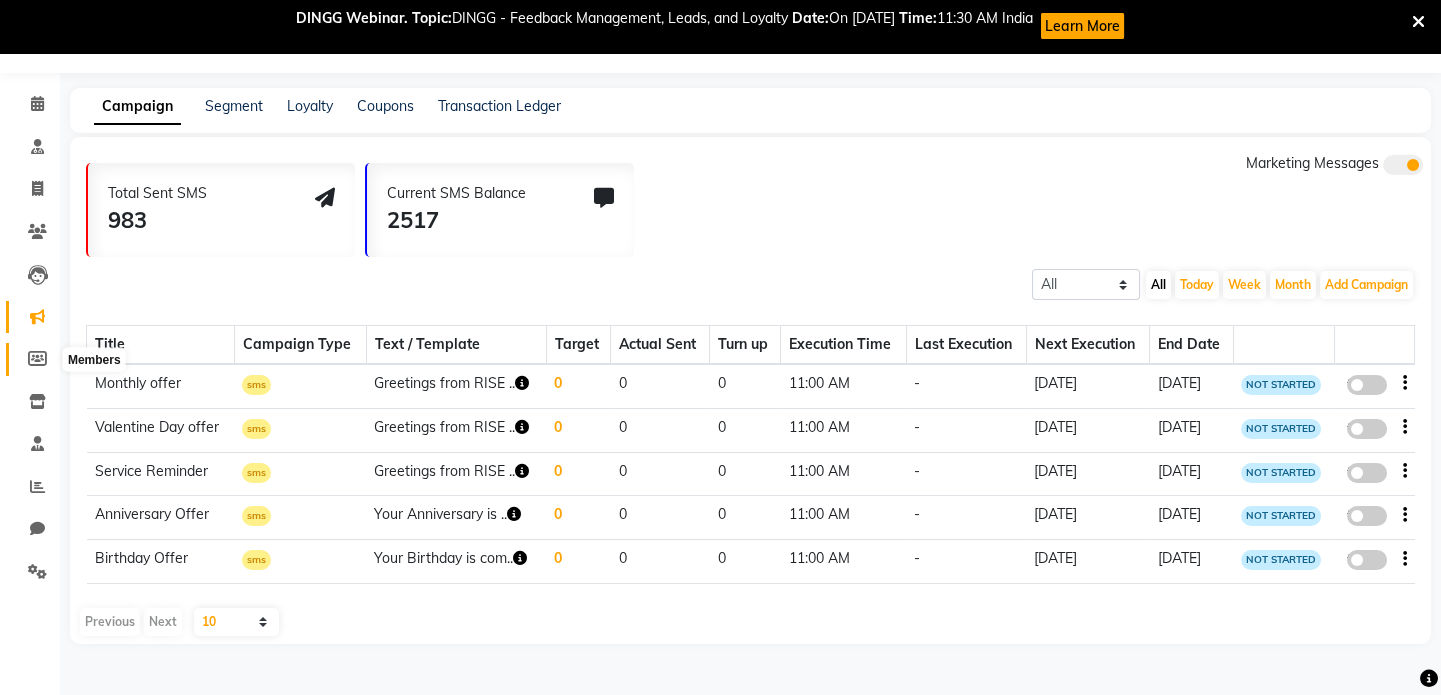 click 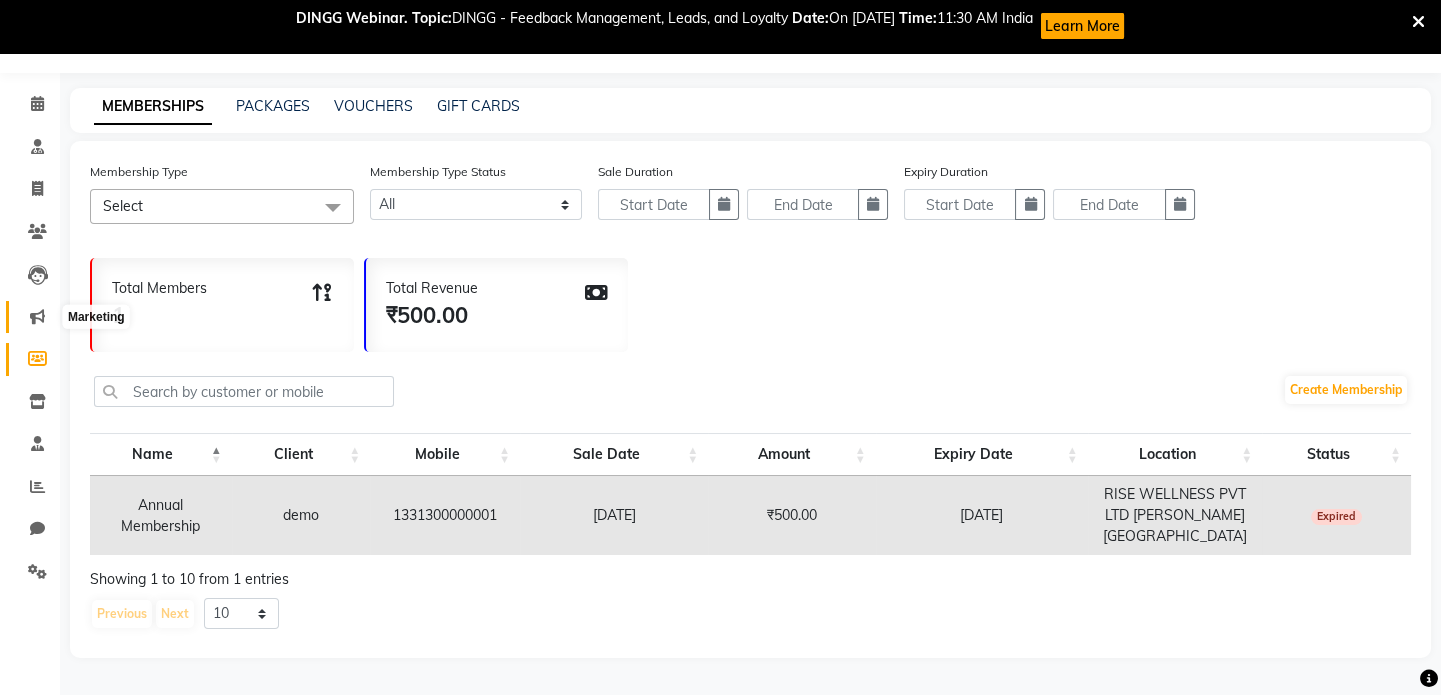 click 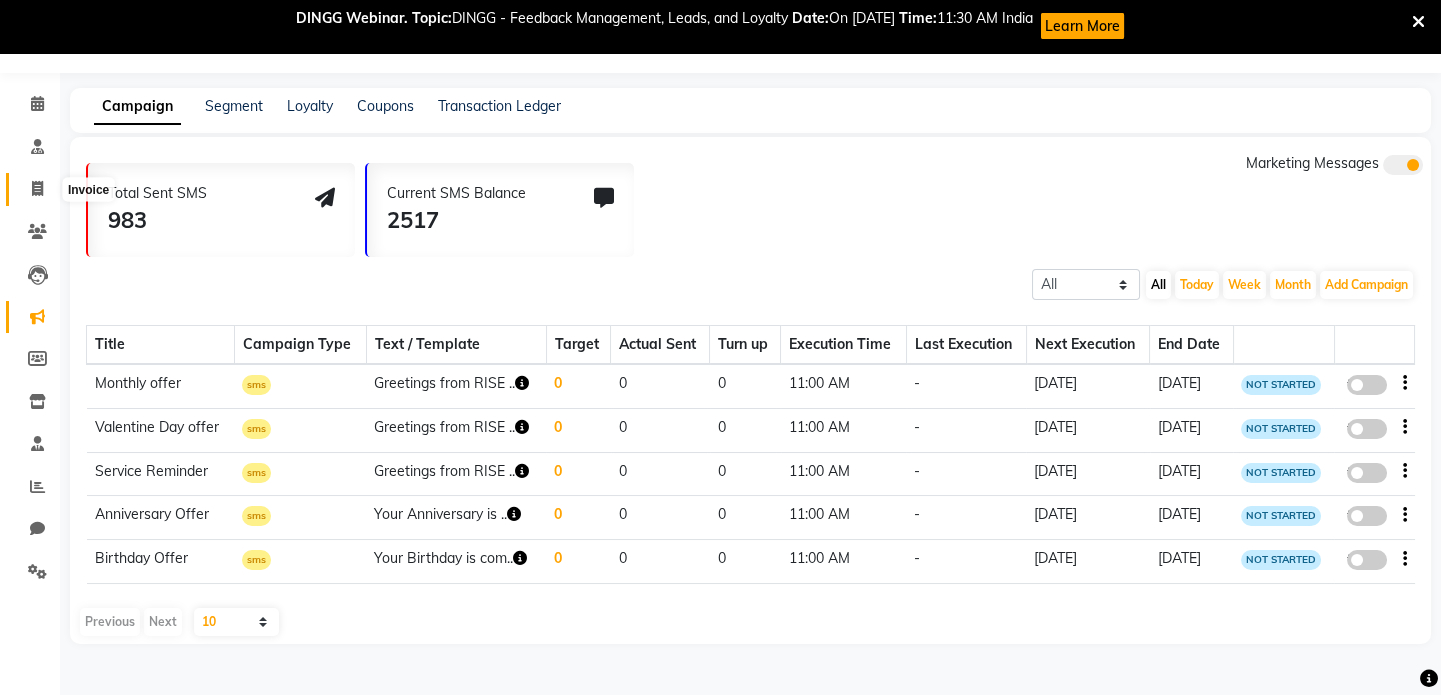click 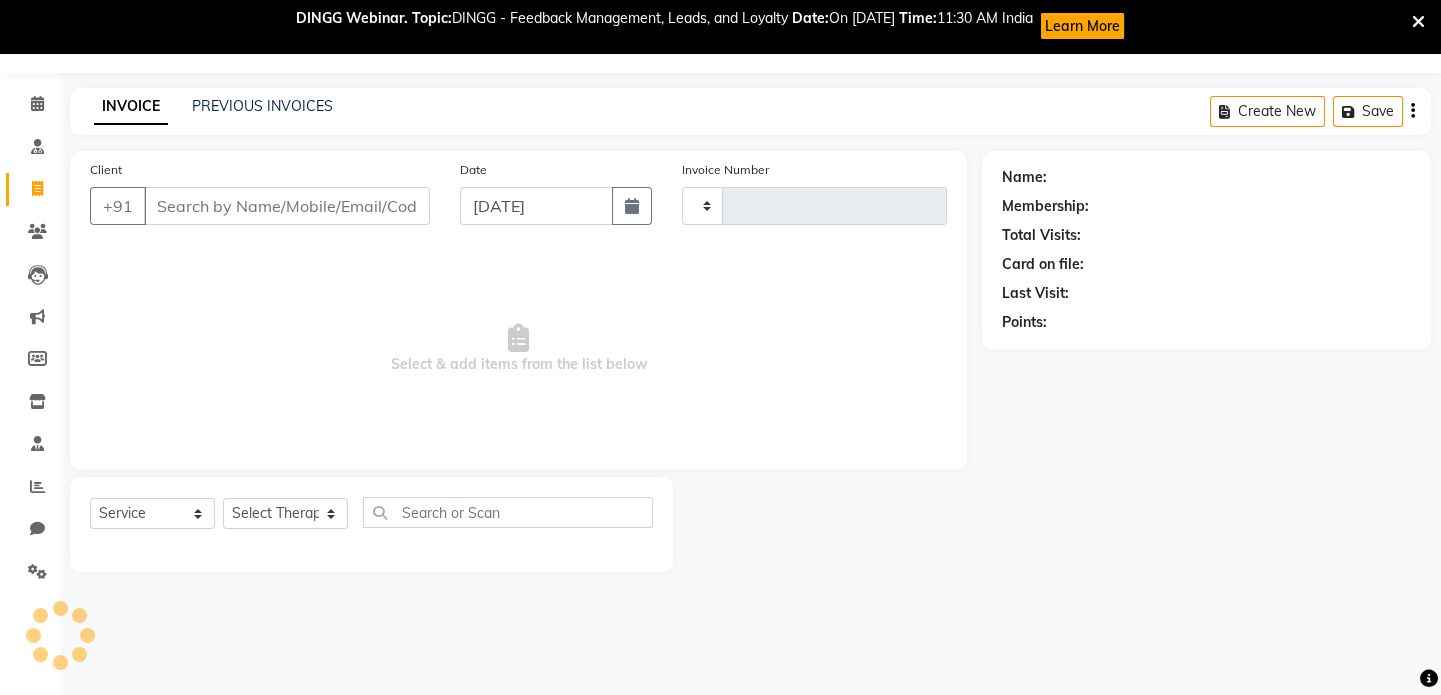 type on "0588" 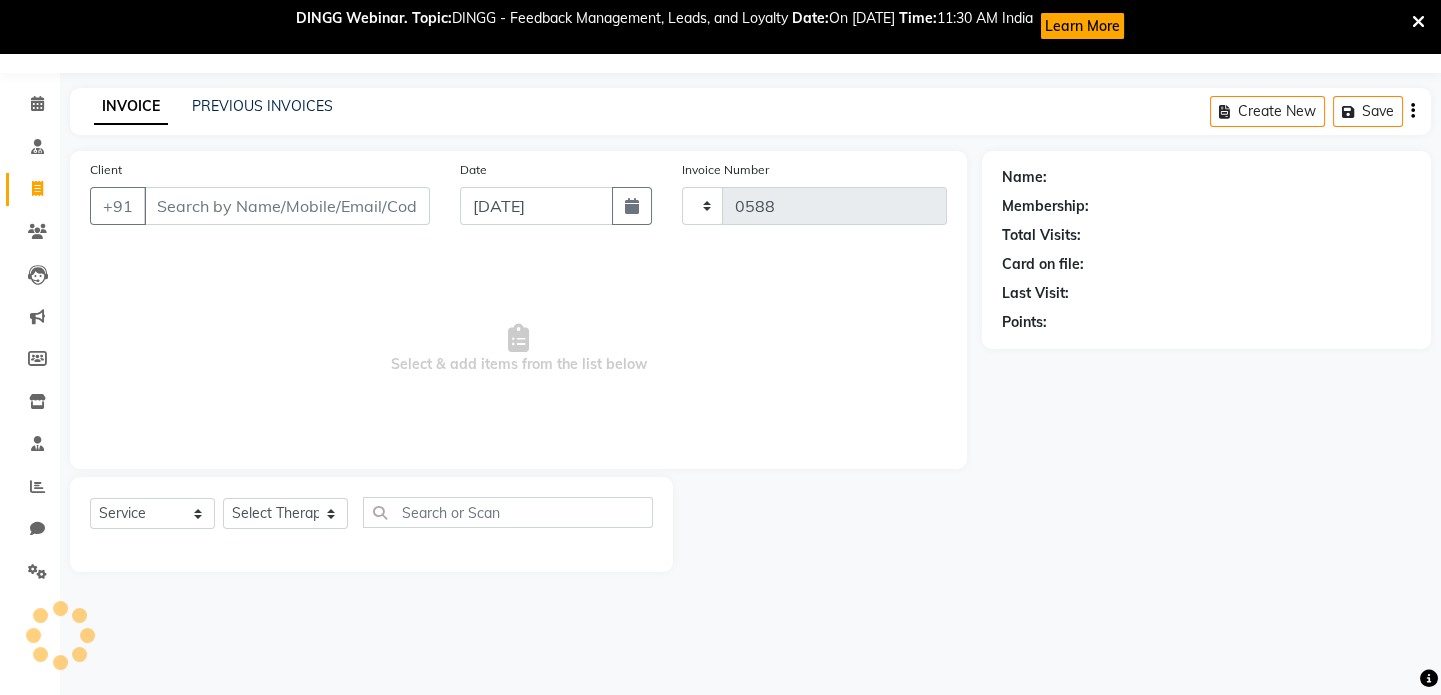 select on "7497" 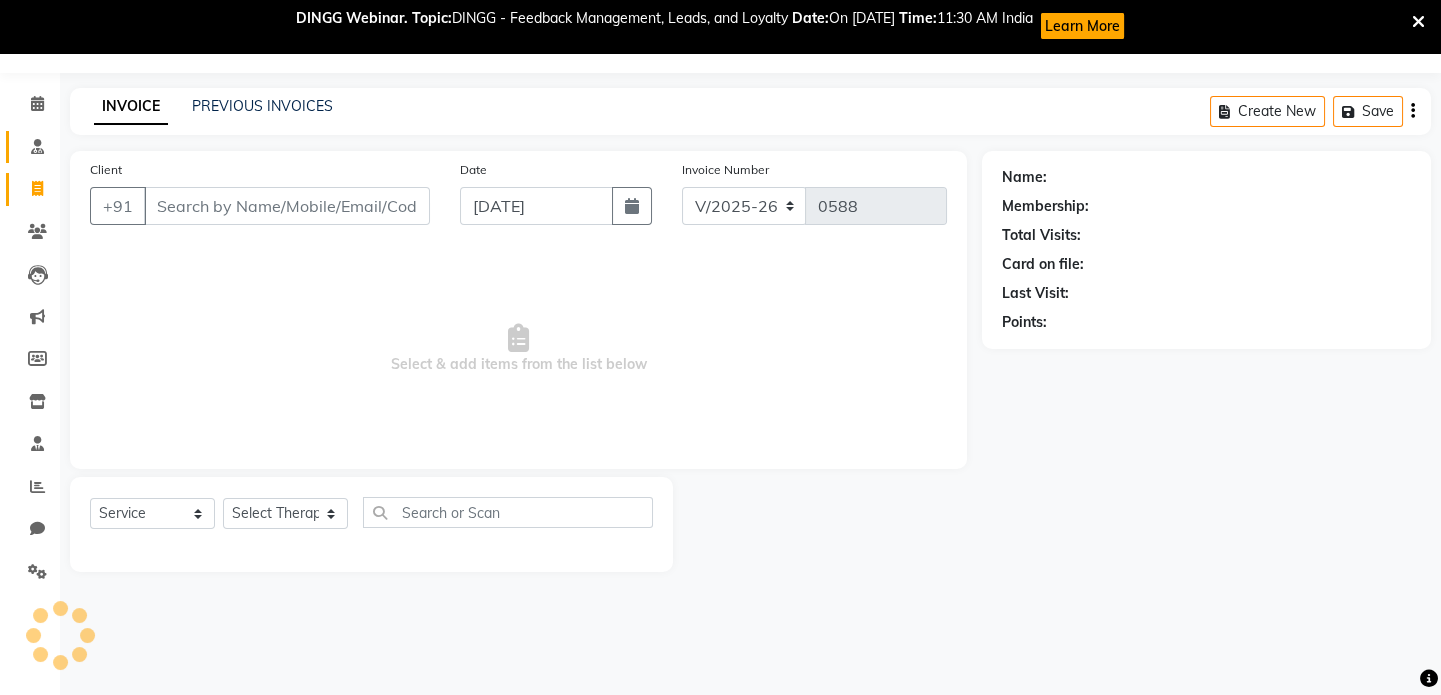 select on "V" 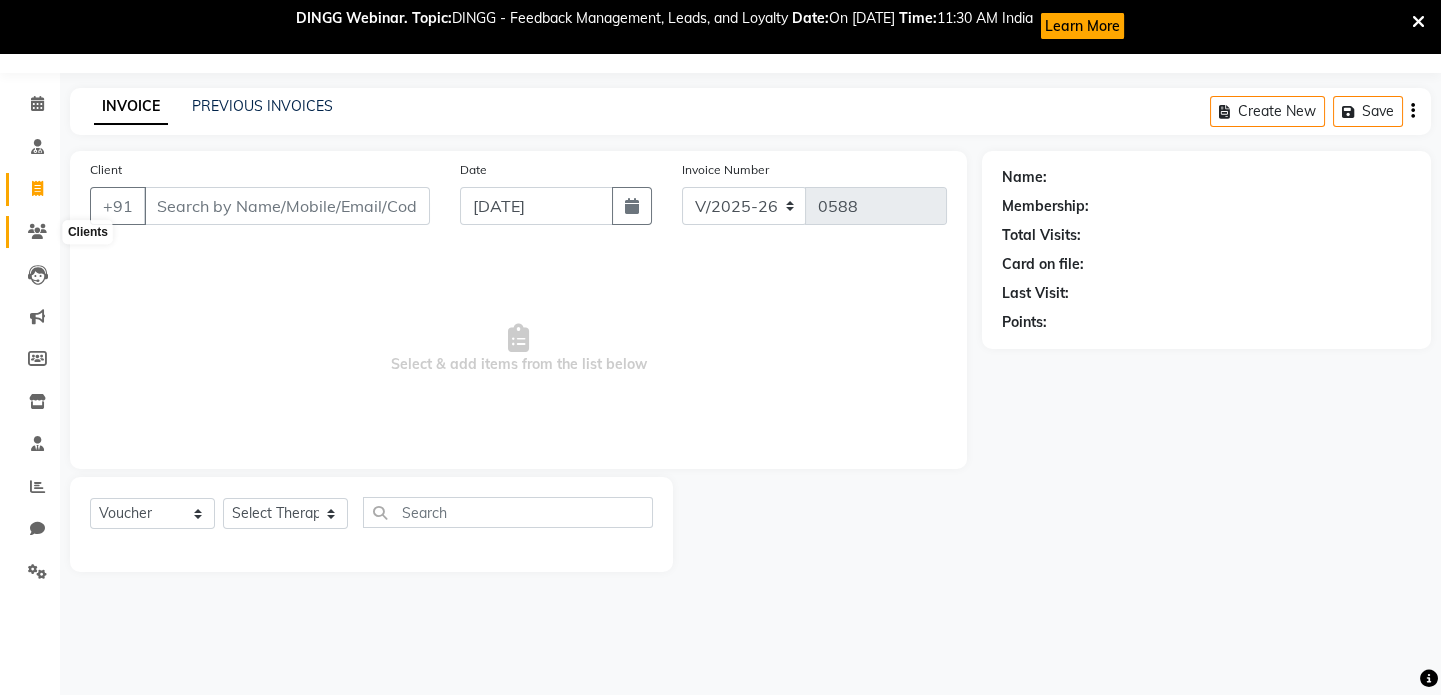 click 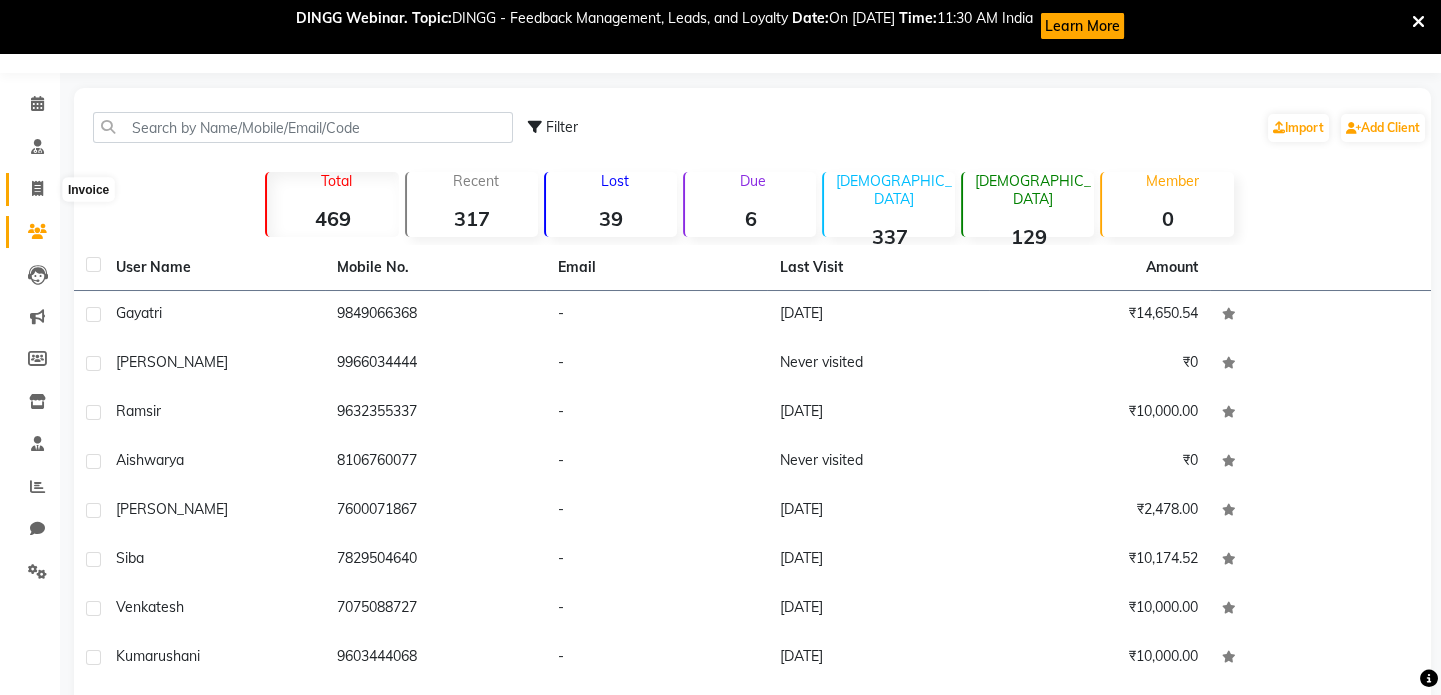 click 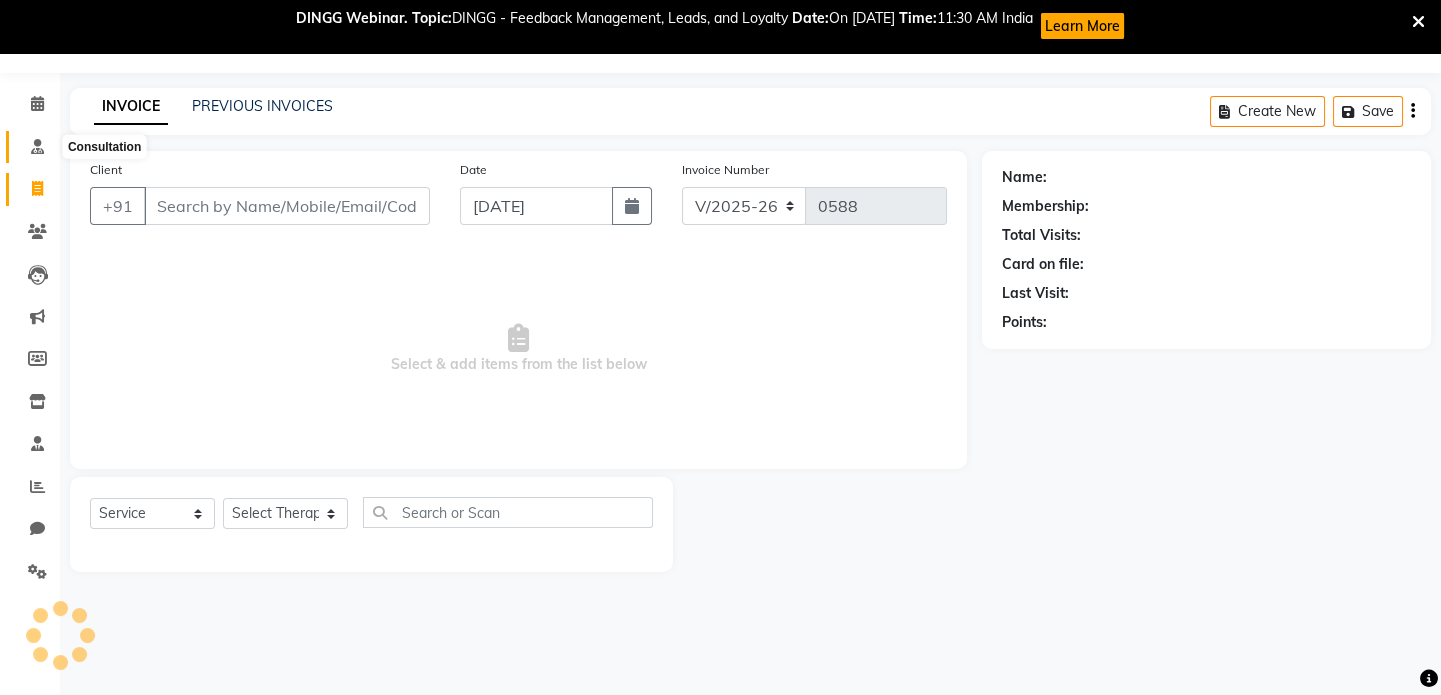 select on "V" 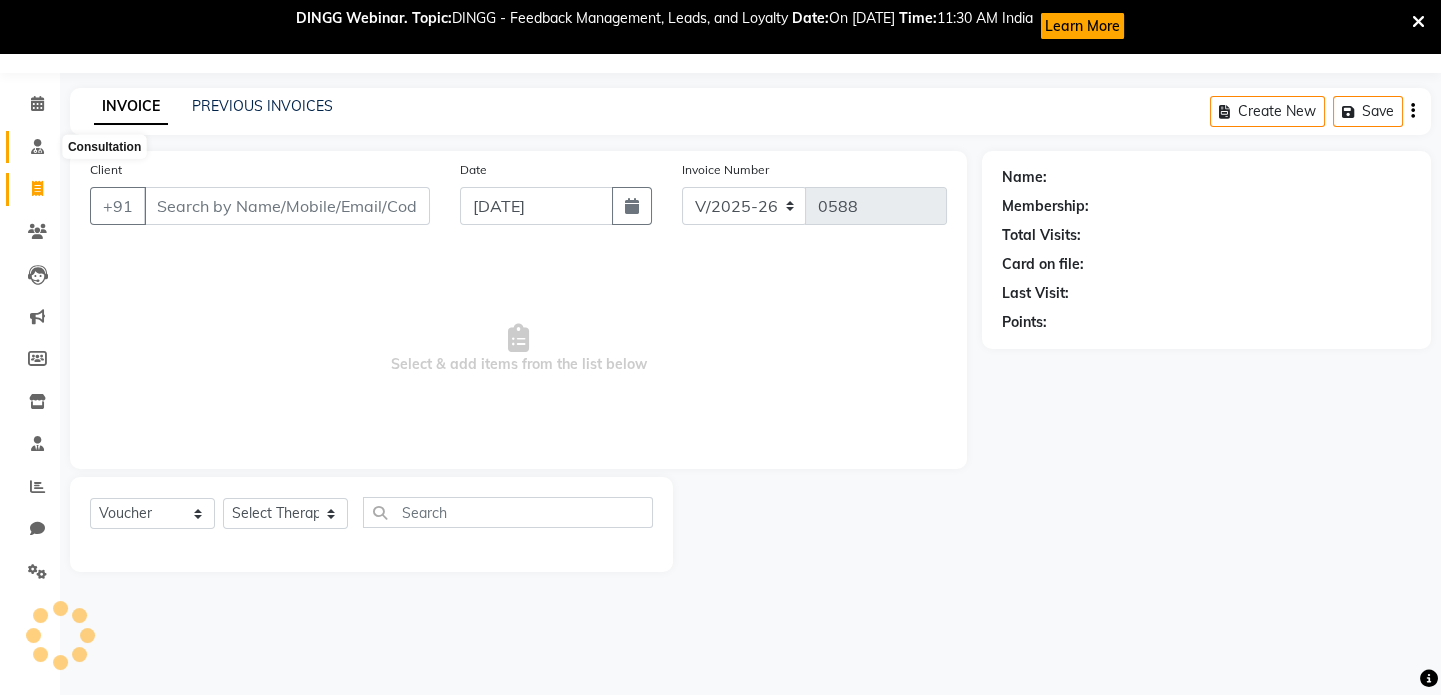 click 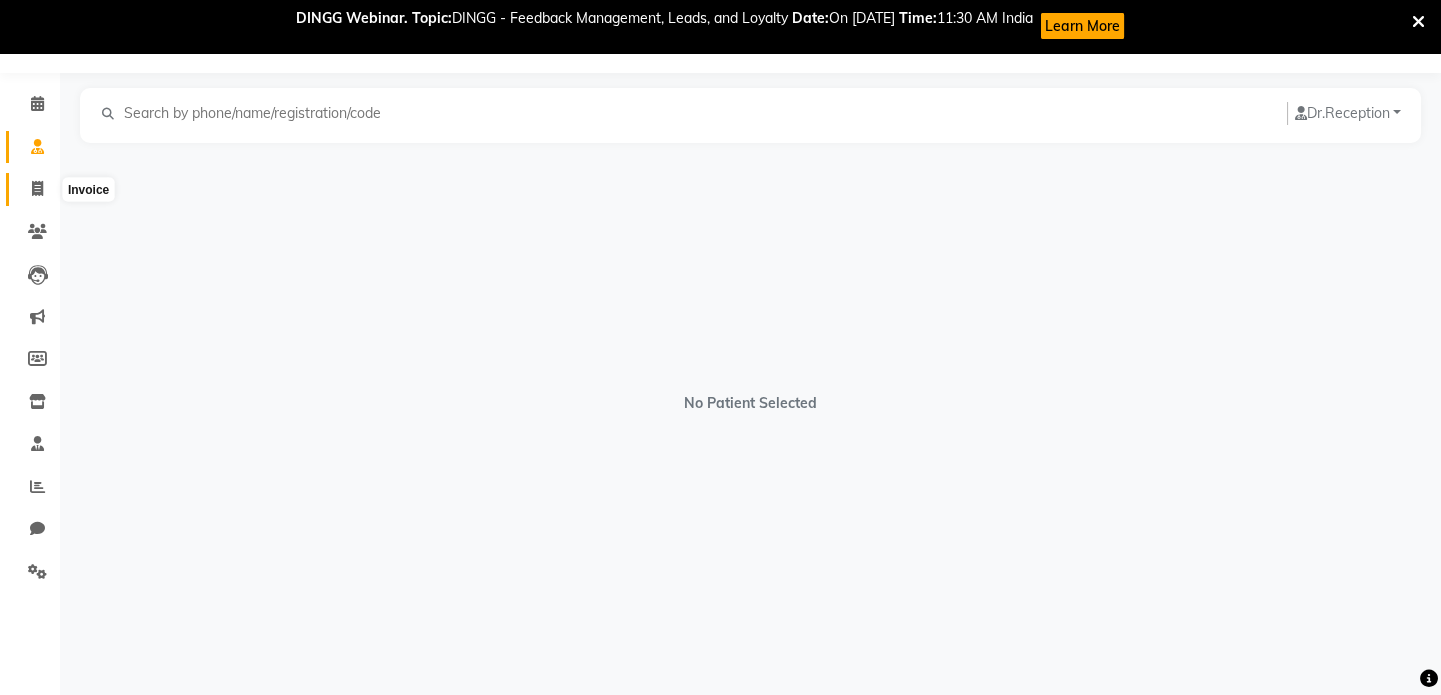 click 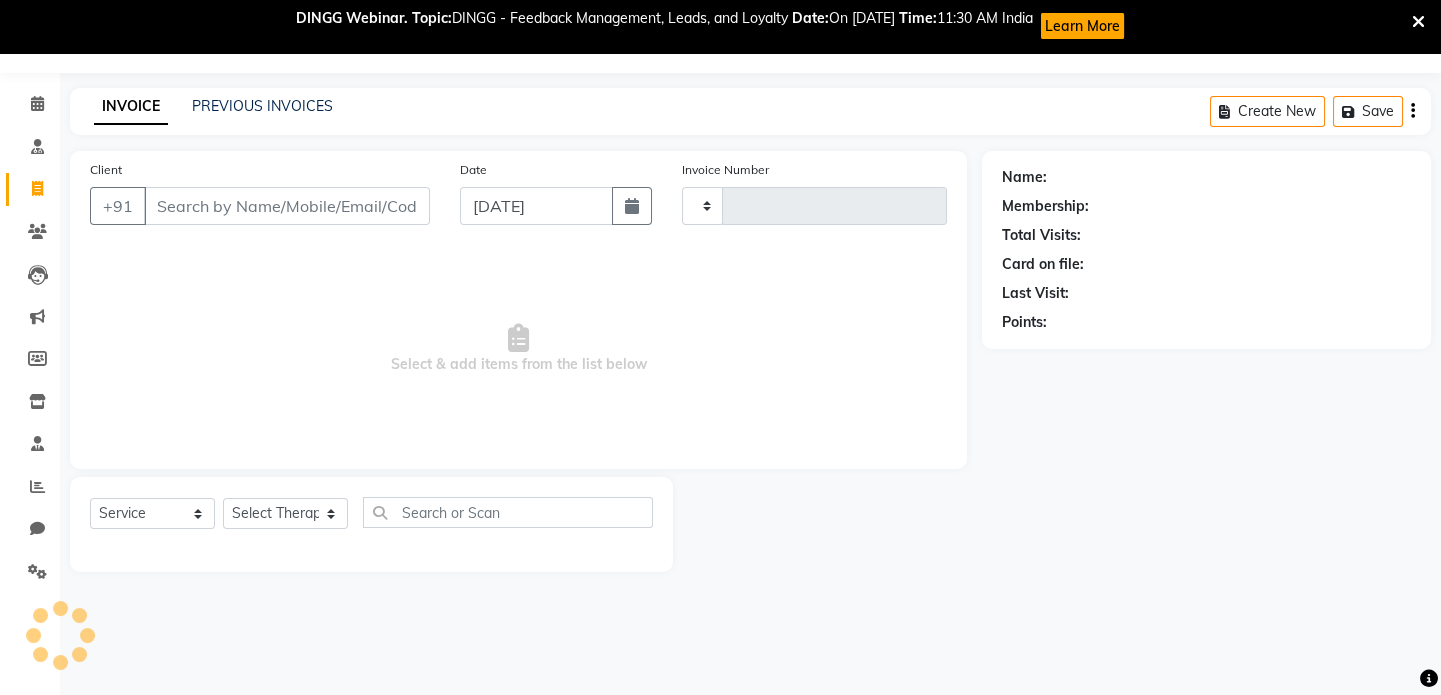 type on "0588" 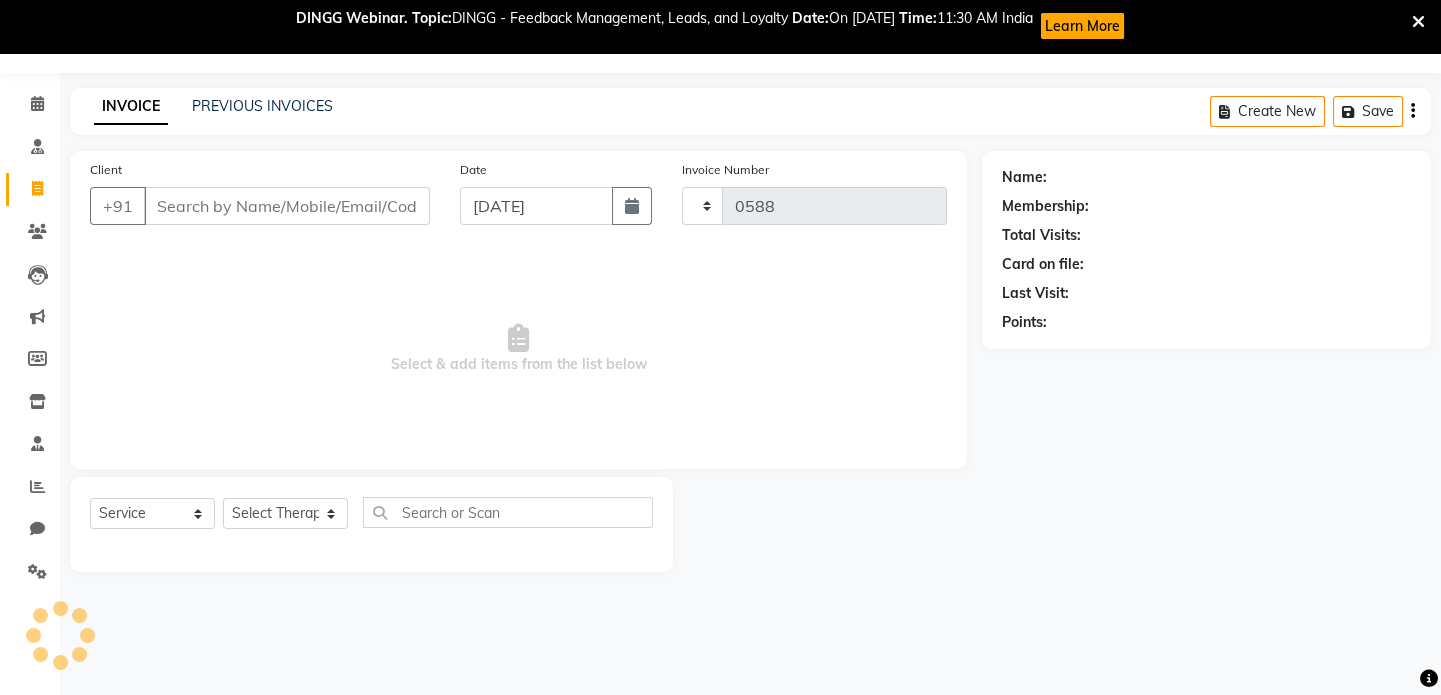select on "V" 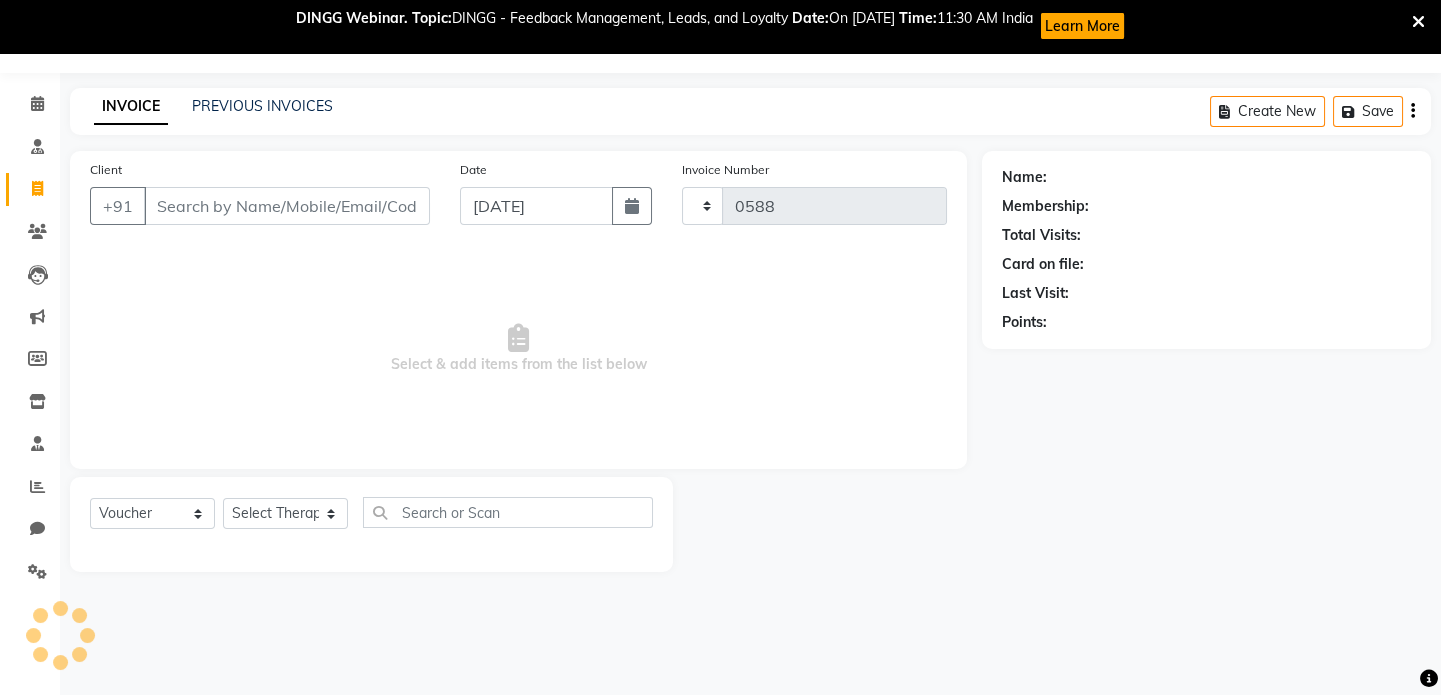 select on "7497" 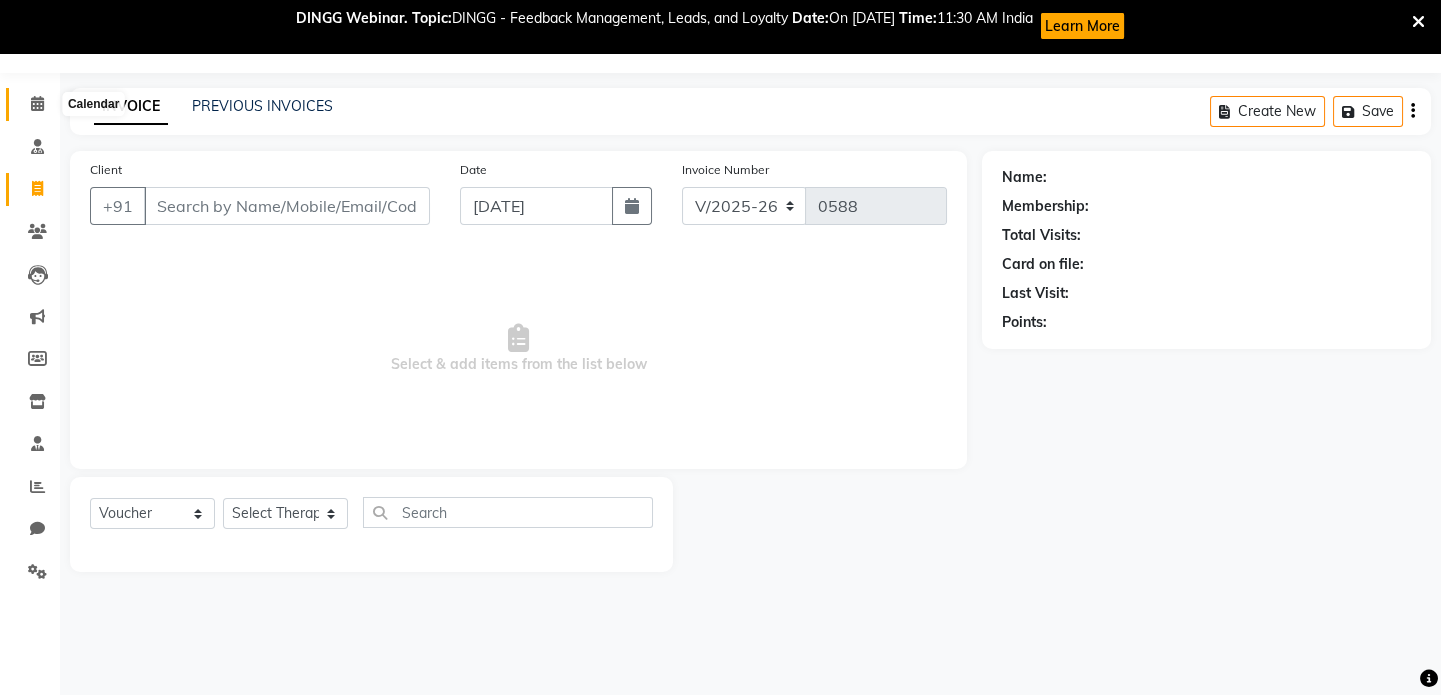 click 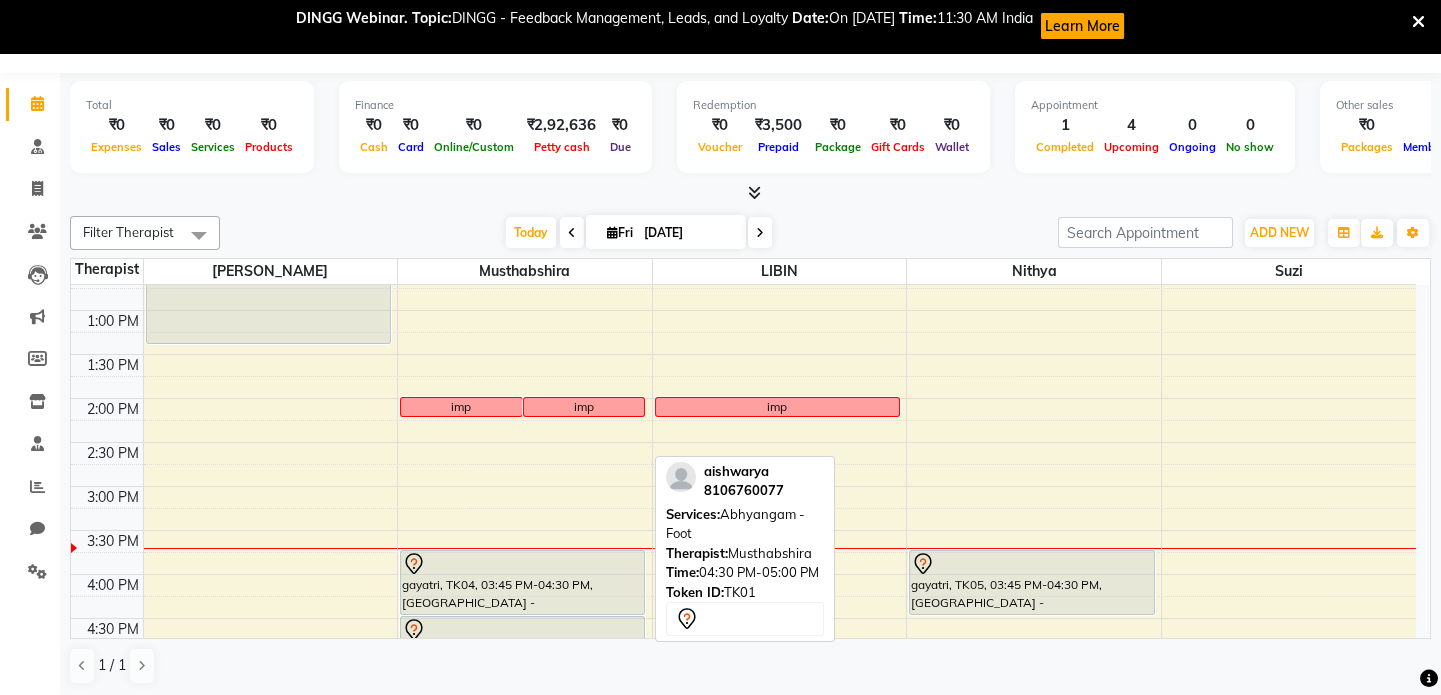 scroll, scrollTop: 545, scrollLeft: 0, axis: vertical 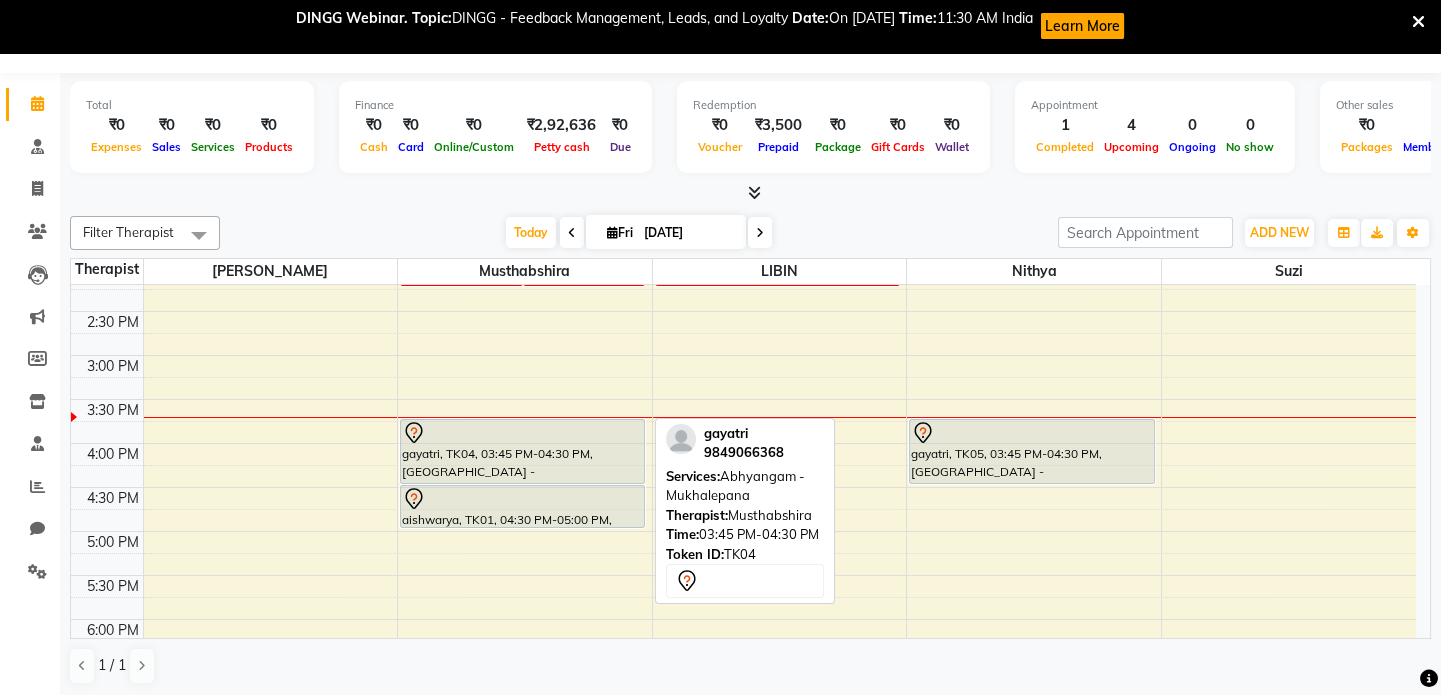 click on "gayatri, TK04, 03:45 PM-04:30 PM, [GEOGRAPHIC_DATA] - [GEOGRAPHIC_DATA]" at bounding box center [522, 451] 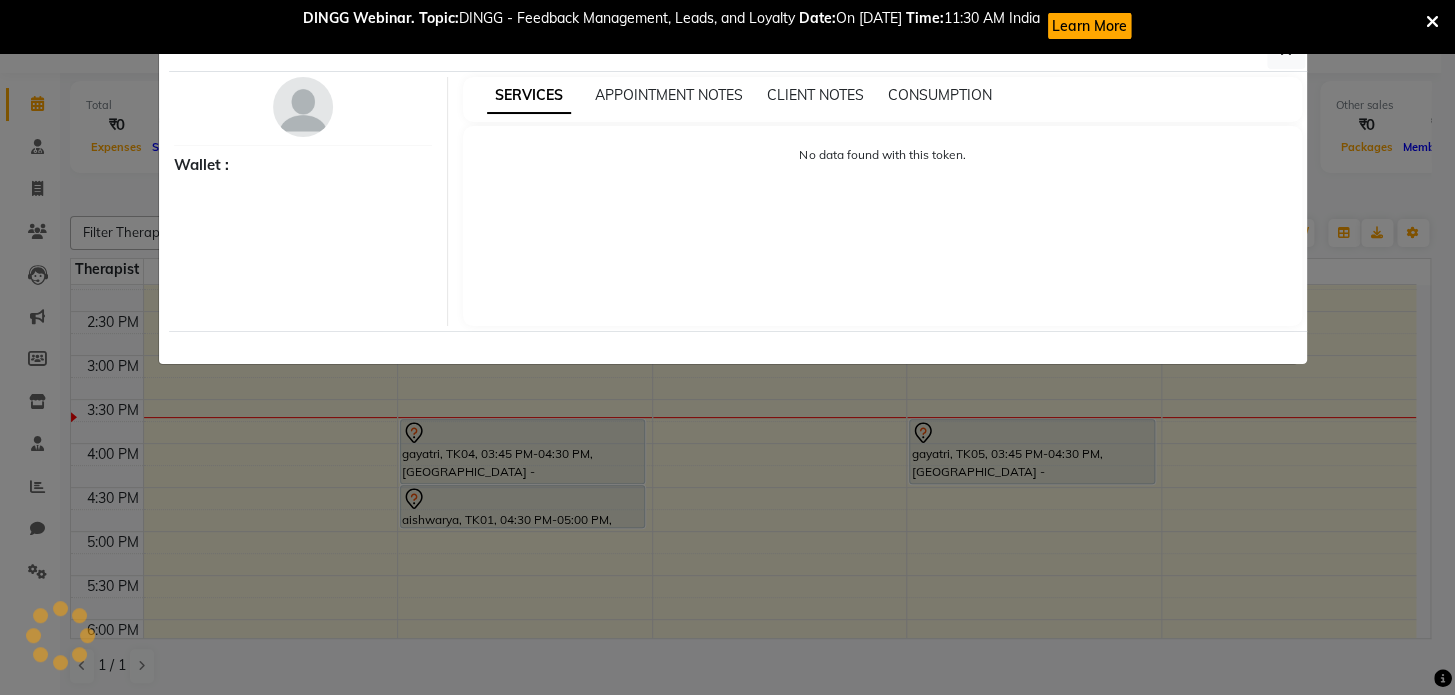 select on "7" 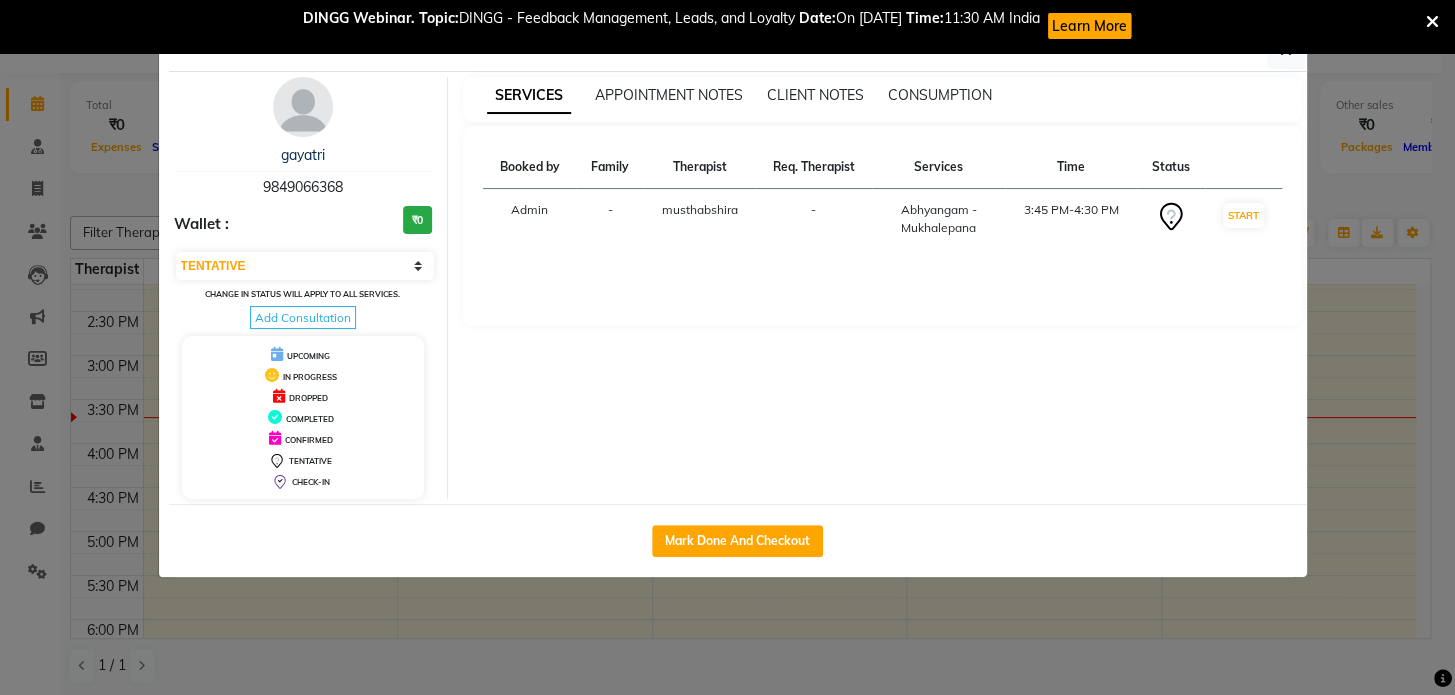 click on "Client Detail  gayatri    9849066368 Wallet : ₹0 Select IN SERVICE CONFIRMED TENTATIVE CHECK IN MARK DONE DROPPED UPCOMING Change in status will apply to all services. Add Consultation UPCOMING IN PROGRESS DROPPED COMPLETED CONFIRMED TENTATIVE CHECK-IN SERVICES APPOINTMENT NOTES CLIENT NOTES CONSUMPTION Booked by Family Therapist Req. Therapist Services Time Status  Admin  - musthabshira -  Abhyangam - Mukhalepana   3:45 PM-4:30 PM   START   Mark Done And Checkout" 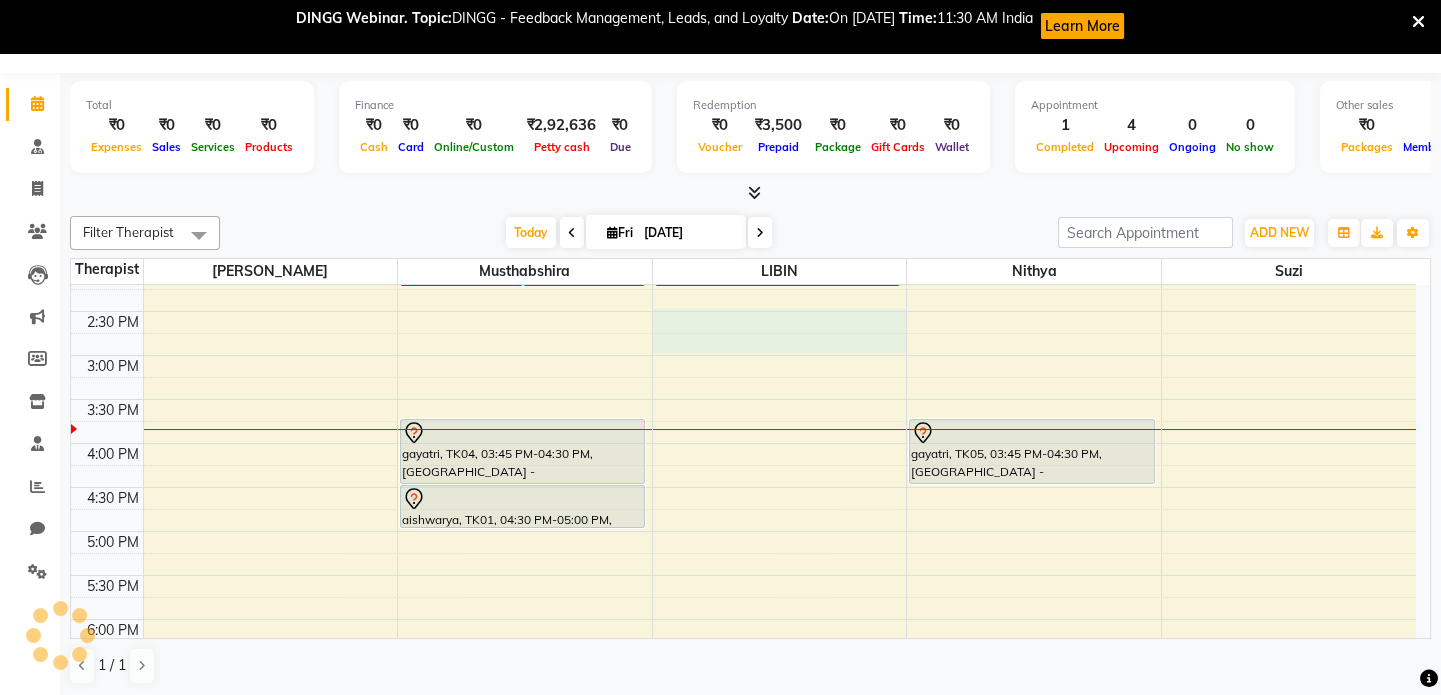 drag, startPoint x: 776, startPoint y: 323, endPoint x: 755, endPoint y: 346, distance: 31.144823 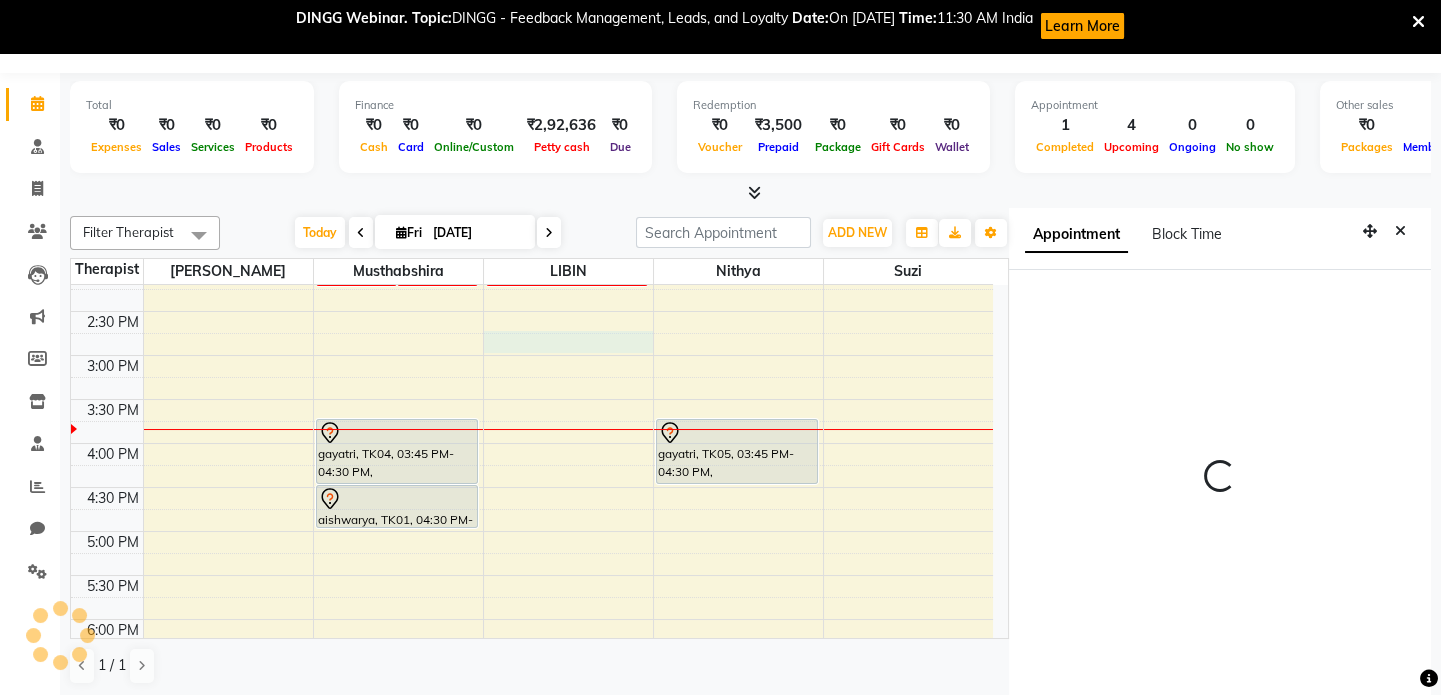 scroll, scrollTop: 61, scrollLeft: 0, axis: vertical 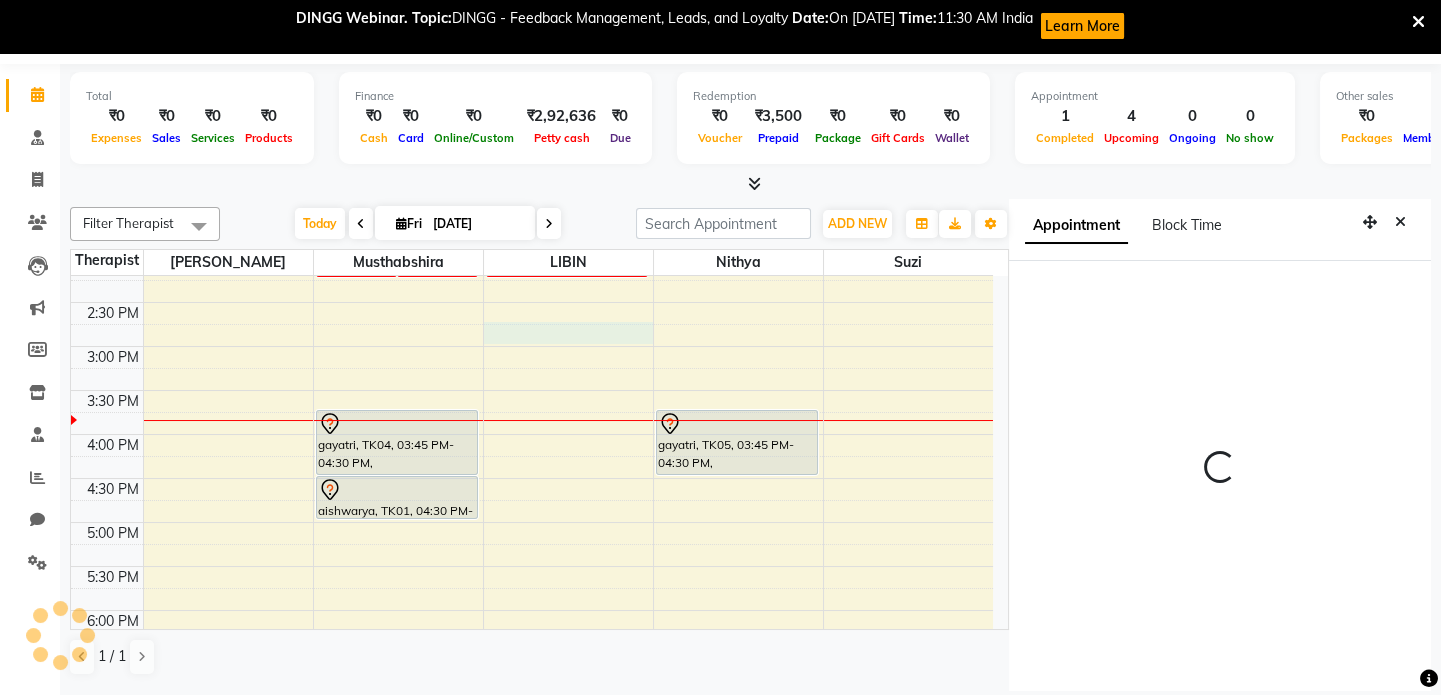 select on "885" 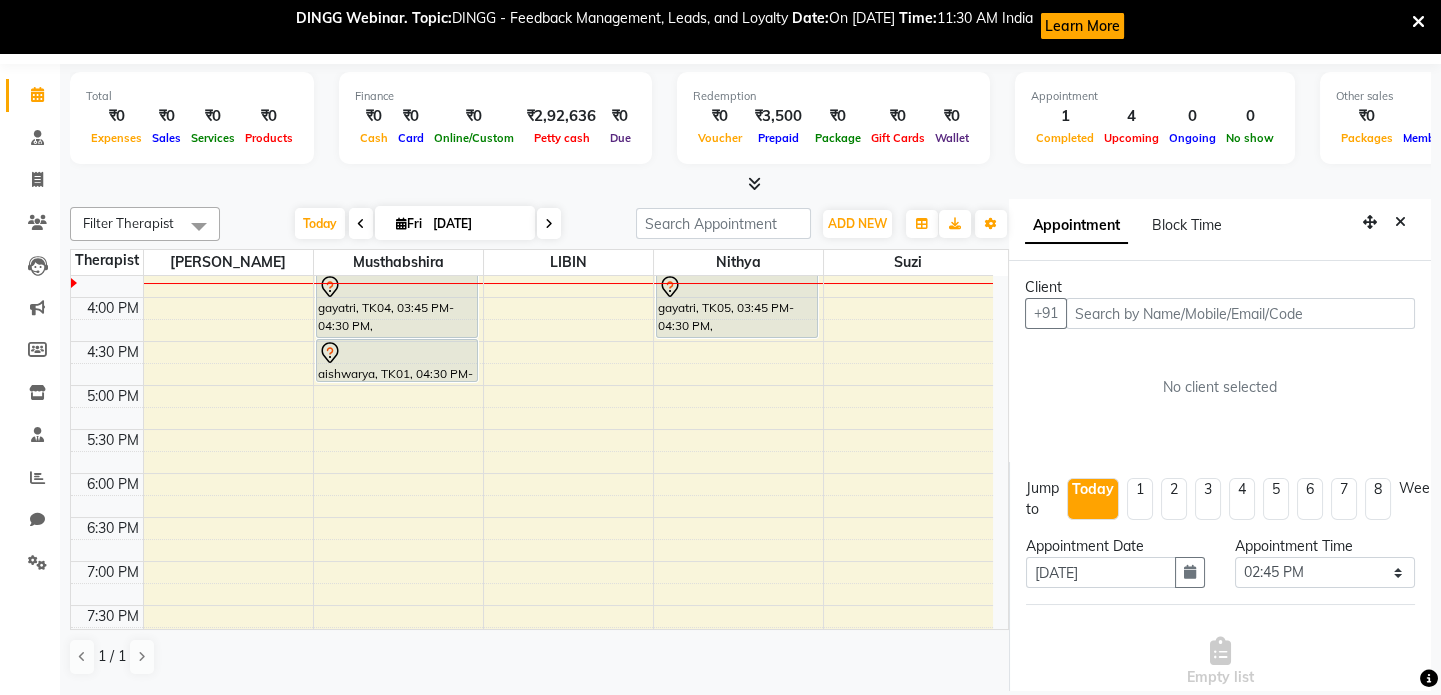 scroll, scrollTop: 727, scrollLeft: 0, axis: vertical 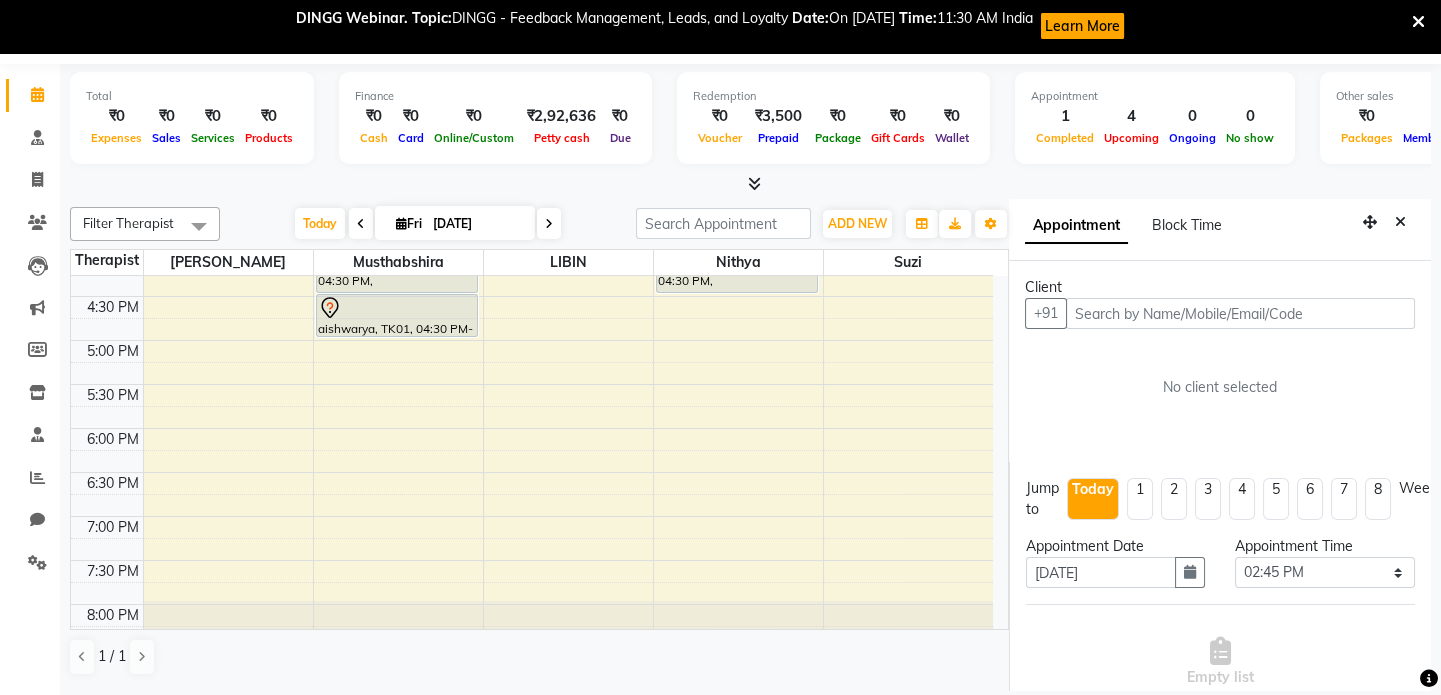 click on "8:00 AM 8:30 AM 9:00 AM 9:30 AM 10:00 AM 10:30 AM 11:00 AM 11:30 AM 12:00 PM 12:30 PM 1:00 PM 1:30 PM 2:00 PM 2:30 PM 3:00 PM 3:30 PM 4:00 PM 4:30 PM 5:00 PM 5:30 PM 6:00 PM 6:30 PM 7:00 PM 7:30 PM 8:00 PM 8:30 PM             ram sir, TK02, 11:45 AM-01:25 PM, Therapies - Stress relief  imp   imp              gayatri, TK04, 03:45 PM-04:30 PM, Abhyangam - Mukhalepana             aishwarya, TK01, 04:30 PM-05:00 PM, Abhyangam - Foot     ram sir, TK03, 10:00 AM-11:40 AM, Therapies - Pain management  imp              gayatri, TK05, 03:45 PM-04:30 PM, Abhyangam - Mukhalepana" at bounding box center [532, 120] 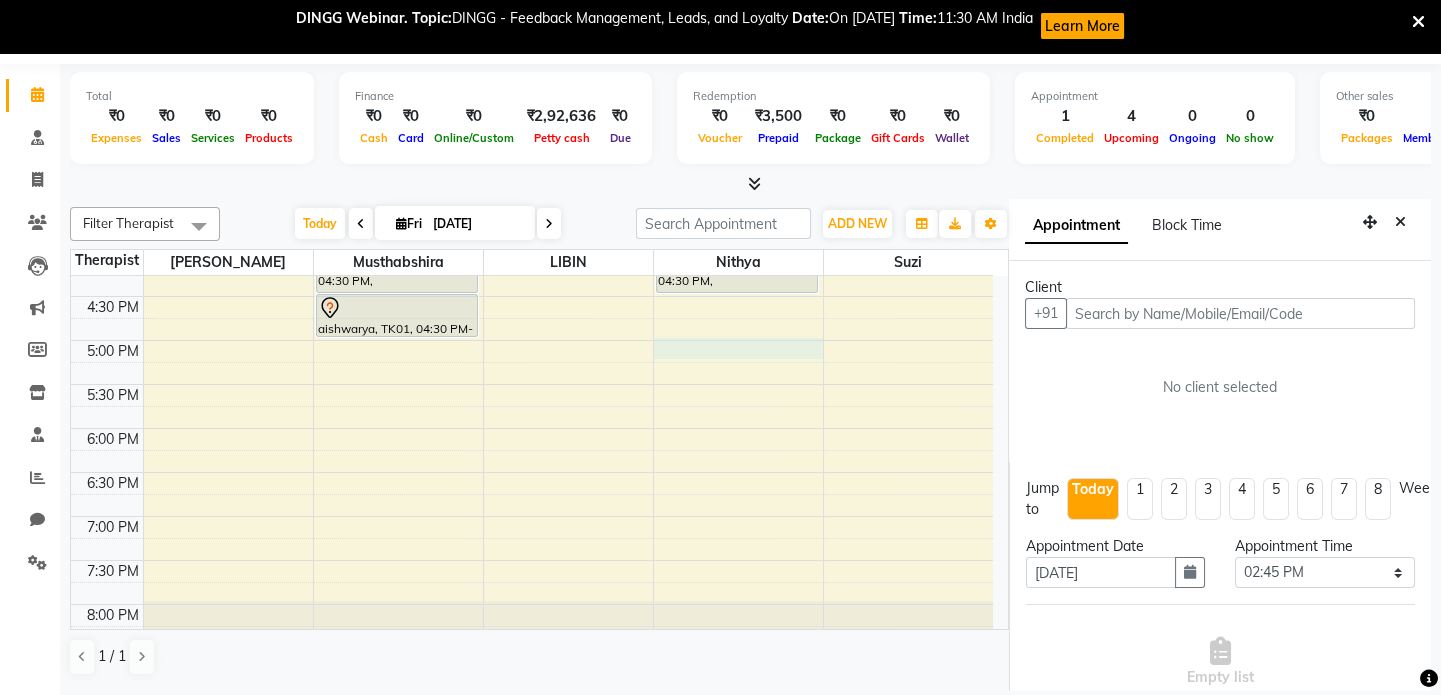 click at bounding box center [568, 373] 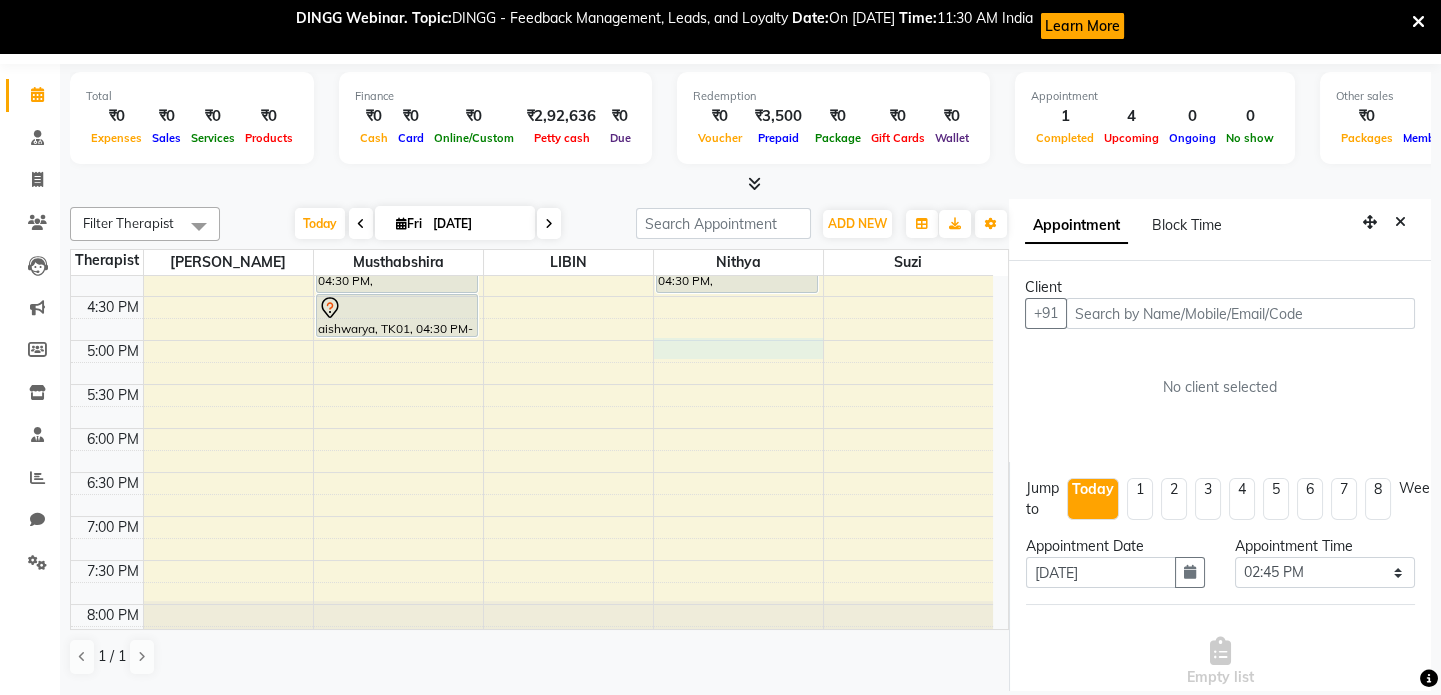 click at bounding box center (1240, 313) 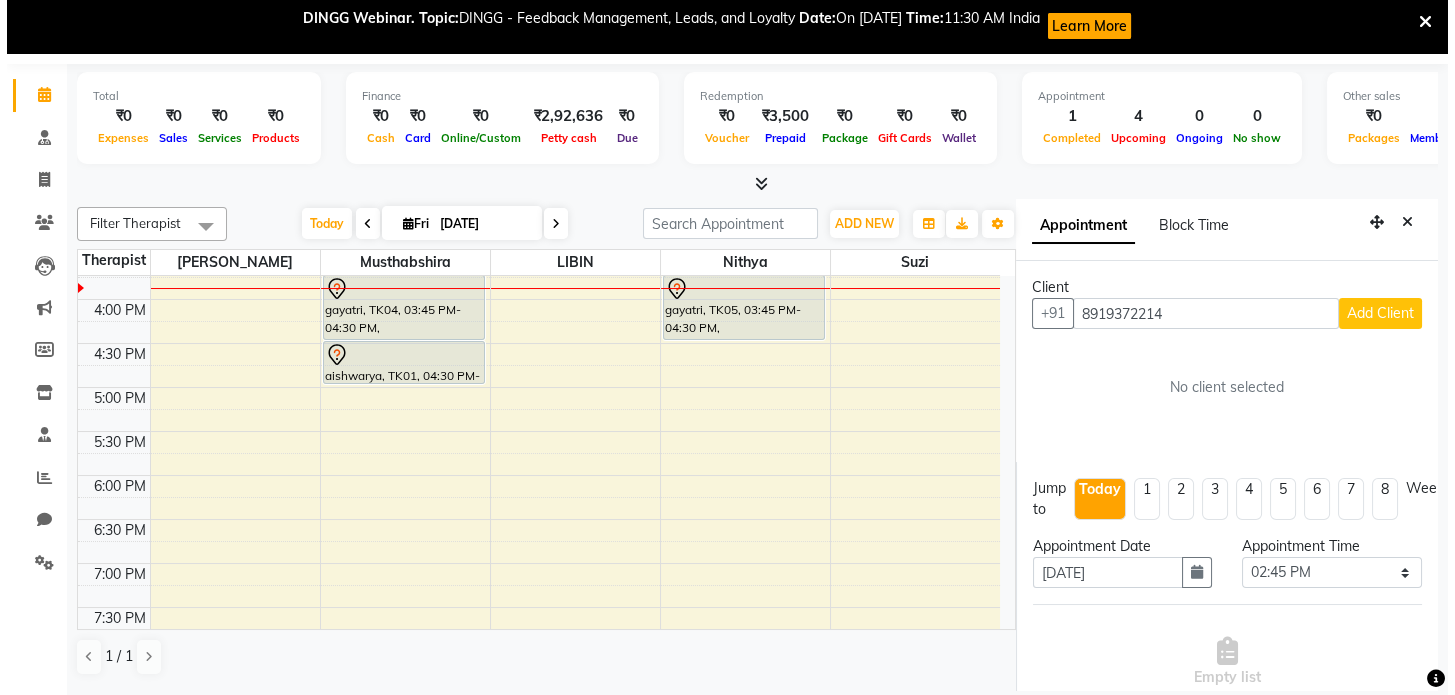 scroll, scrollTop: 636, scrollLeft: 0, axis: vertical 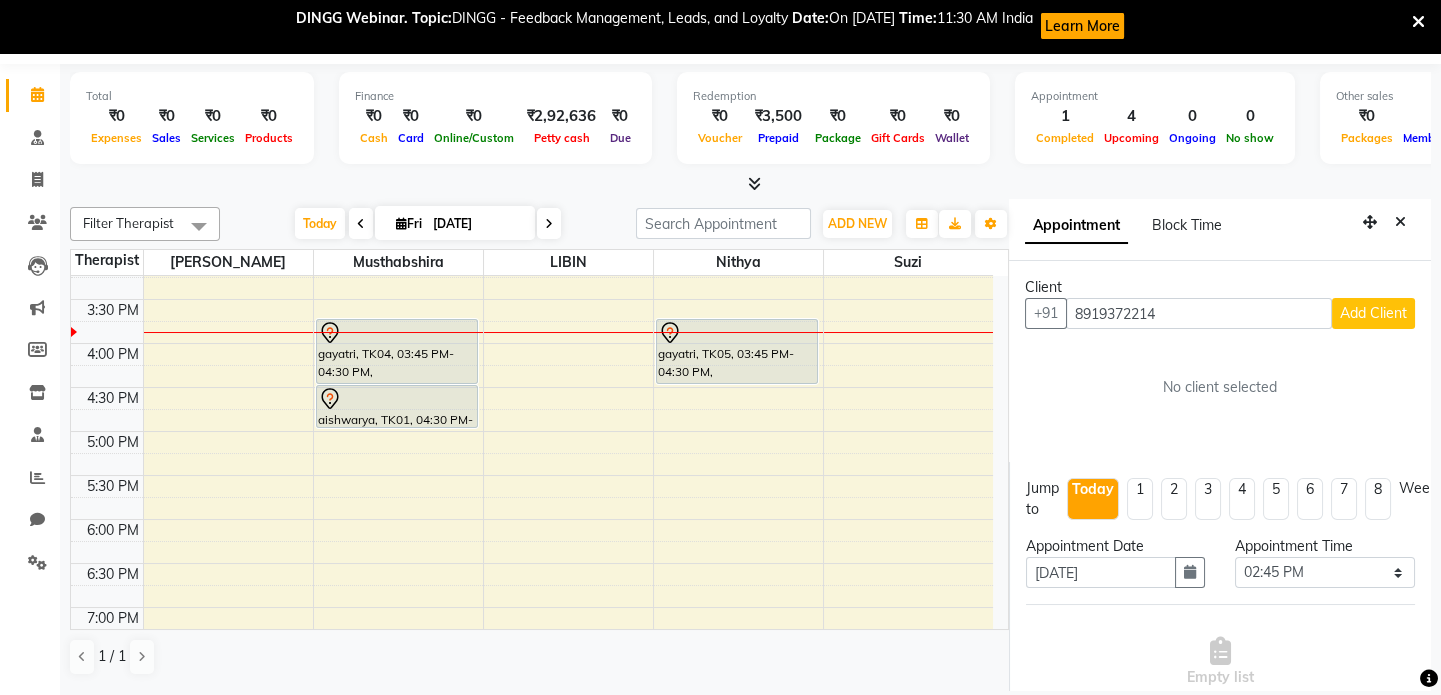 type on "8919372214" 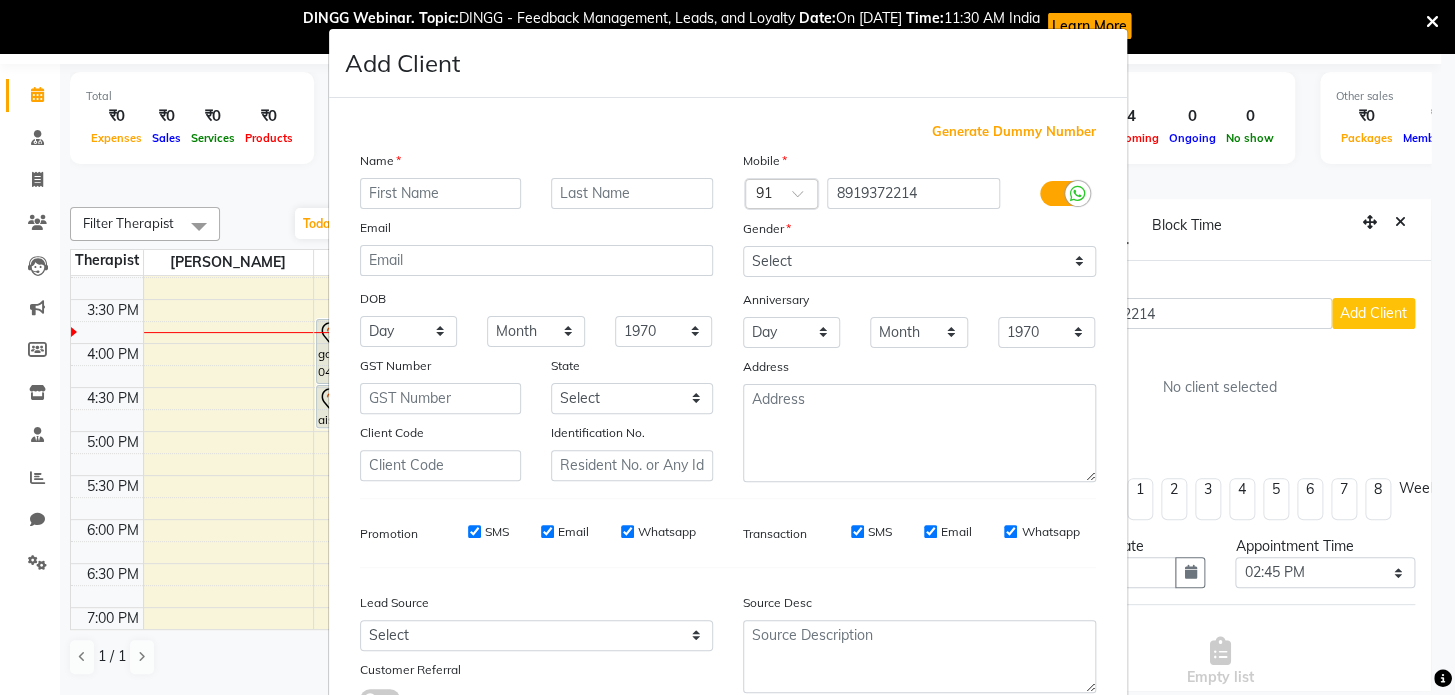 click at bounding box center (441, 193) 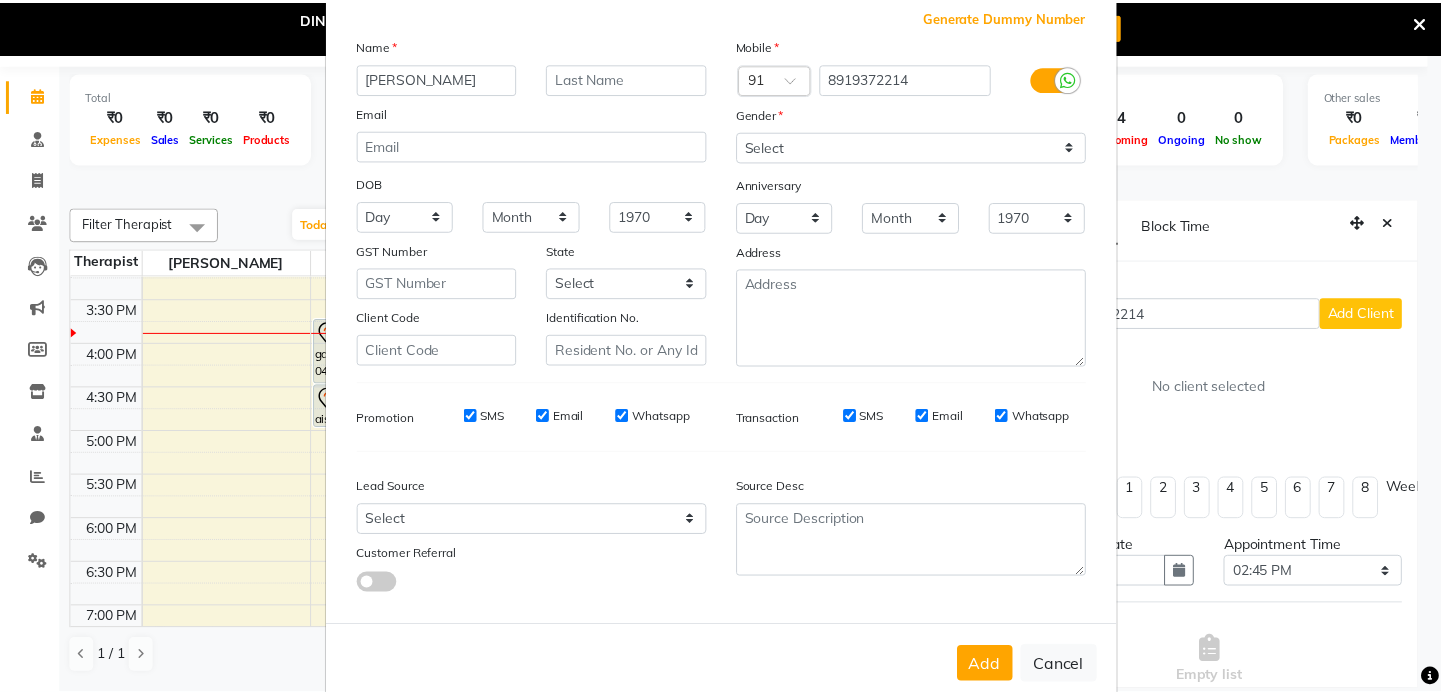 scroll, scrollTop: 158, scrollLeft: 0, axis: vertical 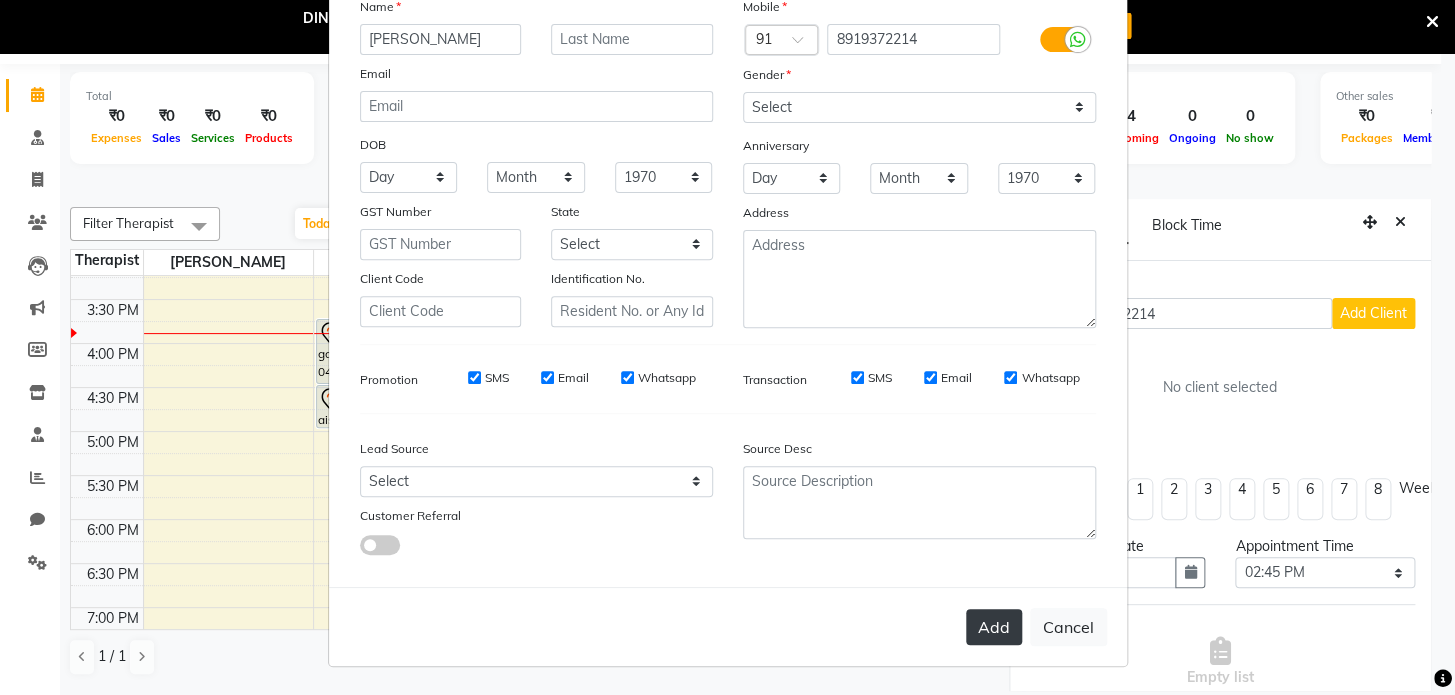 type on "[PERSON_NAME]" 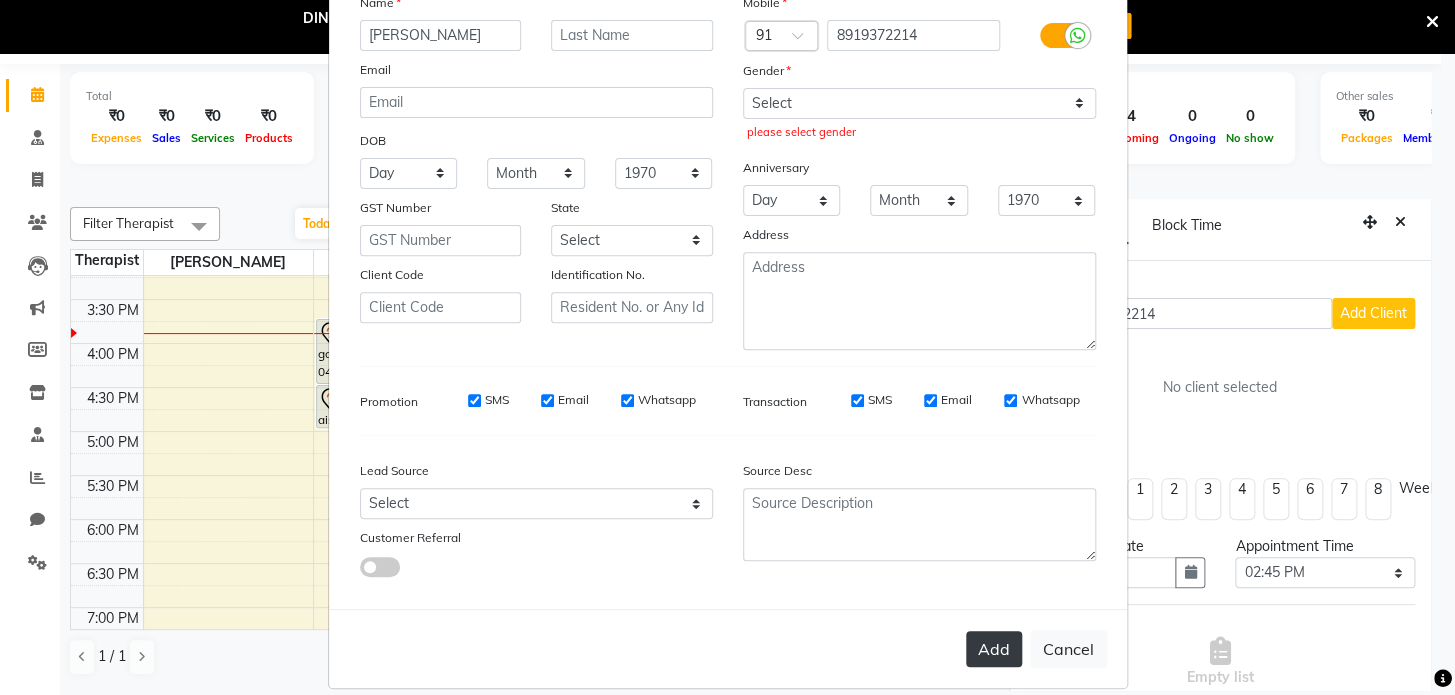 click on "Add" at bounding box center (994, 649) 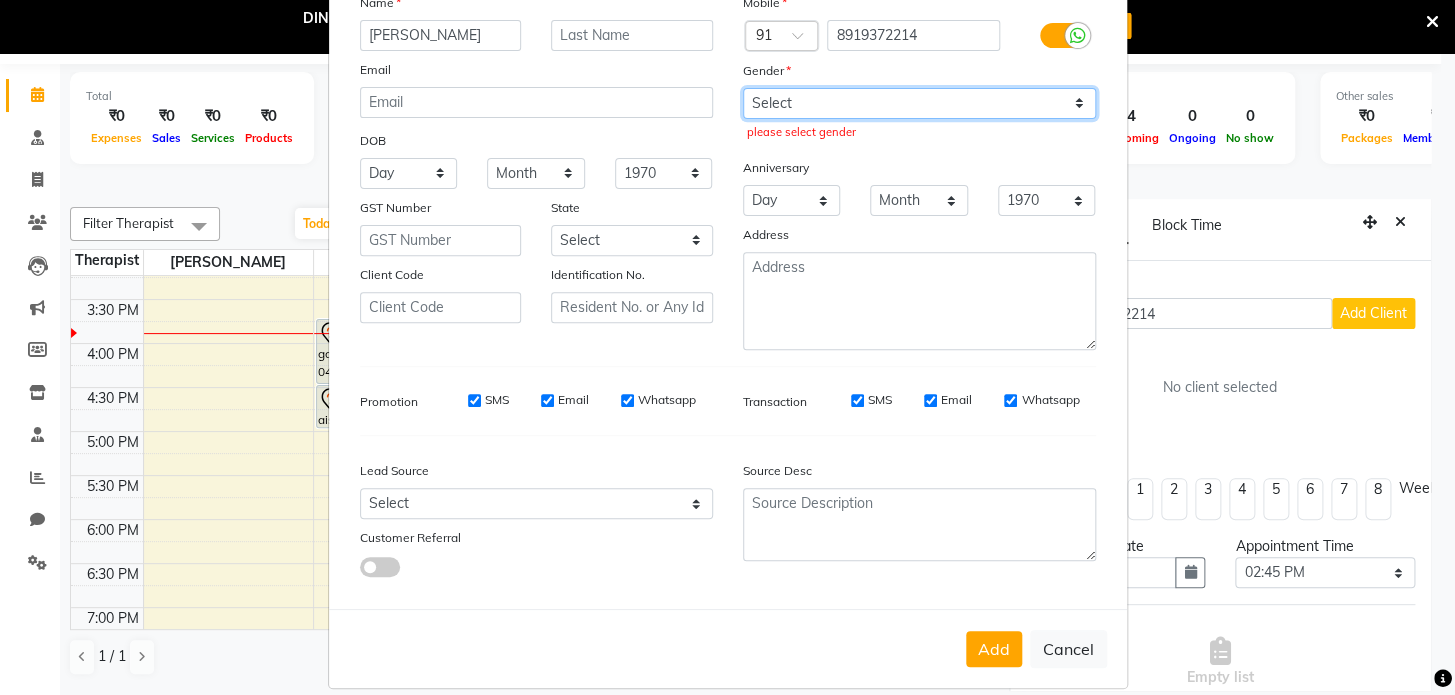click on "Select [DEMOGRAPHIC_DATA] [DEMOGRAPHIC_DATA] Other Prefer Not To Say" at bounding box center (919, 103) 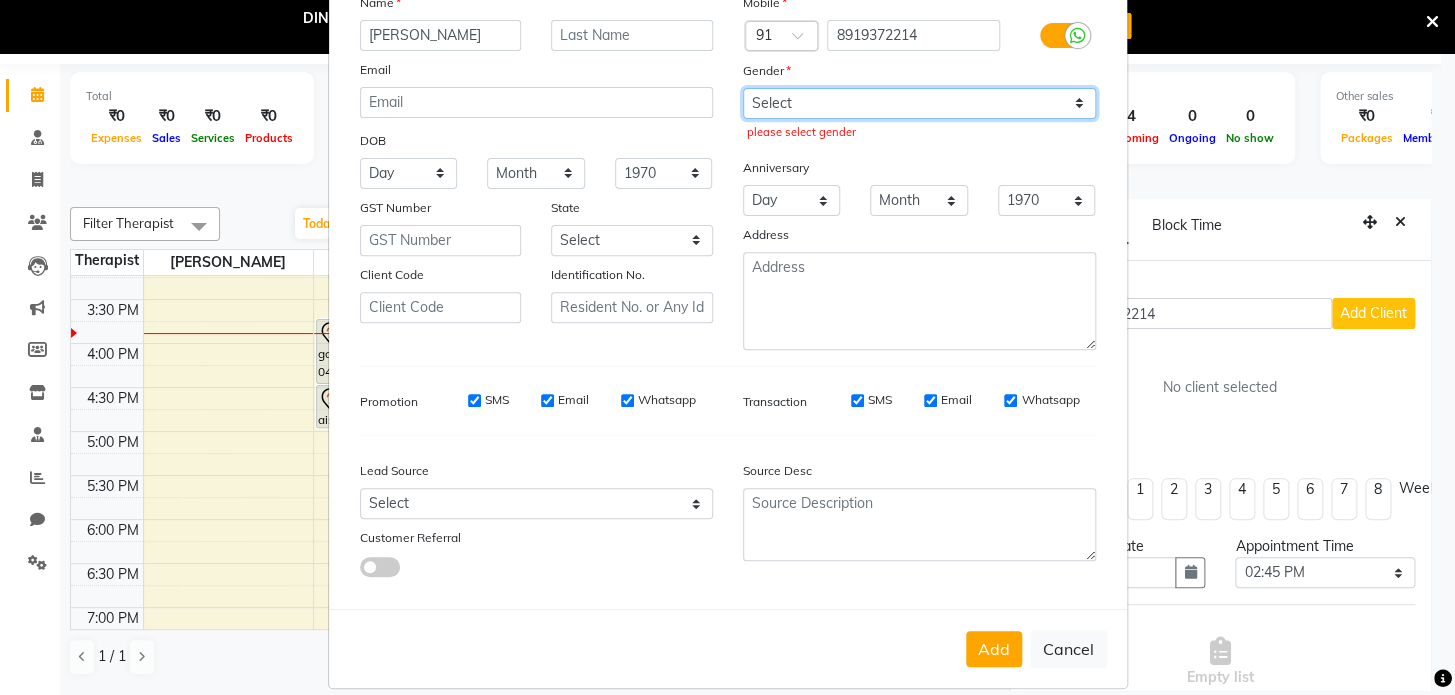 select on "female" 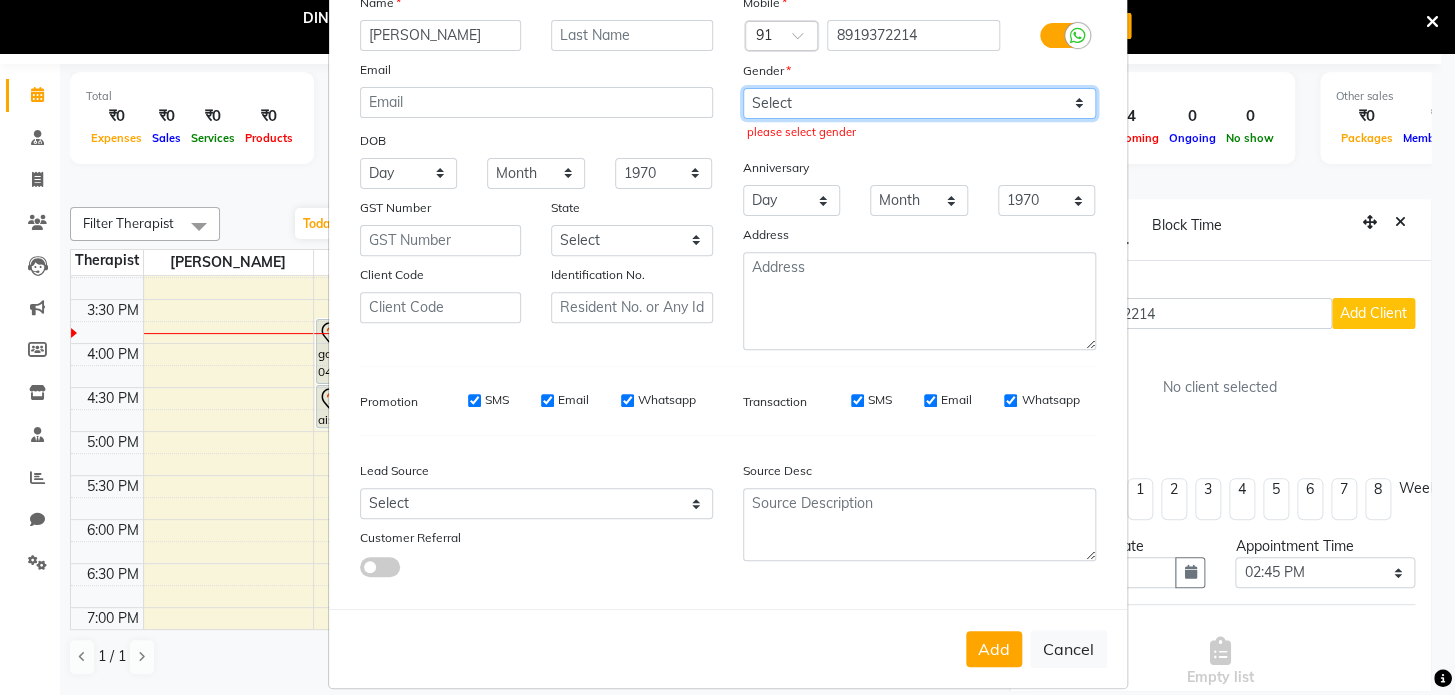 click on "Select [DEMOGRAPHIC_DATA] [DEMOGRAPHIC_DATA] Other Prefer Not To Say" at bounding box center [919, 103] 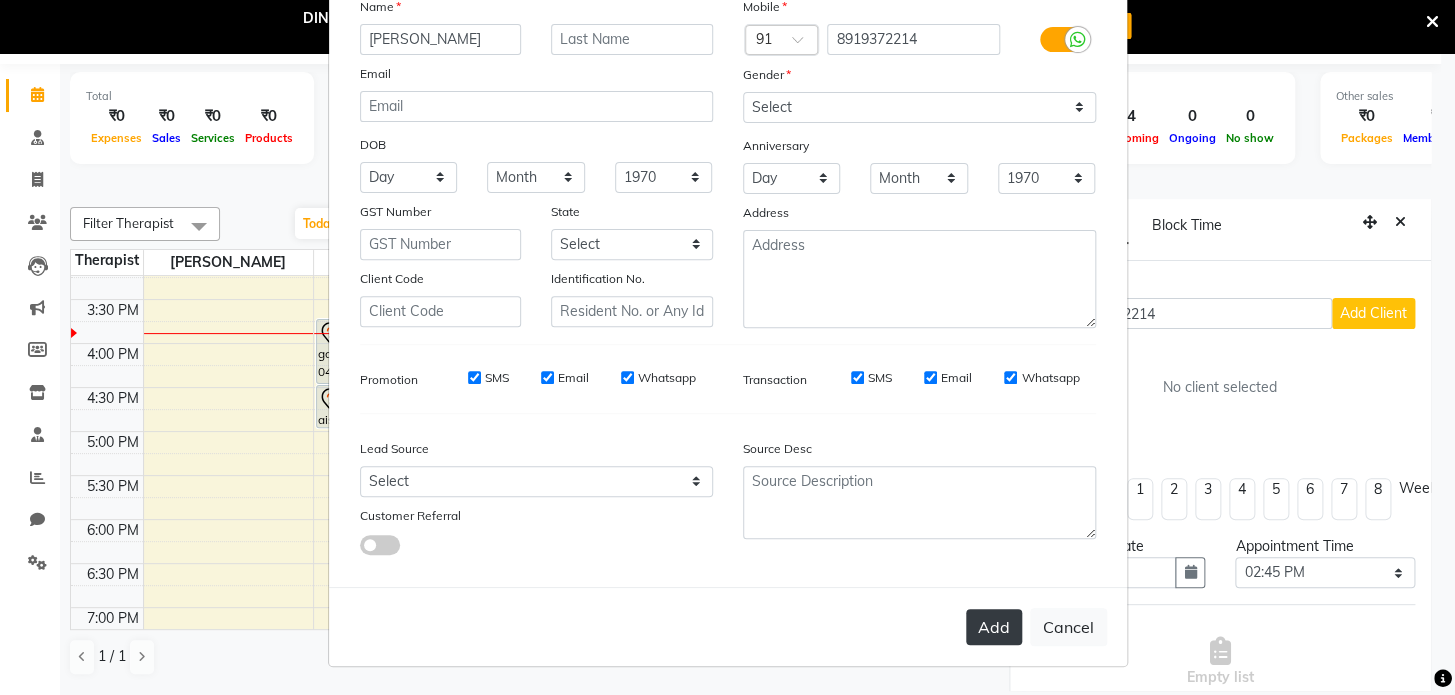 click on "Add" at bounding box center (994, 627) 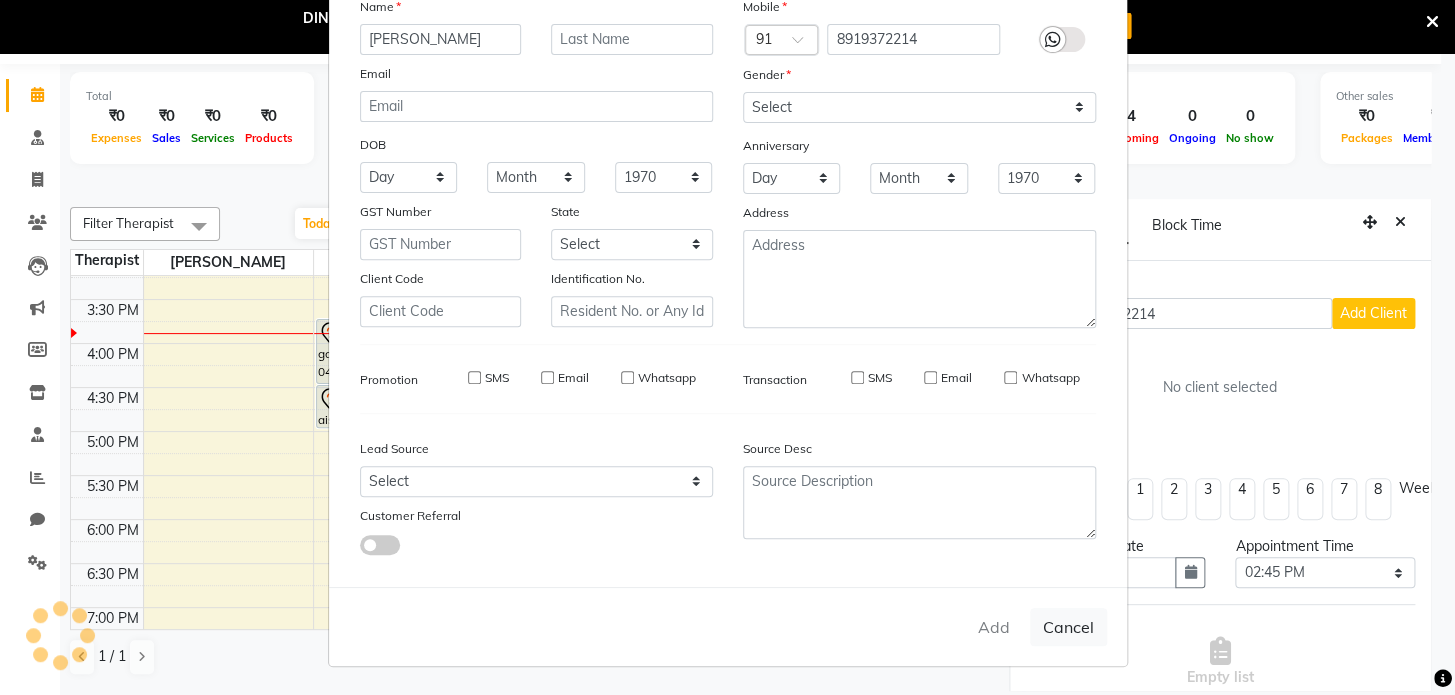 type 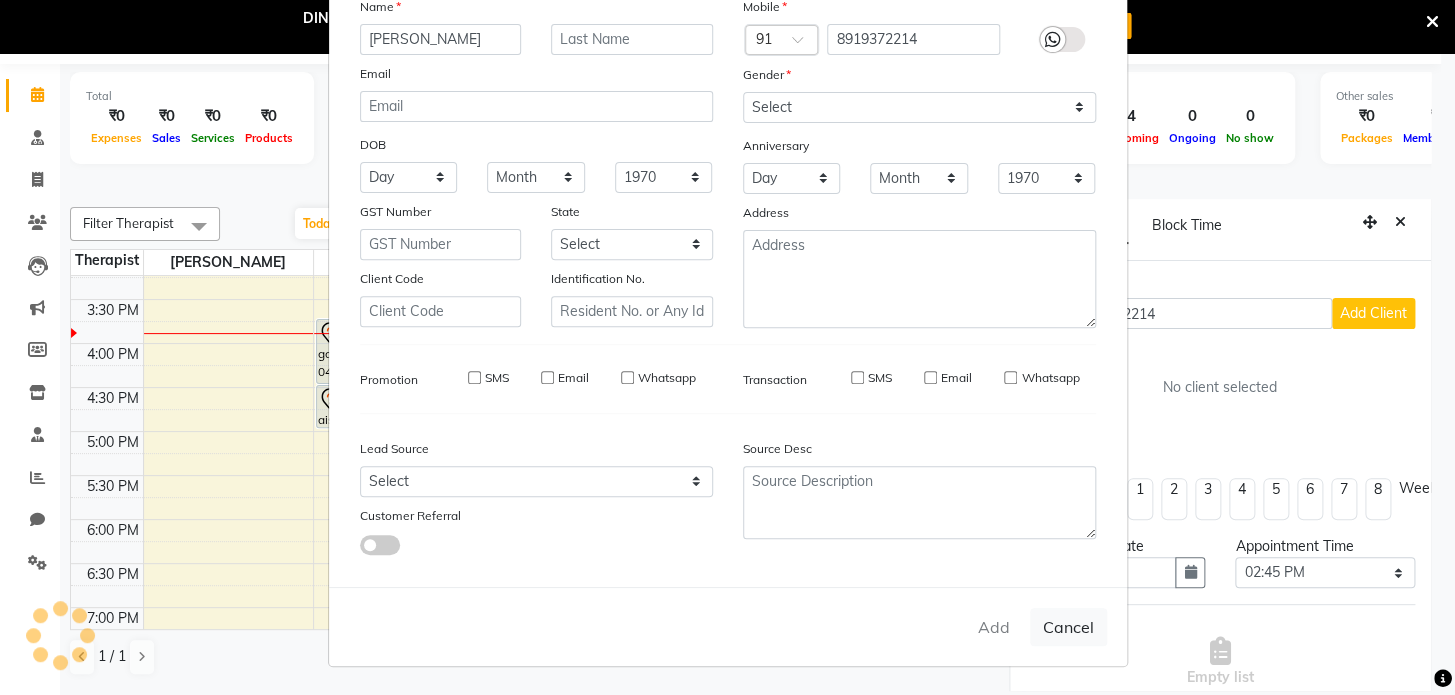 select 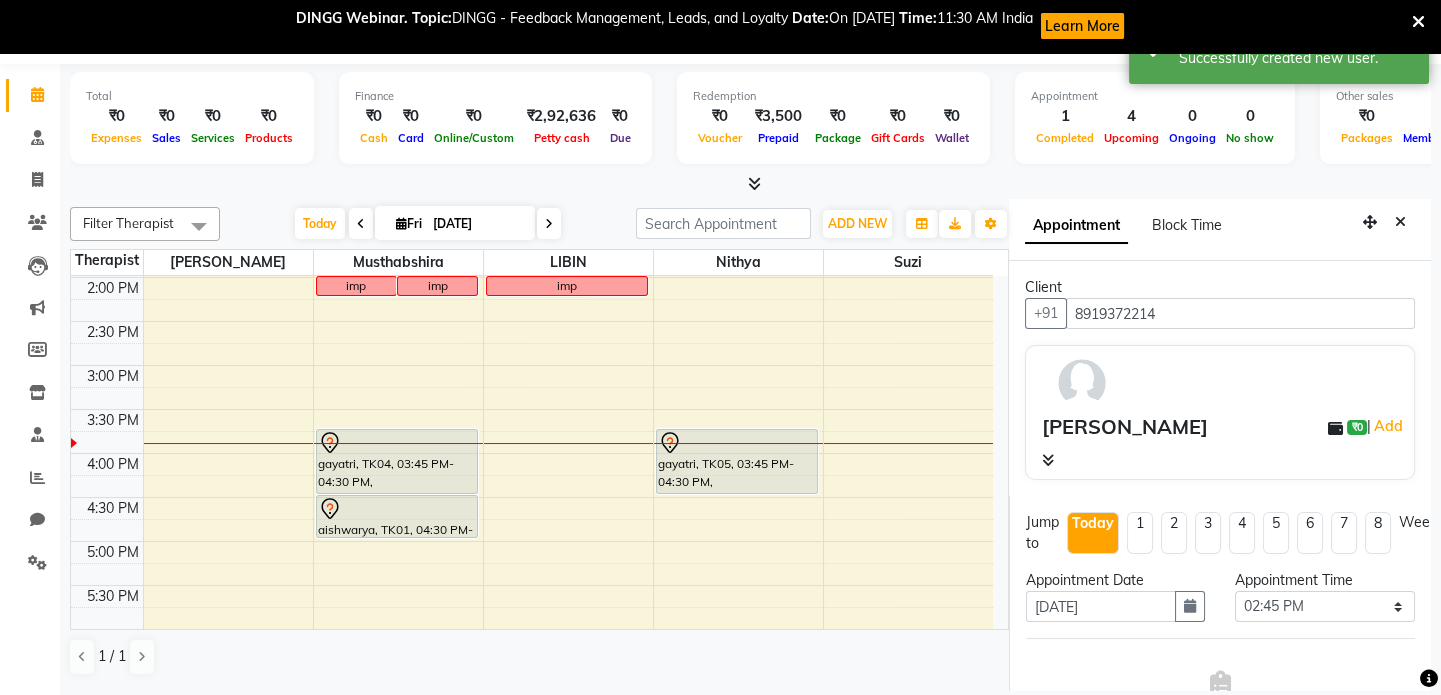 scroll, scrollTop: 636, scrollLeft: 0, axis: vertical 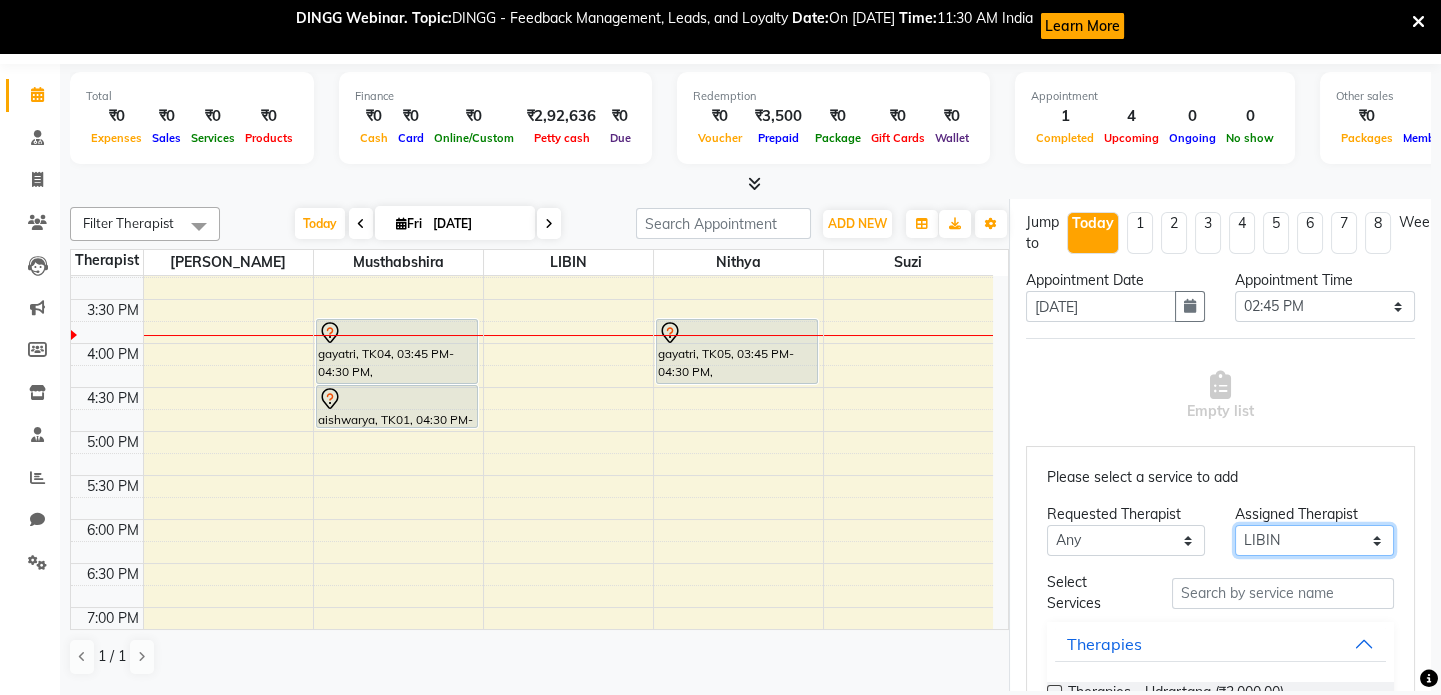 click on "Select LIBIN musthabshira nithya sujith suzi" at bounding box center (1314, 540) 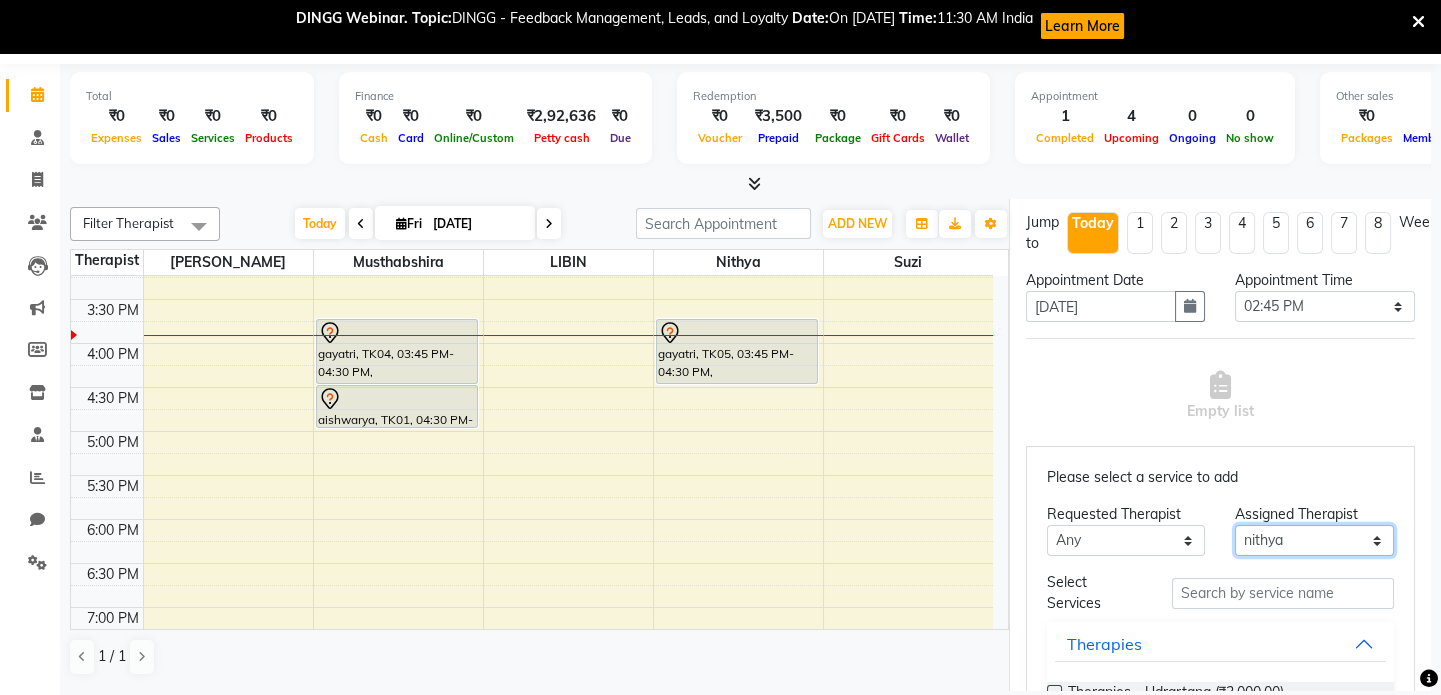 click on "Select LIBIN musthabshira nithya sujith suzi" at bounding box center (1314, 540) 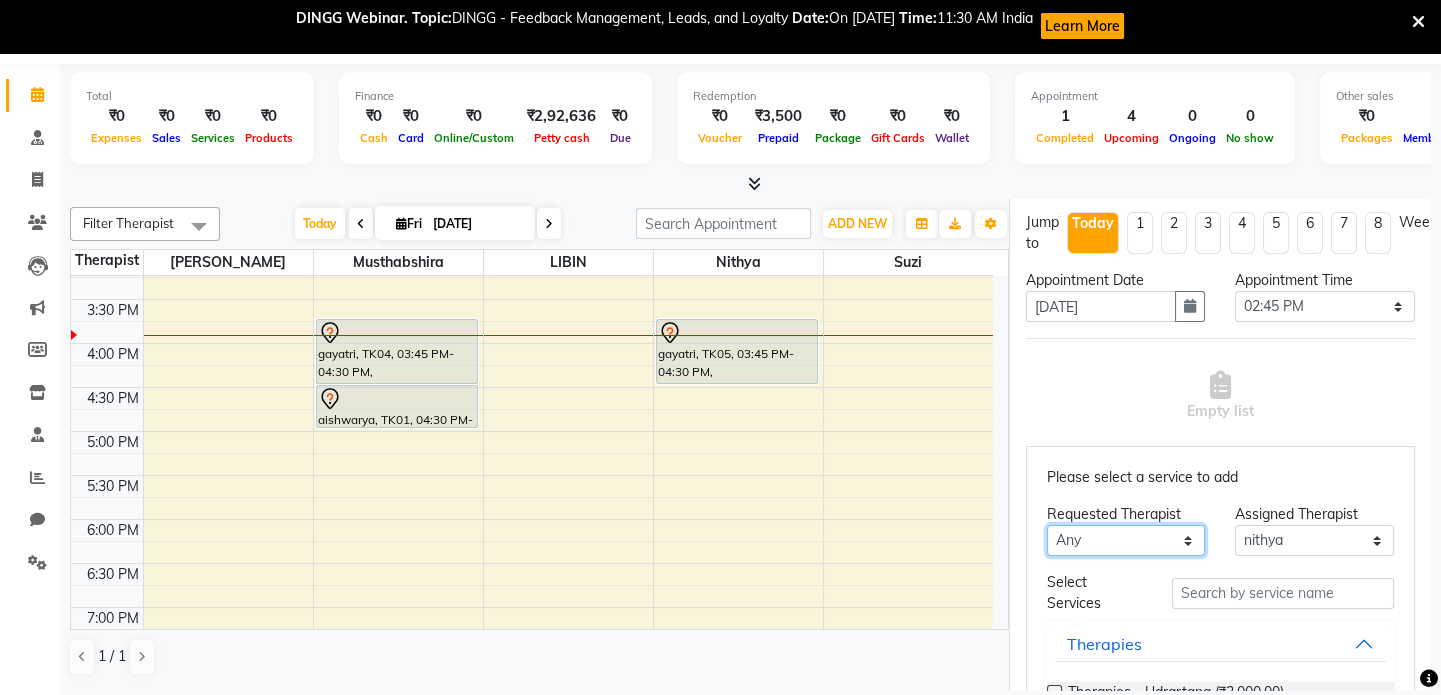 click on "Any LIBIN musthabshira nithya sujith suzi" at bounding box center (1126, 540) 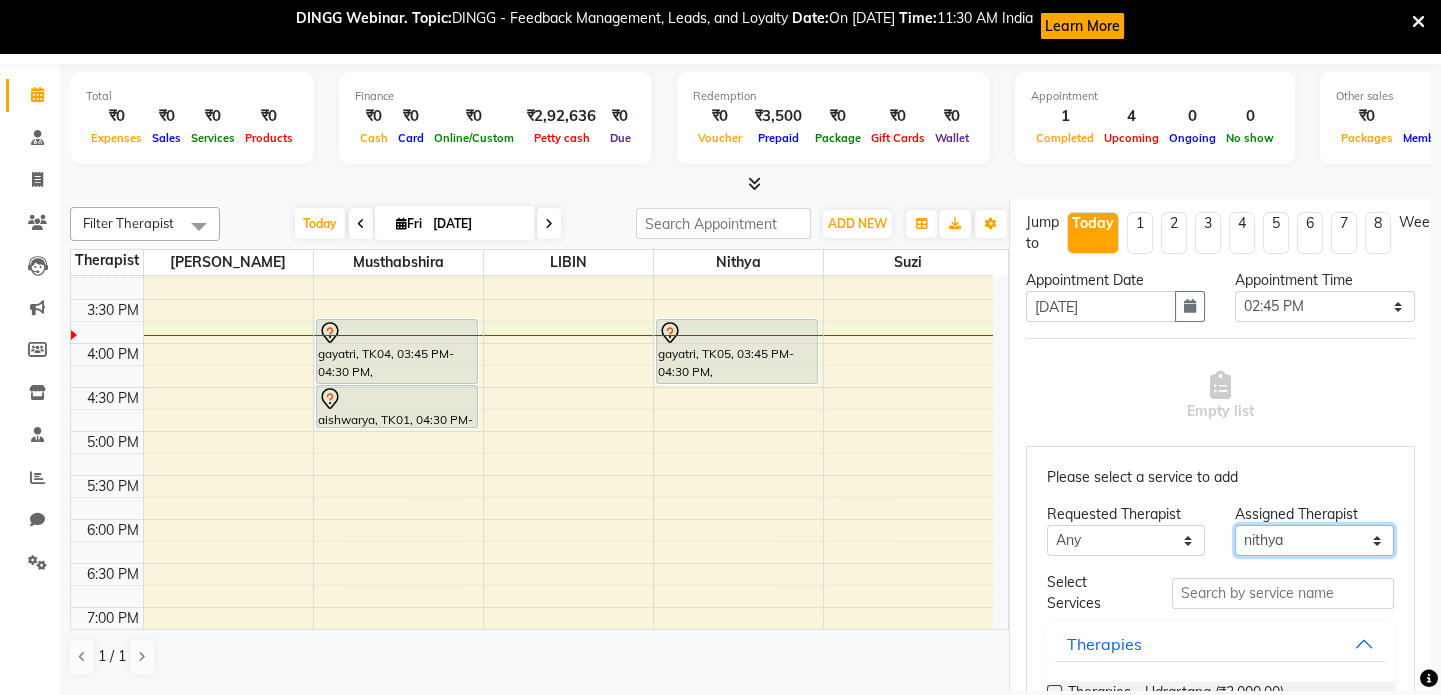 click on "Select LIBIN musthabshira nithya sujith suzi" at bounding box center (1314, 540) 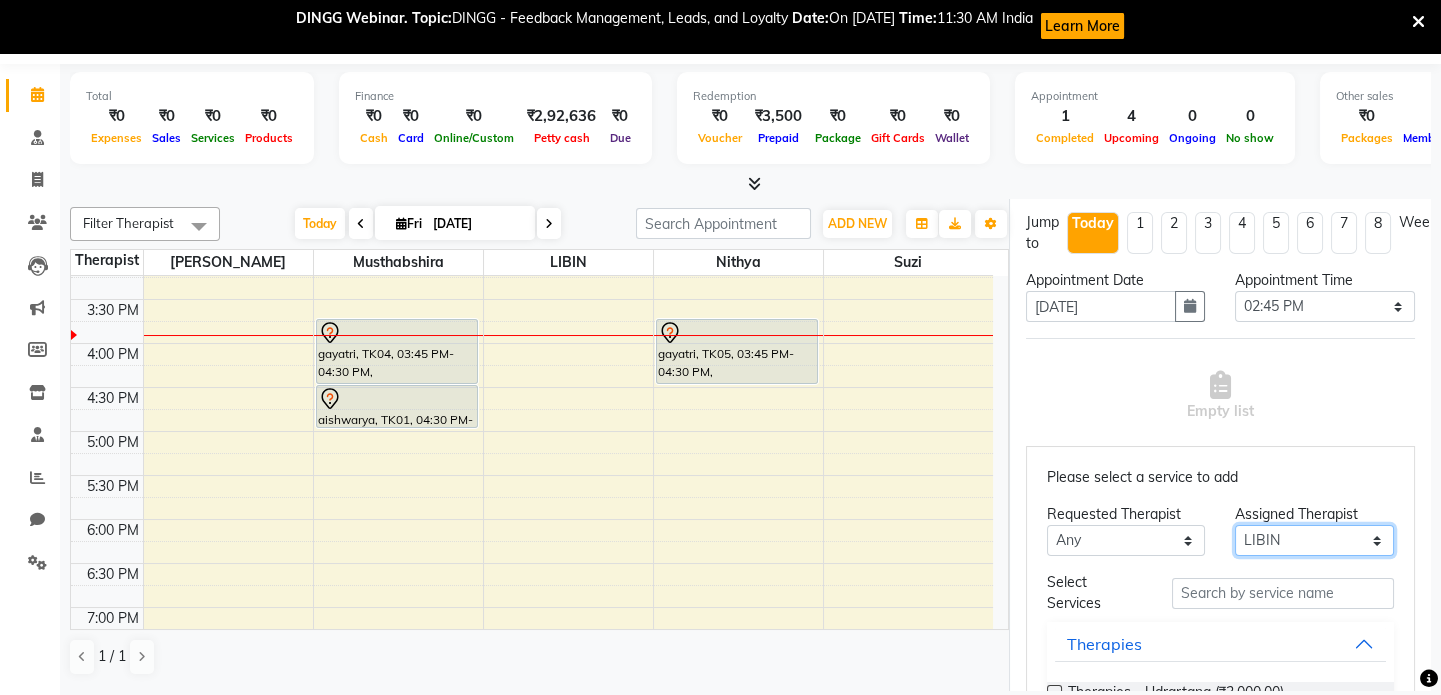 click on "Select LIBIN musthabshira nithya sujith suzi" at bounding box center [1314, 540] 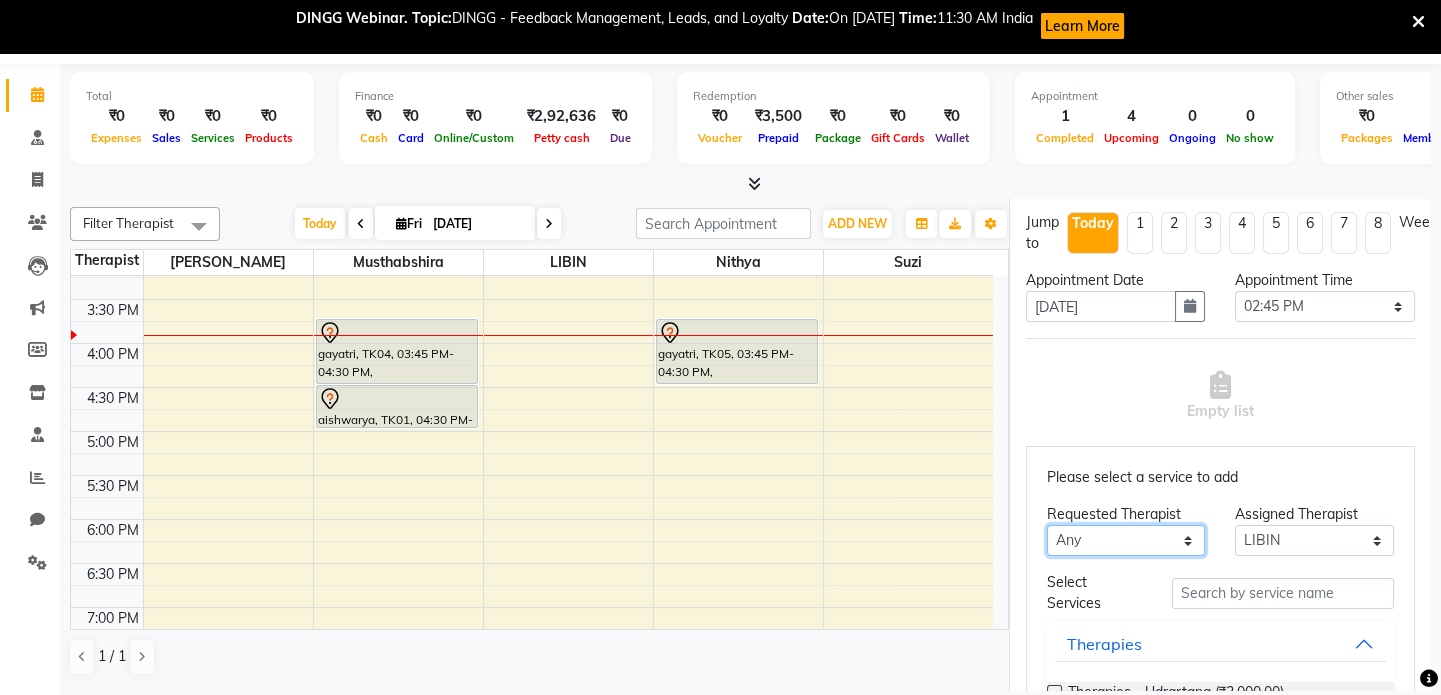 click on "Any LIBIN musthabshira nithya sujith suzi" at bounding box center (1126, 540) 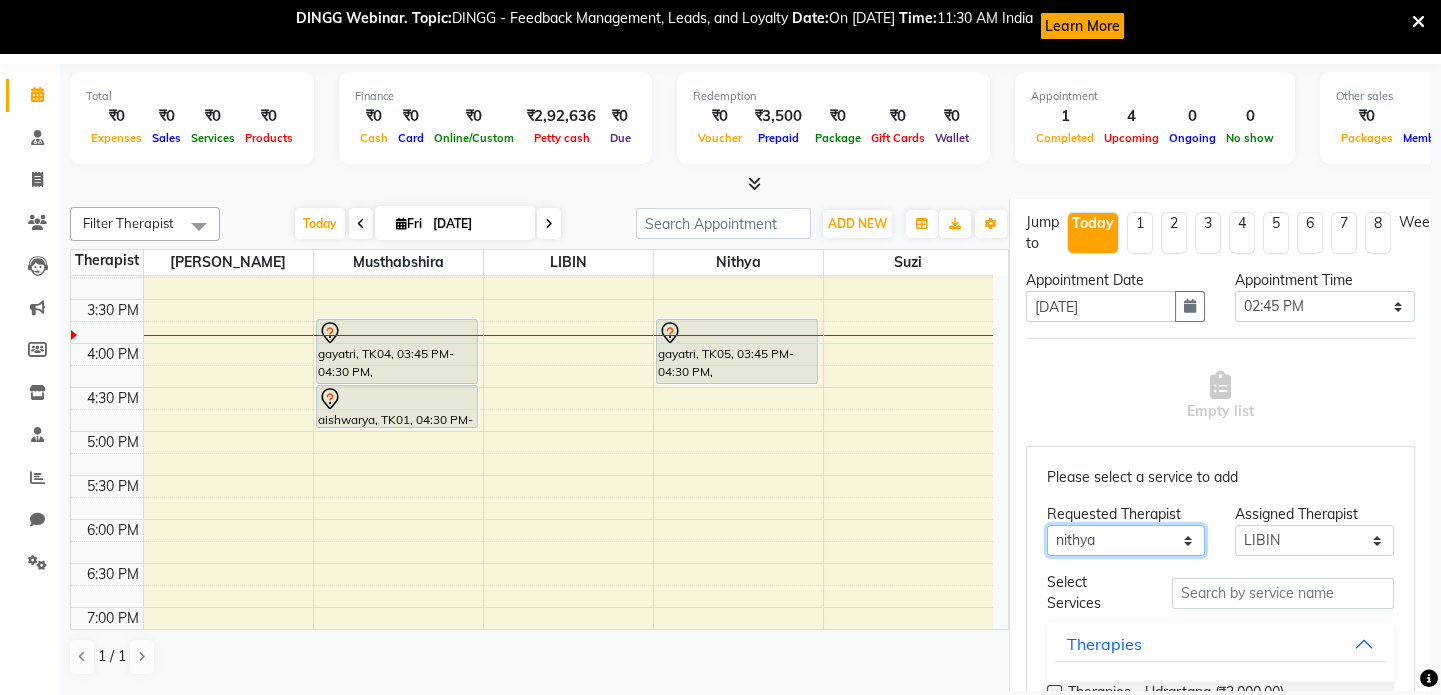click on "Any LIBIN musthabshira nithya sujith suzi" at bounding box center [1126, 540] 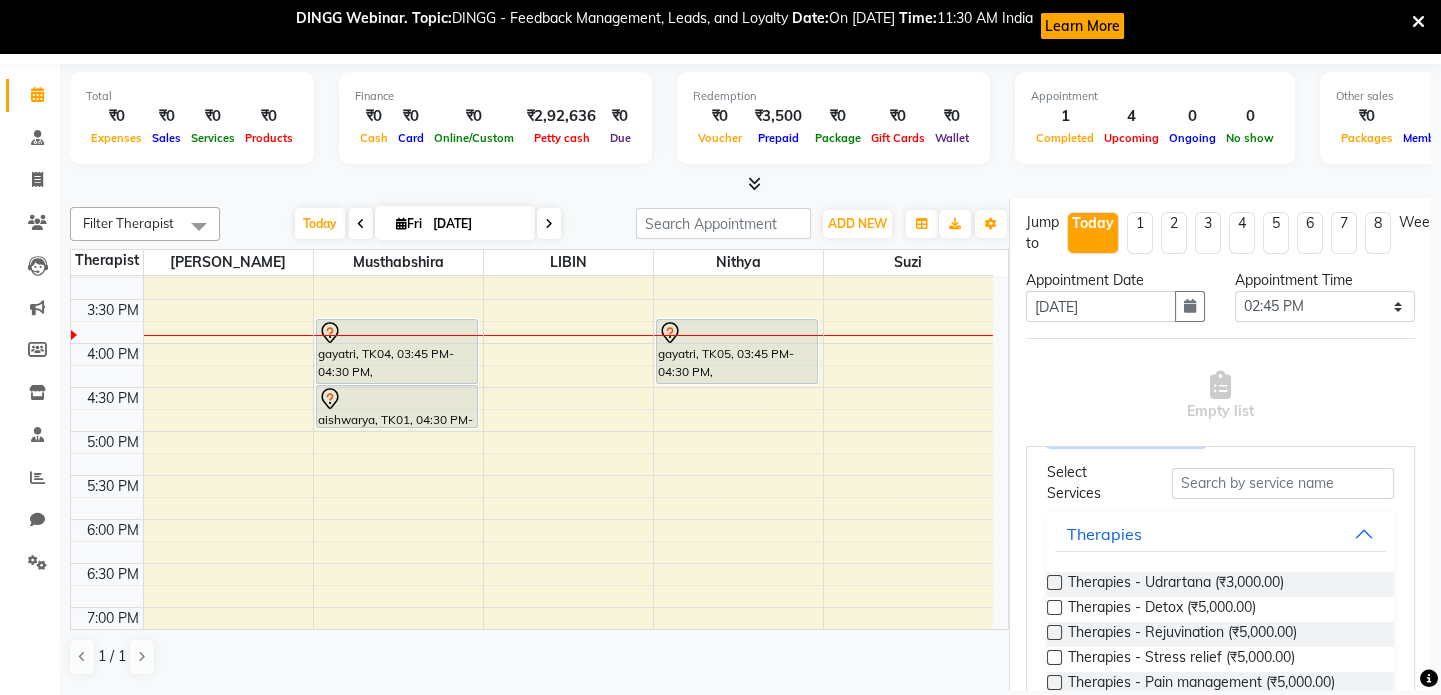 scroll, scrollTop: 291, scrollLeft: 0, axis: vertical 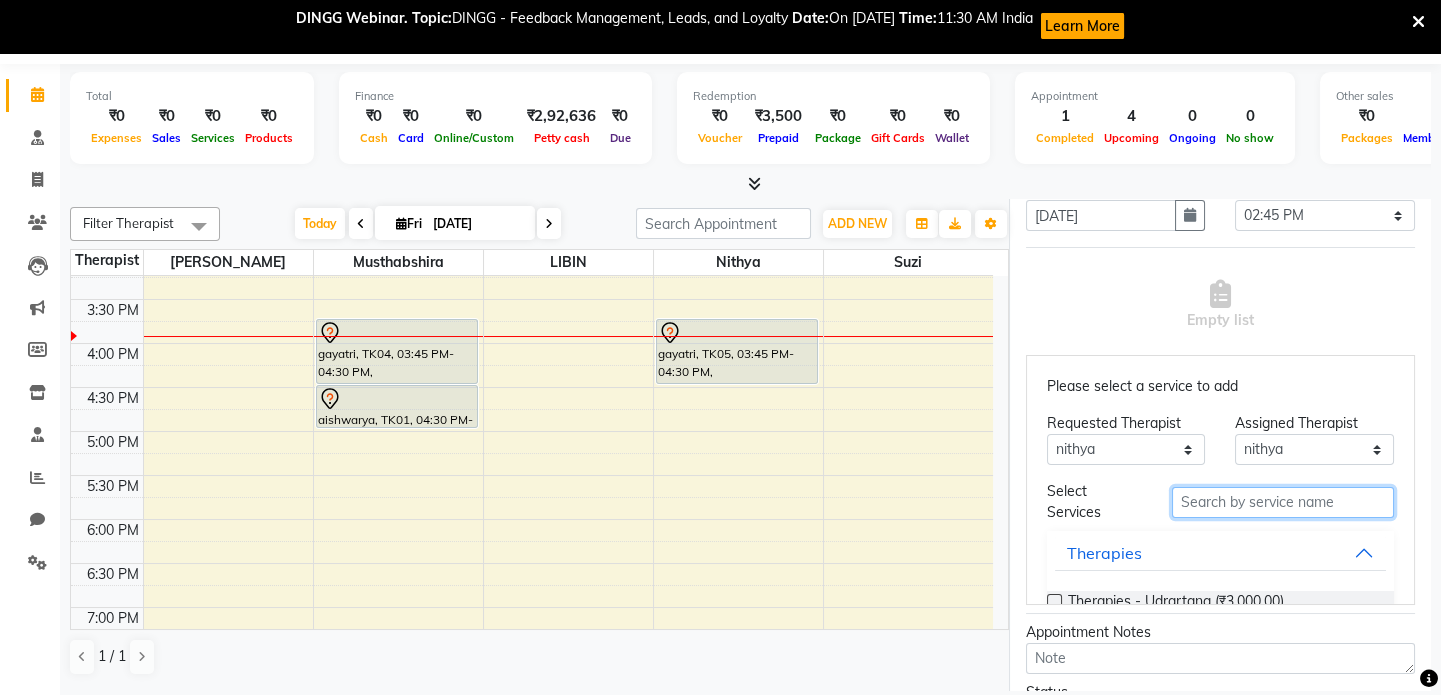 click at bounding box center [1283, 502] 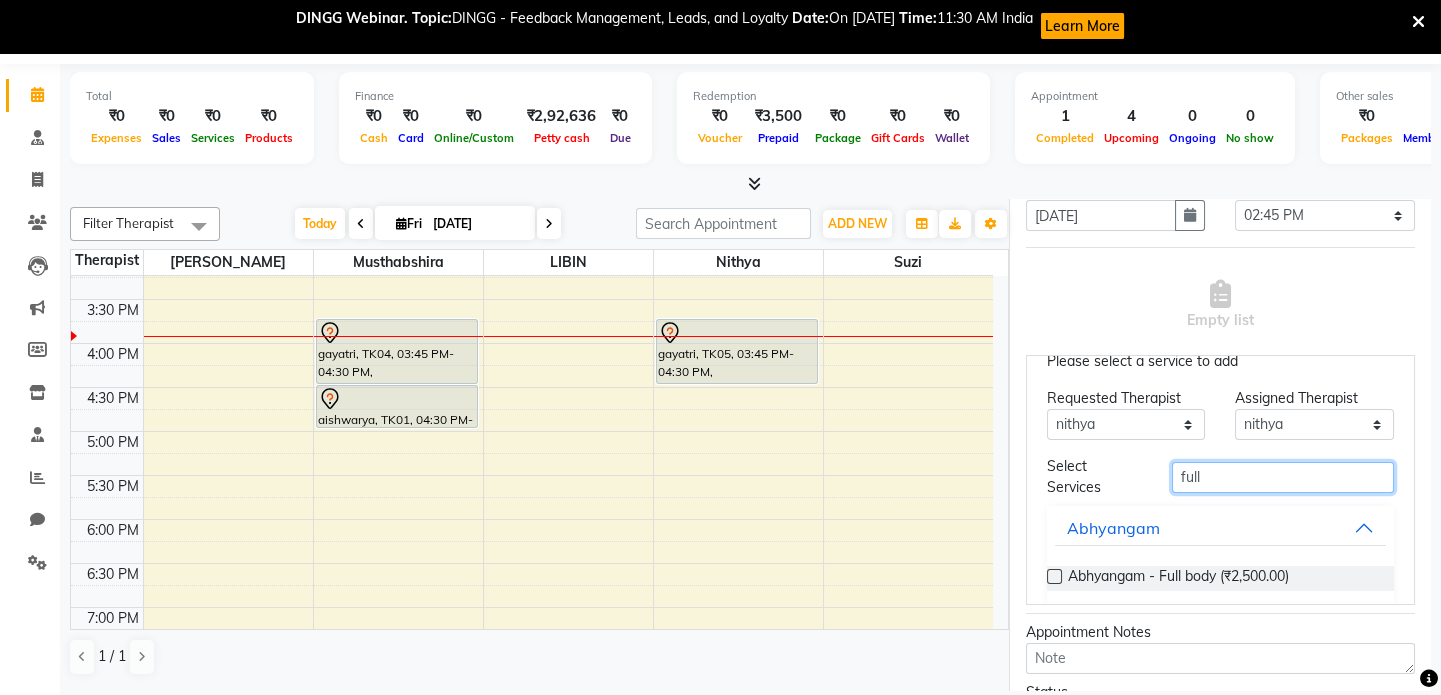 scroll, scrollTop: 47, scrollLeft: 0, axis: vertical 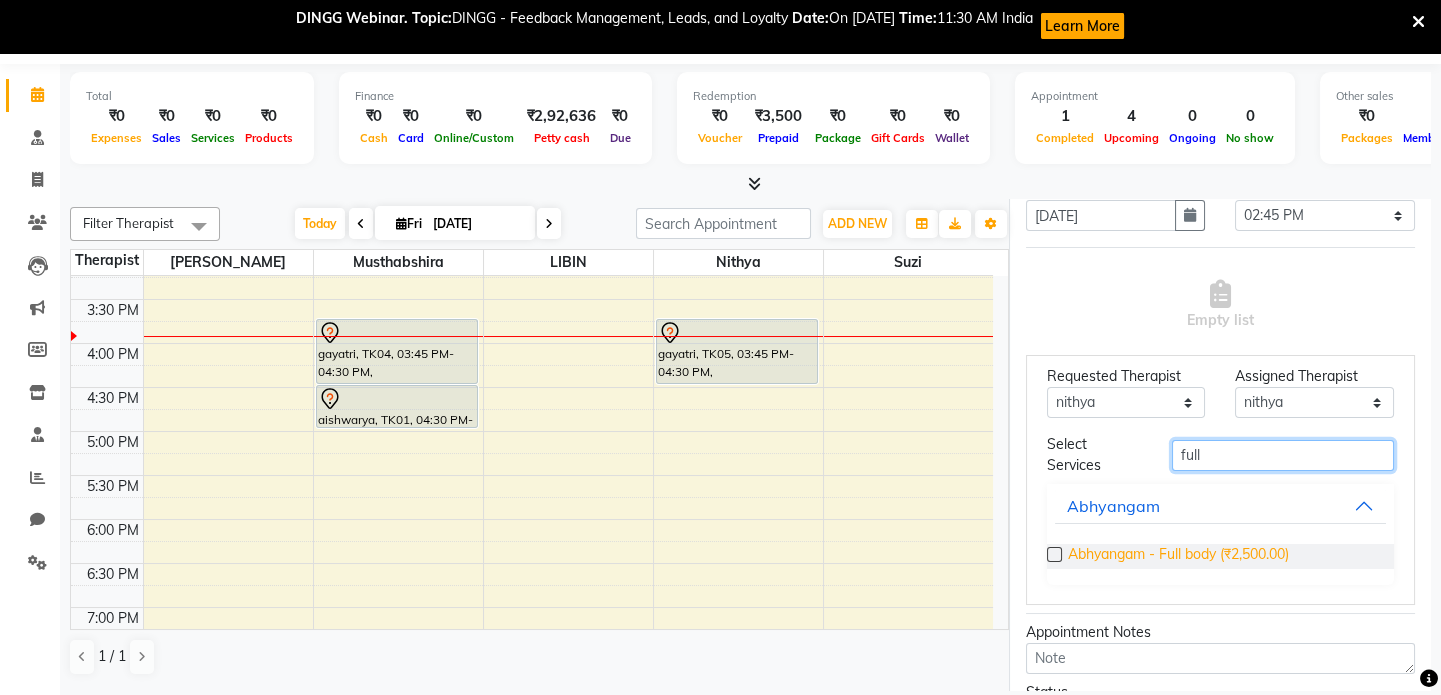 type on "full" 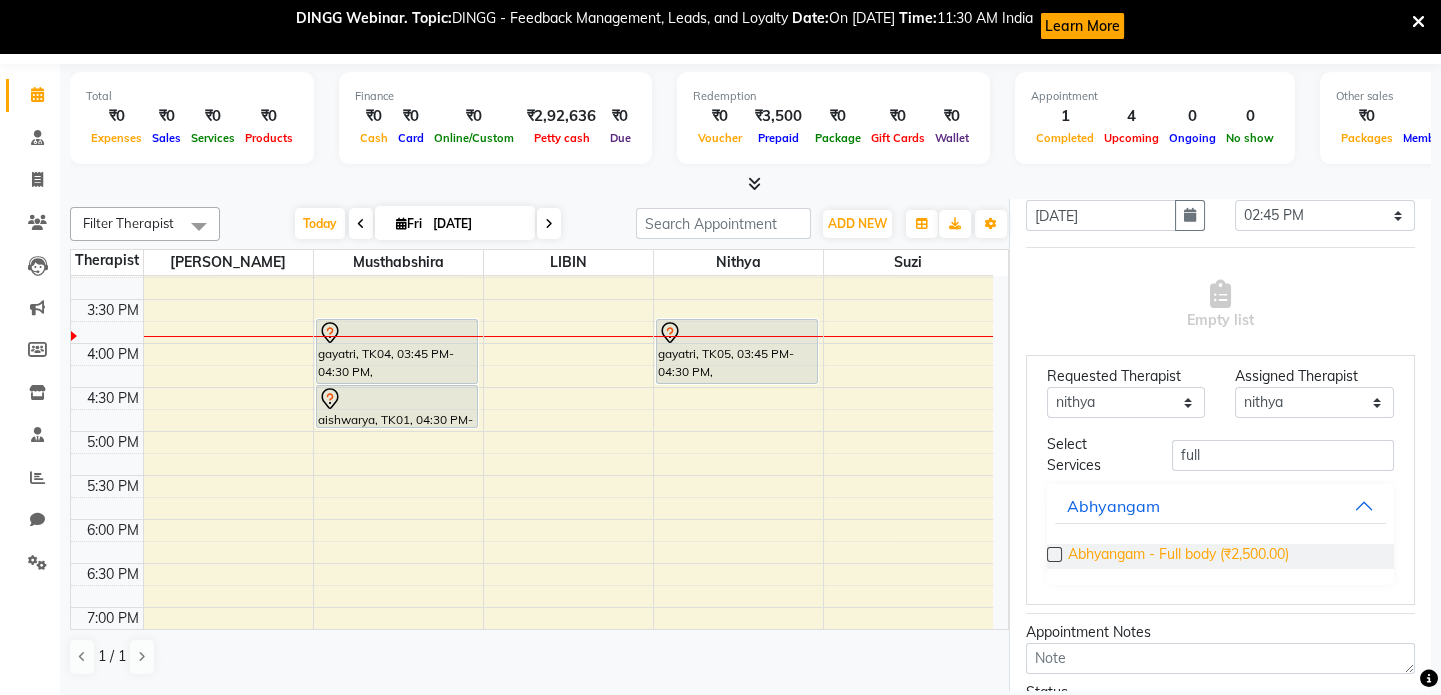 click on "Abhyangam - Full body (₹2,500.00)" at bounding box center [1178, 556] 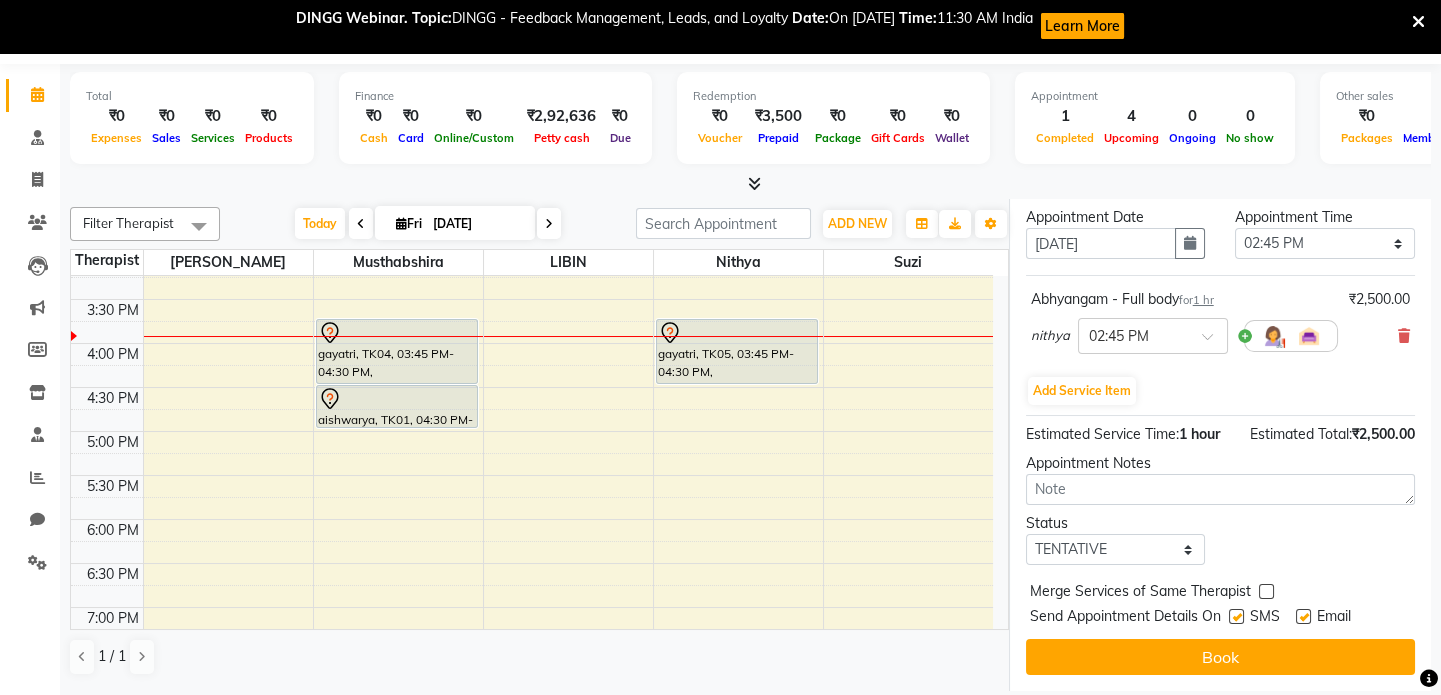 scroll, scrollTop: 375, scrollLeft: 0, axis: vertical 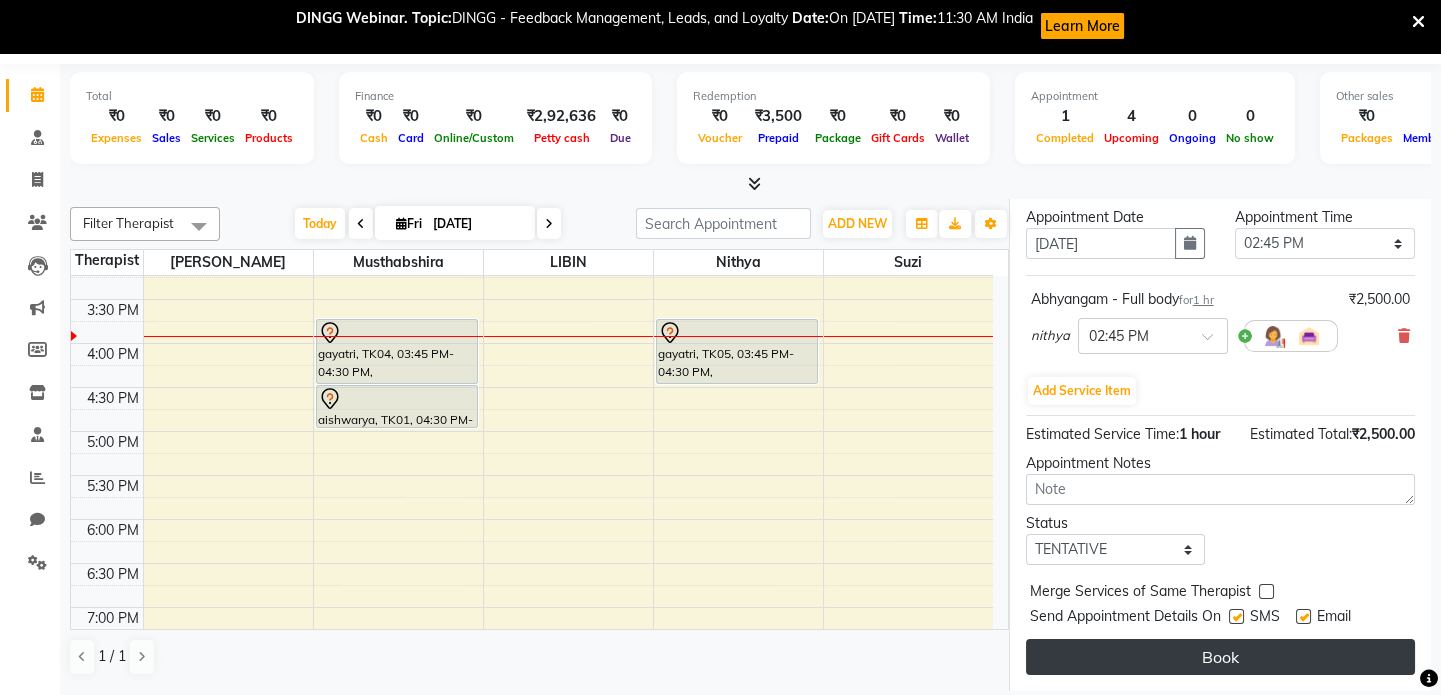 click on "Book" at bounding box center [1220, 657] 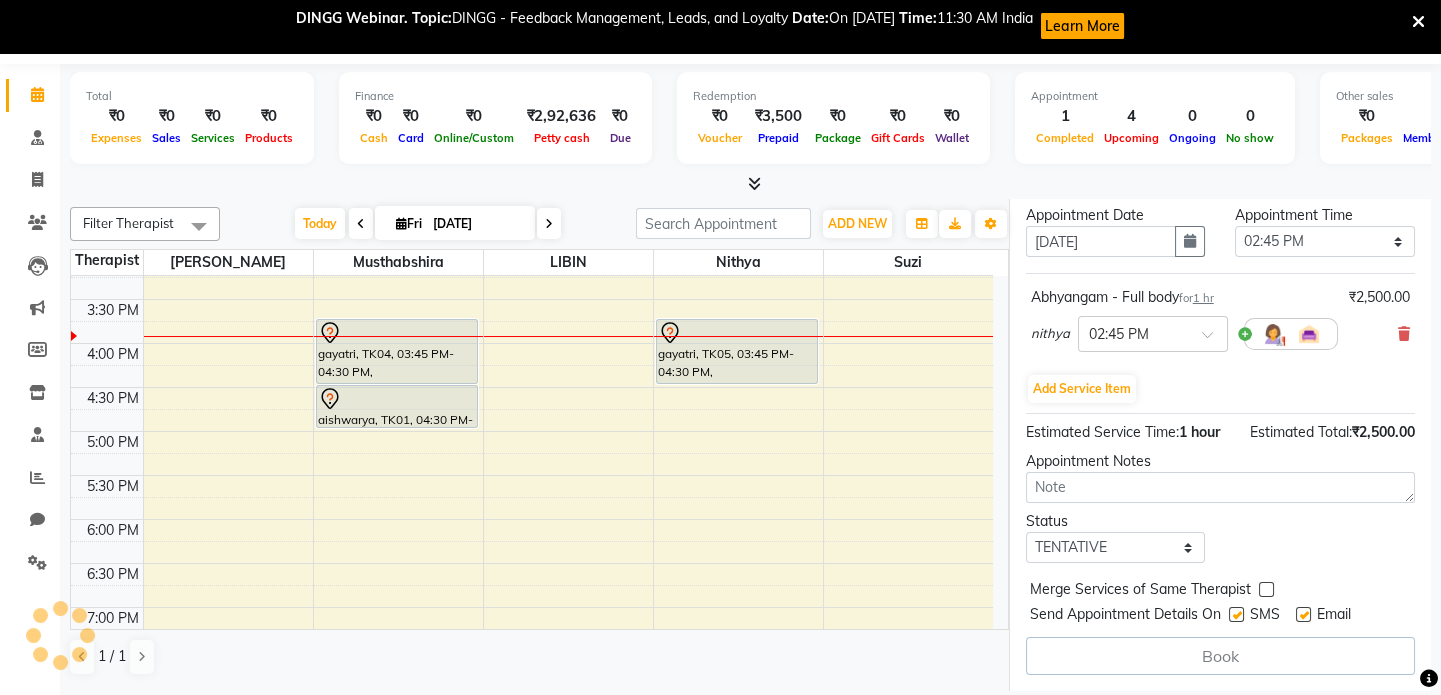 select on "69786" 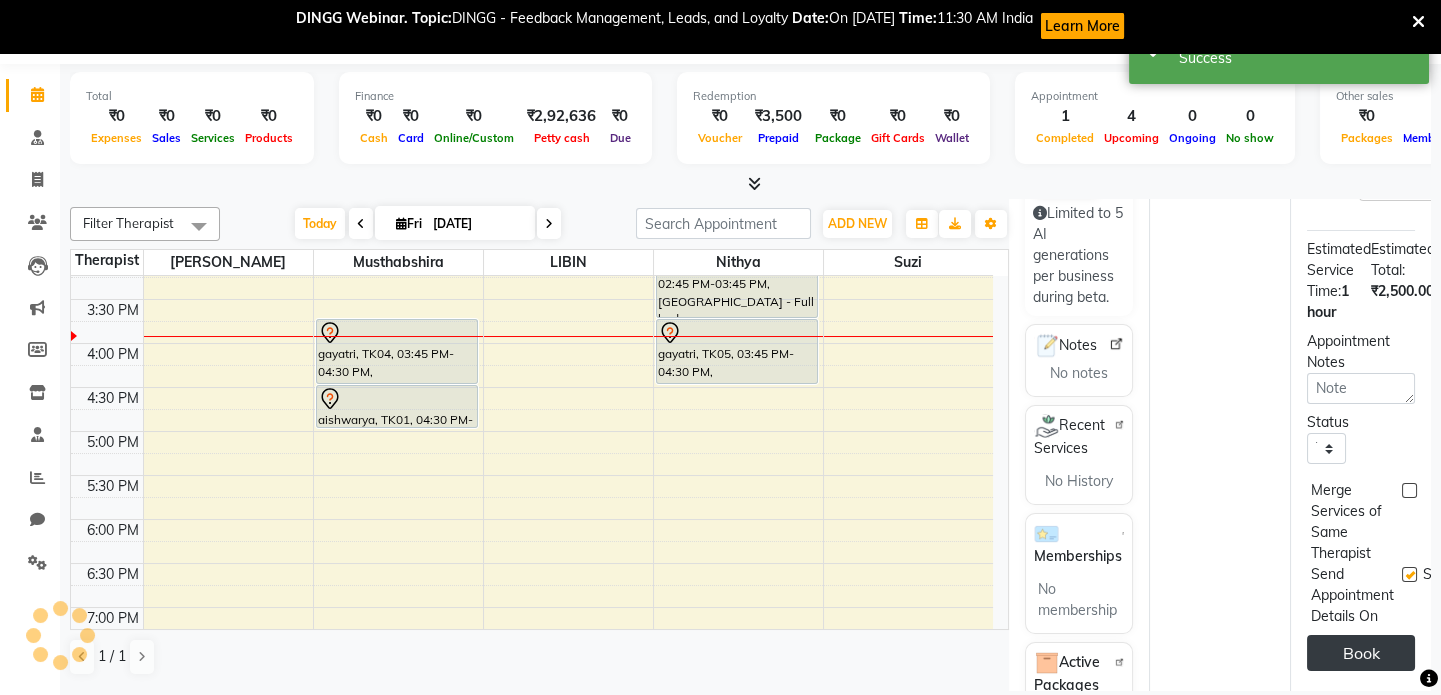 scroll, scrollTop: 0, scrollLeft: 0, axis: both 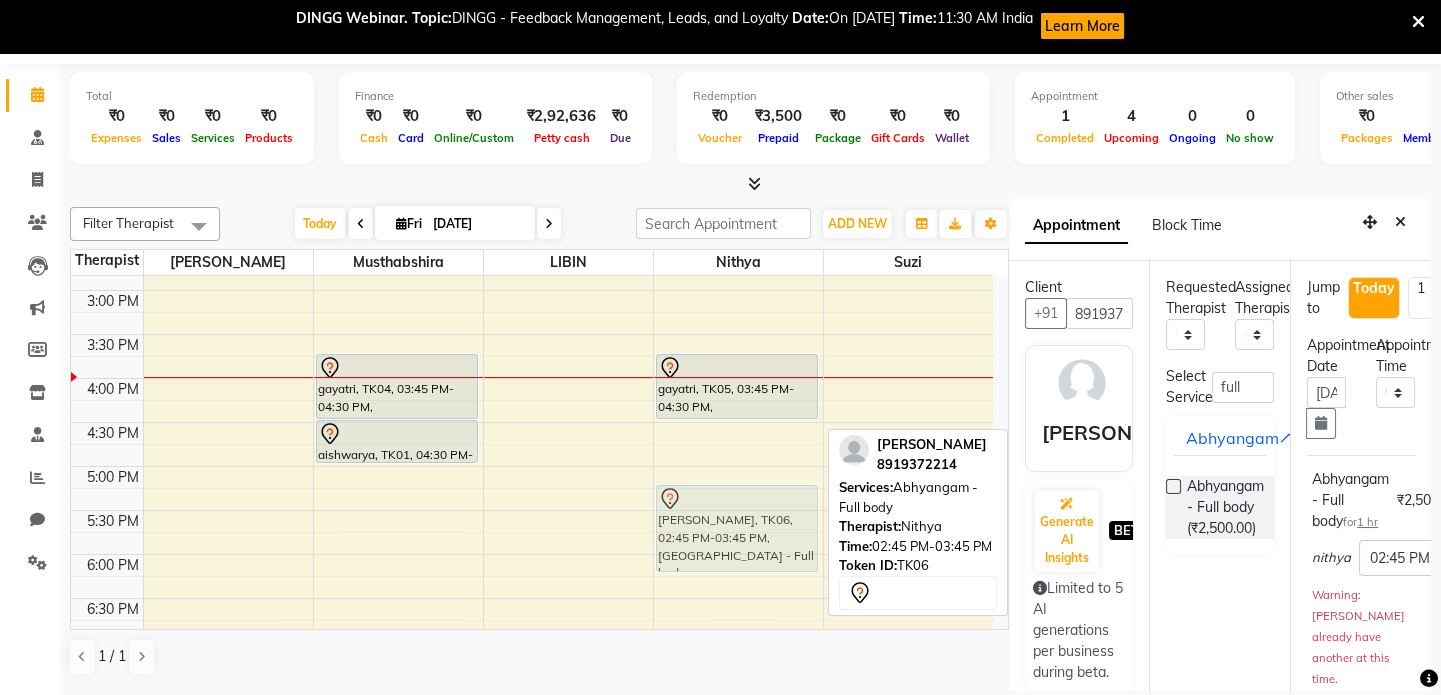 drag, startPoint x: 775, startPoint y: 409, endPoint x: 790, endPoint y: 547, distance: 138.81282 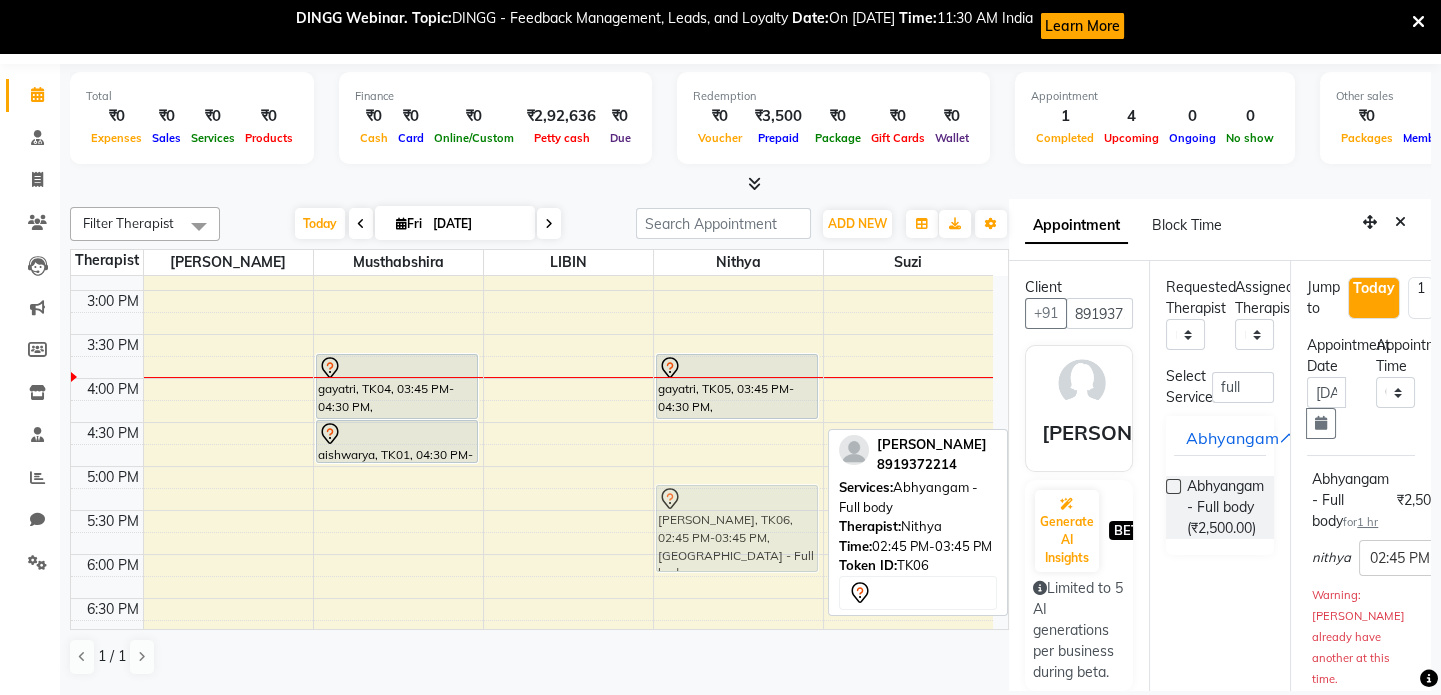 click on "anvita, TK06, 02:45 PM-03:45 PM, Abhyangam - Full body             gayatri, TK05, 03:45 PM-04:30 PM, Abhyangam - Mukhalepana             anvita, TK06, 02:45 PM-03:45 PM, Abhyangam - Full body" at bounding box center (738, 246) 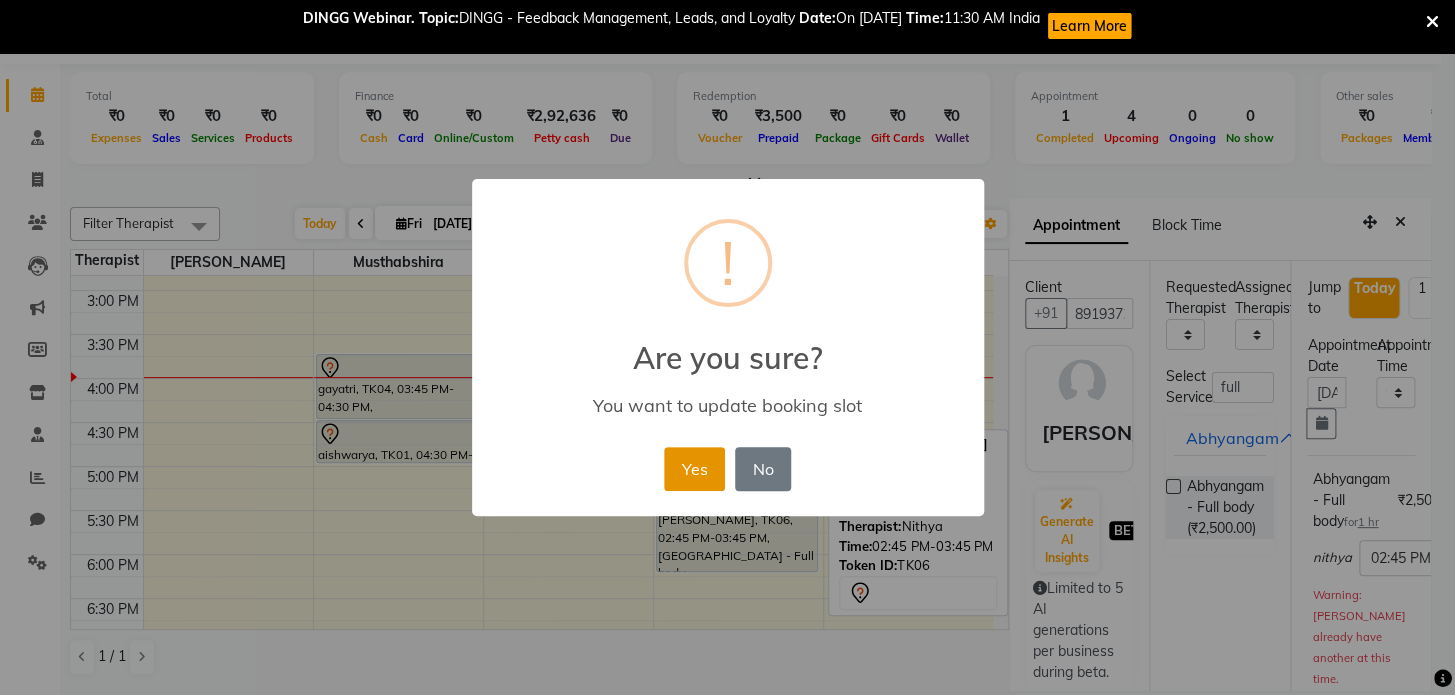 click on "Yes" at bounding box center [694, 469] 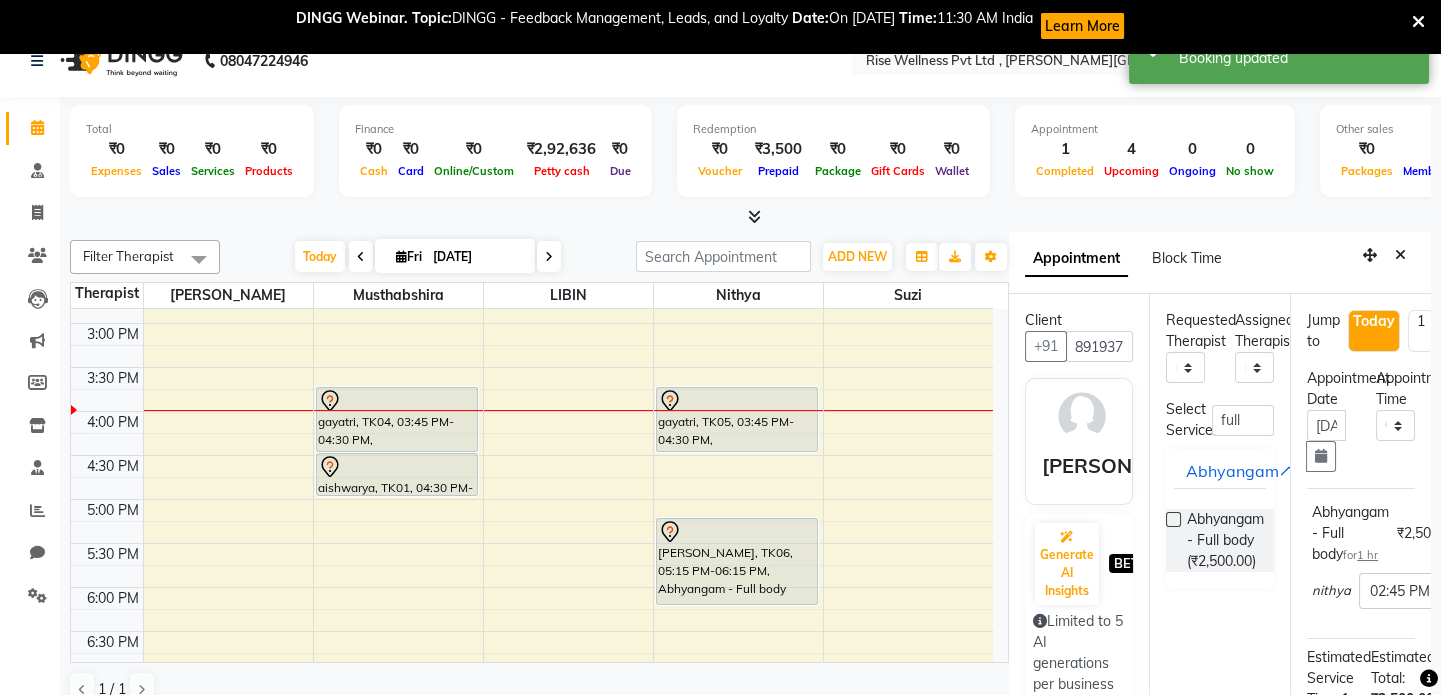 scroll, scrollTop: 0, scrollLeft: 0, axis: both 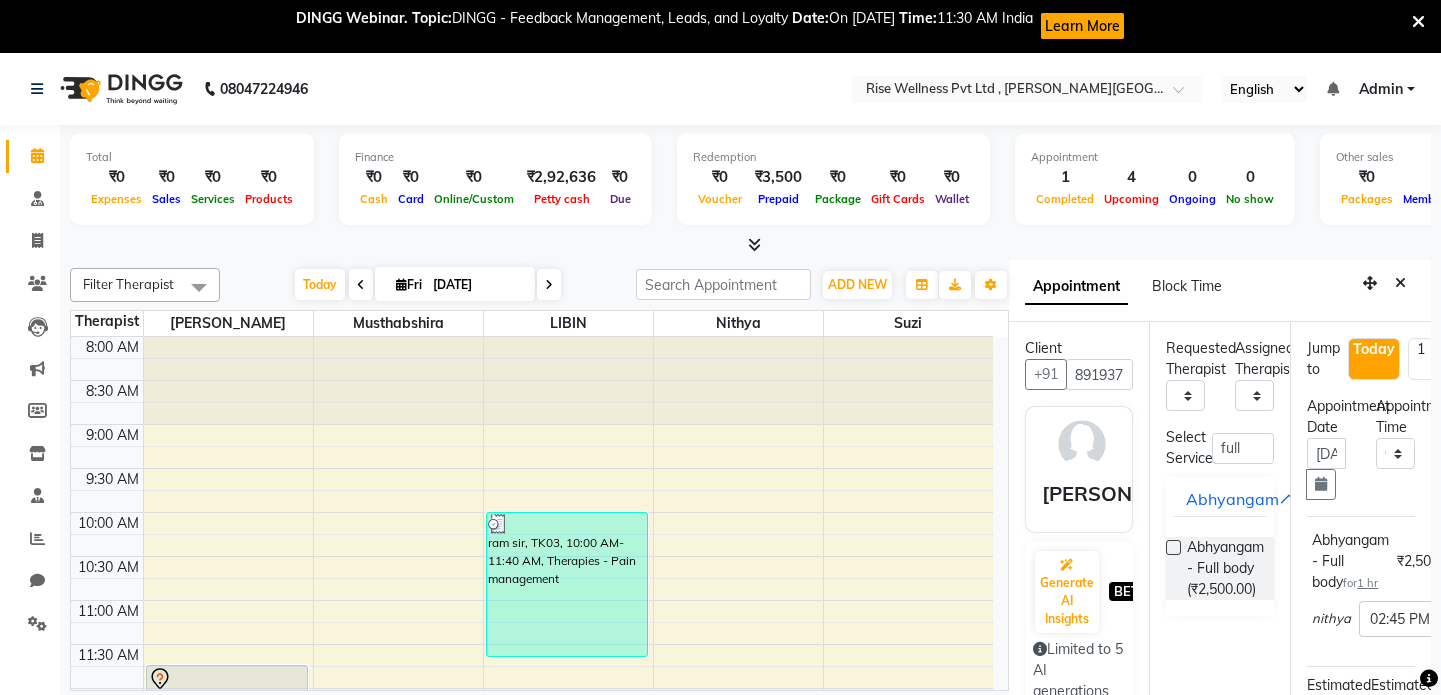 select on "69786" 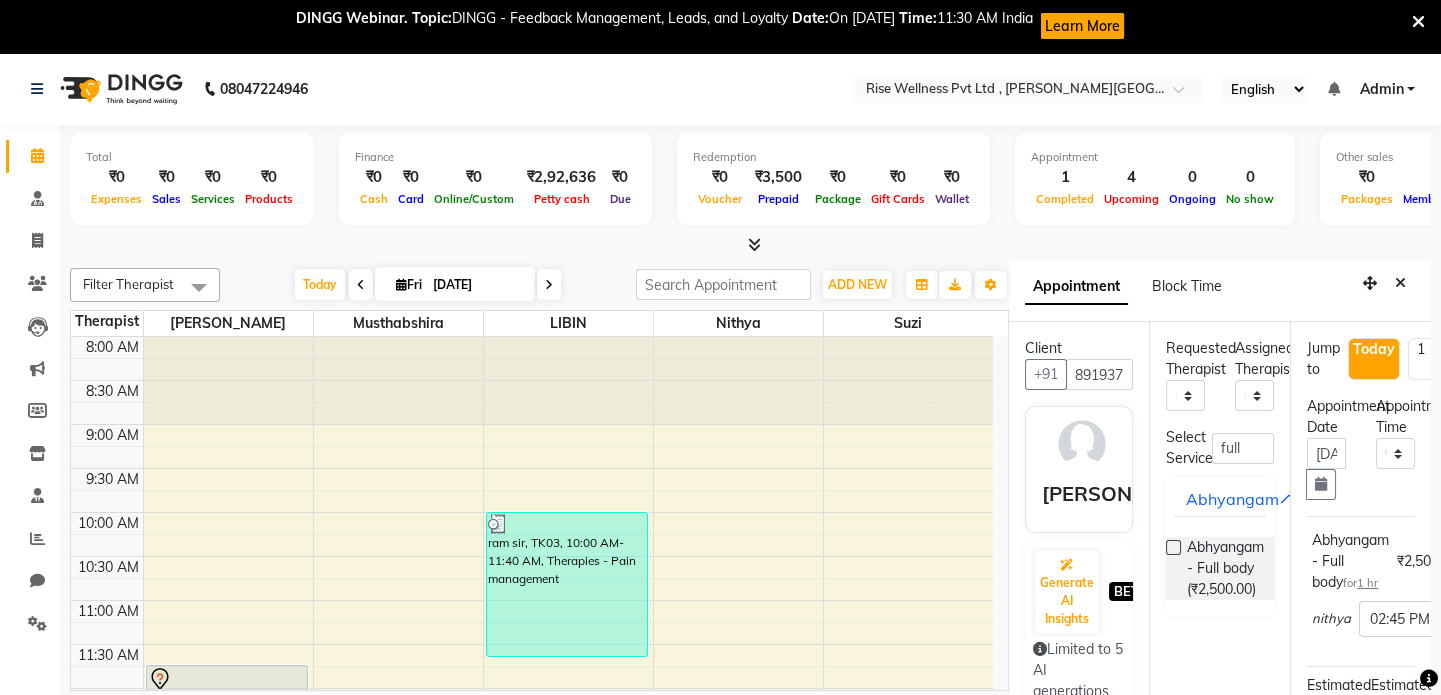 scroll, scrollTop: 0, scrollLeft: 0, axis: both 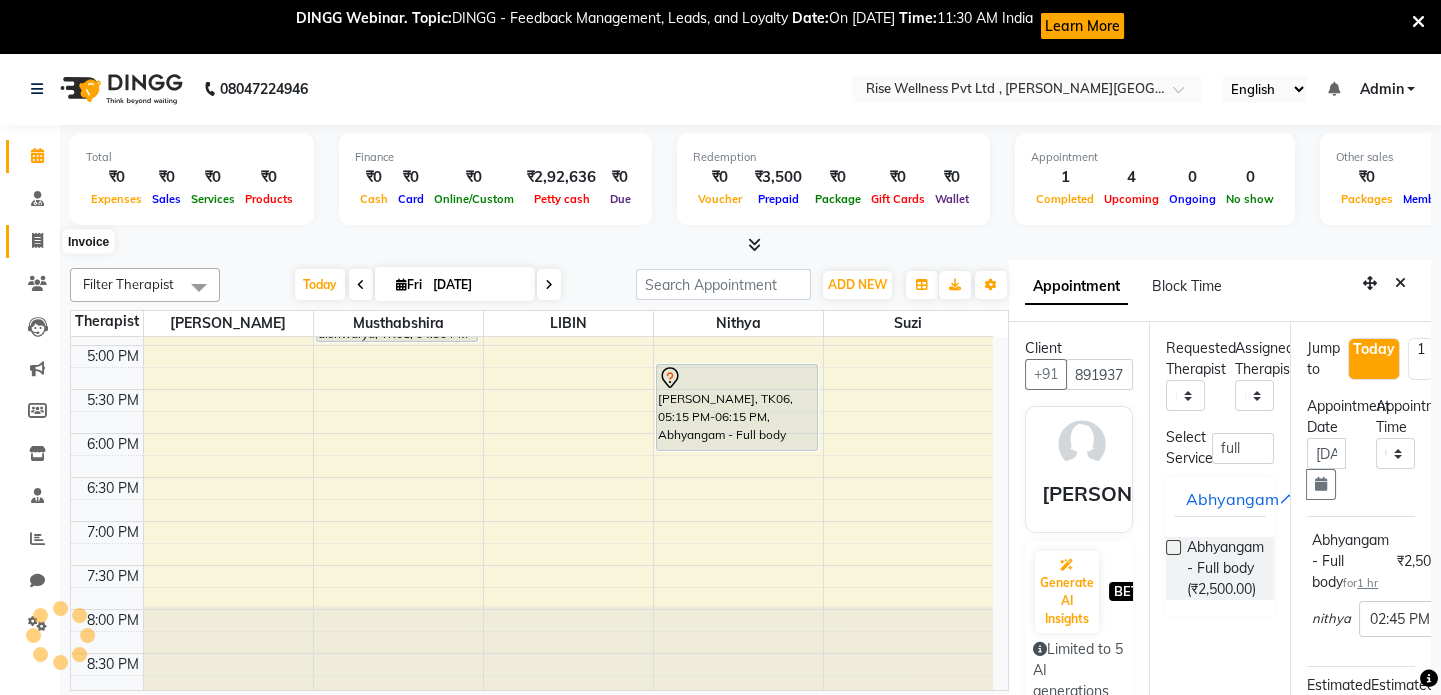 click 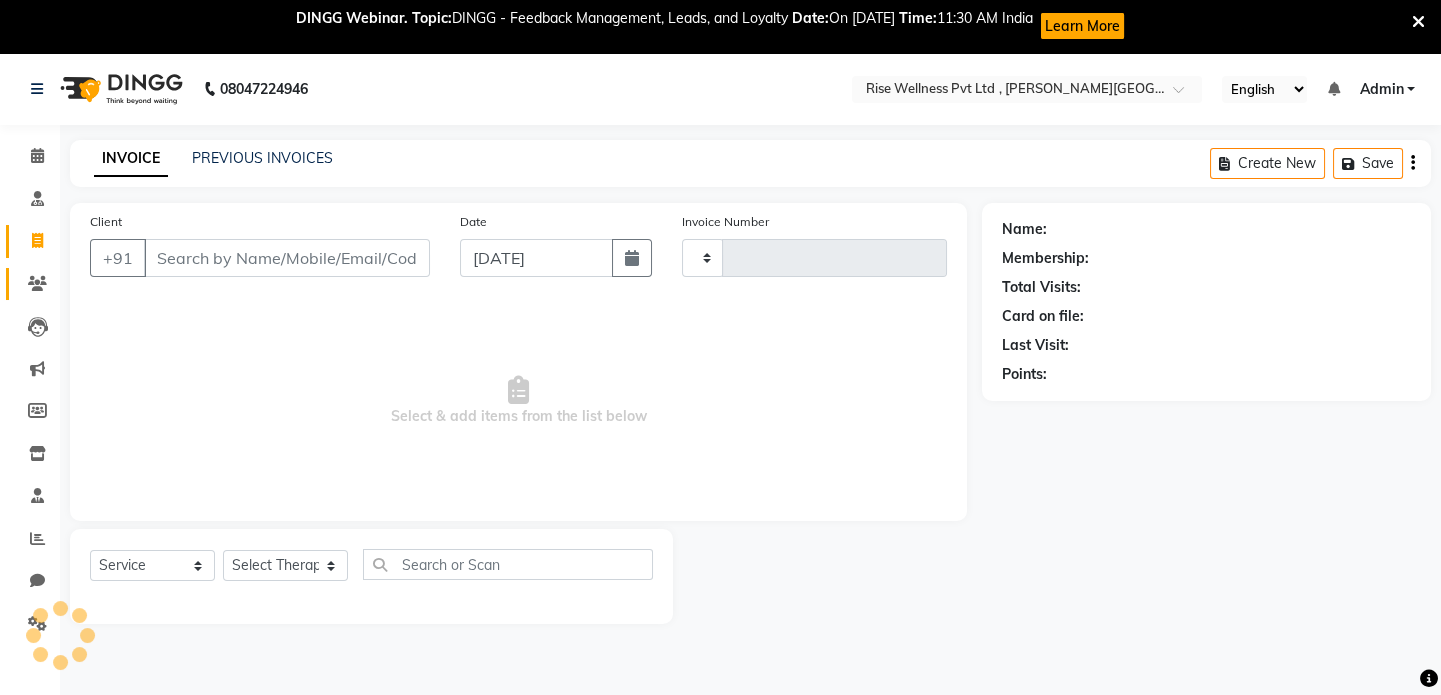 scroll, scrollTop: 21, scrollLeft: 0, axis: vertical 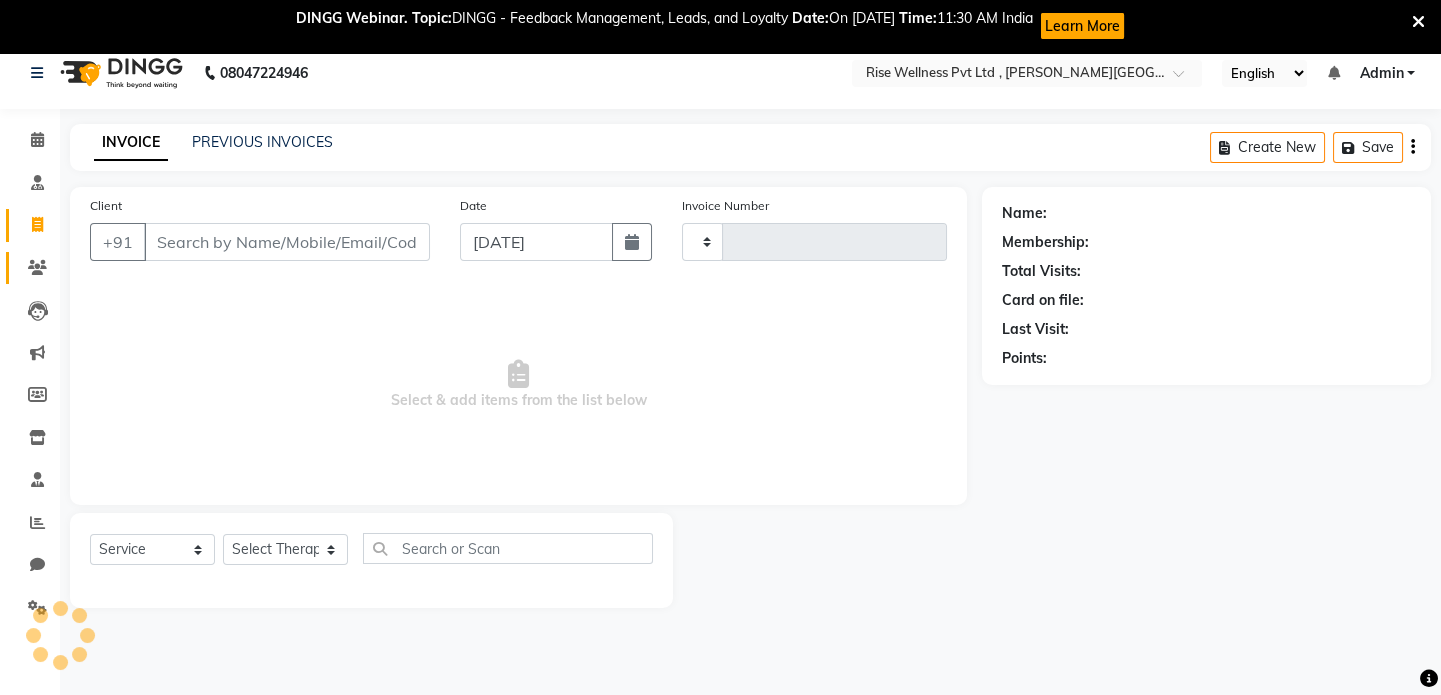 type on "0589" 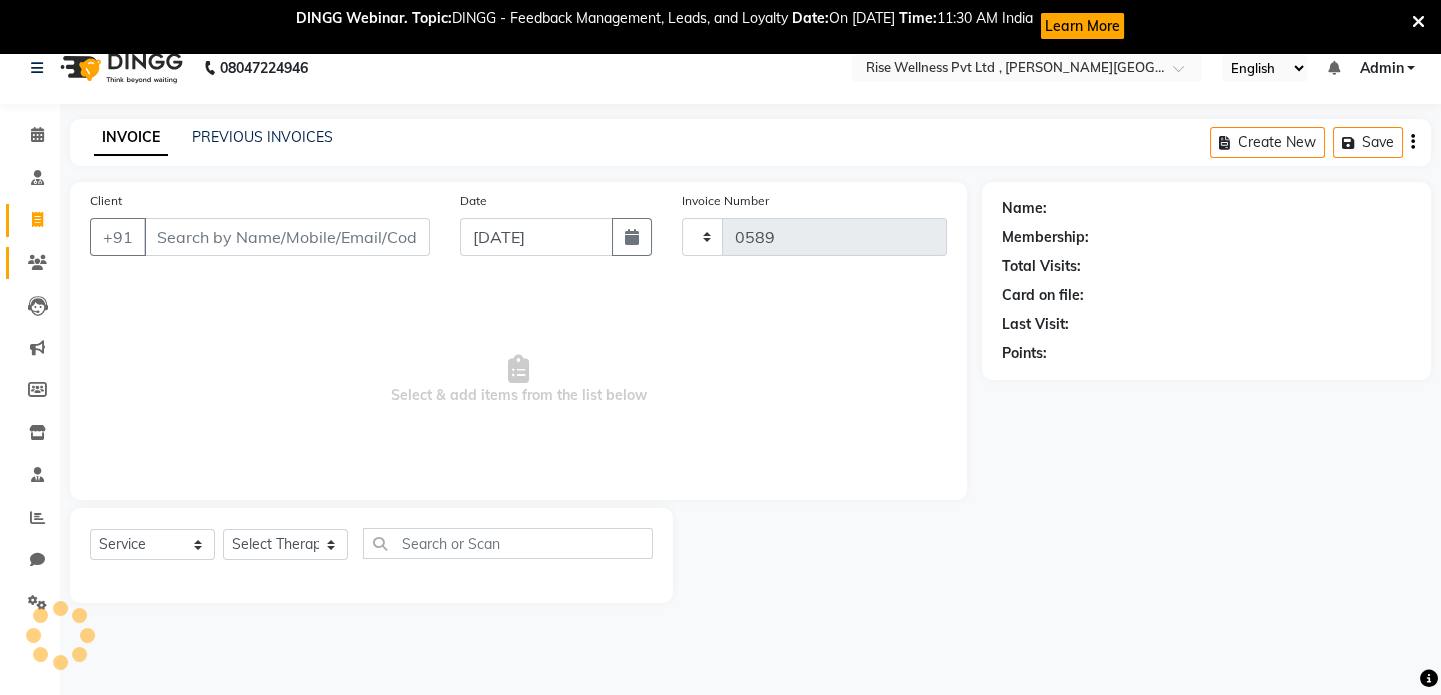 select on "7497" 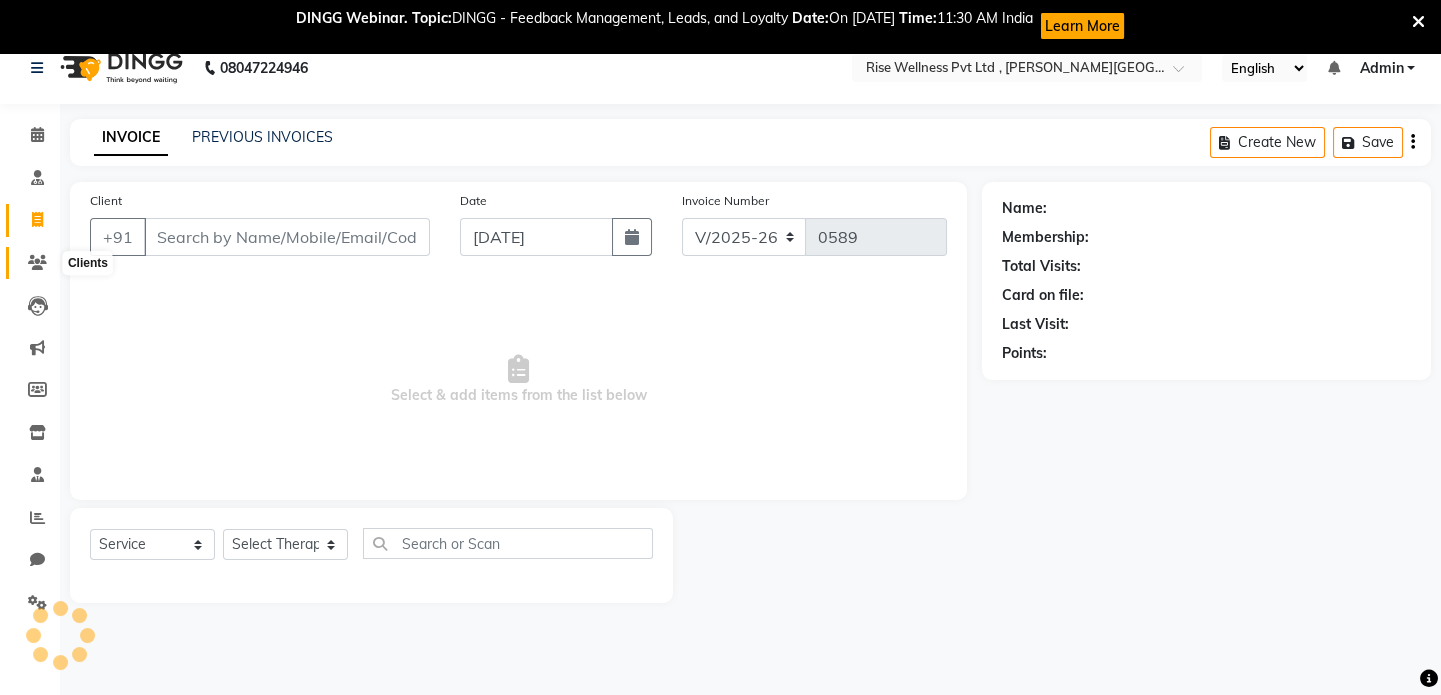 scroll, scrollTop: 0, scrollLeft: 0, axis: both 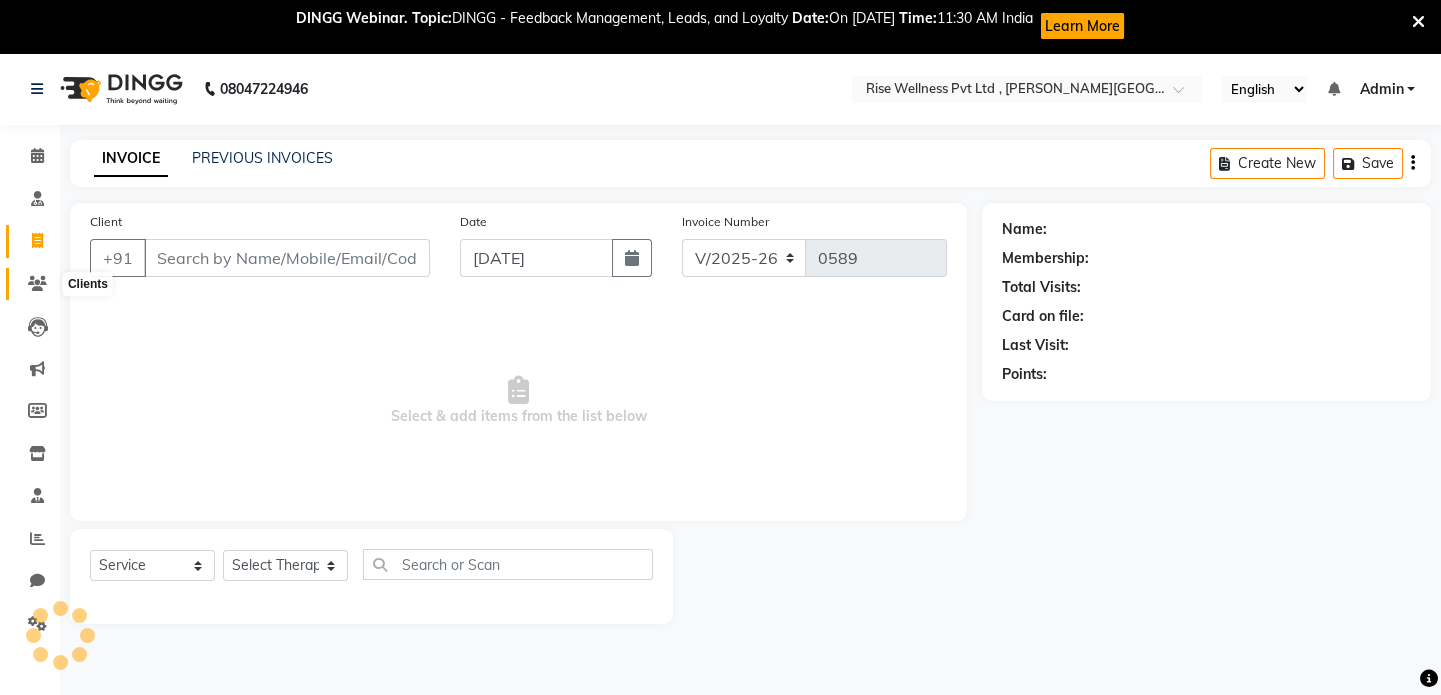 click 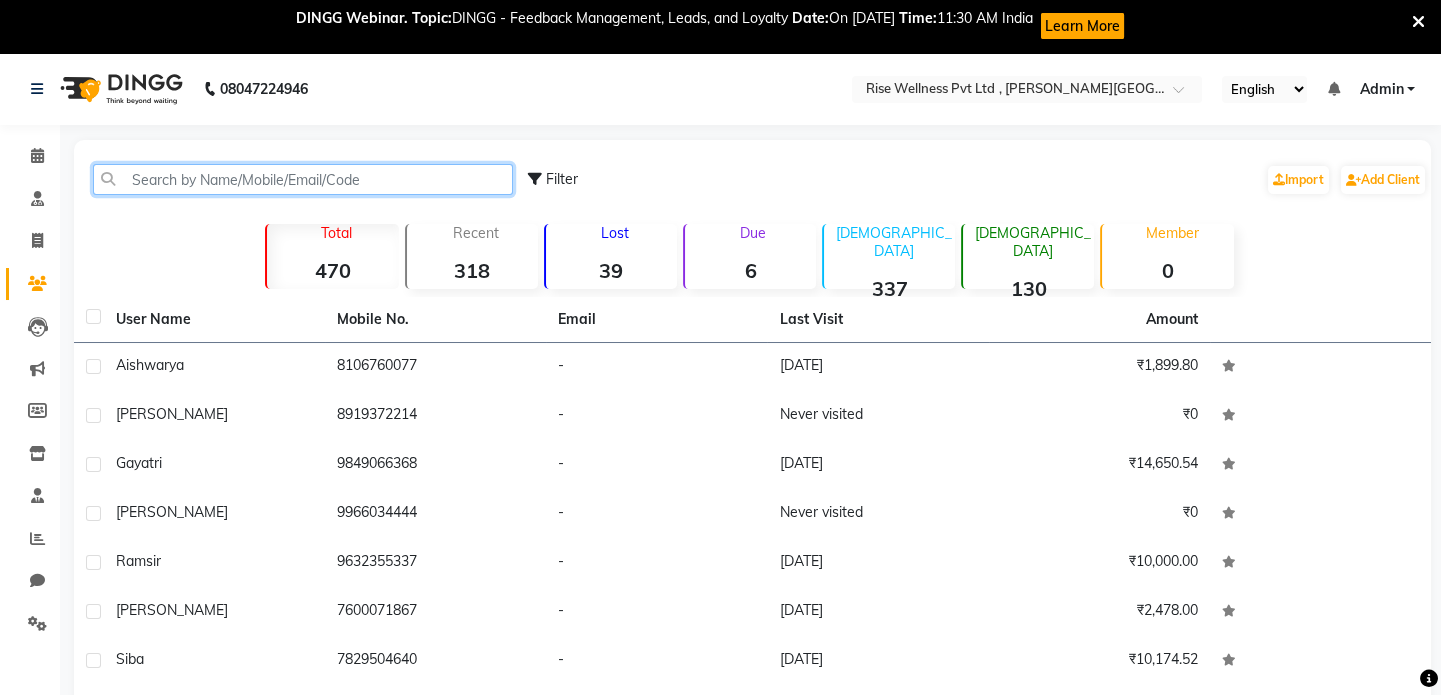 click 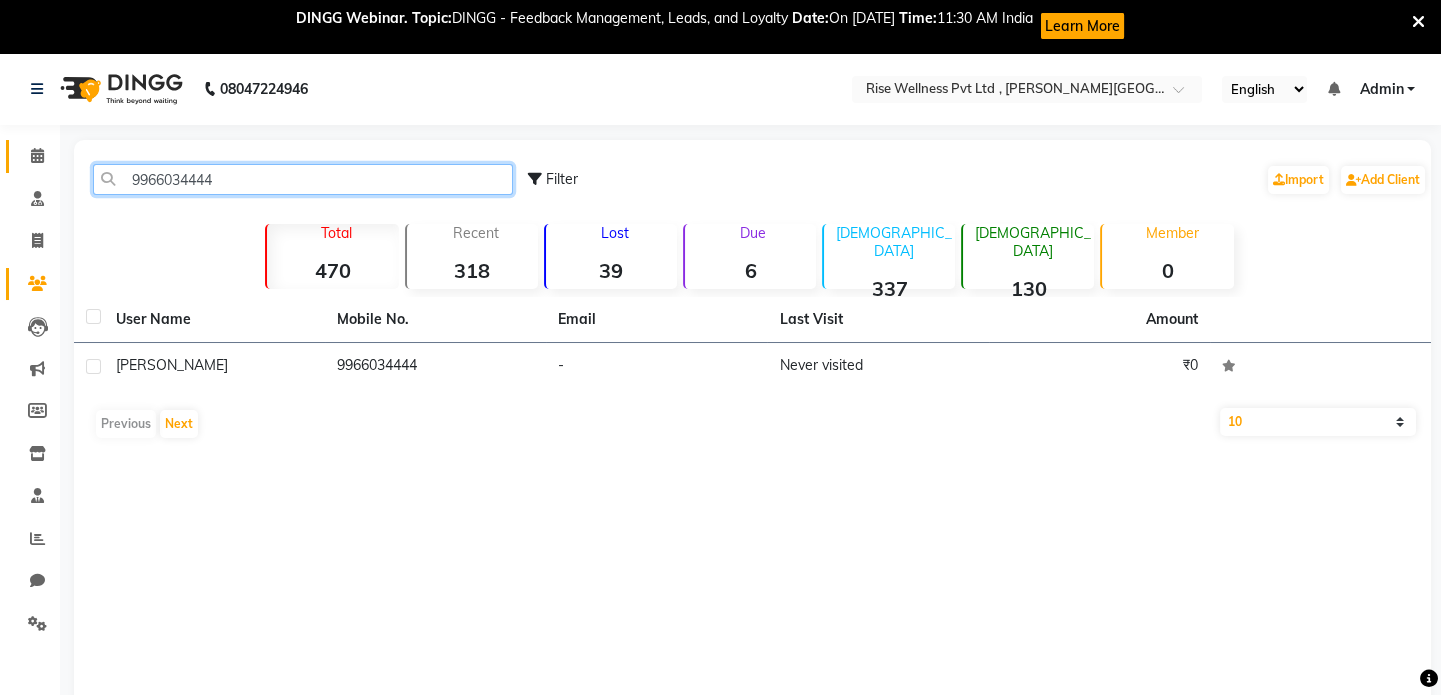 type on "9966034444" 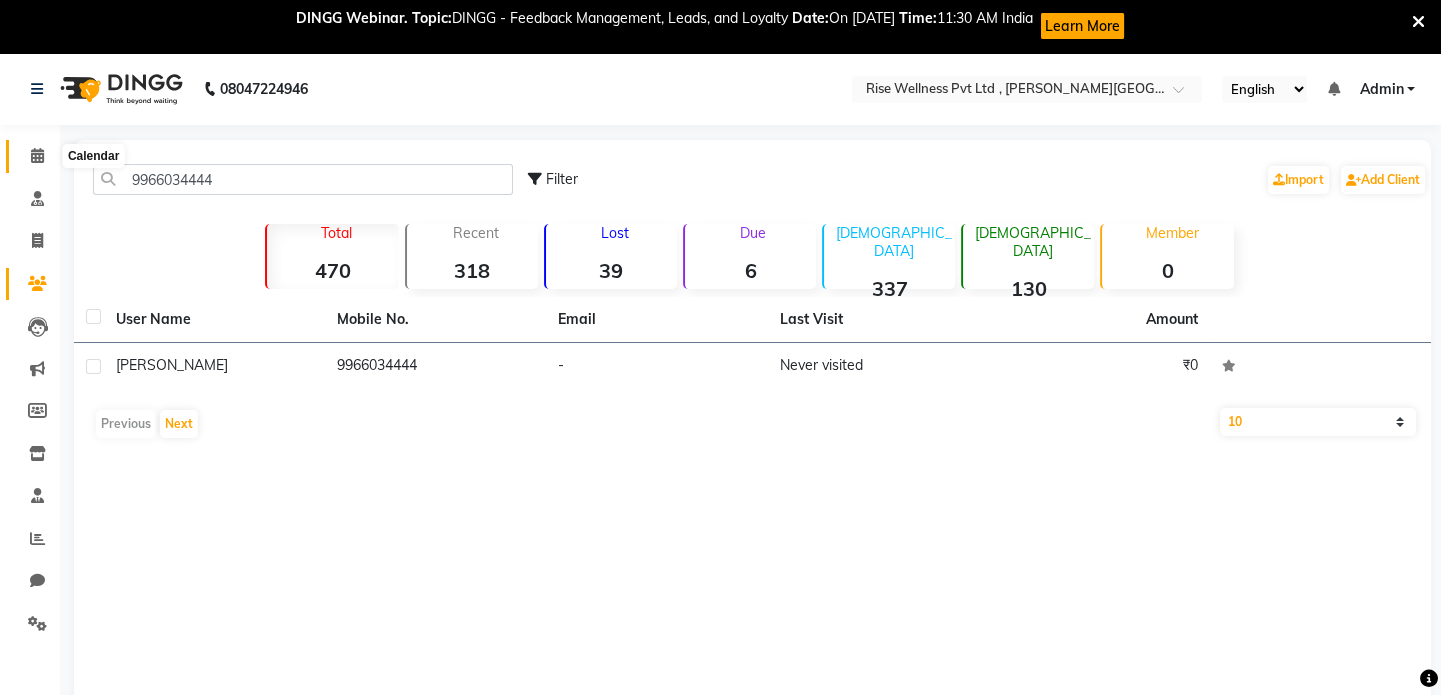 click 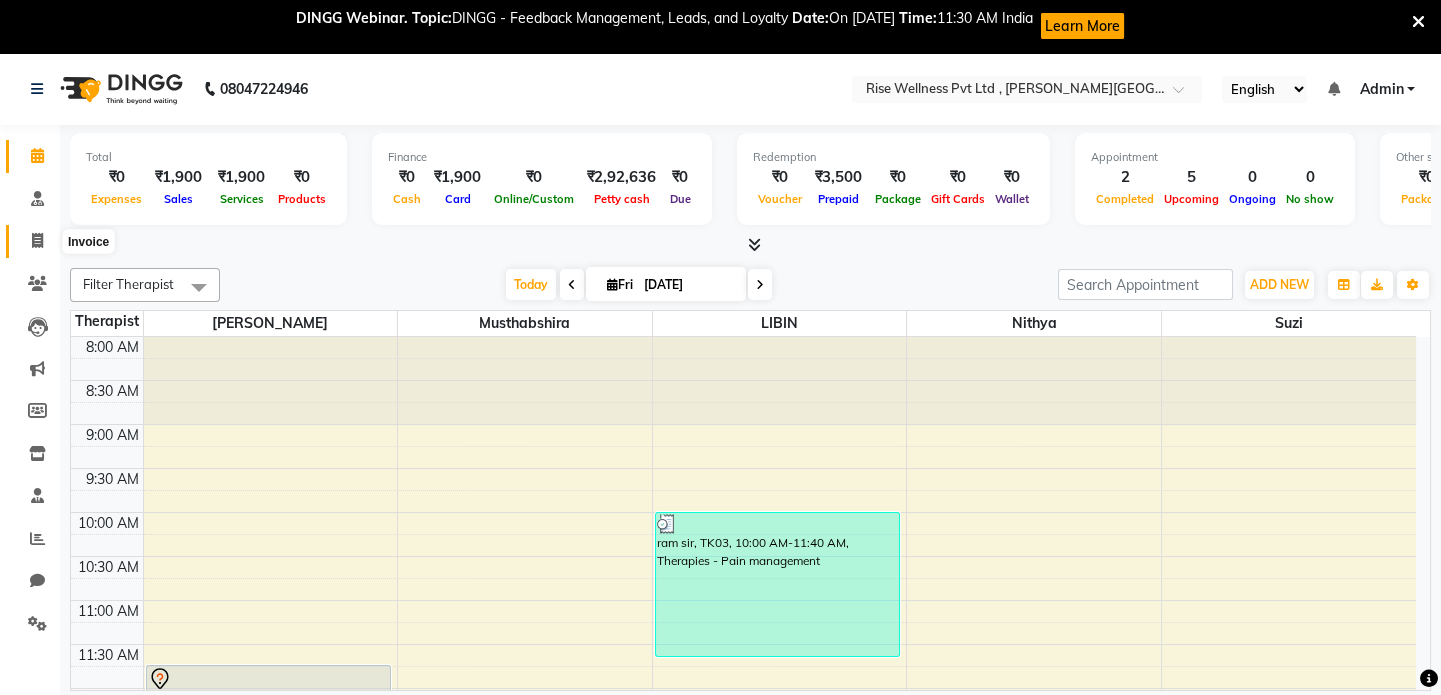 click 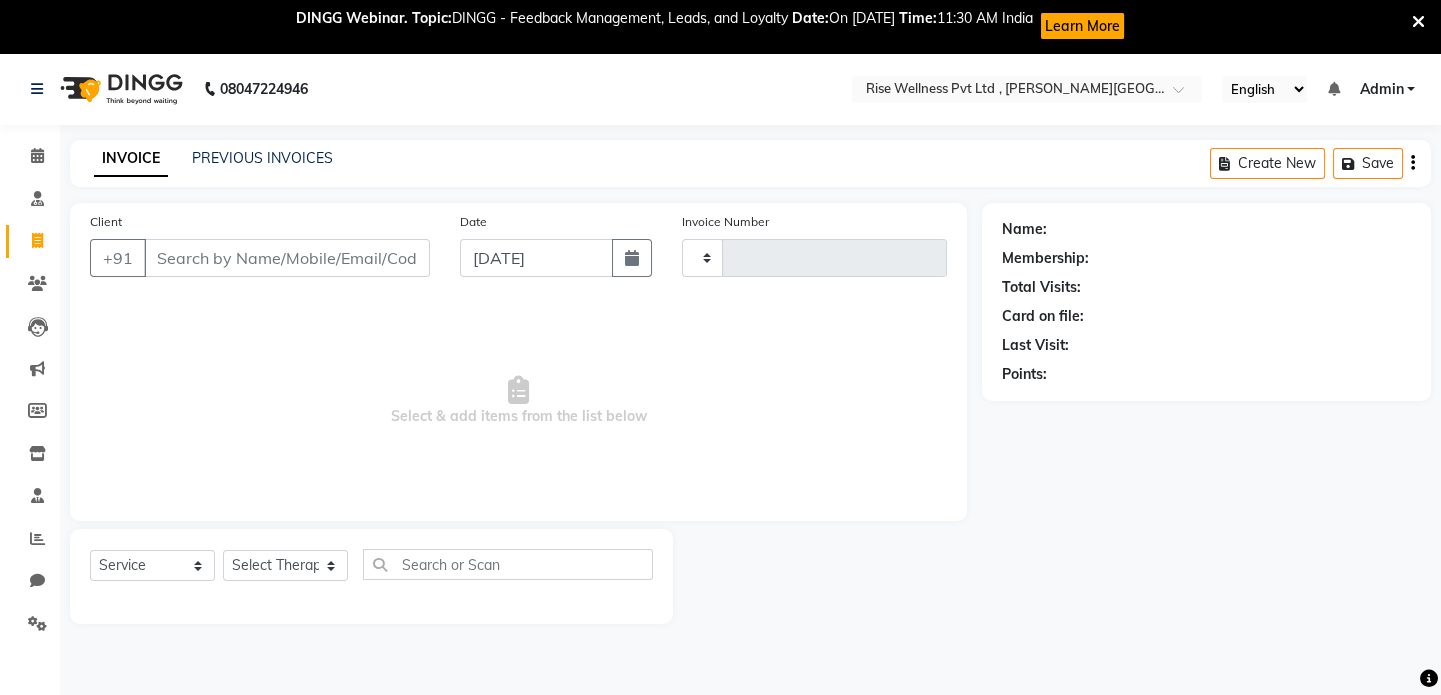 type on "0589" 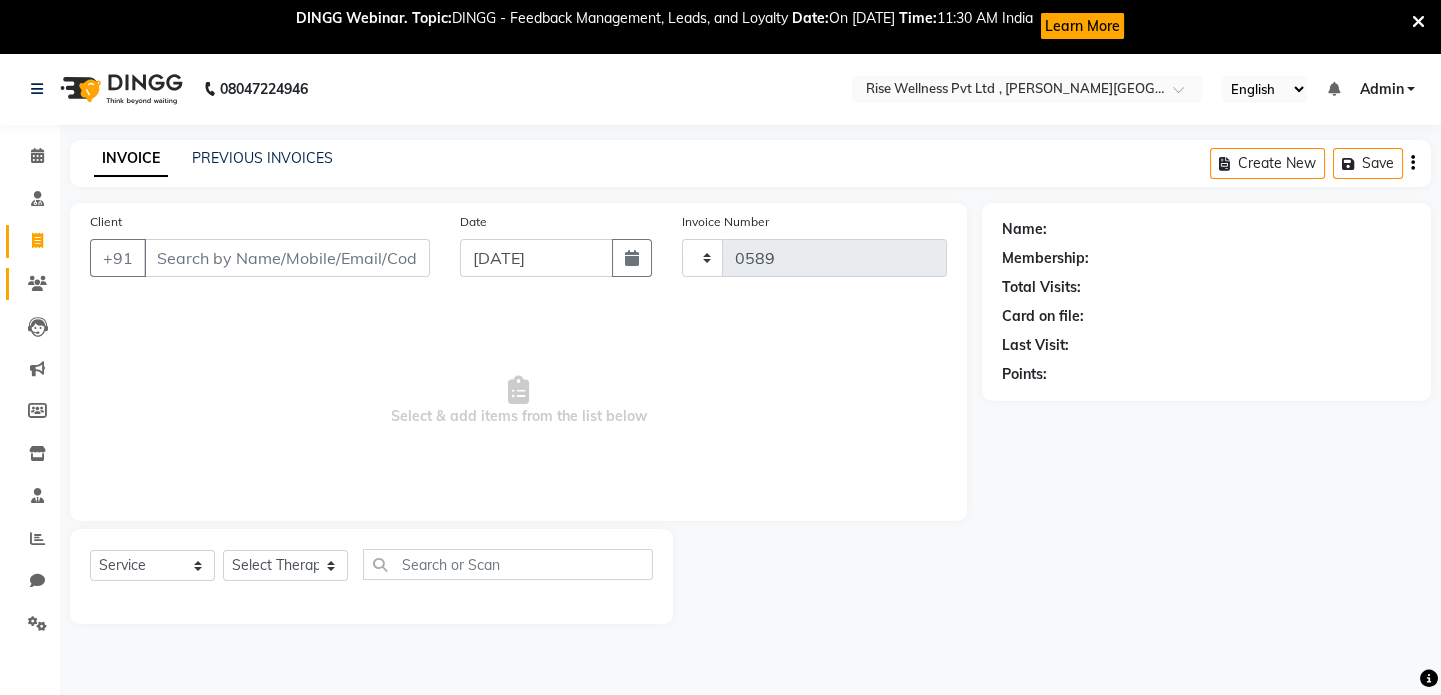 select on "7497" 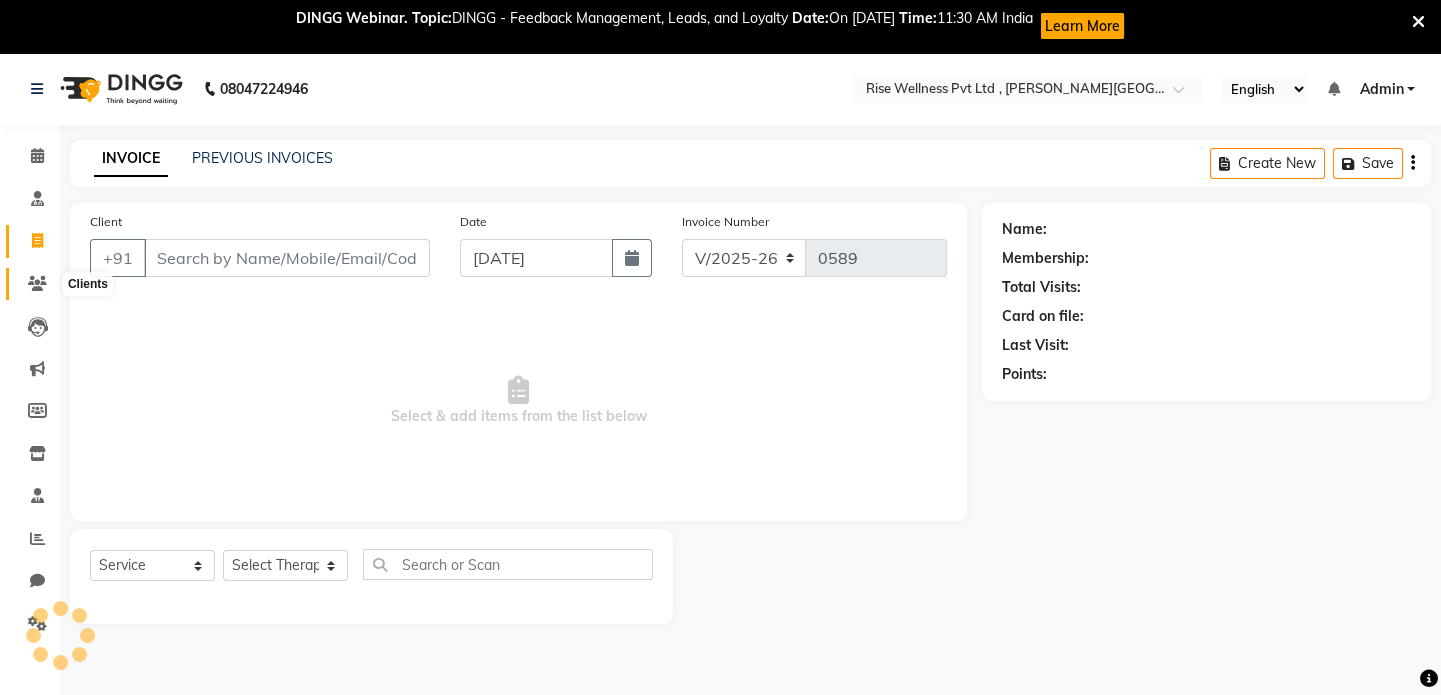 click 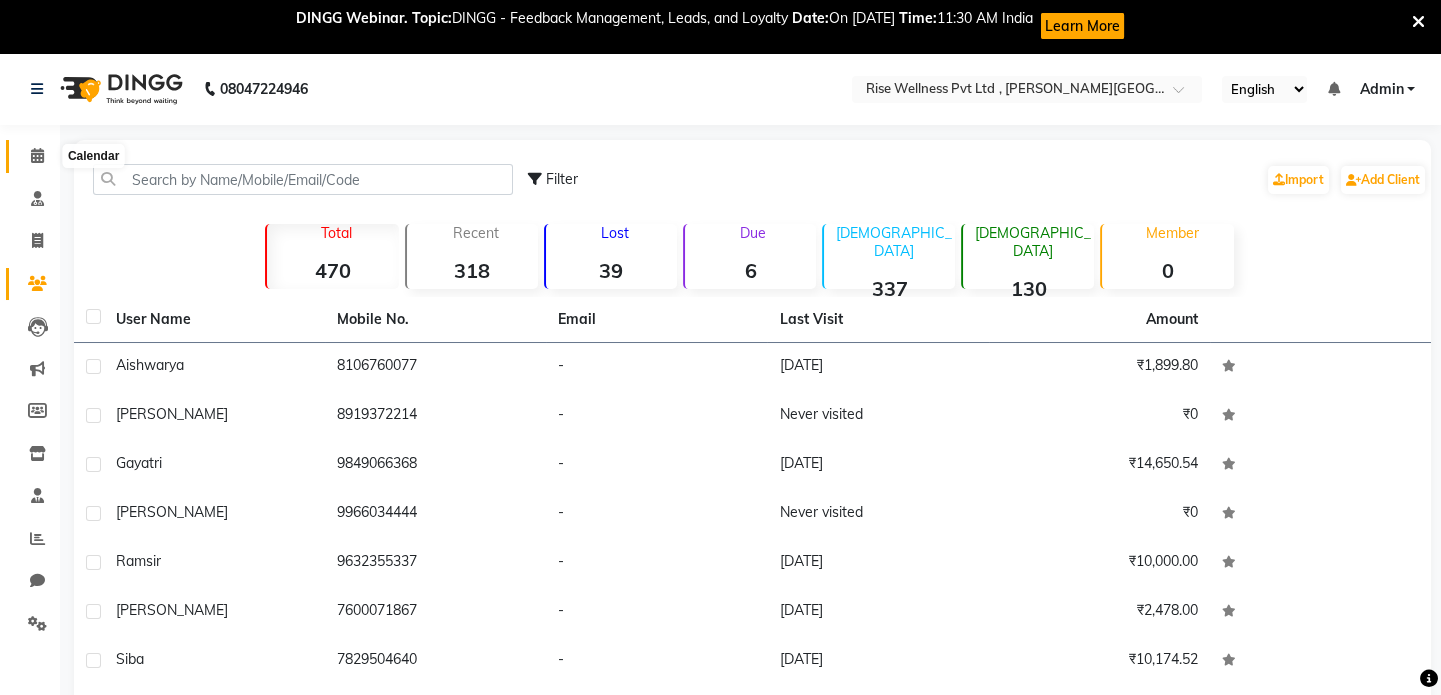 click 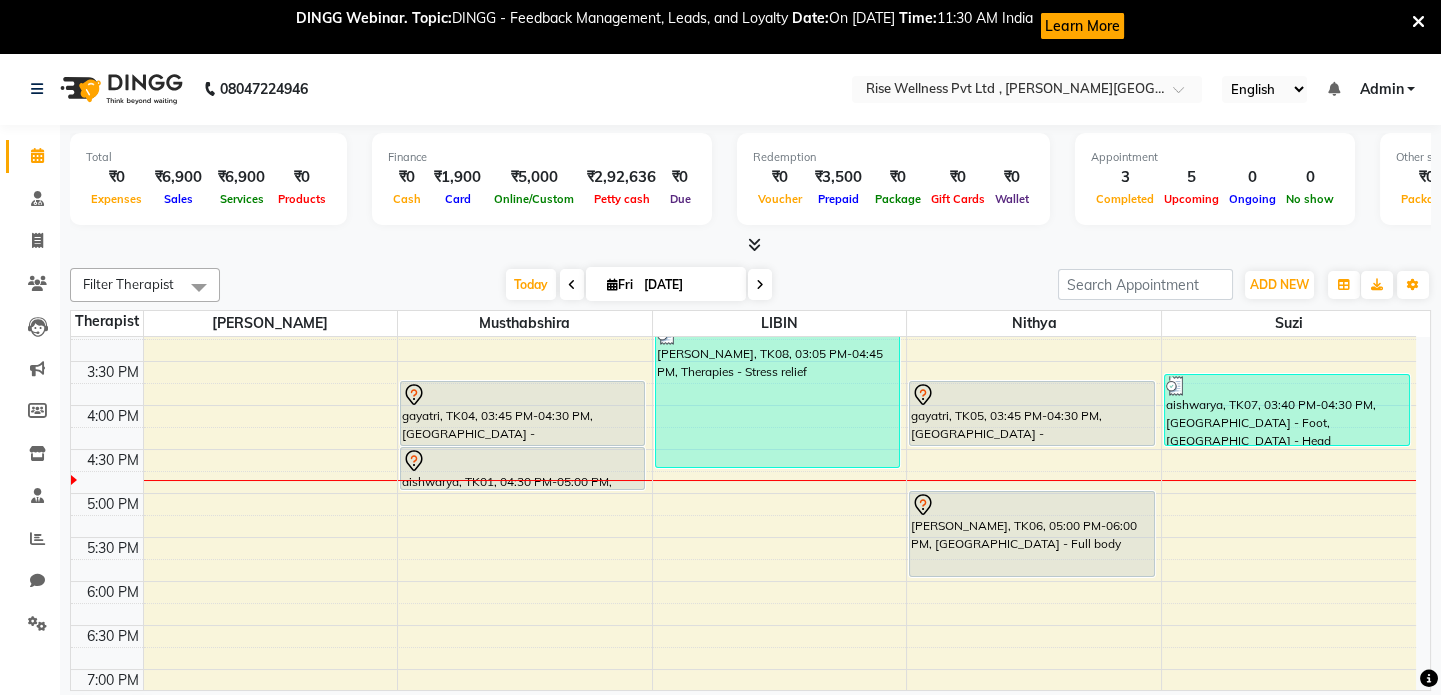 scroll, scrollTop: 636, scrollLeft: 0, axis: vertical 